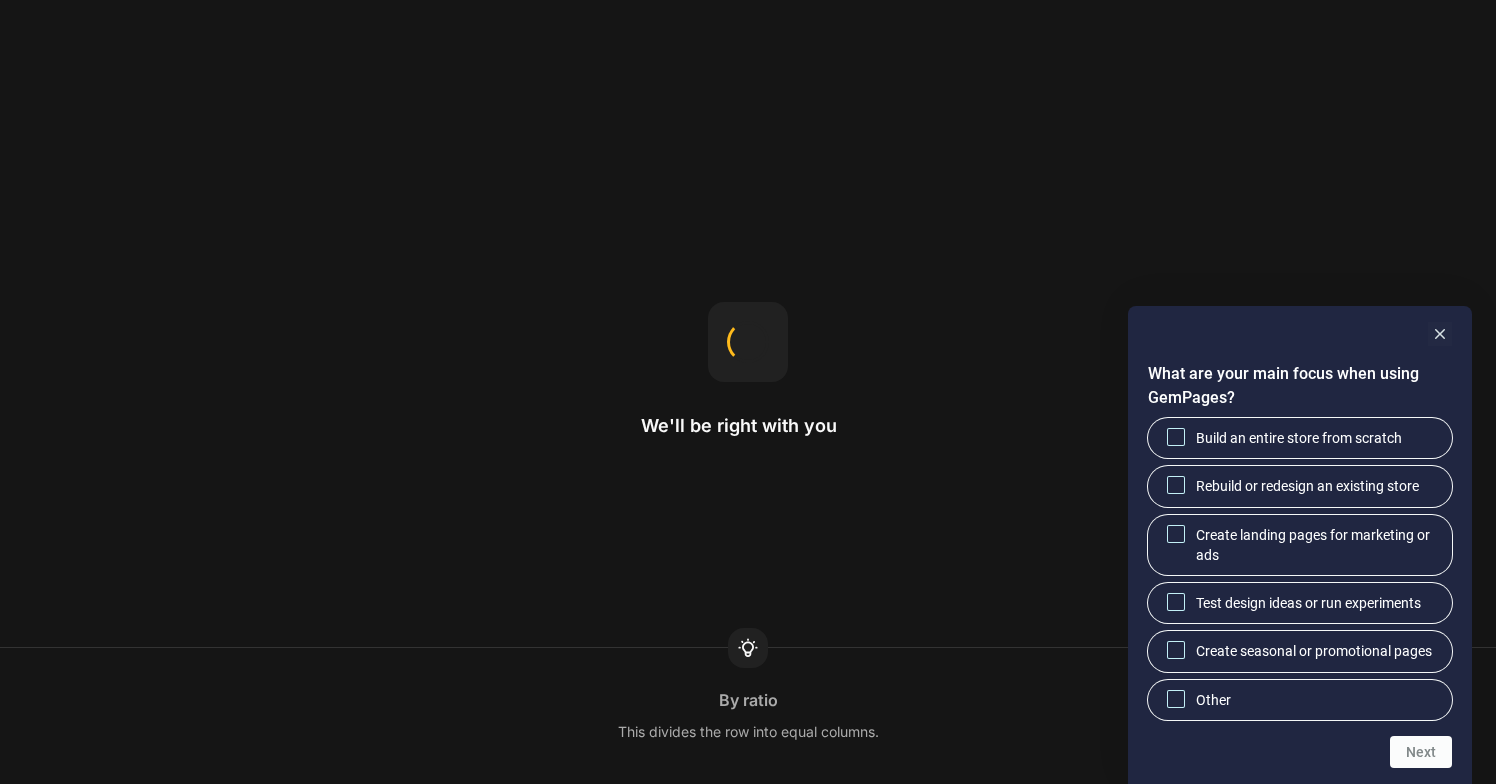 scroll, scrollTop: 0, scrollLeft: 0, axis: both 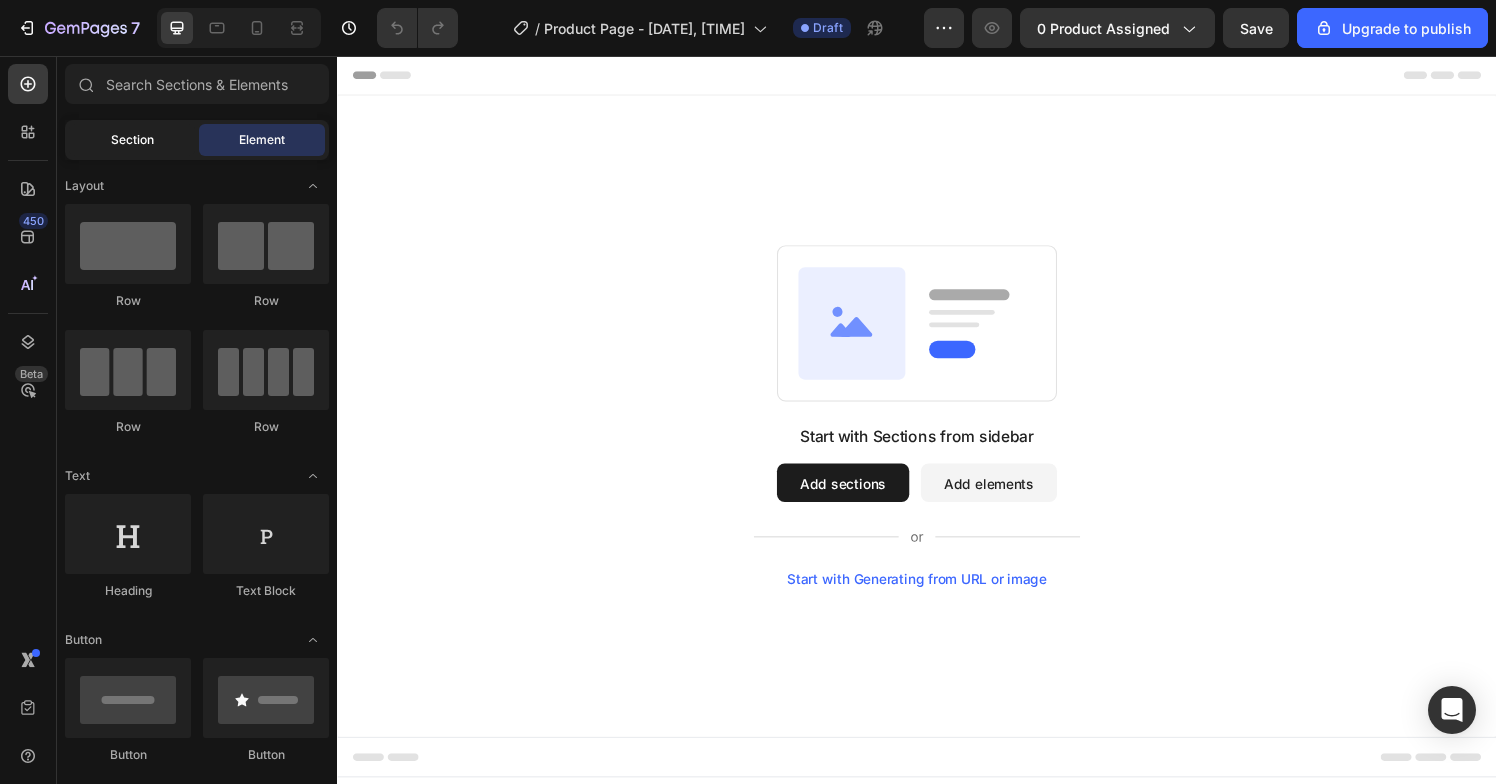 click on "Section" at bounding box center (132, 140) 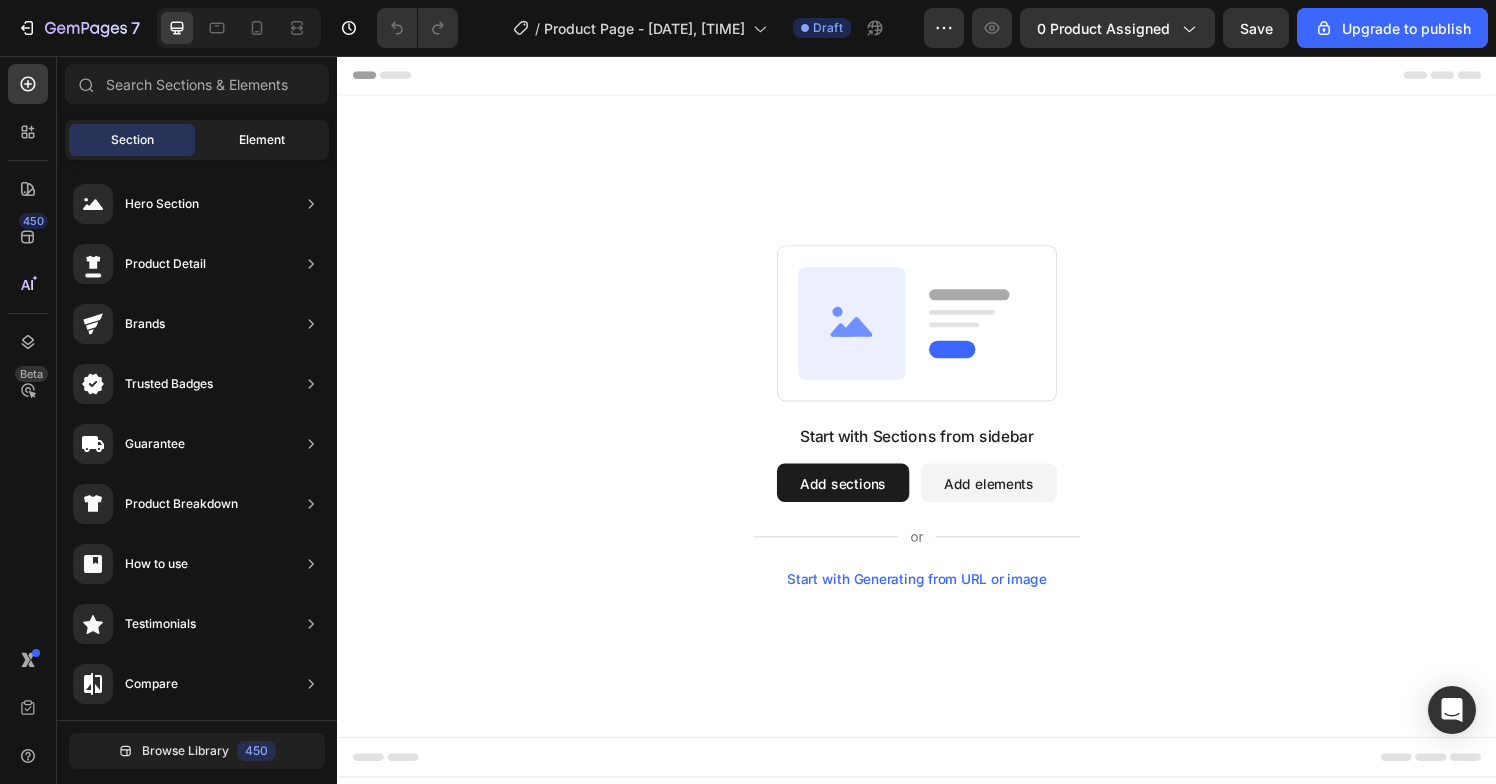 click on "Element" 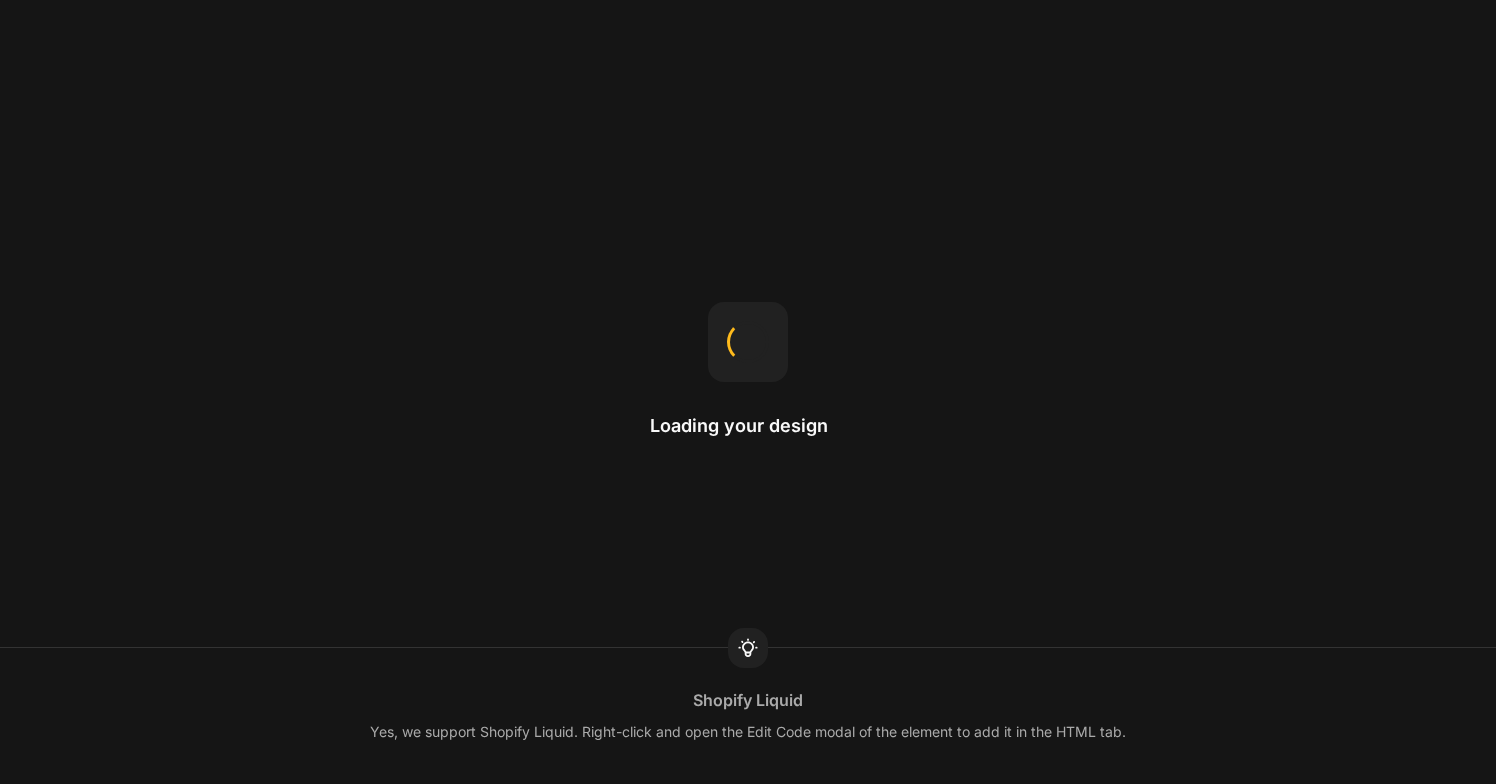 scroll, scrollTop: 0, scrollLeft: 0, axis: both 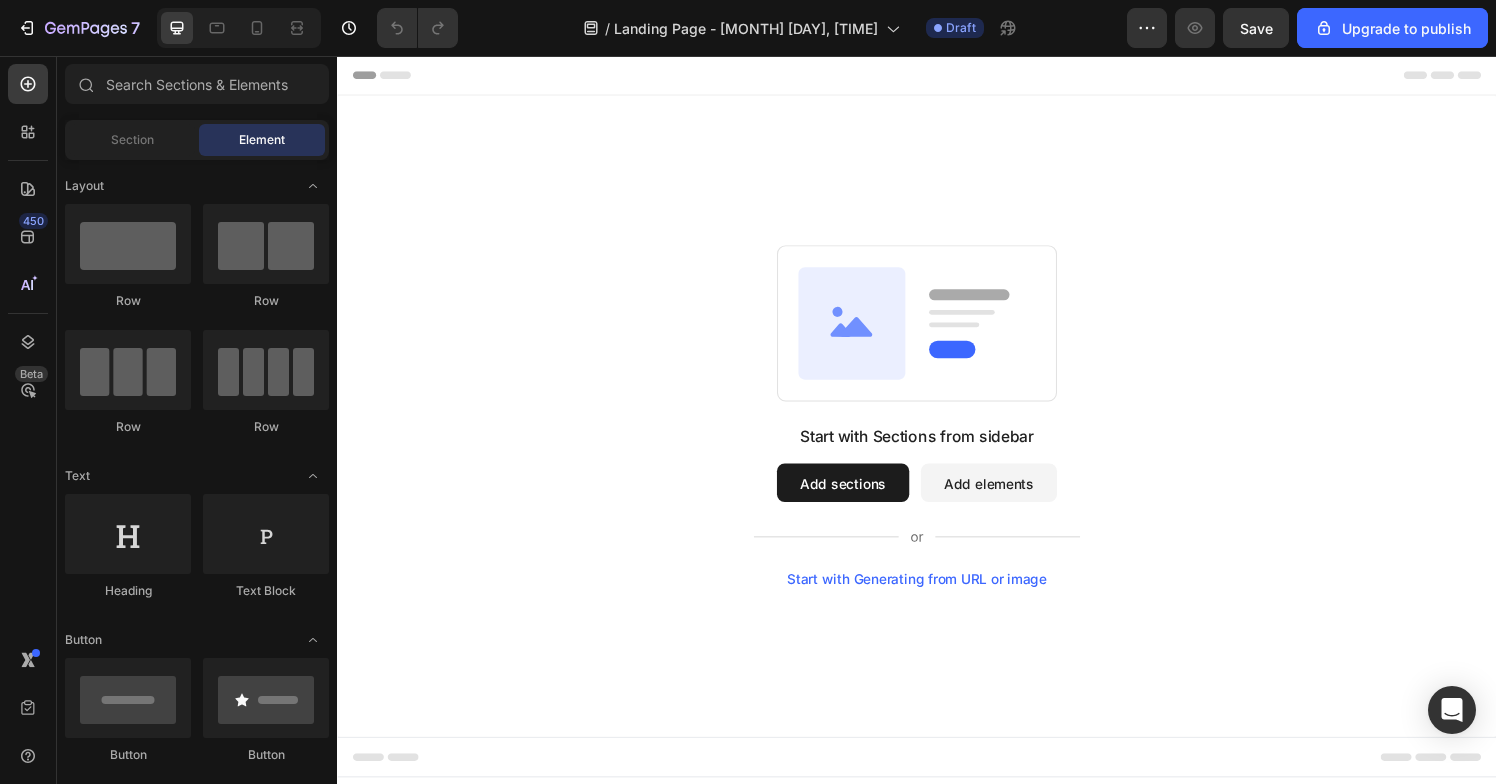 click on "Add sections" at bounding box center (860, 498) 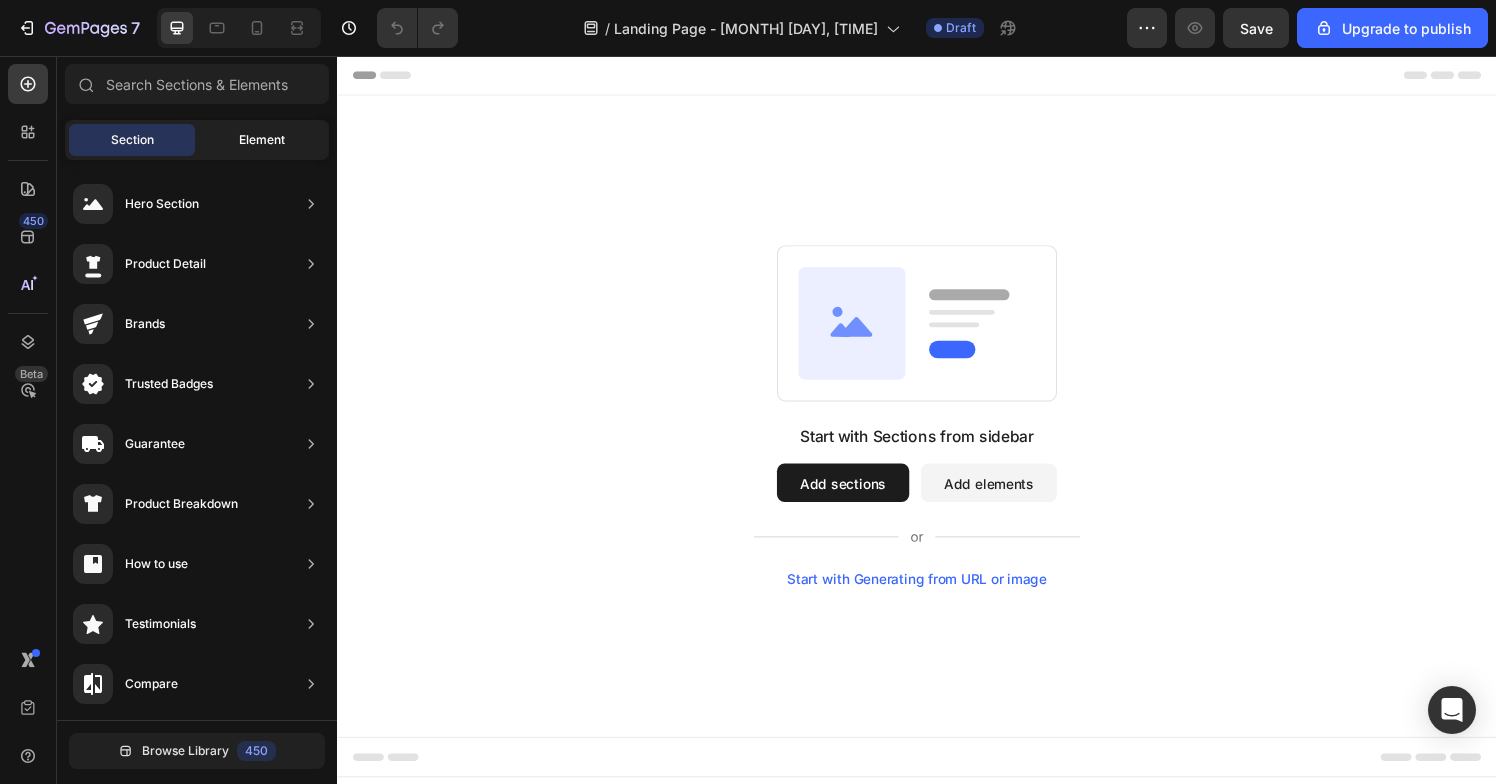 click on "Element" at bounding box center (262, 140) 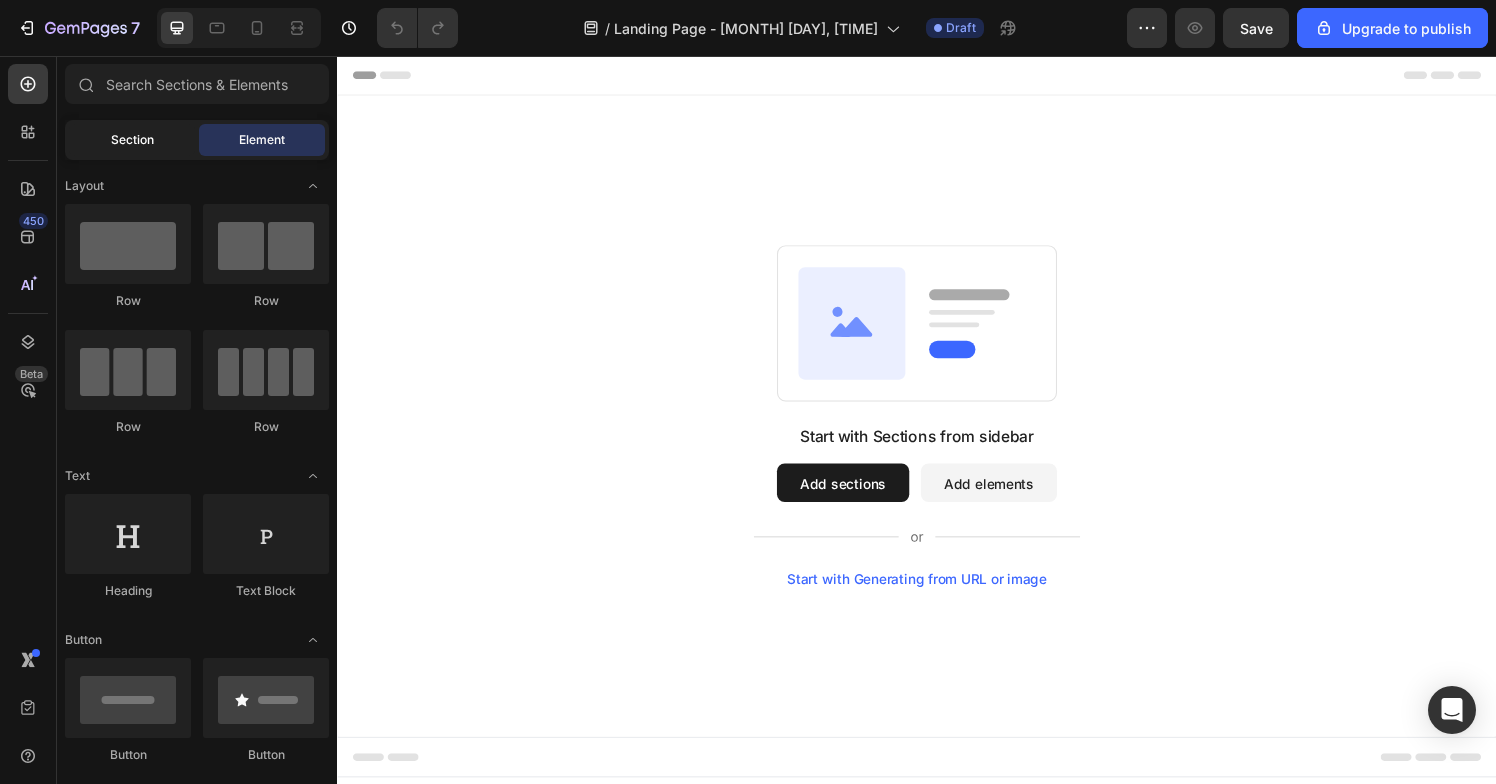click on "Section" 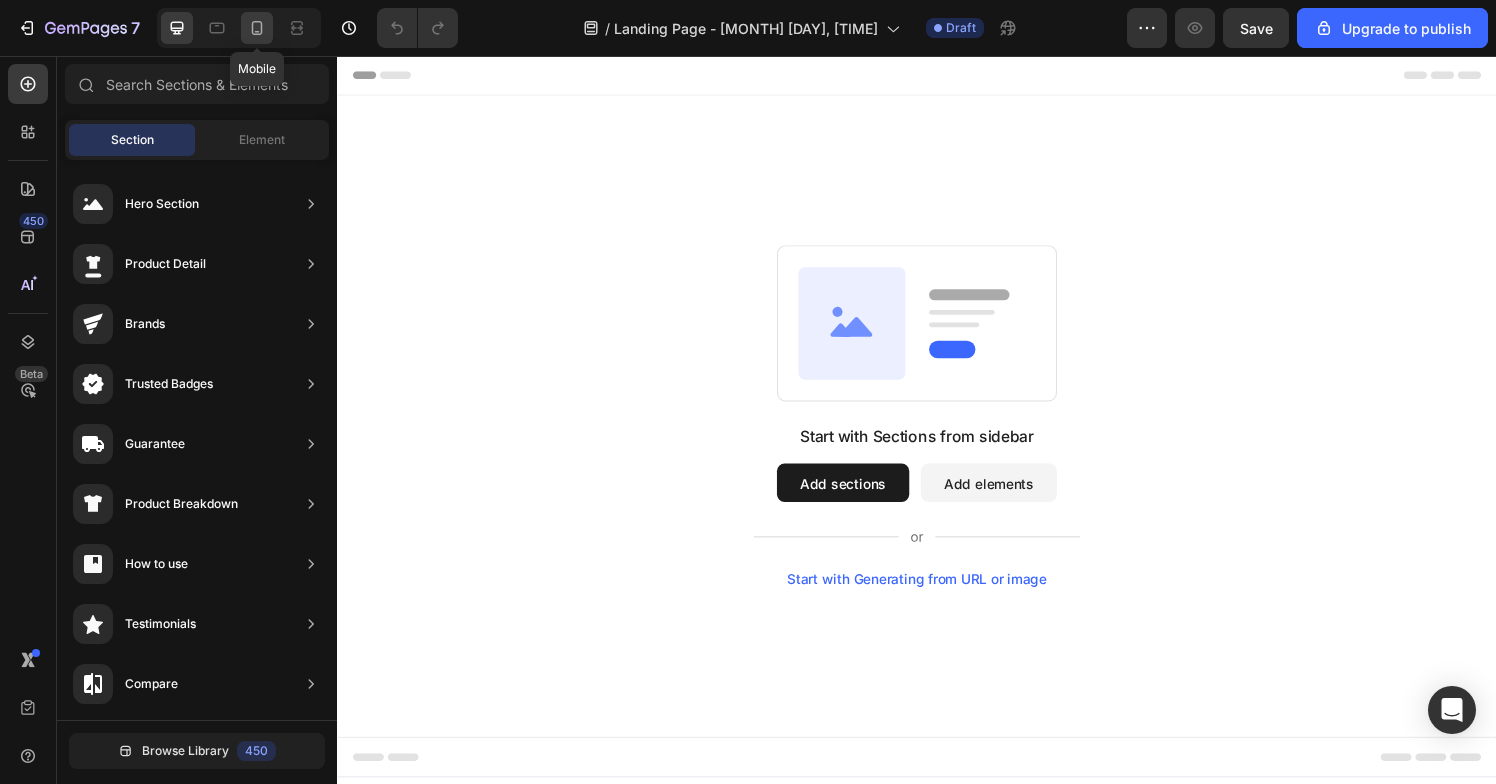 click 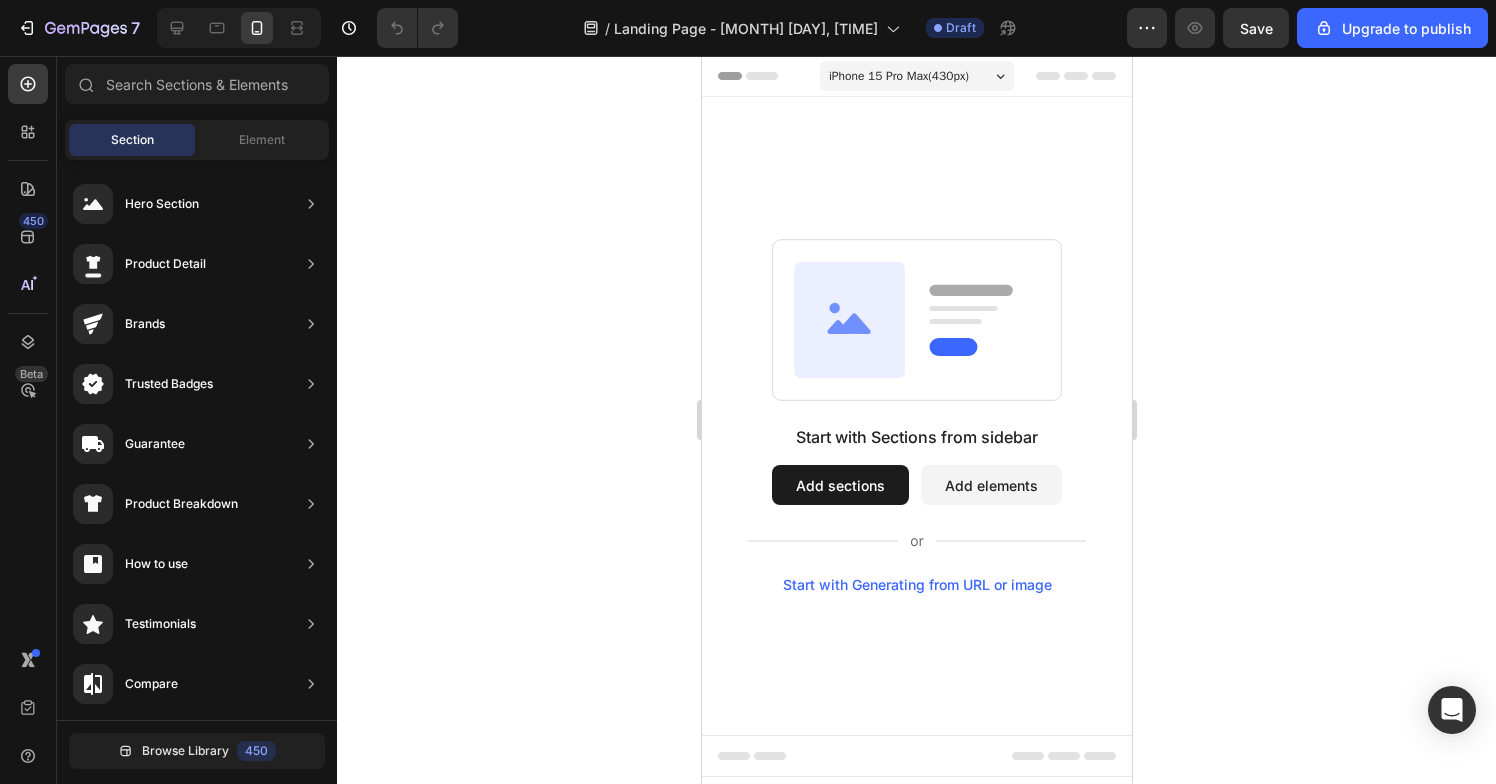 click on "iPhone 15 Pro Max  ( 430 px)" at bounding box center (898, 76) 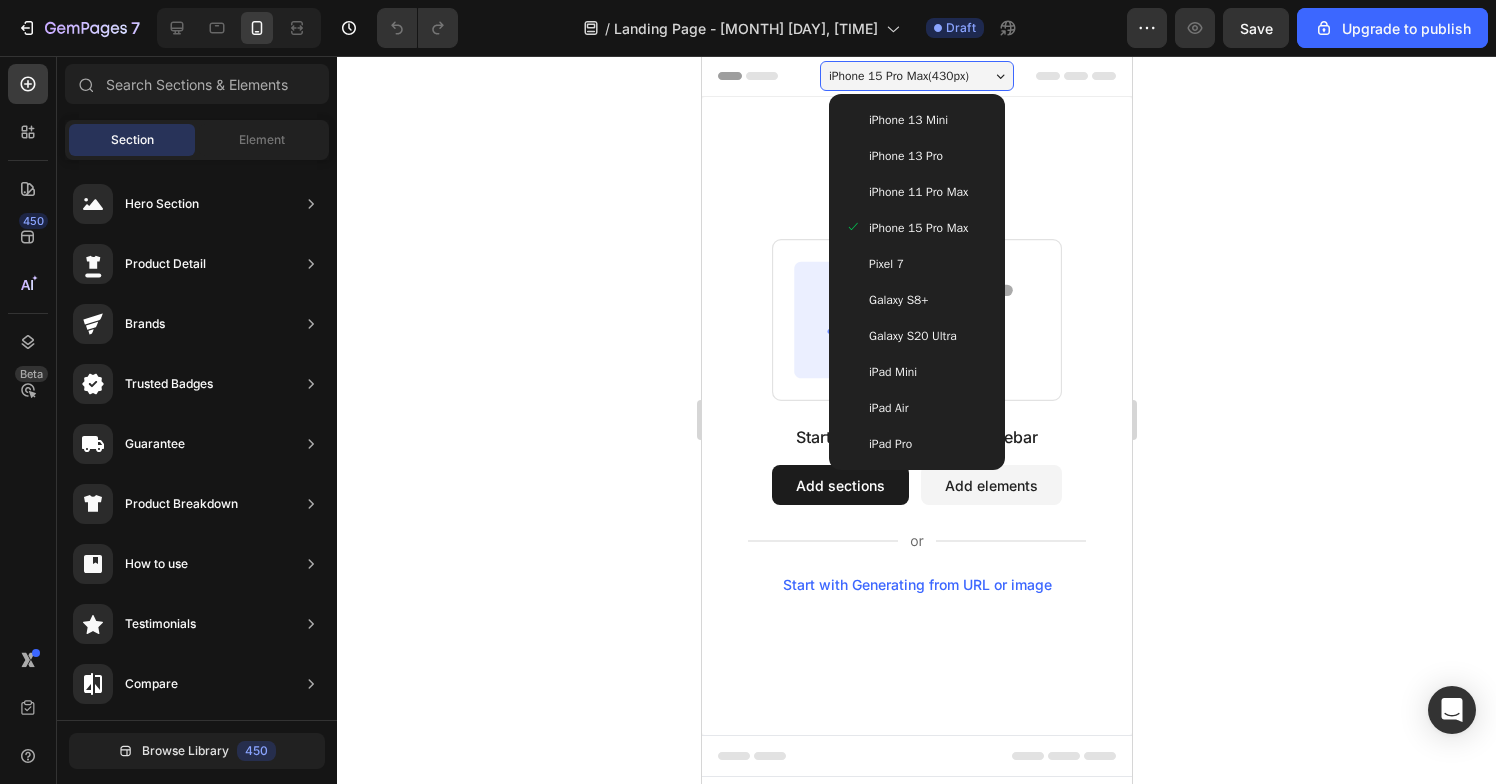 click on "iPhone 13 Pro" at bounding box center [916, 156] 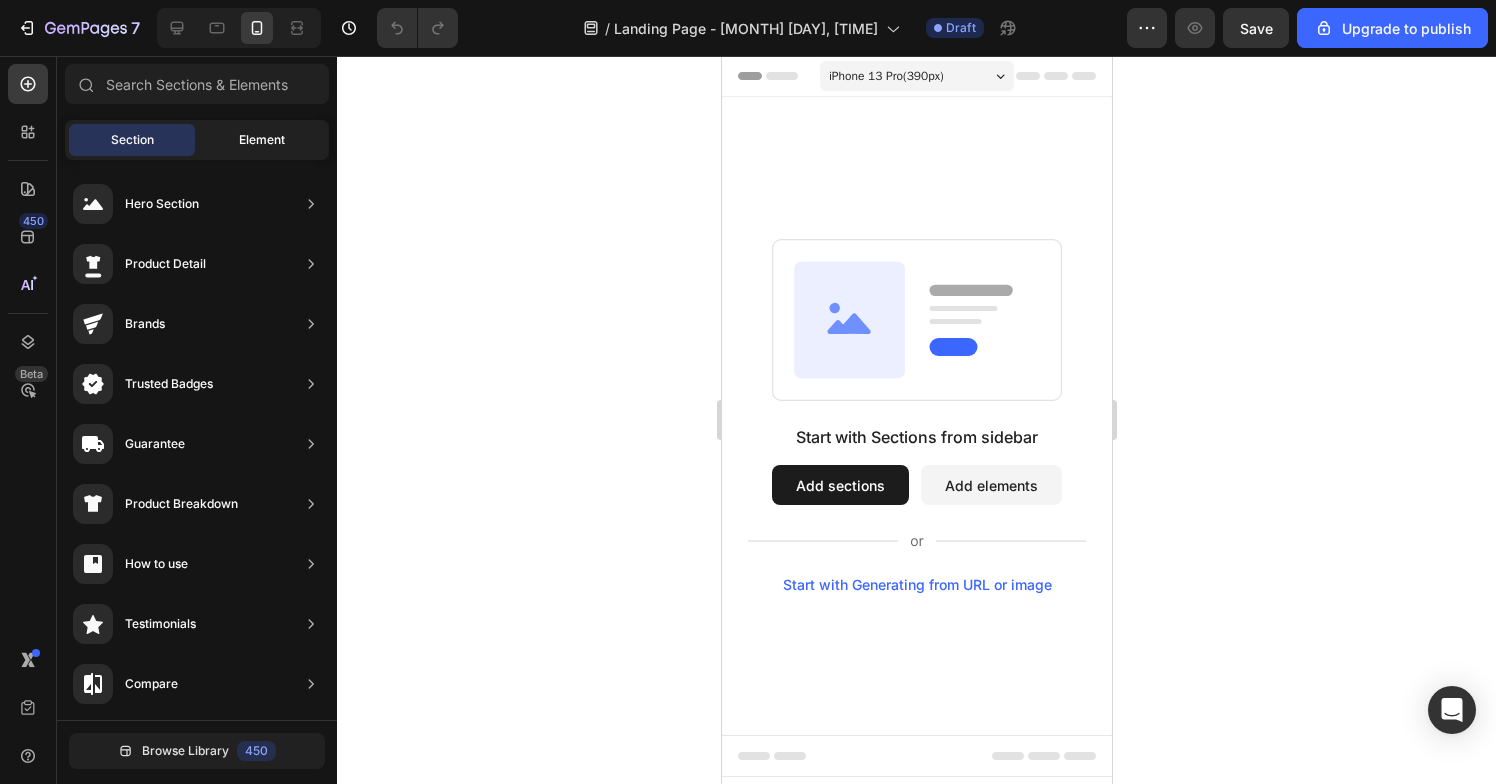 click on "Element" at bounding box center (262, 140) 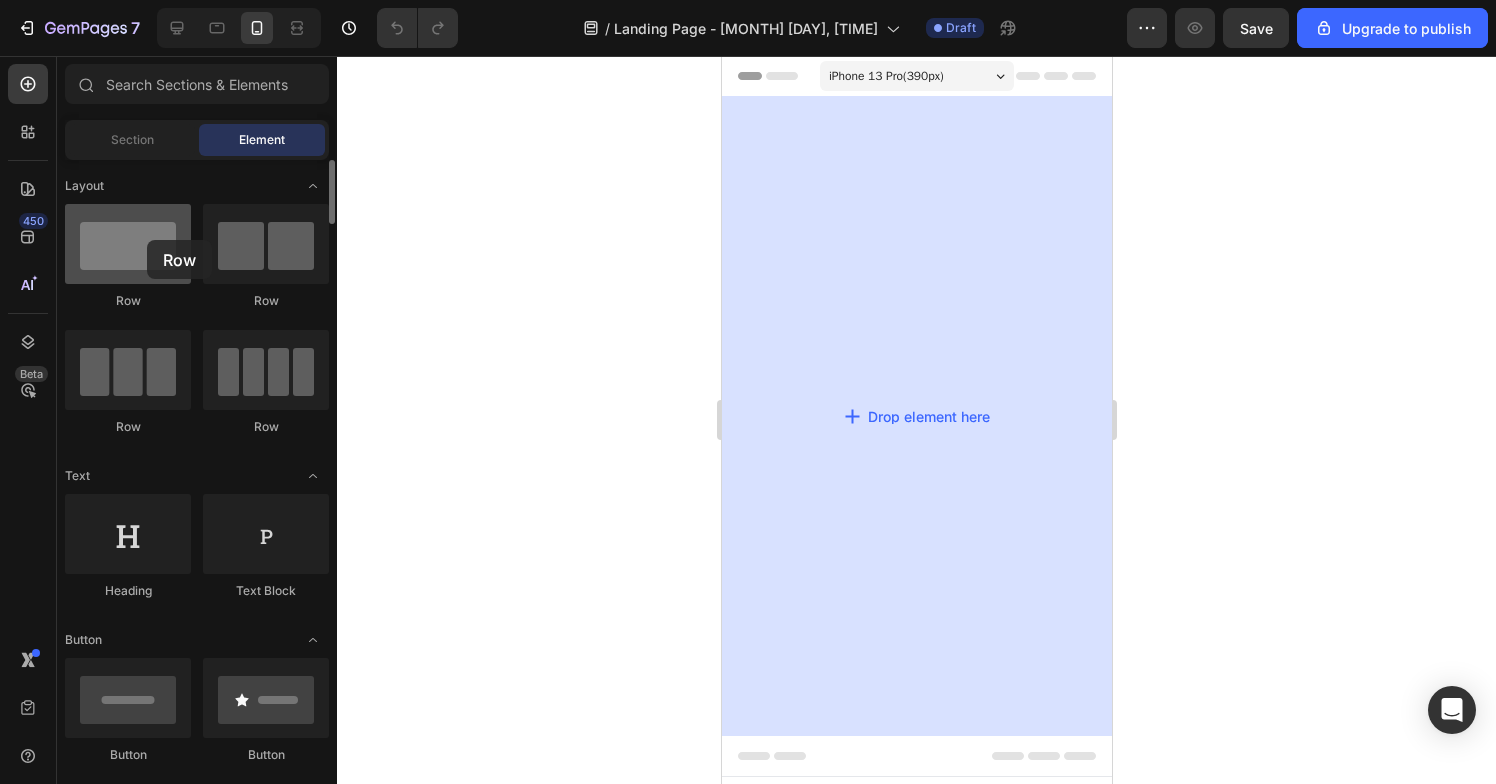 drag, startPoint x: 149, startPoint y: 250, endPoint x: 133, endPoint y: 237, distance: 20.615528 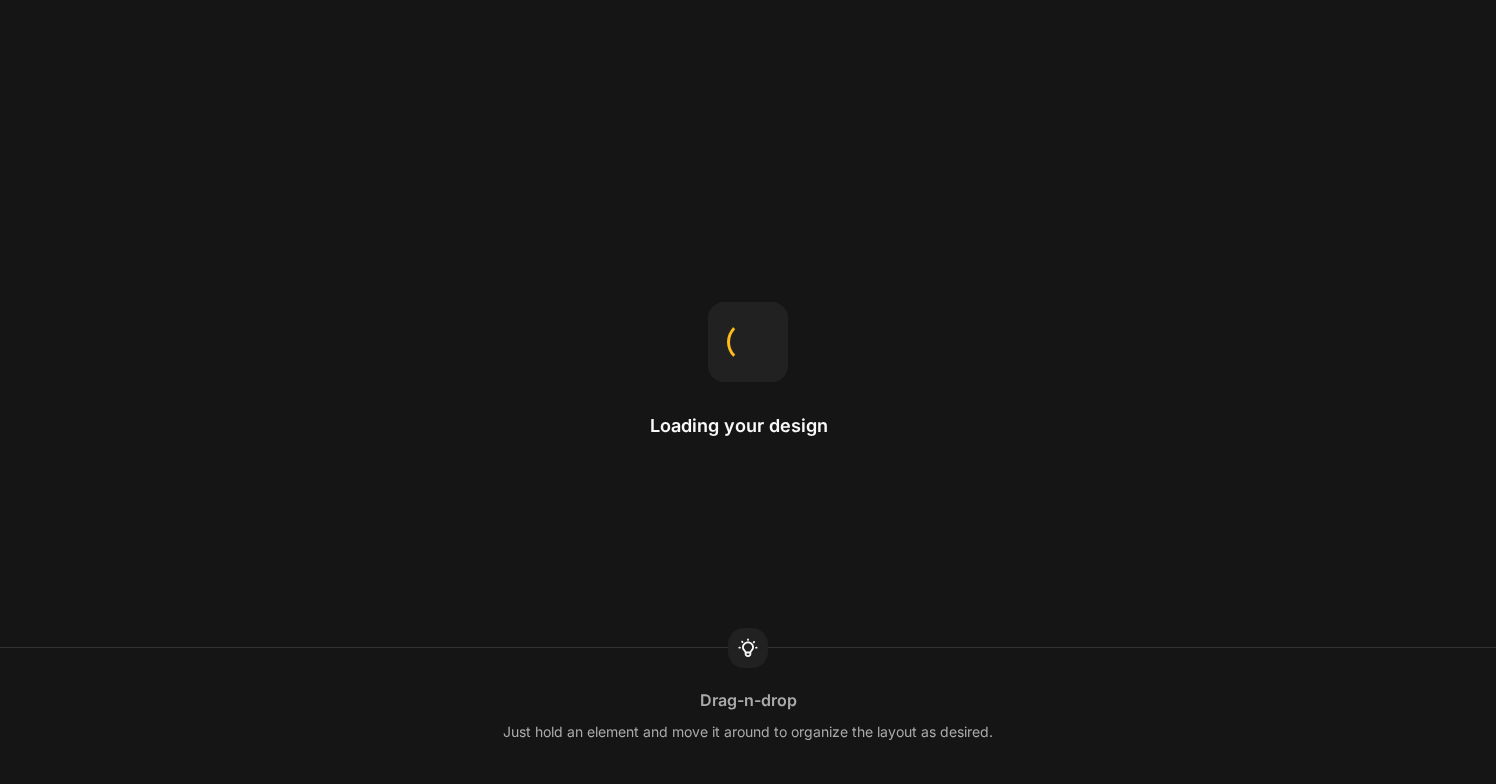 scroll, scrollTop: 0, scrollLeft: 0, axis: both 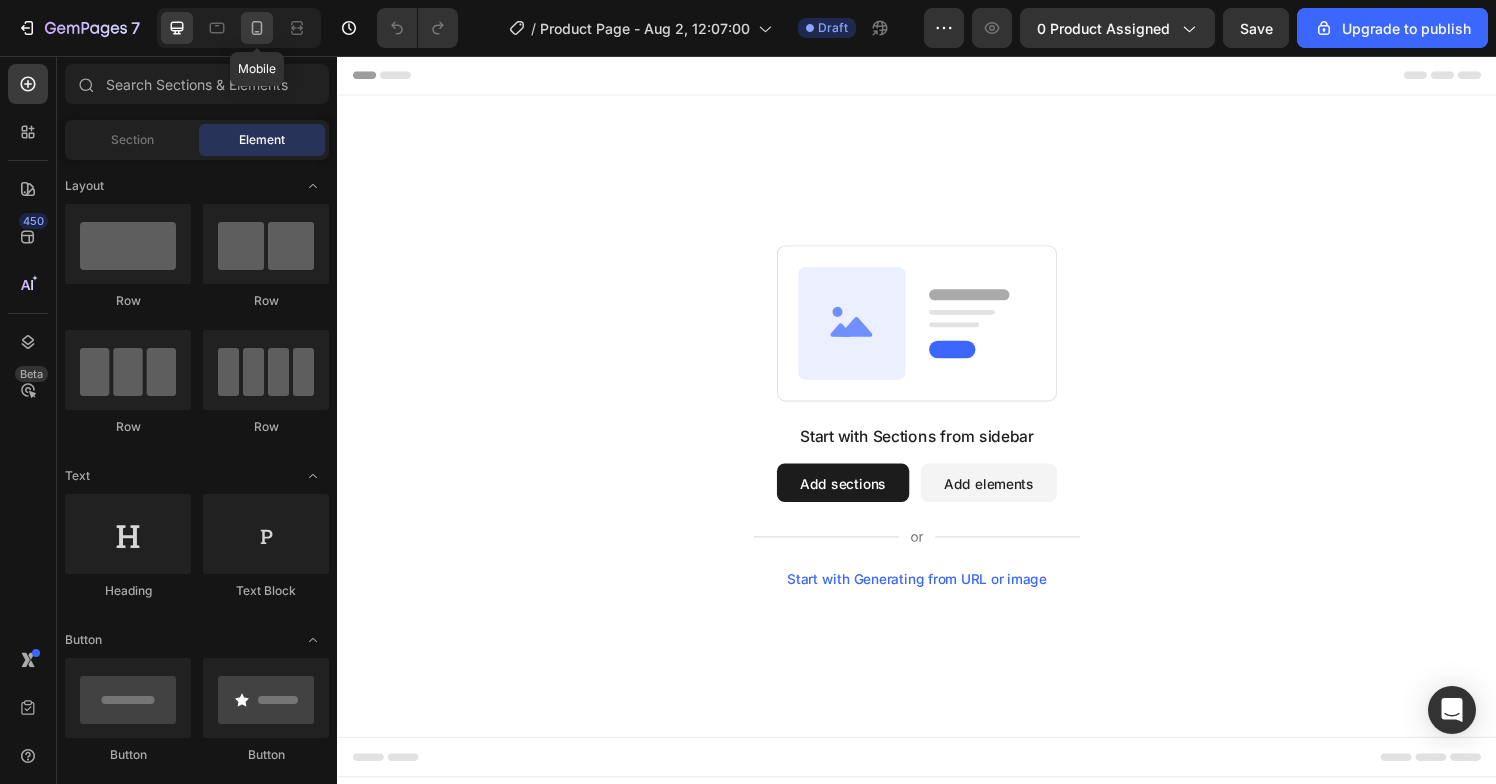 click 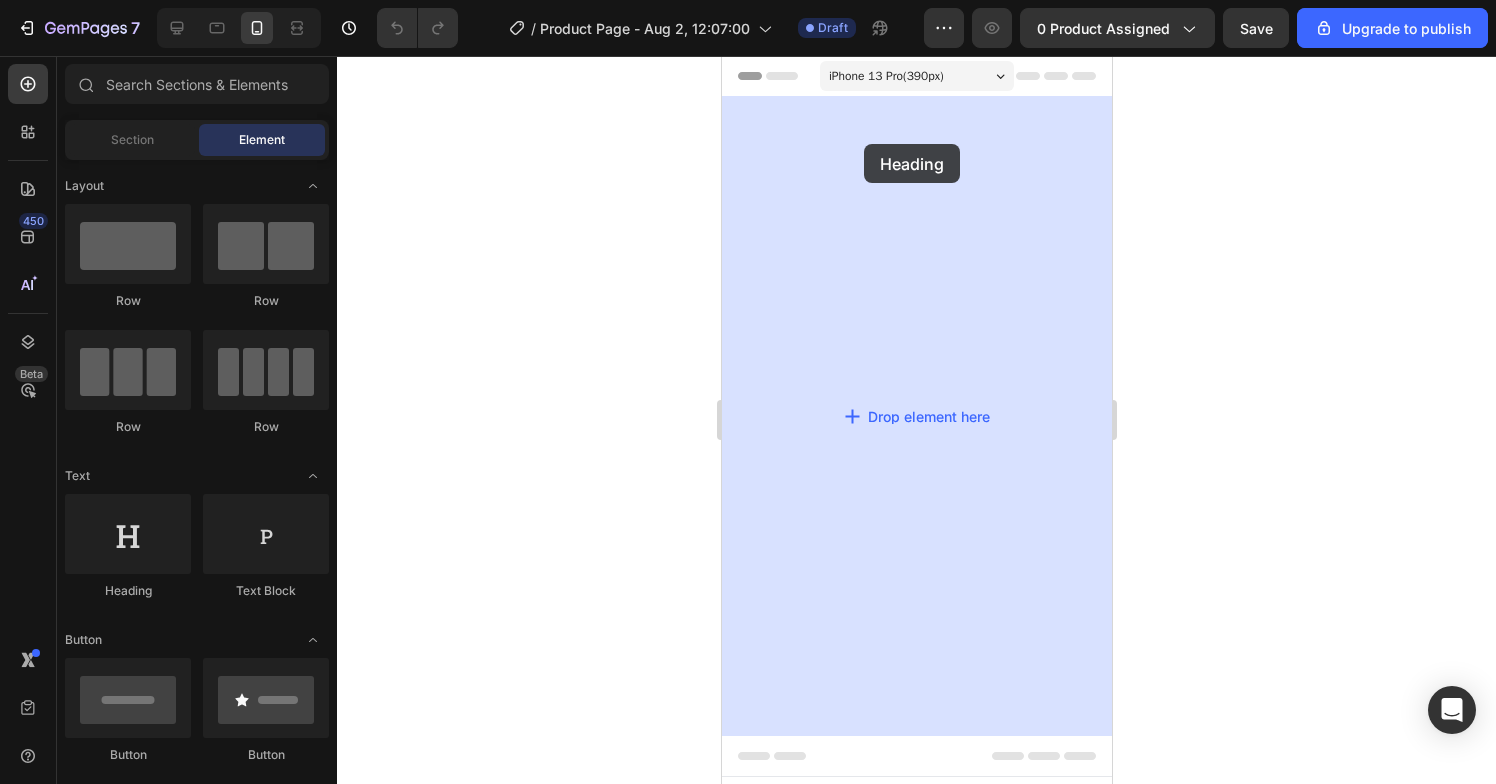drag, startPoint x: 861, startPoint y: 599, endPoint x: 863, endPoint y: 144, distance: 455.0044 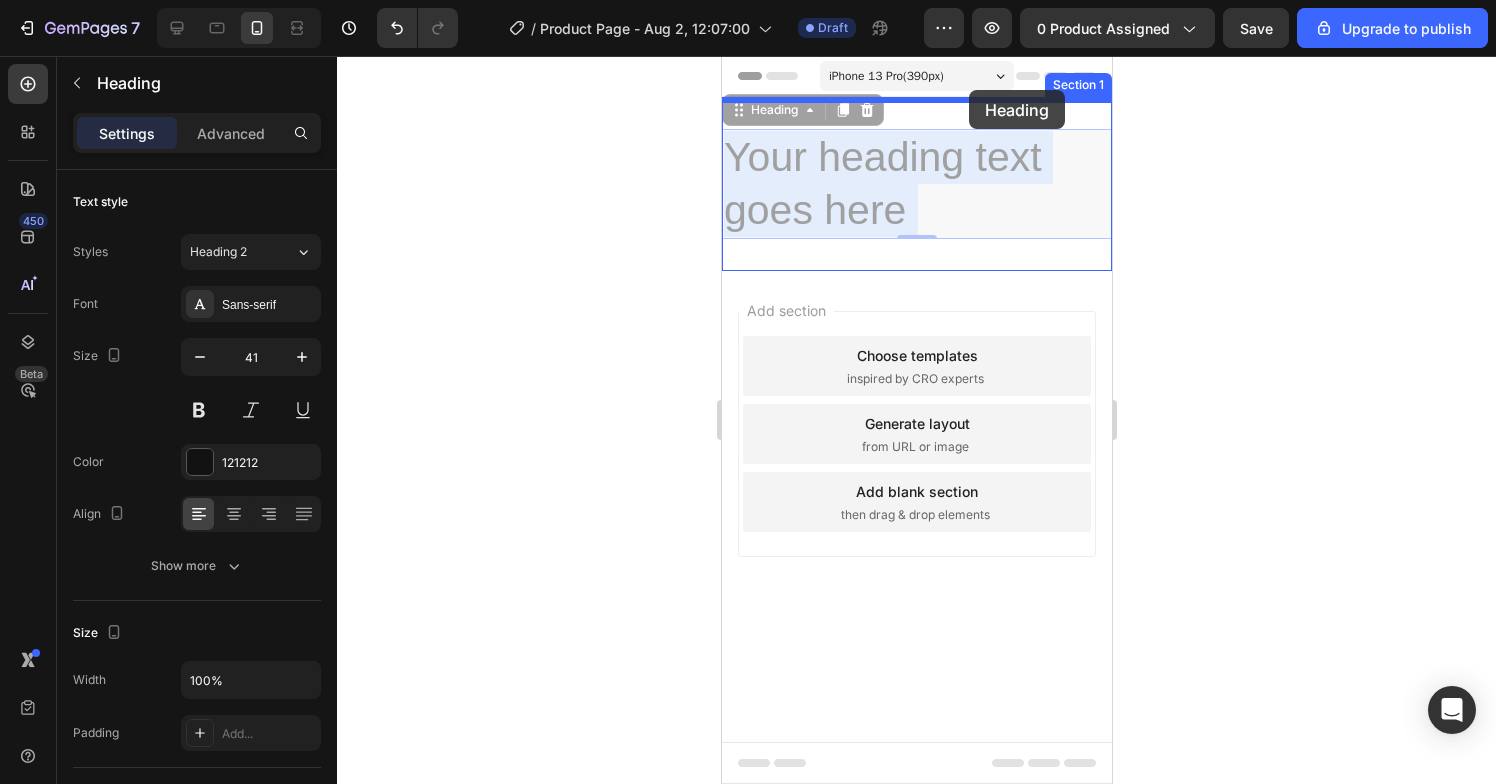 drag, startPoint x: 971, startPoint y: 206, endPoint x: 968, endPoint y: 90, distance: 116.03879 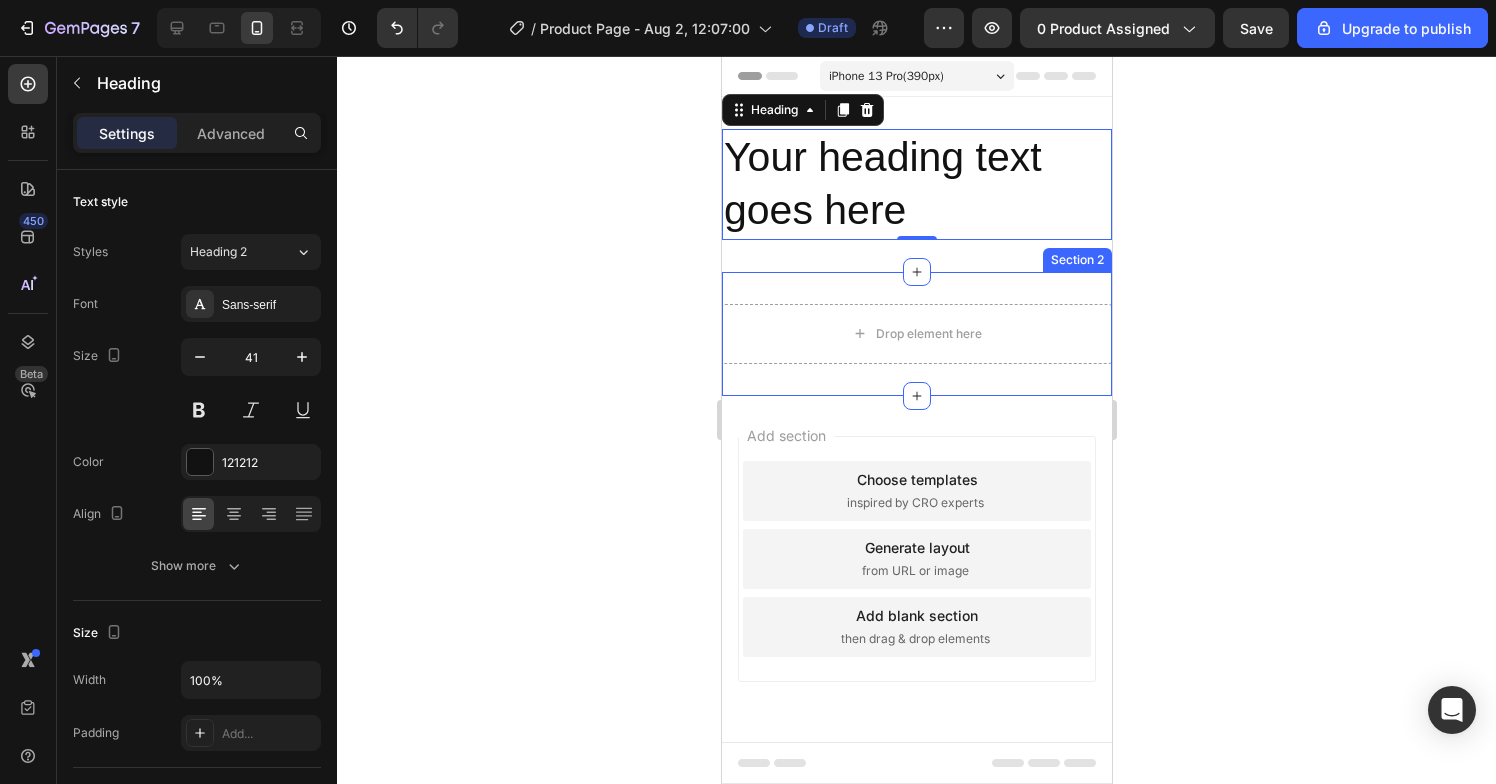 click 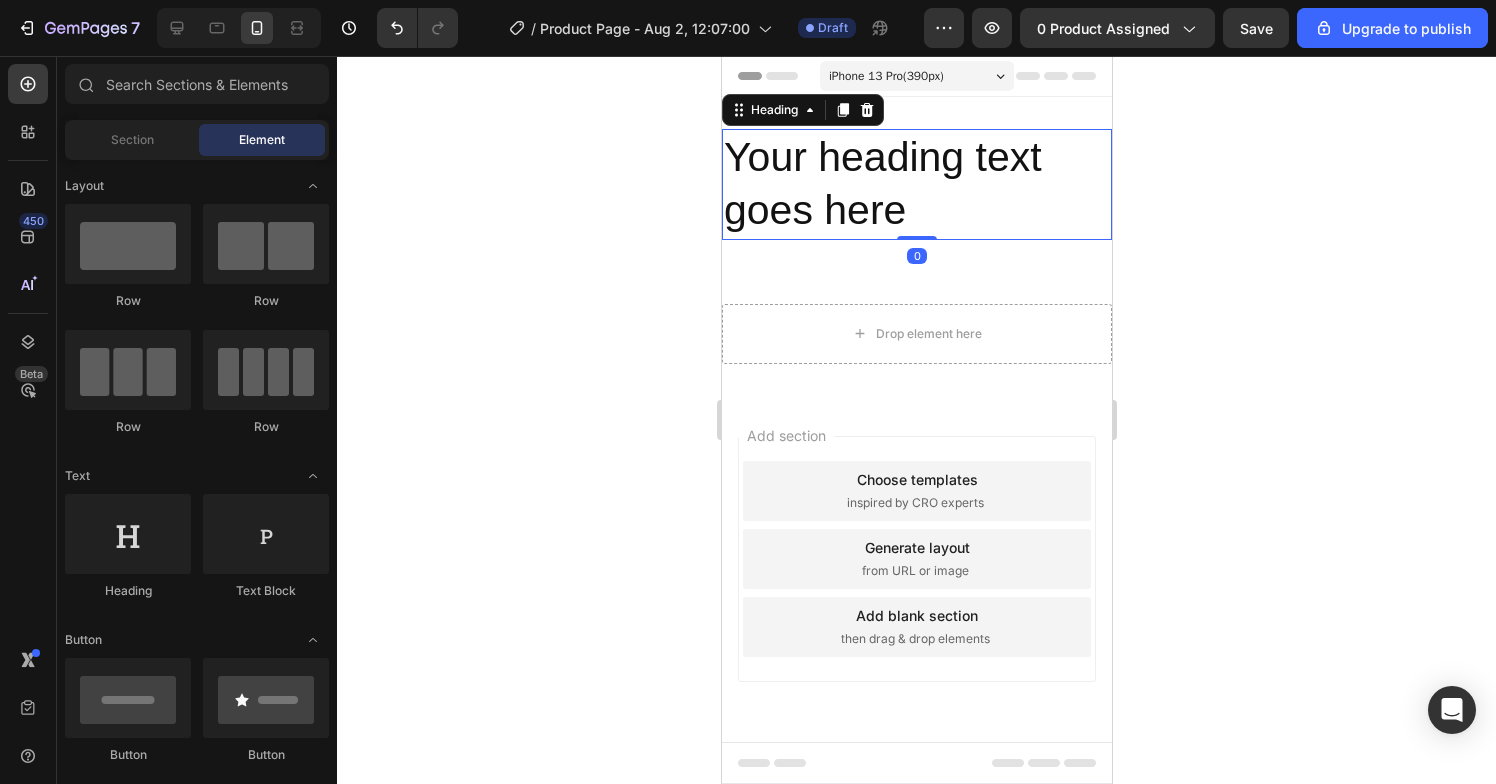 click on "Your heading text goes here" at bounding box center [916, 184] 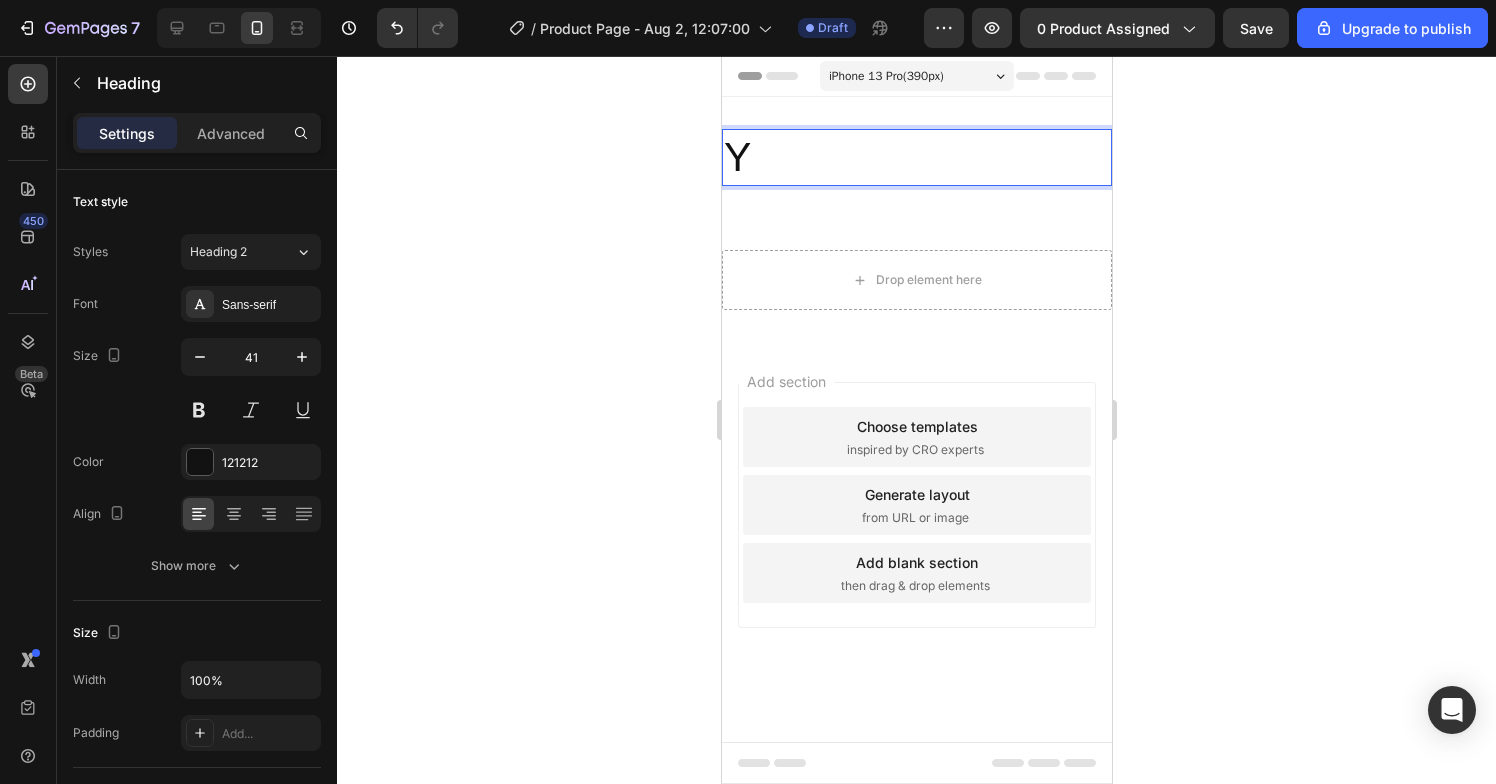 type 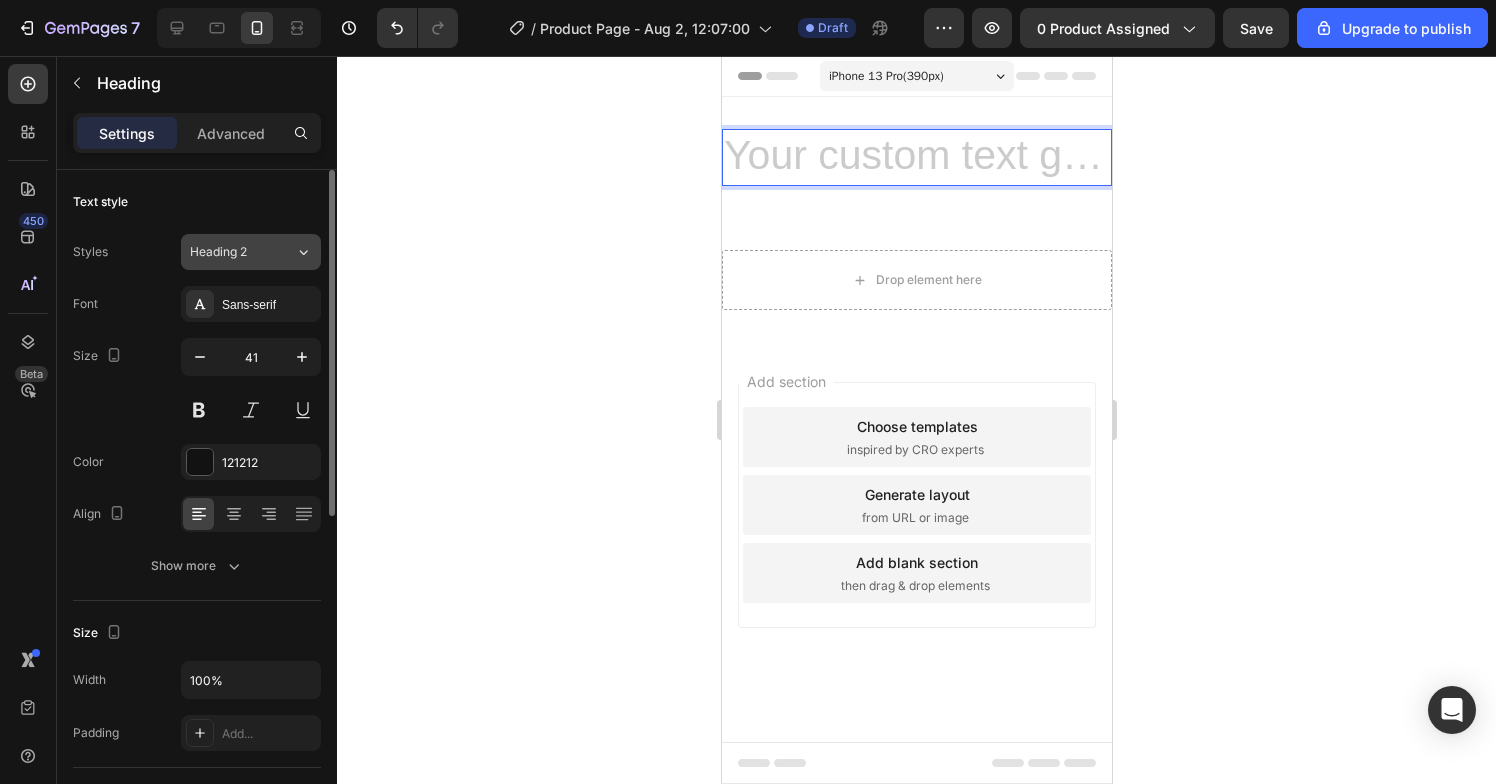 click on "Heading 2" 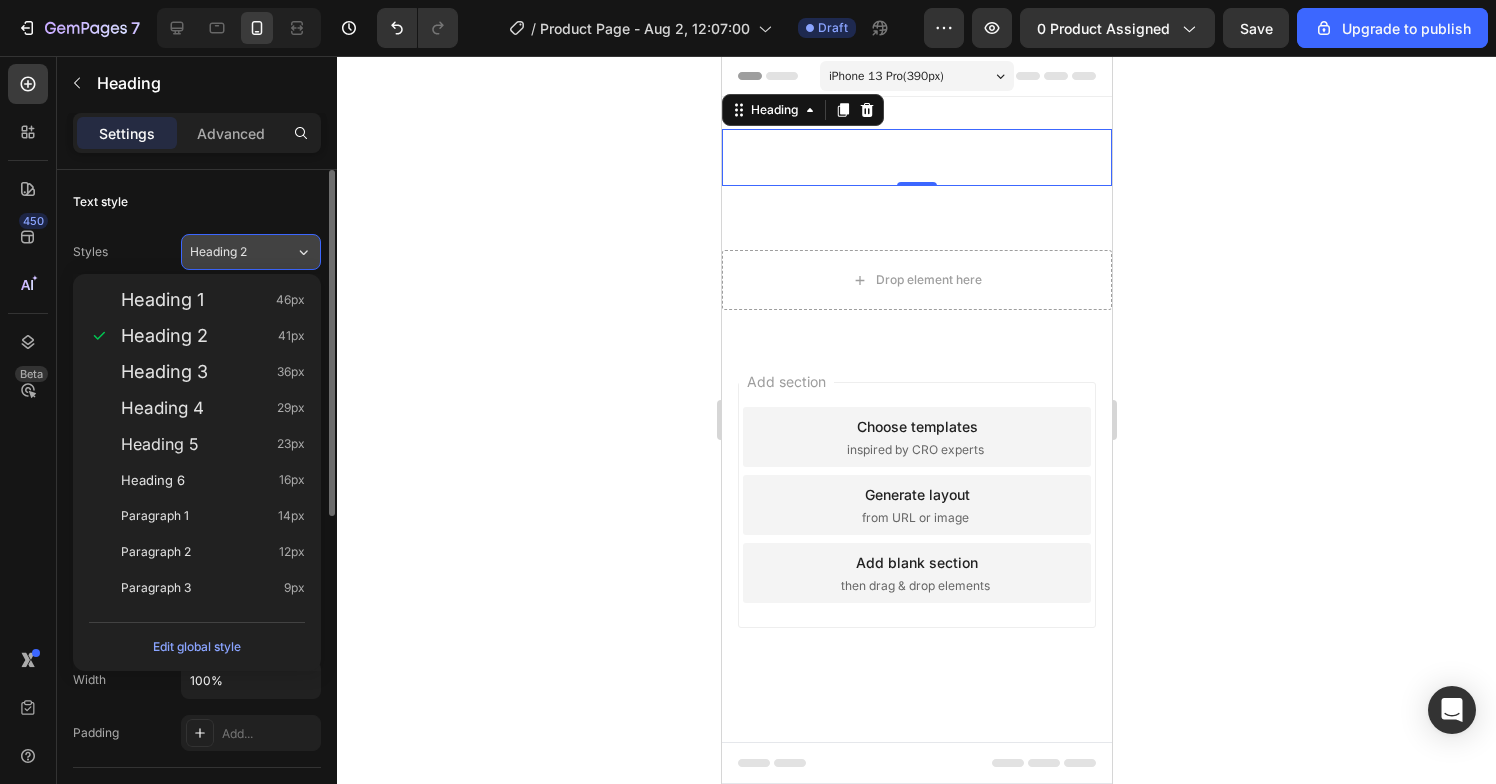click on "Heading 2" at bounding box center [230, 252] 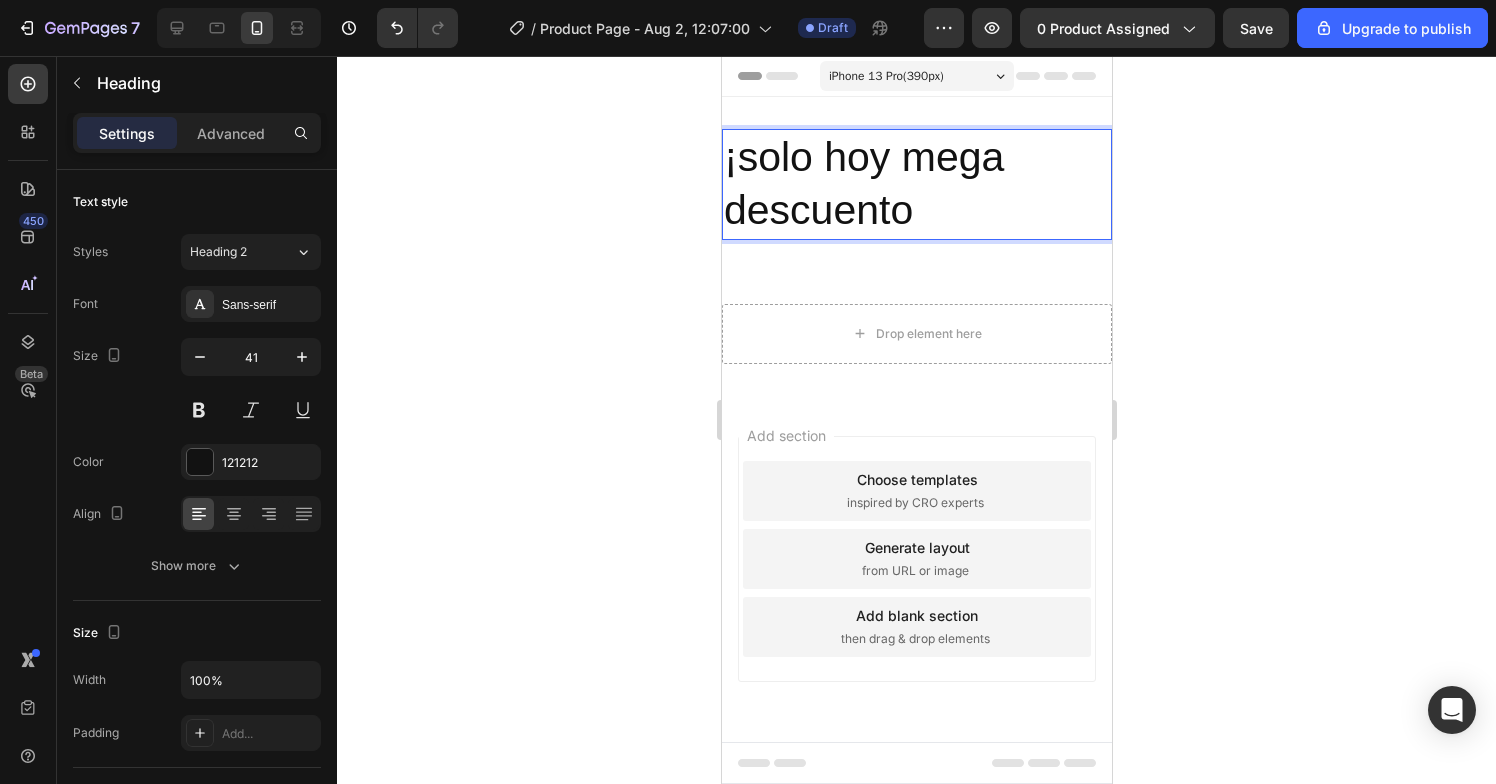 drag, startPoint x: 1042, startPoint y: 182, endPoint x: 1097, endPoint y: 147, distance: 65.192024 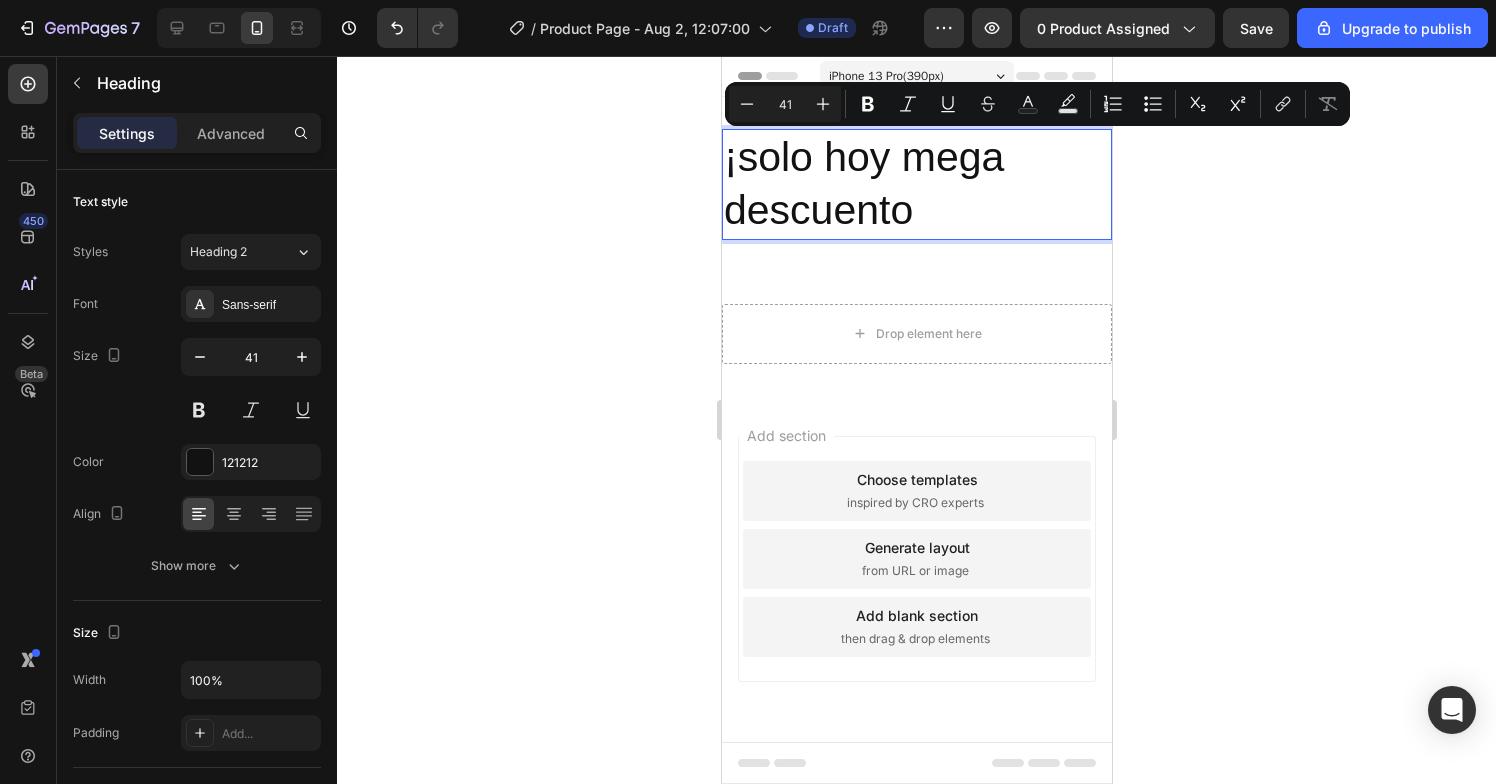 click on "¡solo hoy mega descuento" at bounding box center (916, 184) 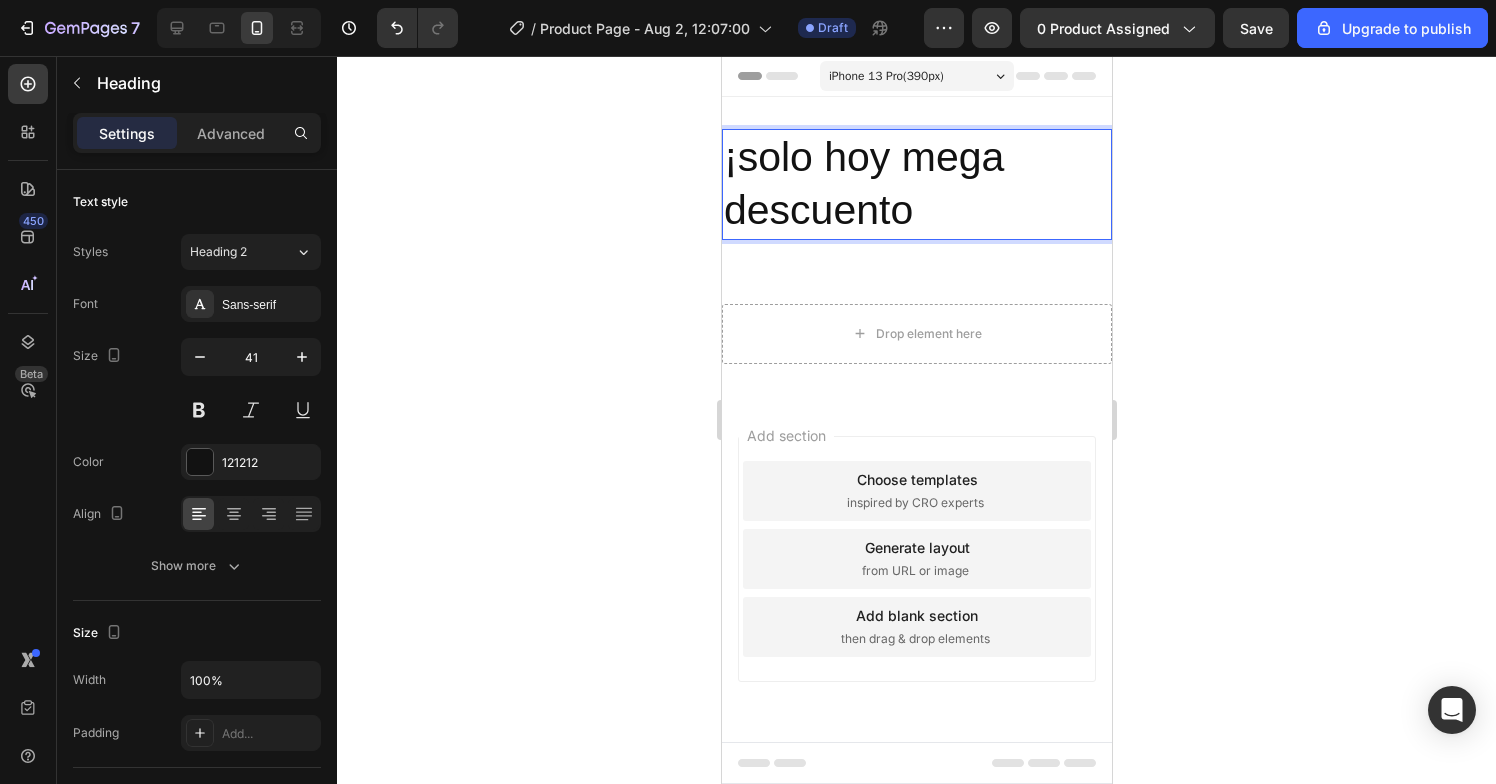 drag, startPoint x: 1071, startPoint y: 194, endPoint x: 1080, endPoint y: 181, distance: 15.811388 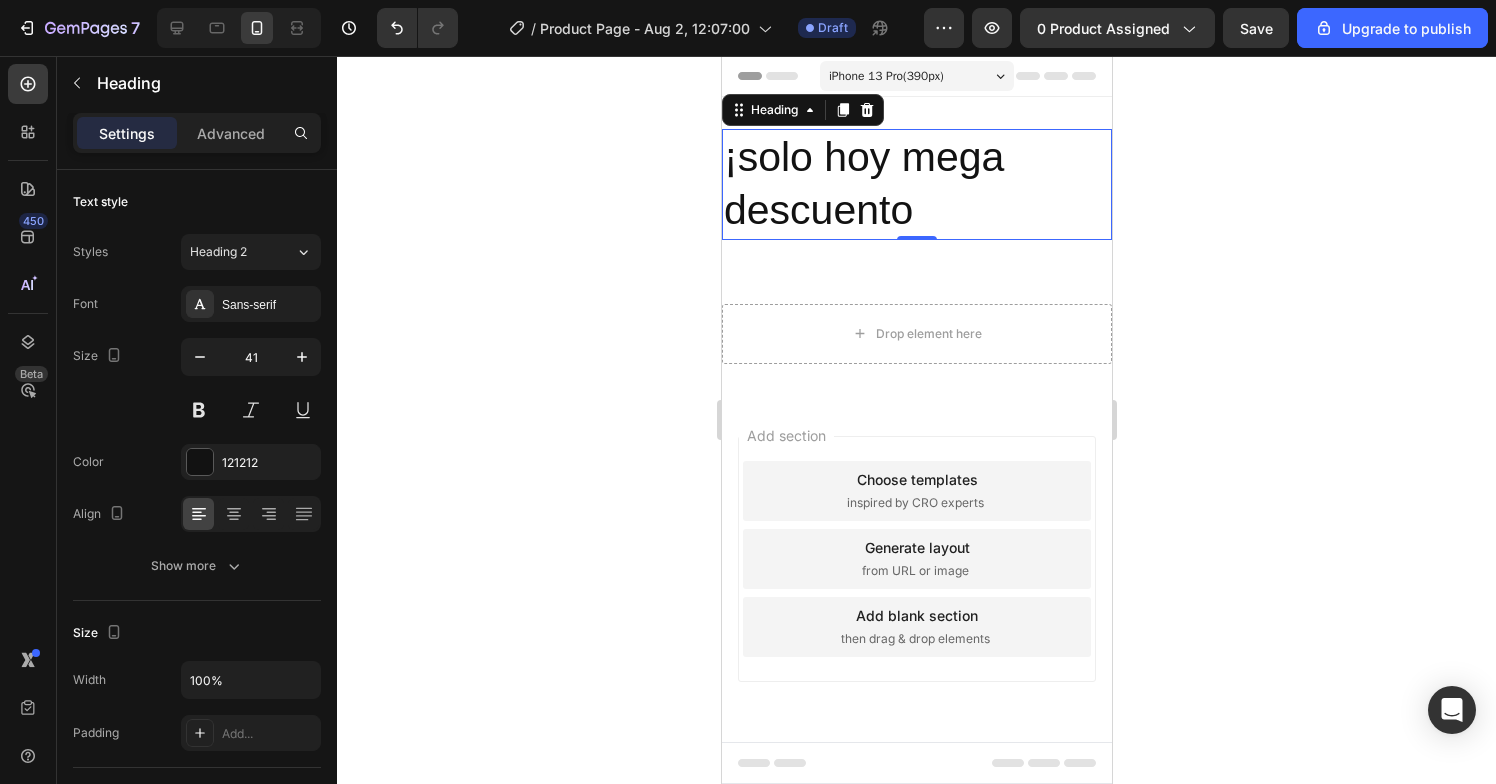 click 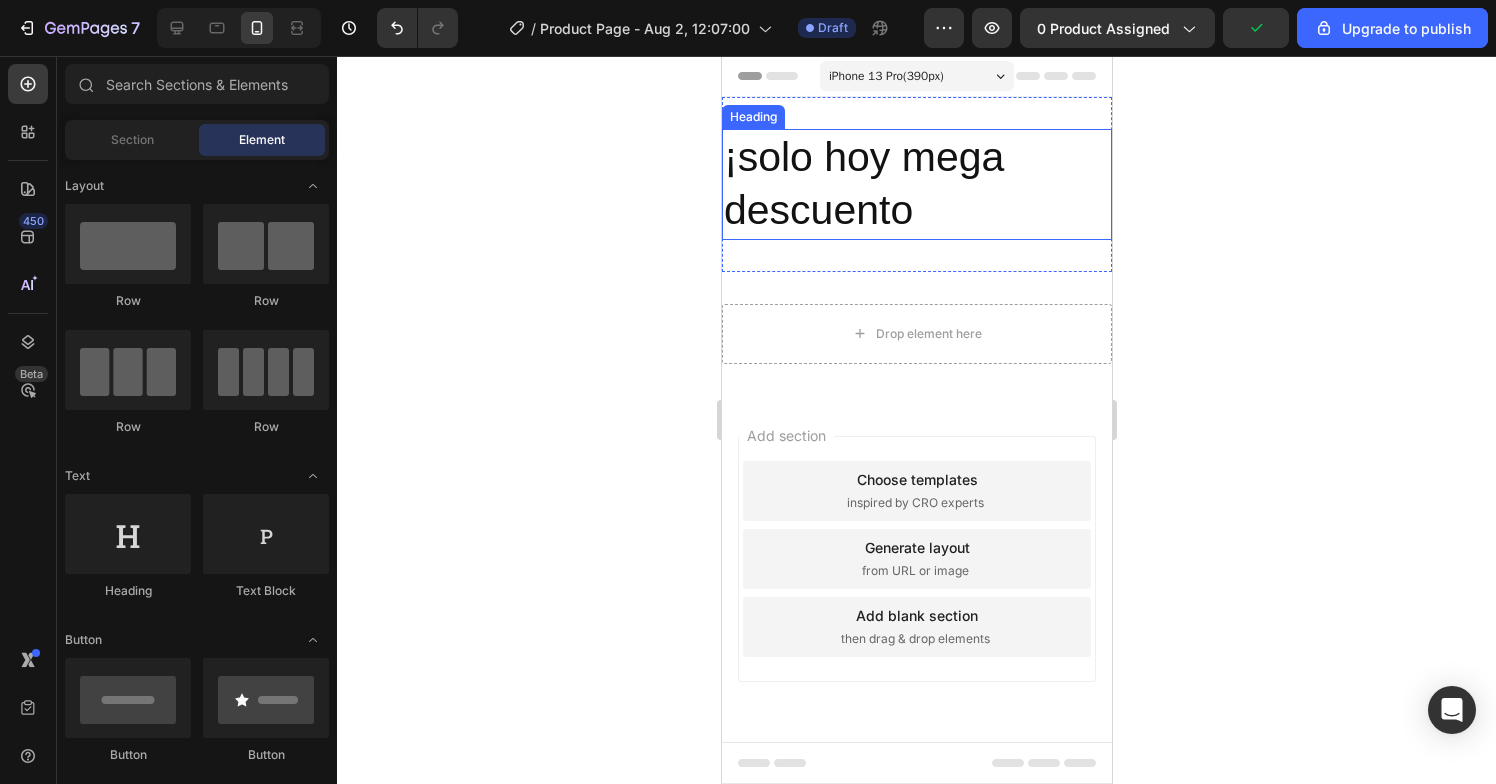 click on "¡solo hoy mega descuento" at bounding box center [916, 184] 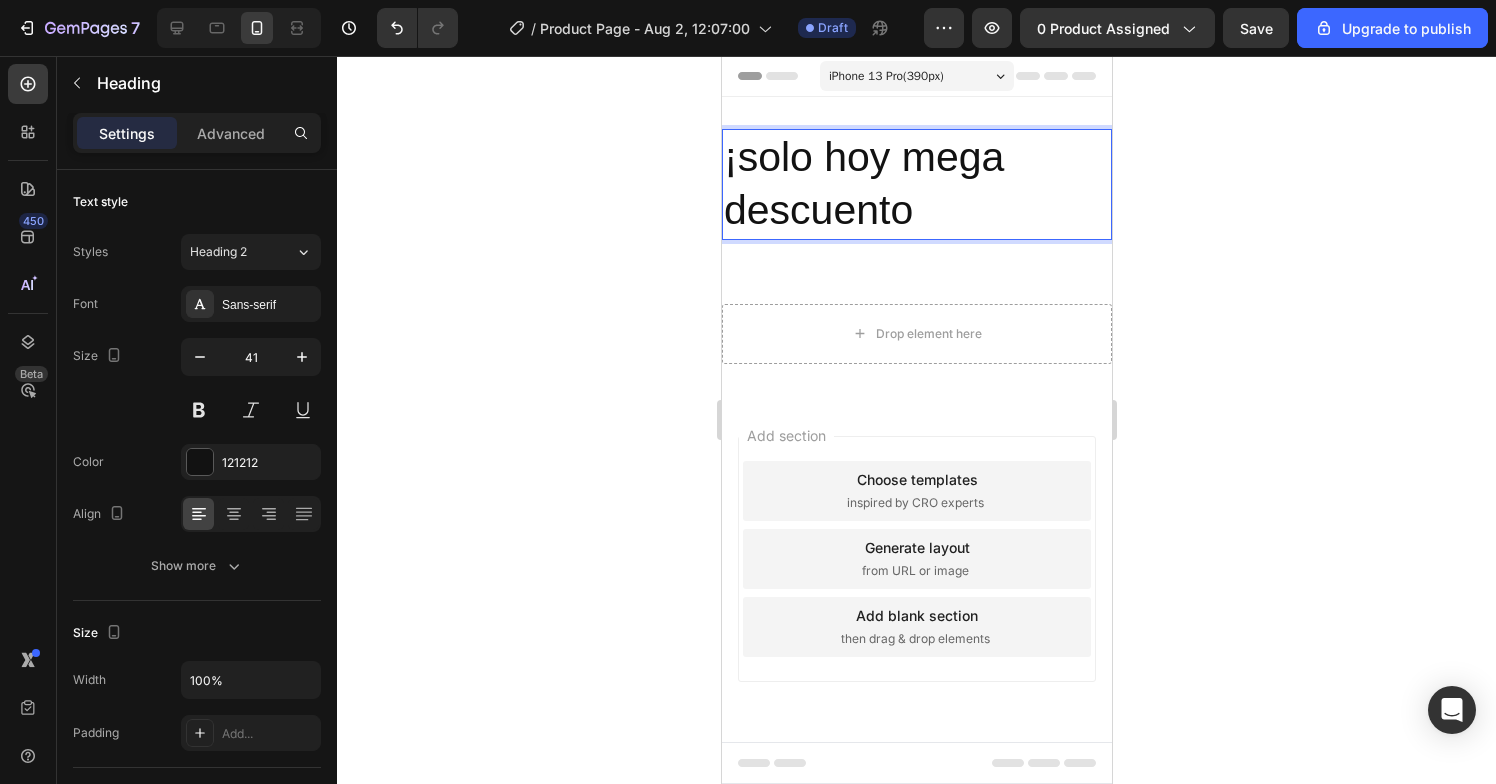 drag, startPoint x: 1069, startPoint y: 210, endPoint x: 1002, endPoint y: 166, distance: 80.1561 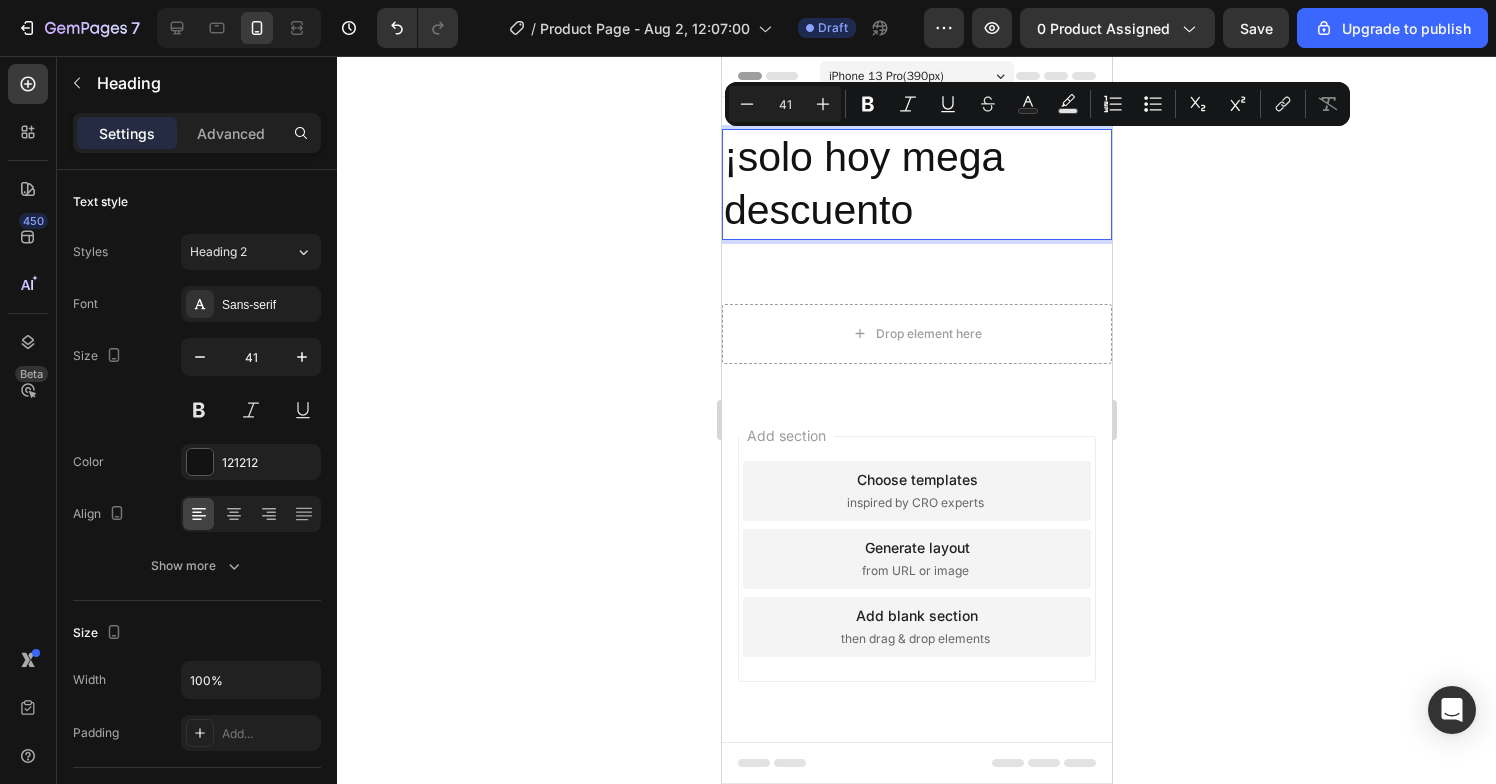 click on "¡solo hoy mega descuento" at bounding box center (916, 184) 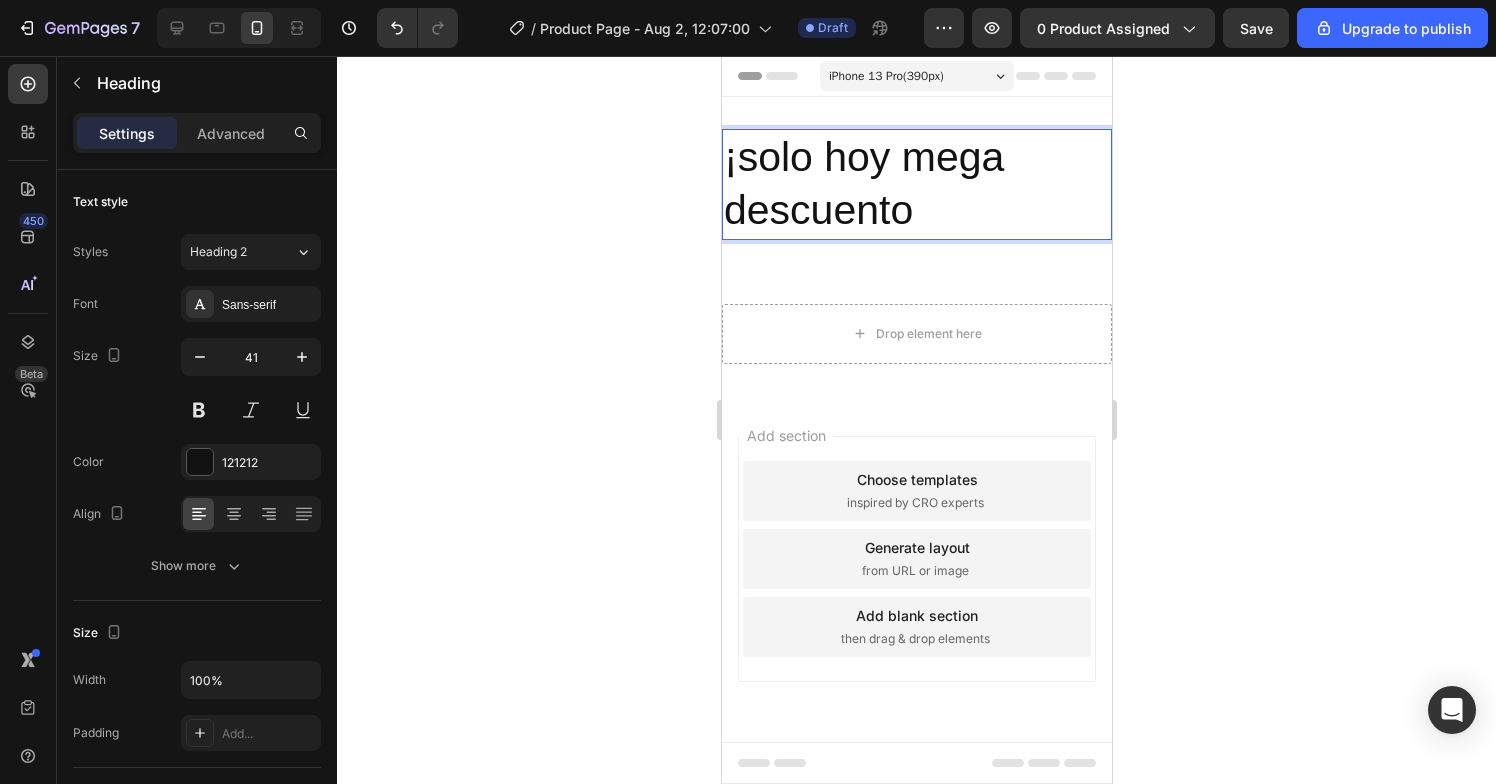 click on "¡solo hoy mega descuento" at bounding box center (916, 184) 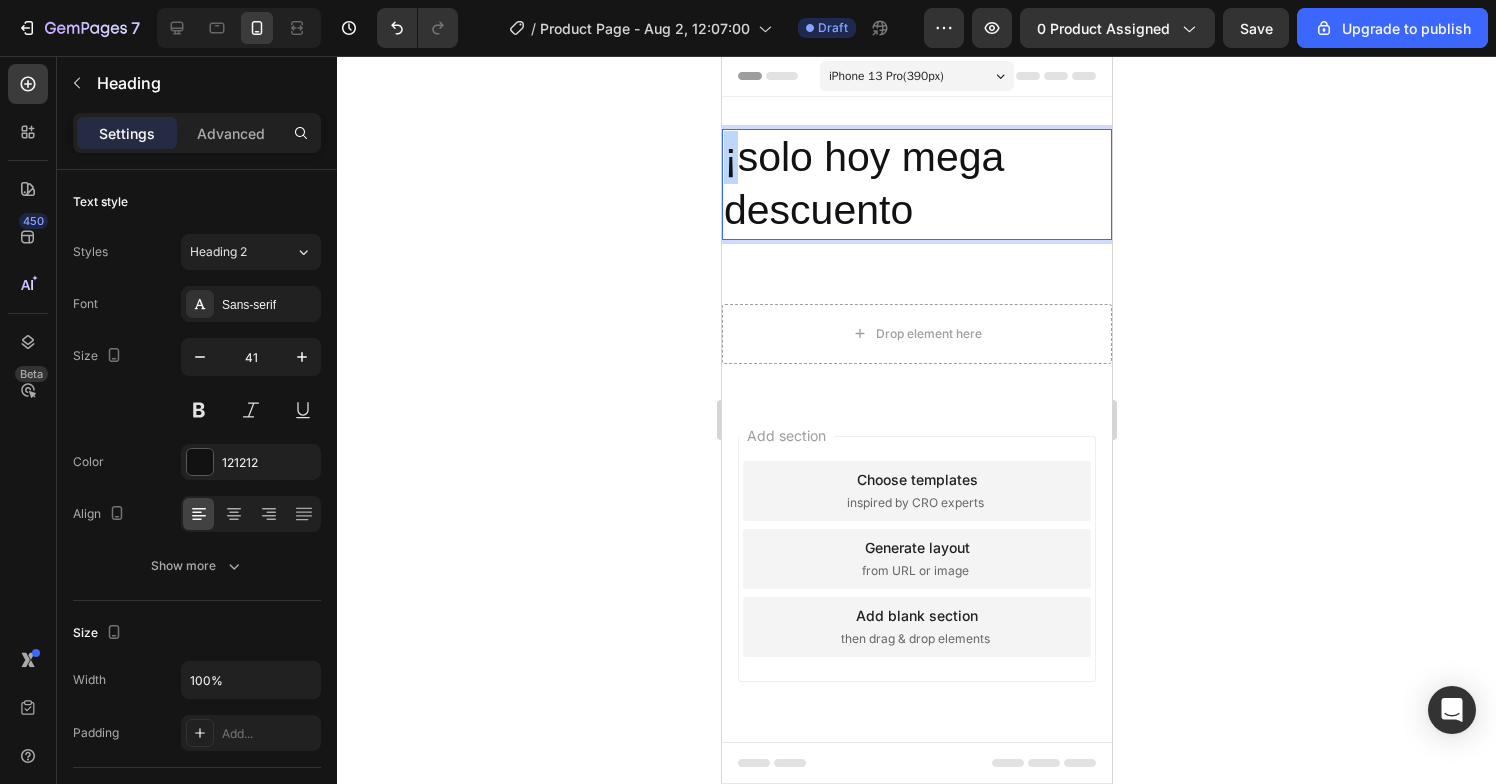 click on "¡solo hoy mega descuento" at bounding box center [916, 184] 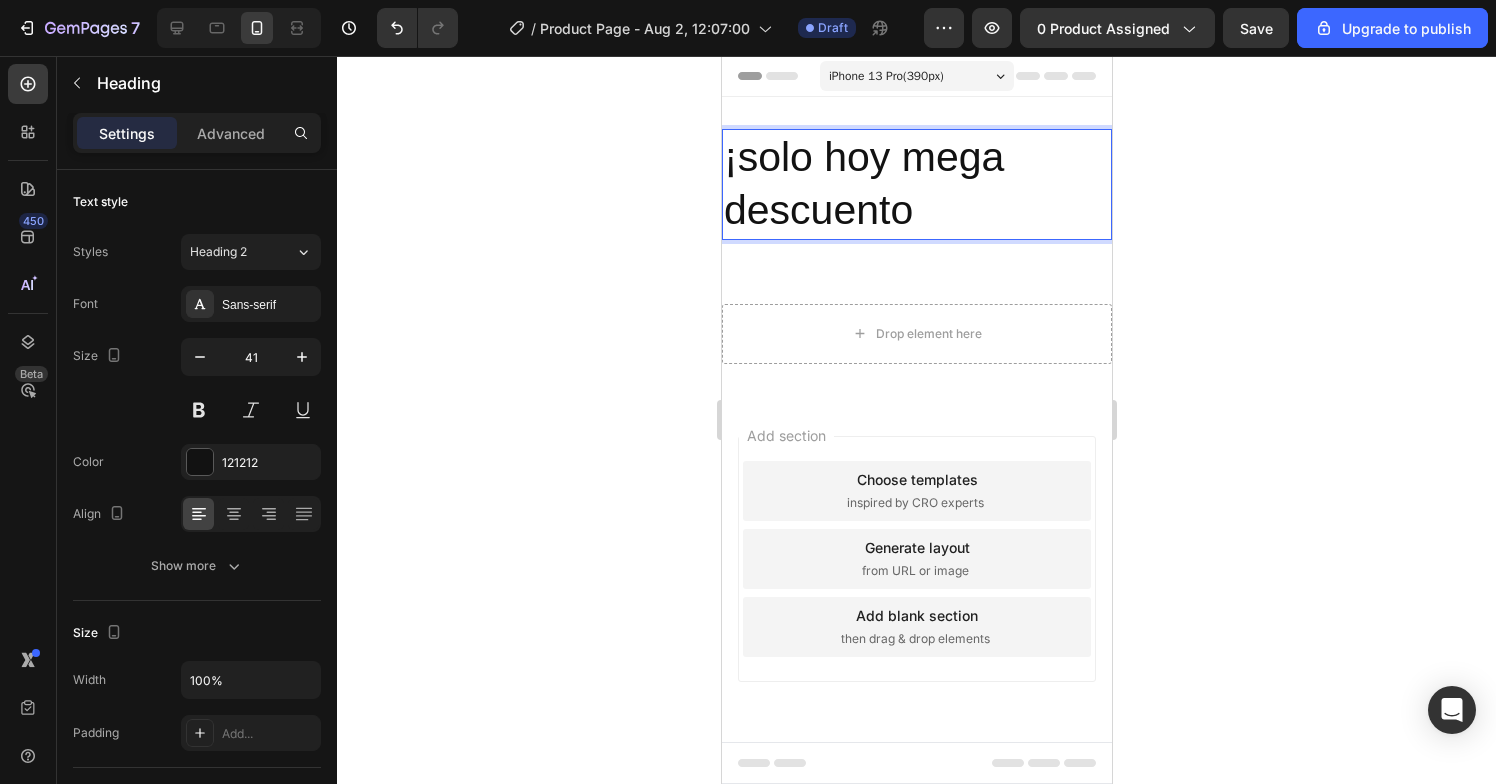 click on "¡solo hoy mega descuento" at bounding box center [916, 184] 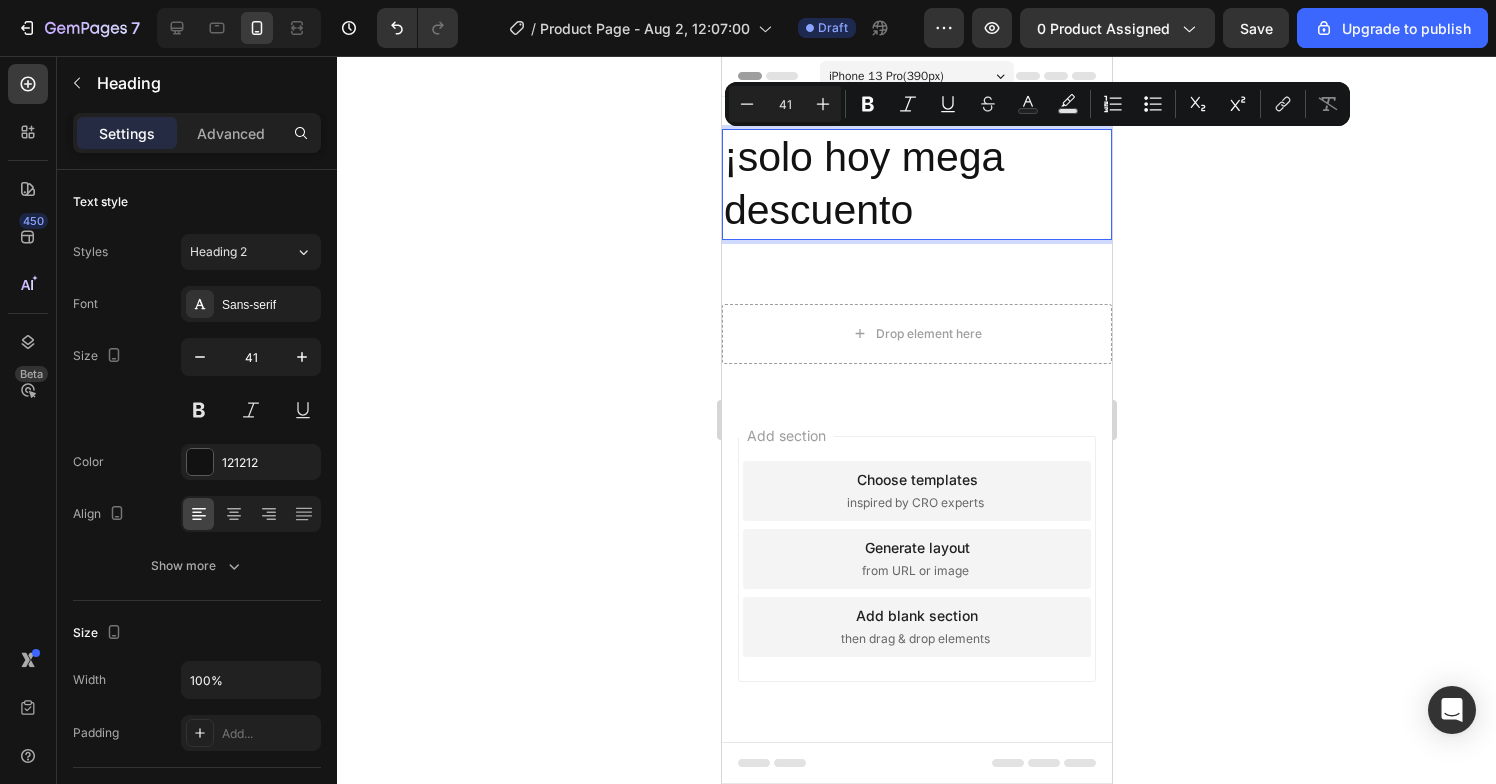 drag, startPoint x: 898, startPoint y: 236, endPoint x: 712, endPoint y: 138, distance: 210.23796 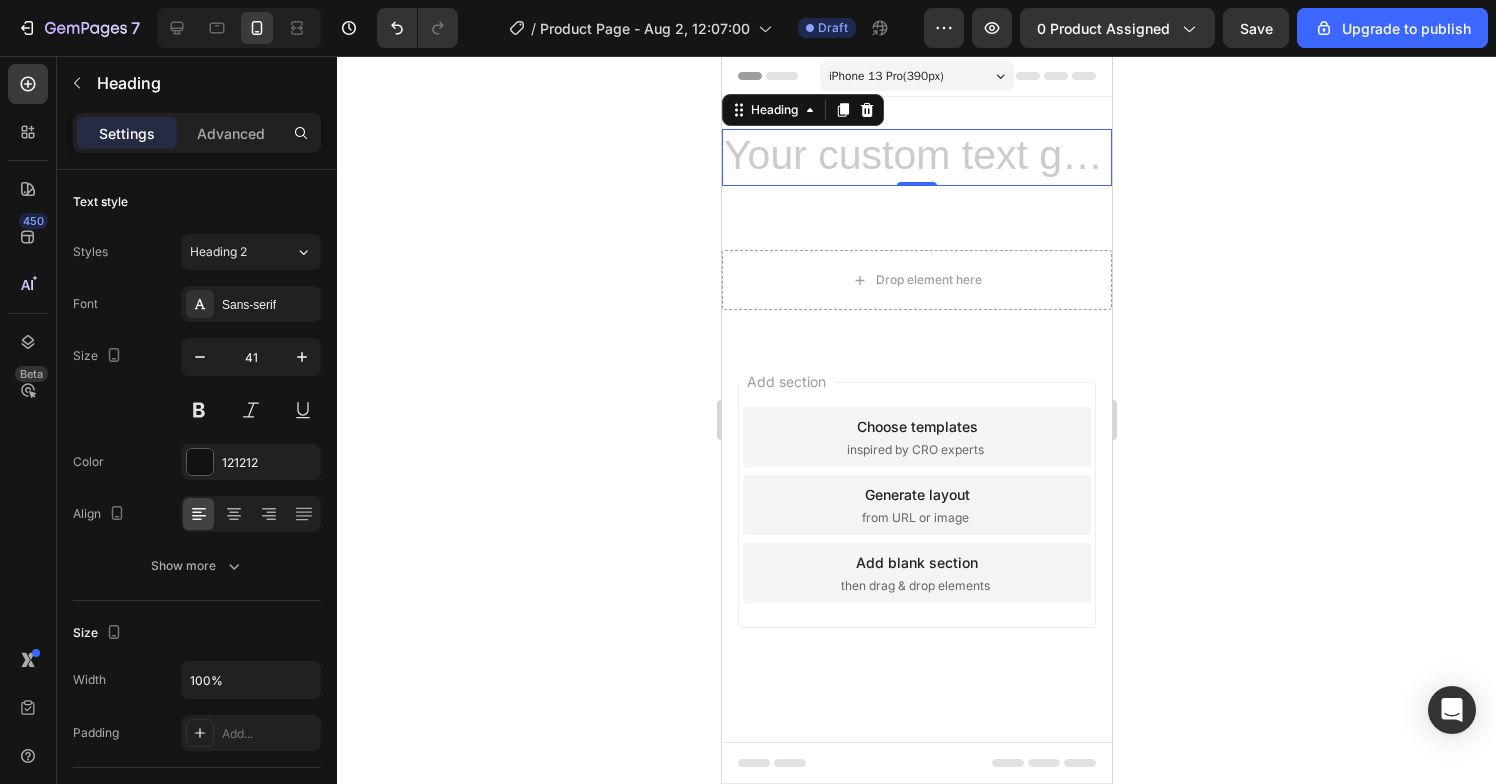 click 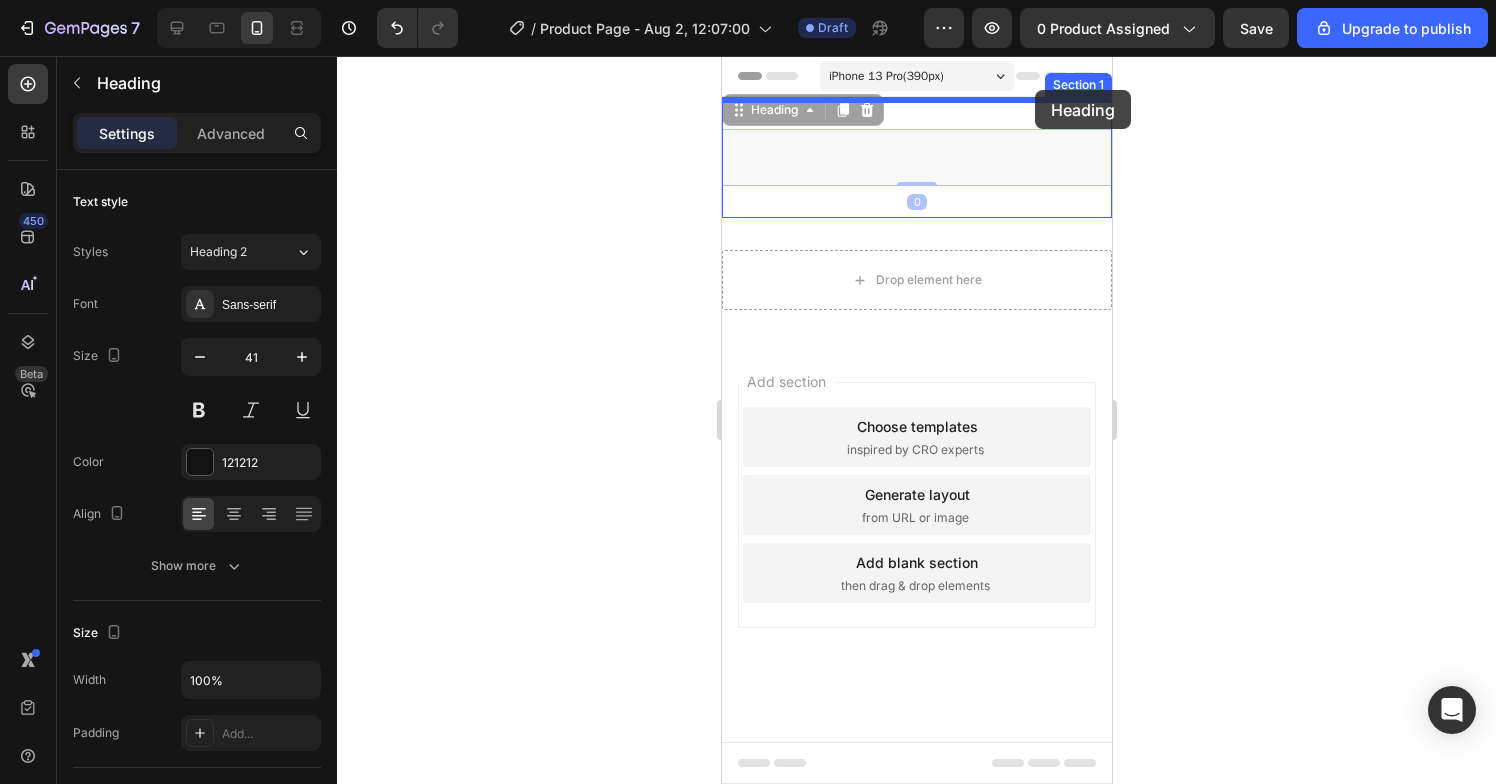 drag, startPoint x: 1047, startPoint y: 165, endPoint x: 1034, endPoint y: 90, distance: 76.11833 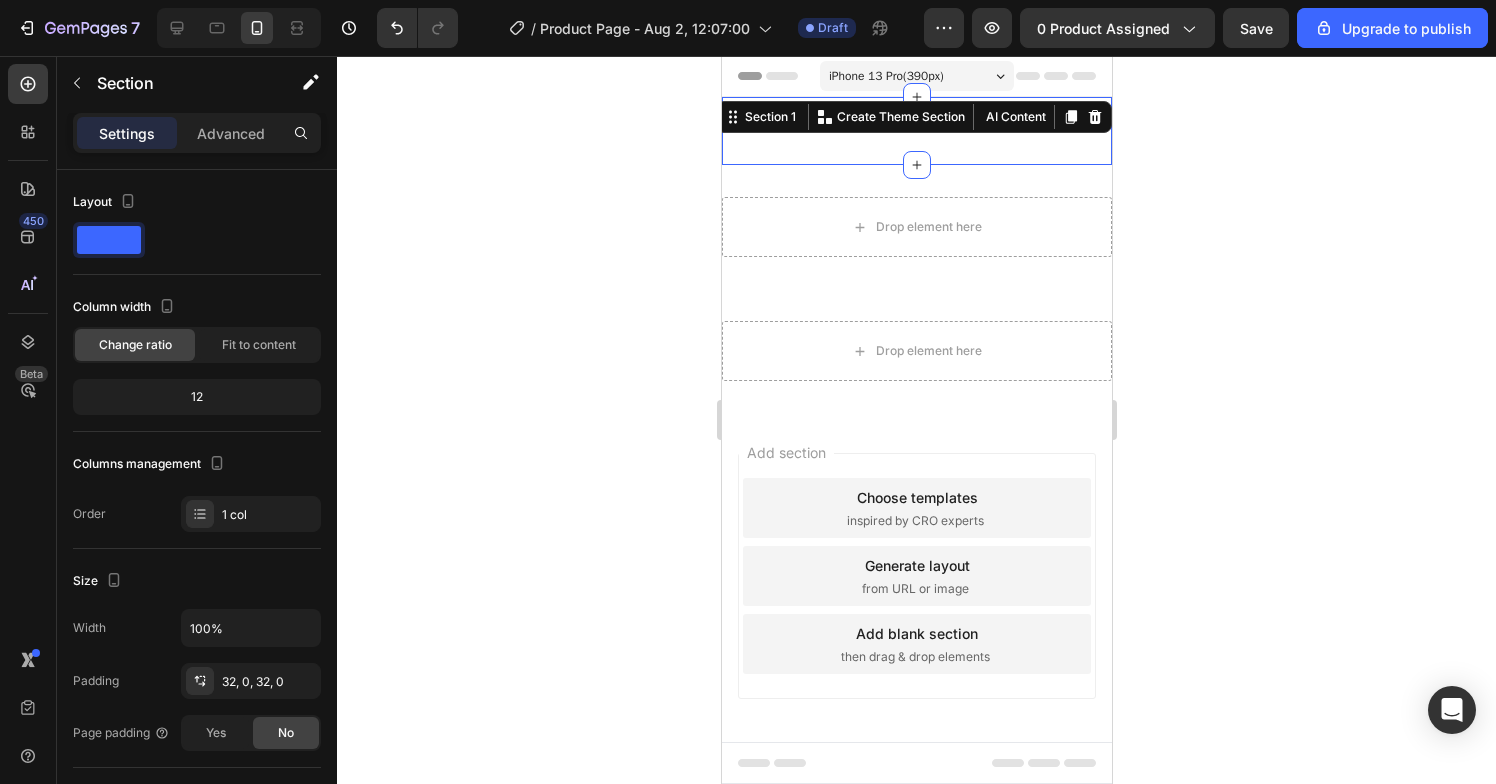 click on "Heading Section 1   You can create reusable sections Create Theme Section AI Content Write with GemAI What would you like to describe here? Tone and Voice Persuasive Product Getting products... Show more Generate" at bounding box center [916, 131] 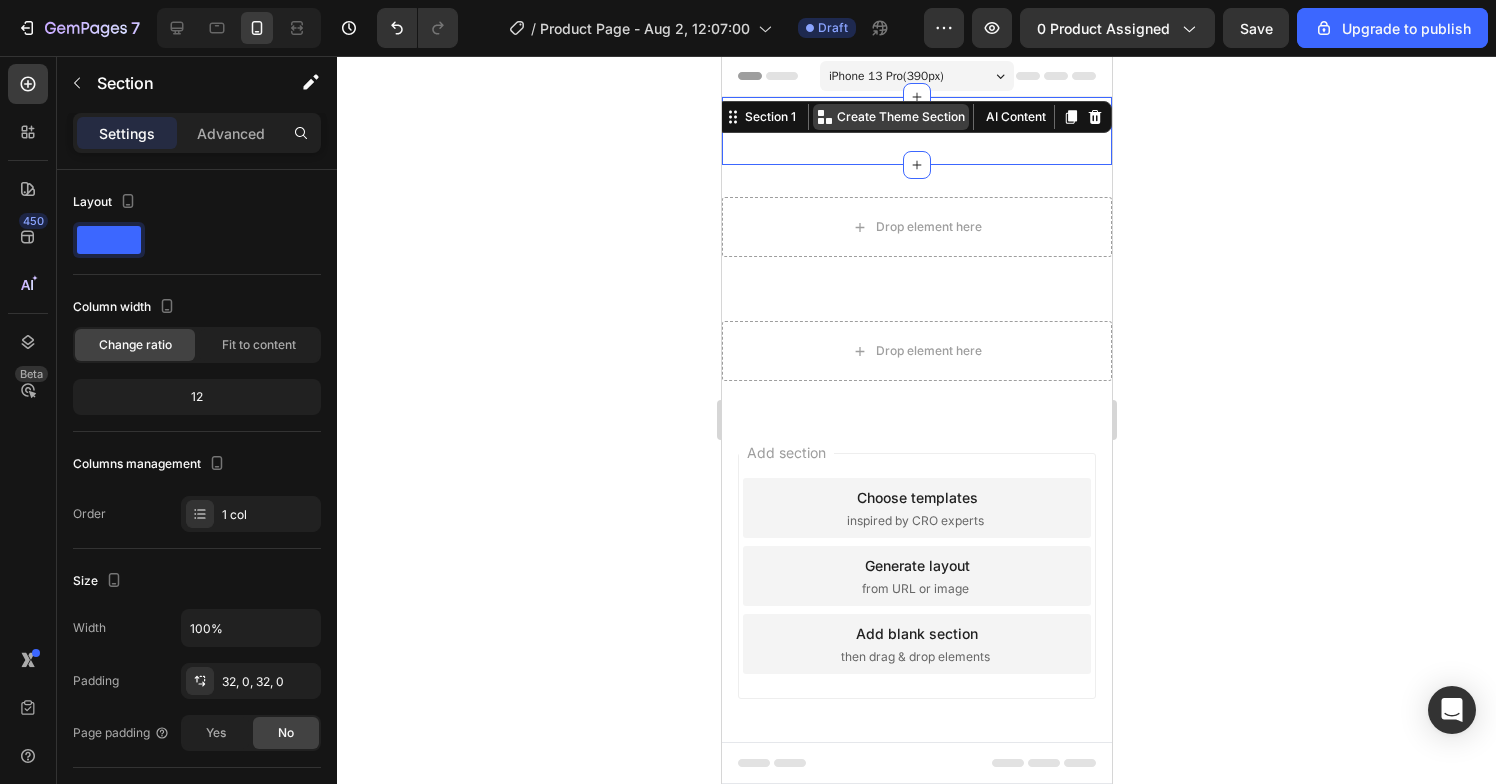 click on "Create Theme Section" at bounding box center [900, 117] 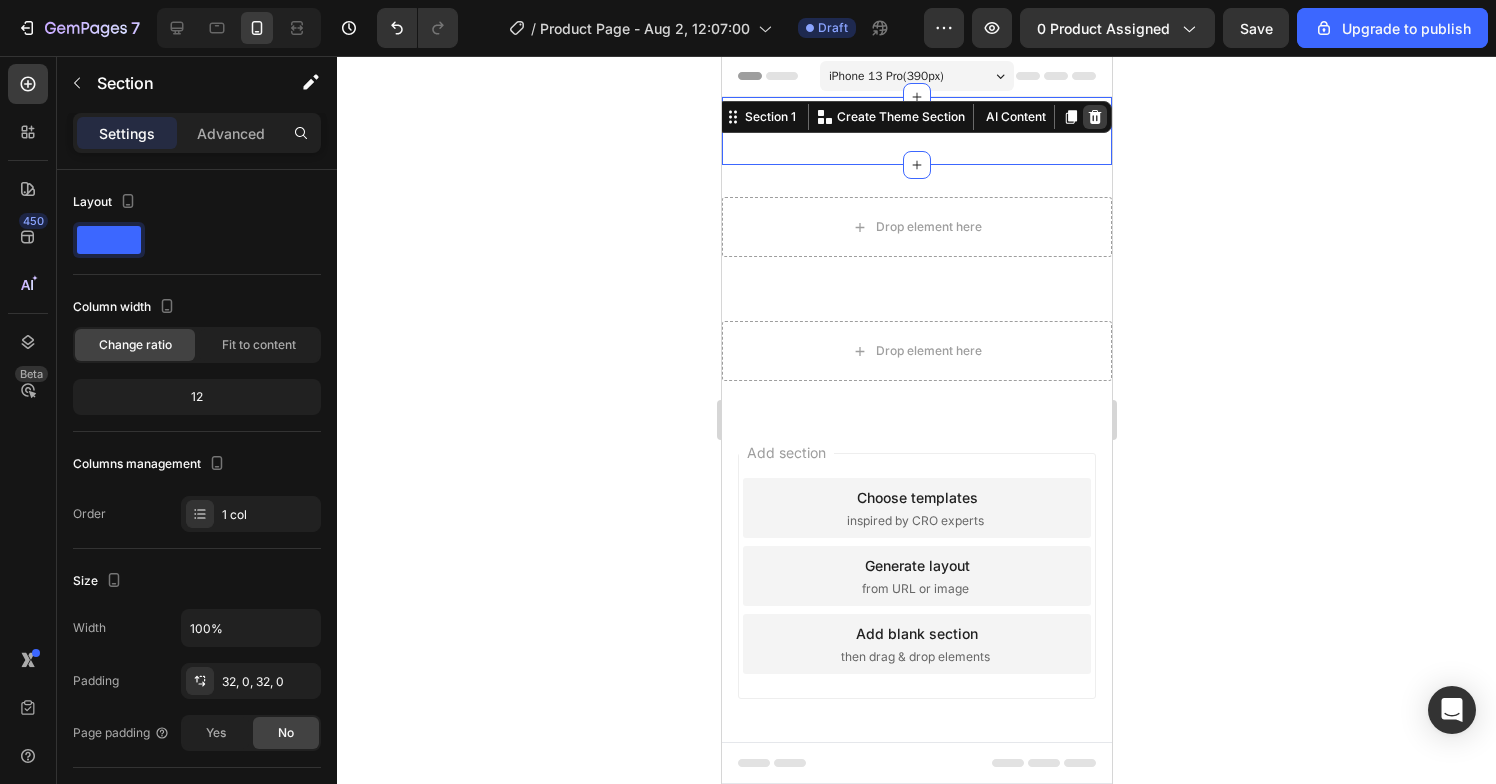 click 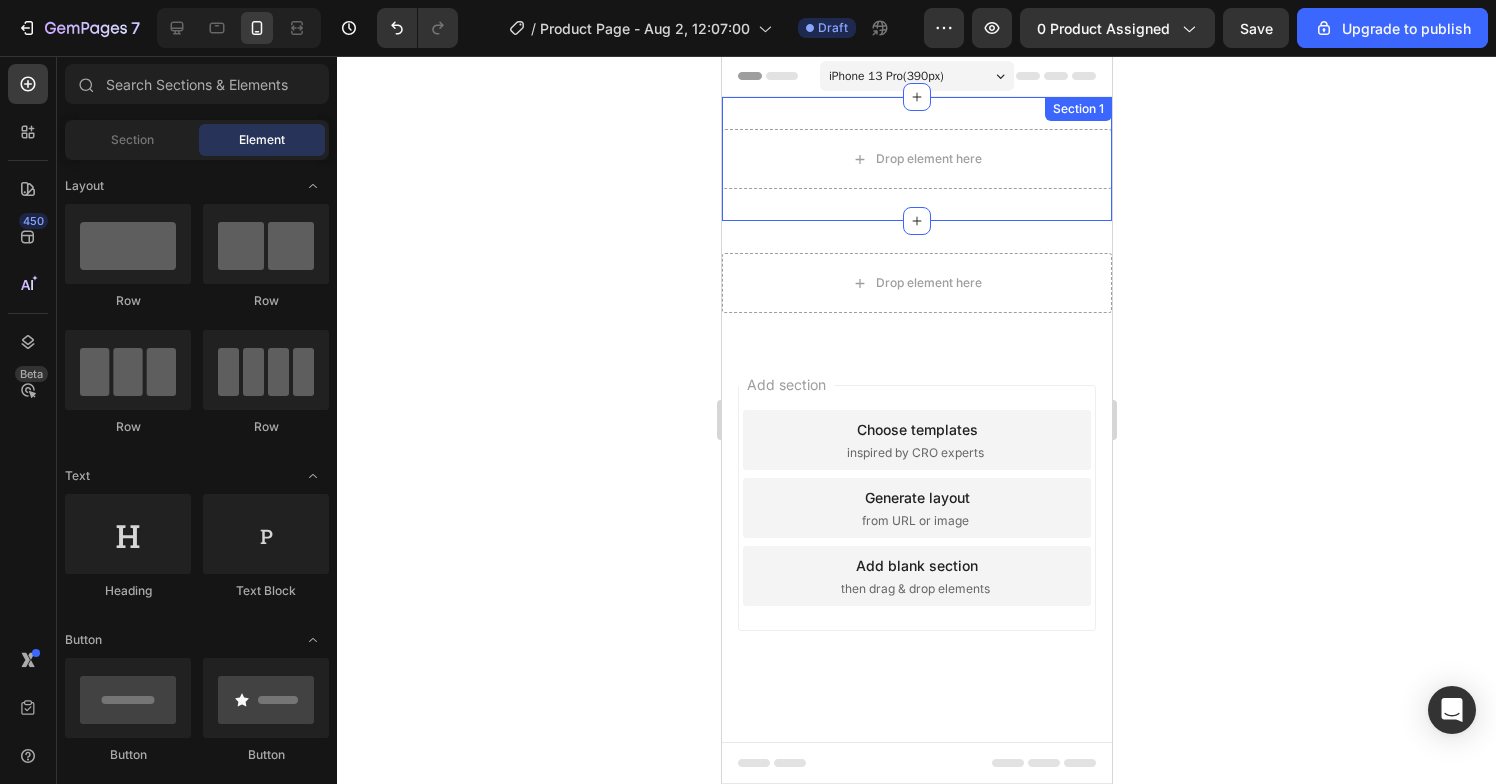 click on "Drop element here Section 1" at bounding box center [916, 159] 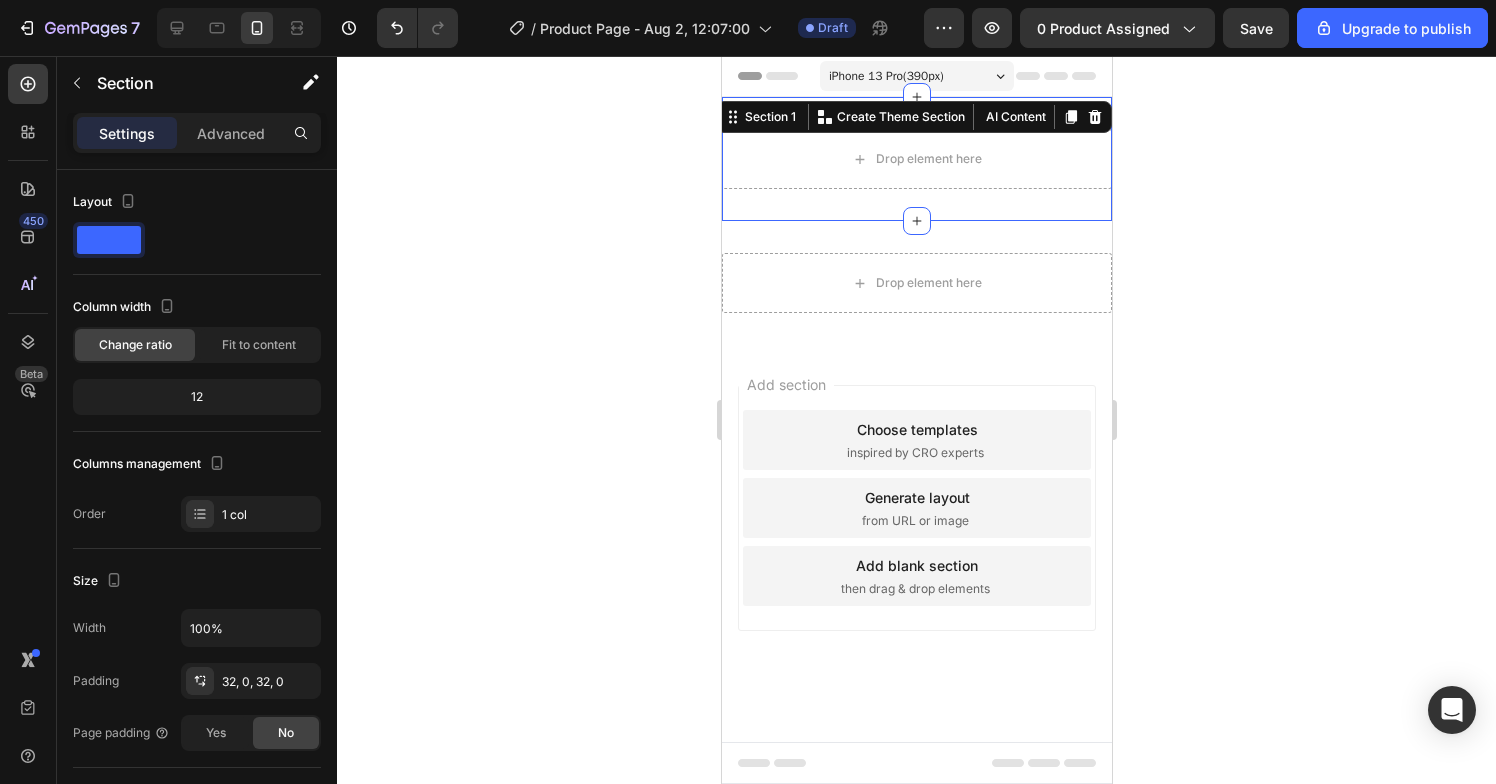 click 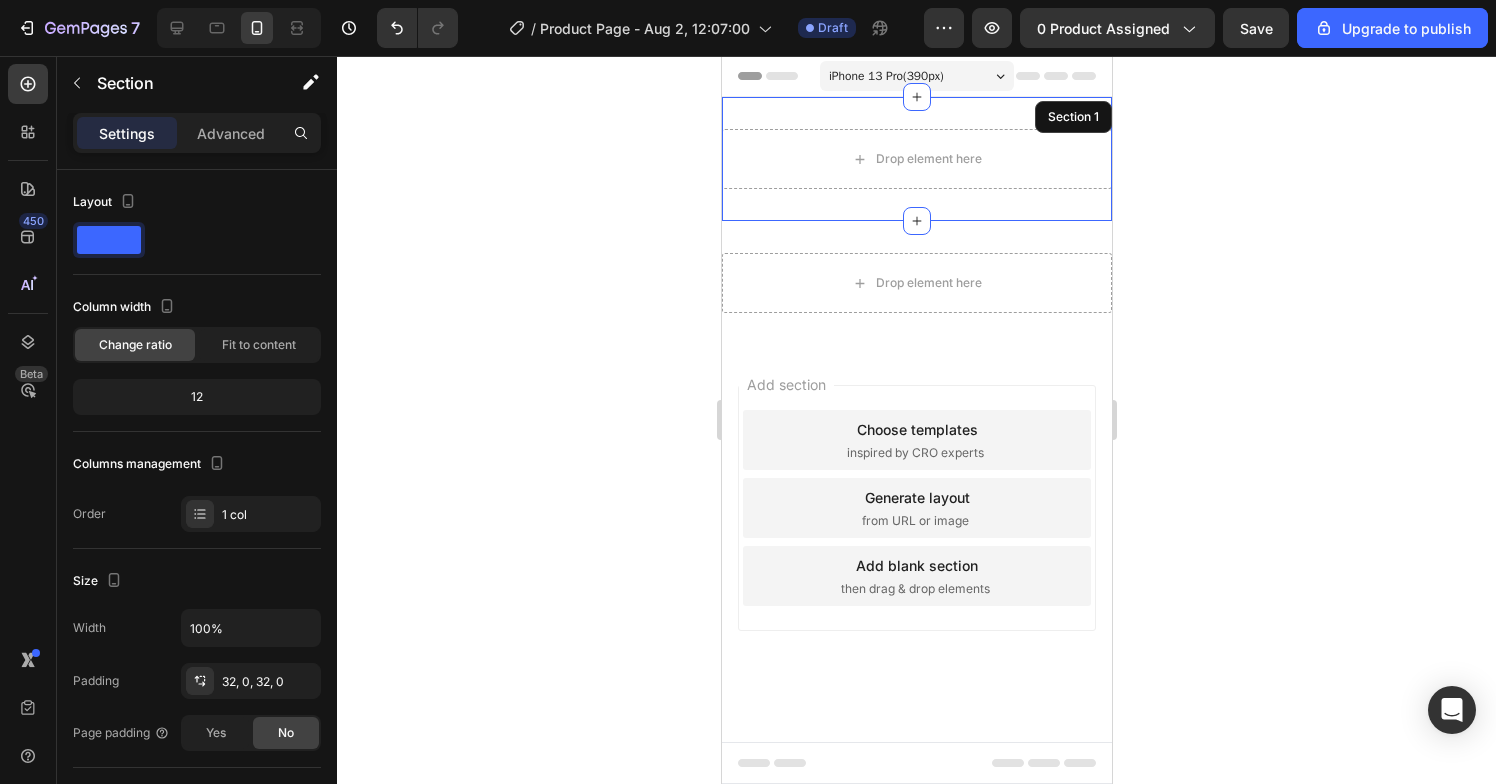 click on "Drop element here Section 1" at bounding box center [916, 159] 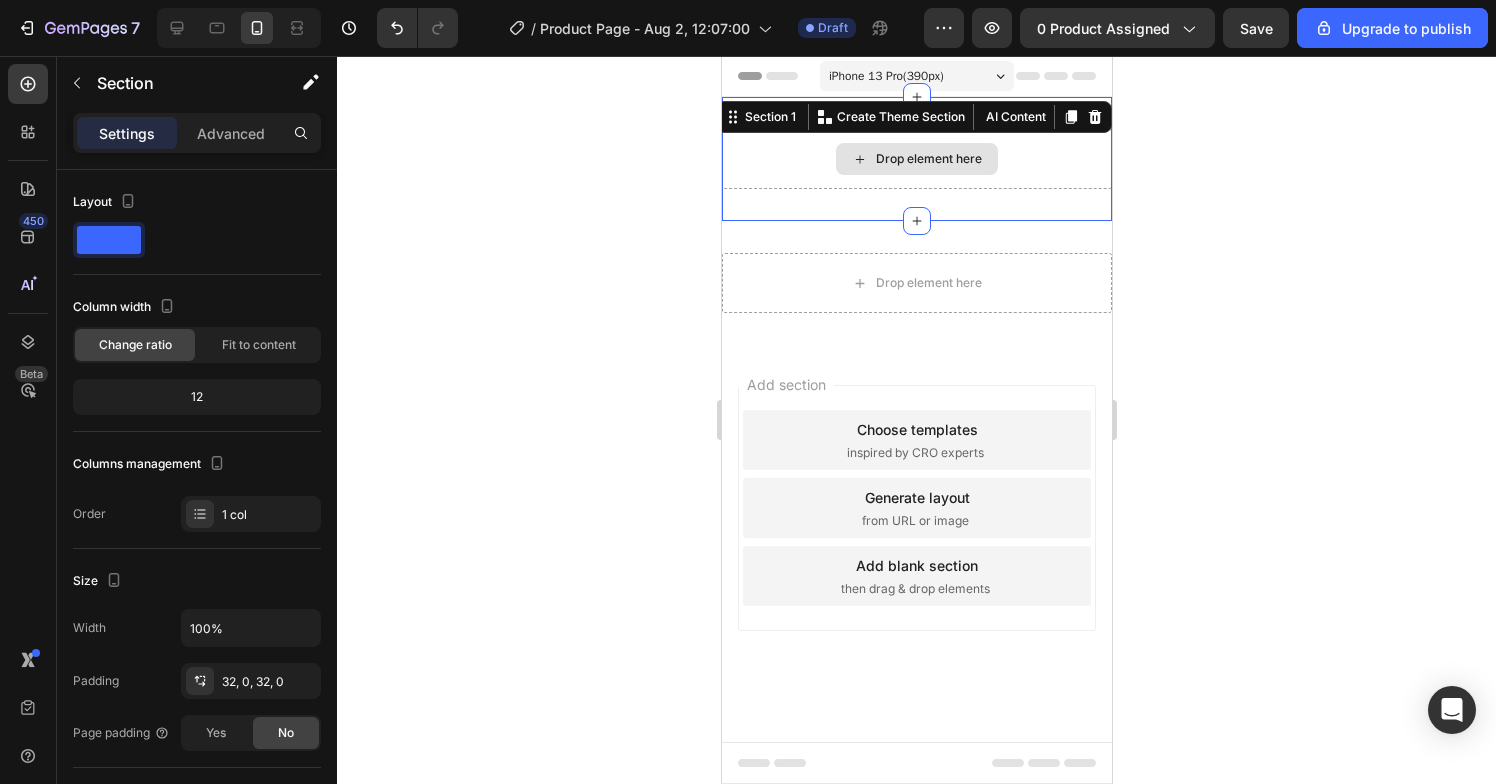 click 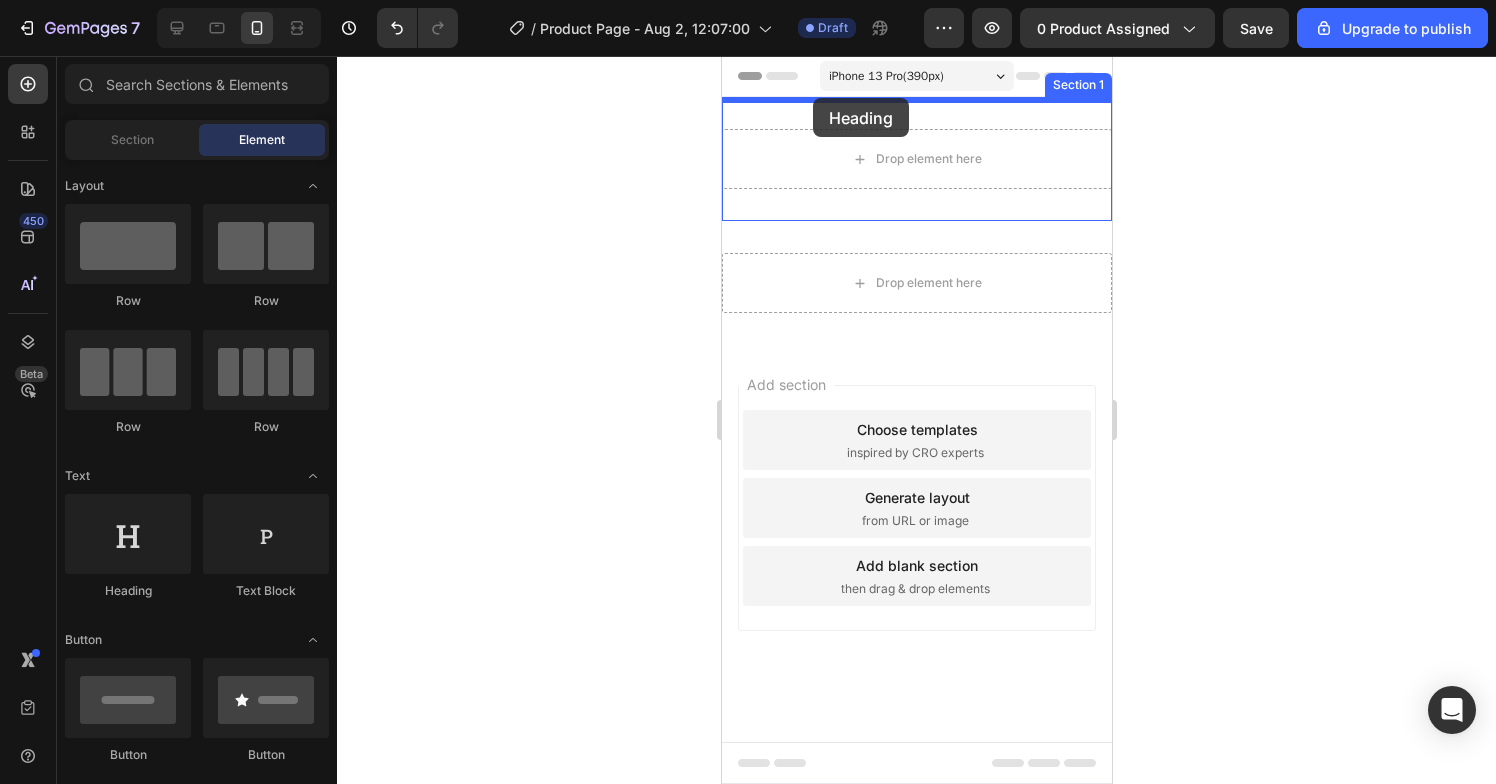 drag, startPoint x: 820, startPoint y: 615, endPoint x: 812, endPoint y: 98, distance: 517.0619 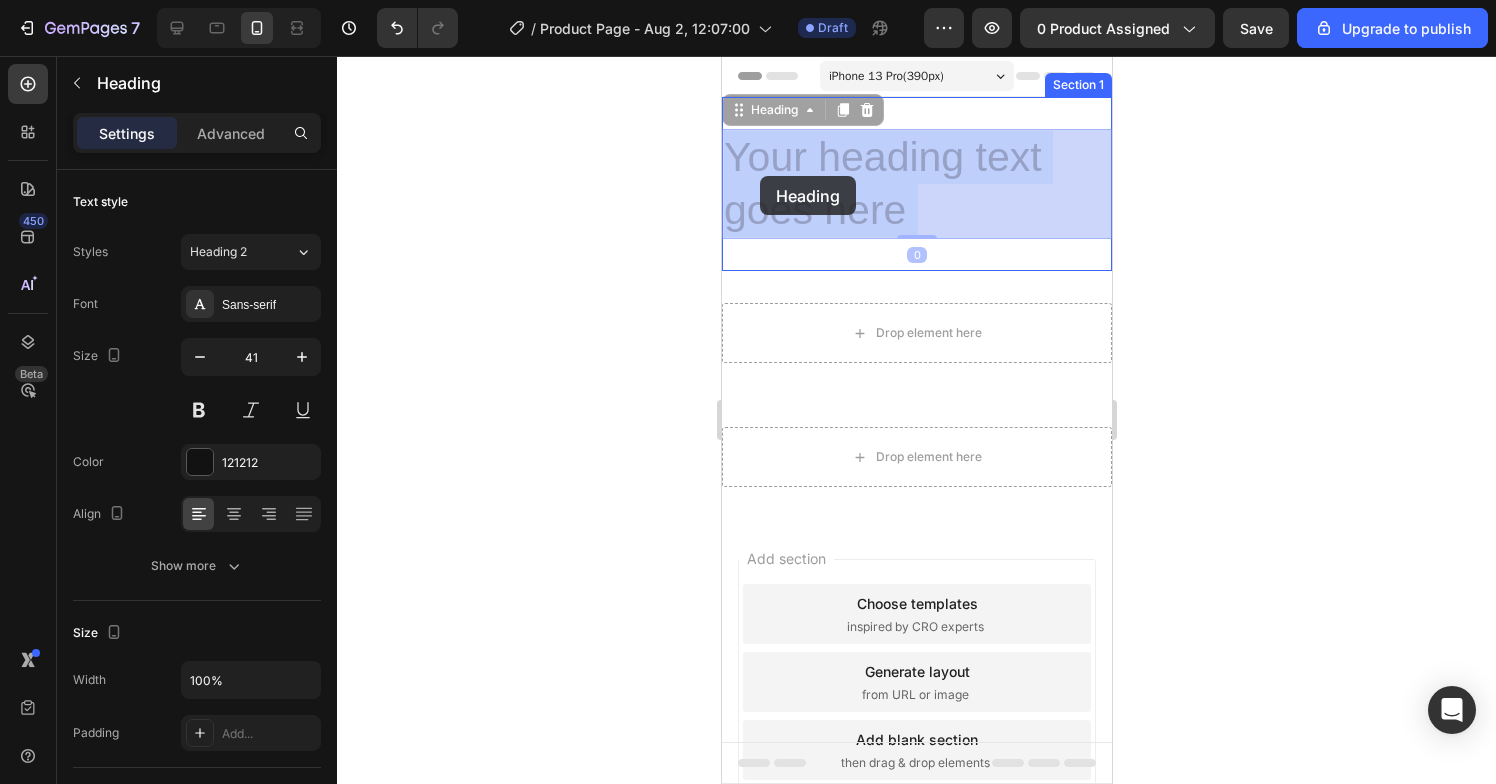 drag, startPoint x: 920, startPoint y: 207, endPoint x: 758, endPoint y: 172, distance: 165.73775 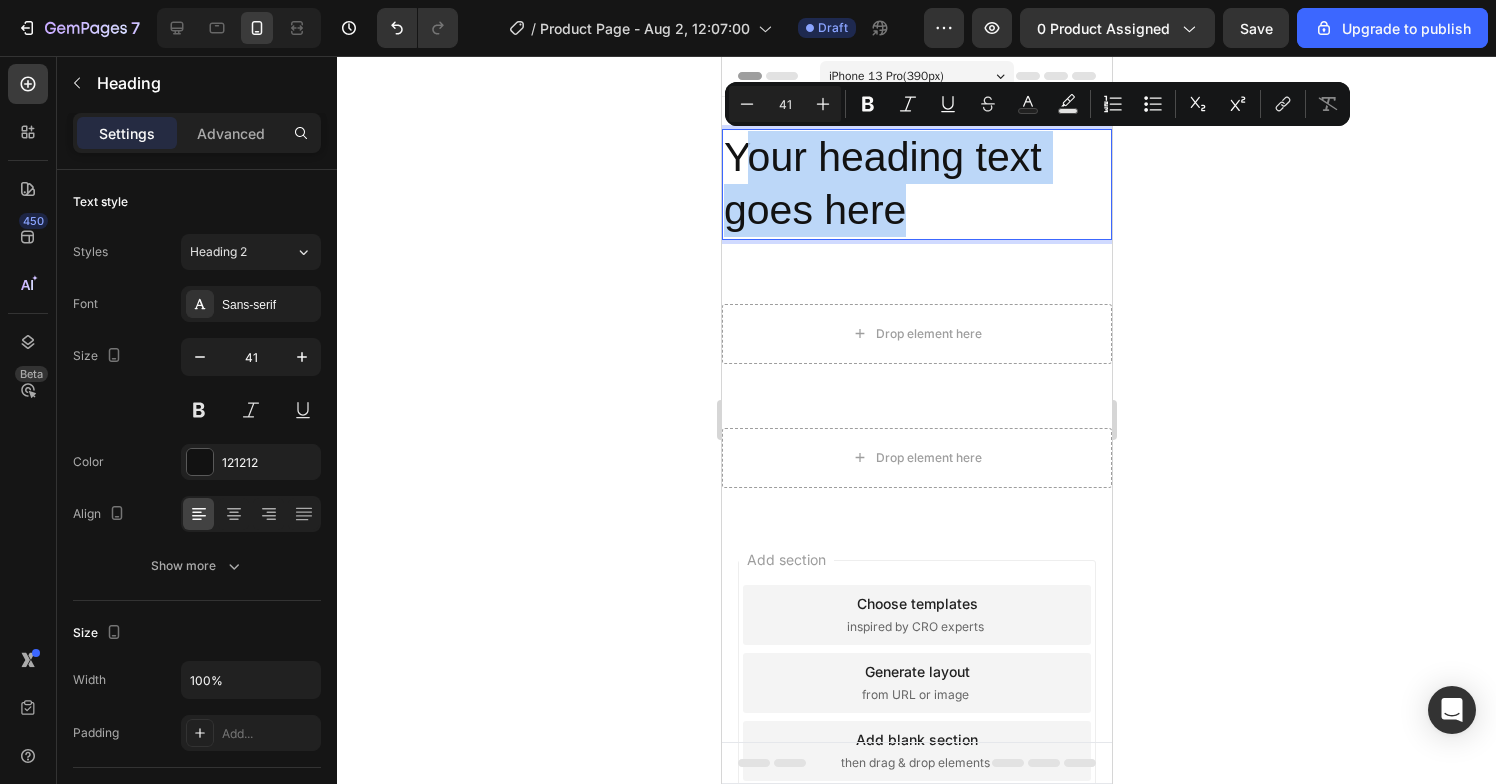 drag, startPoint x: 741, startPoint y: 153, endPoint x: 947, endPoint y: 219, distance: 216.31459 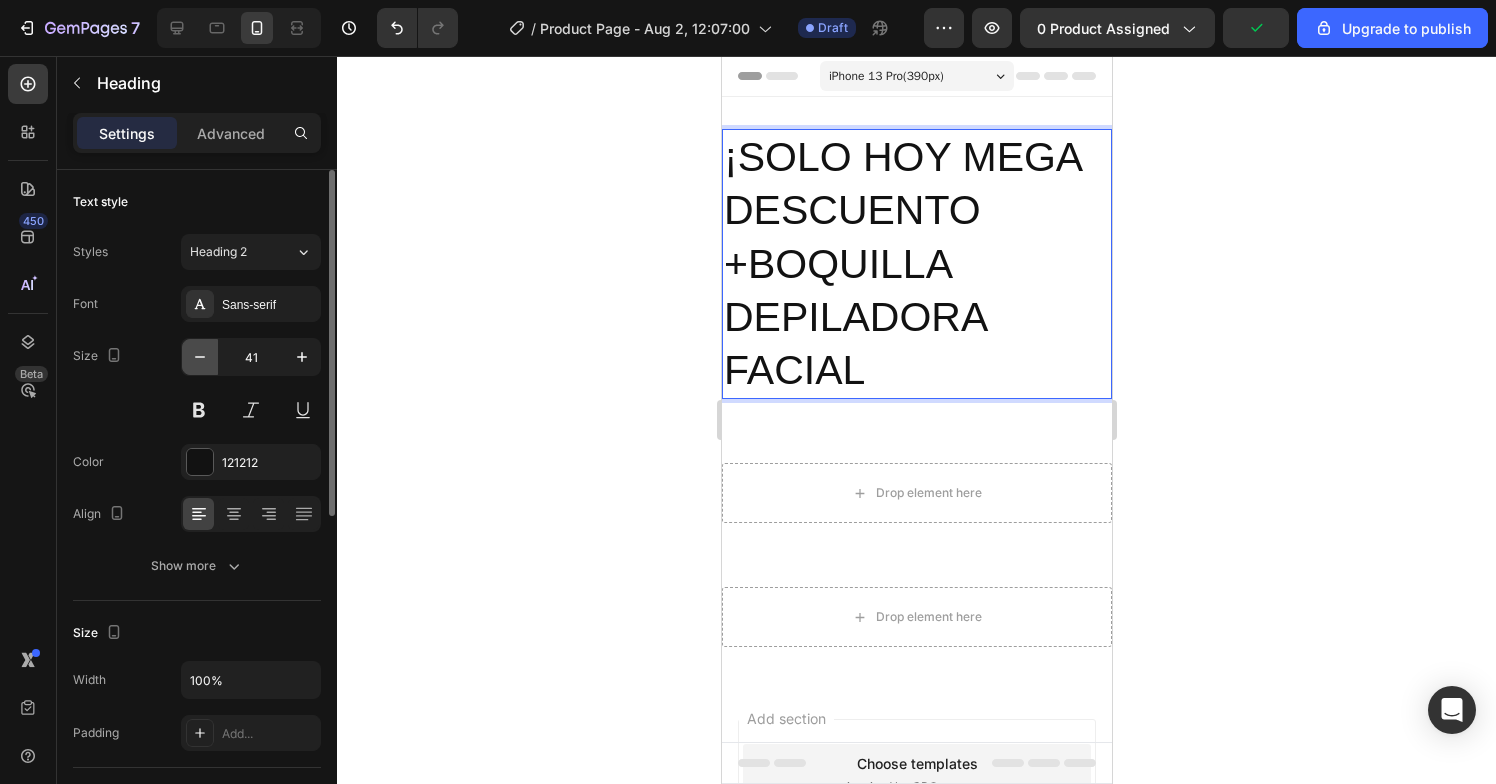 click at bounding box center [200, 357] 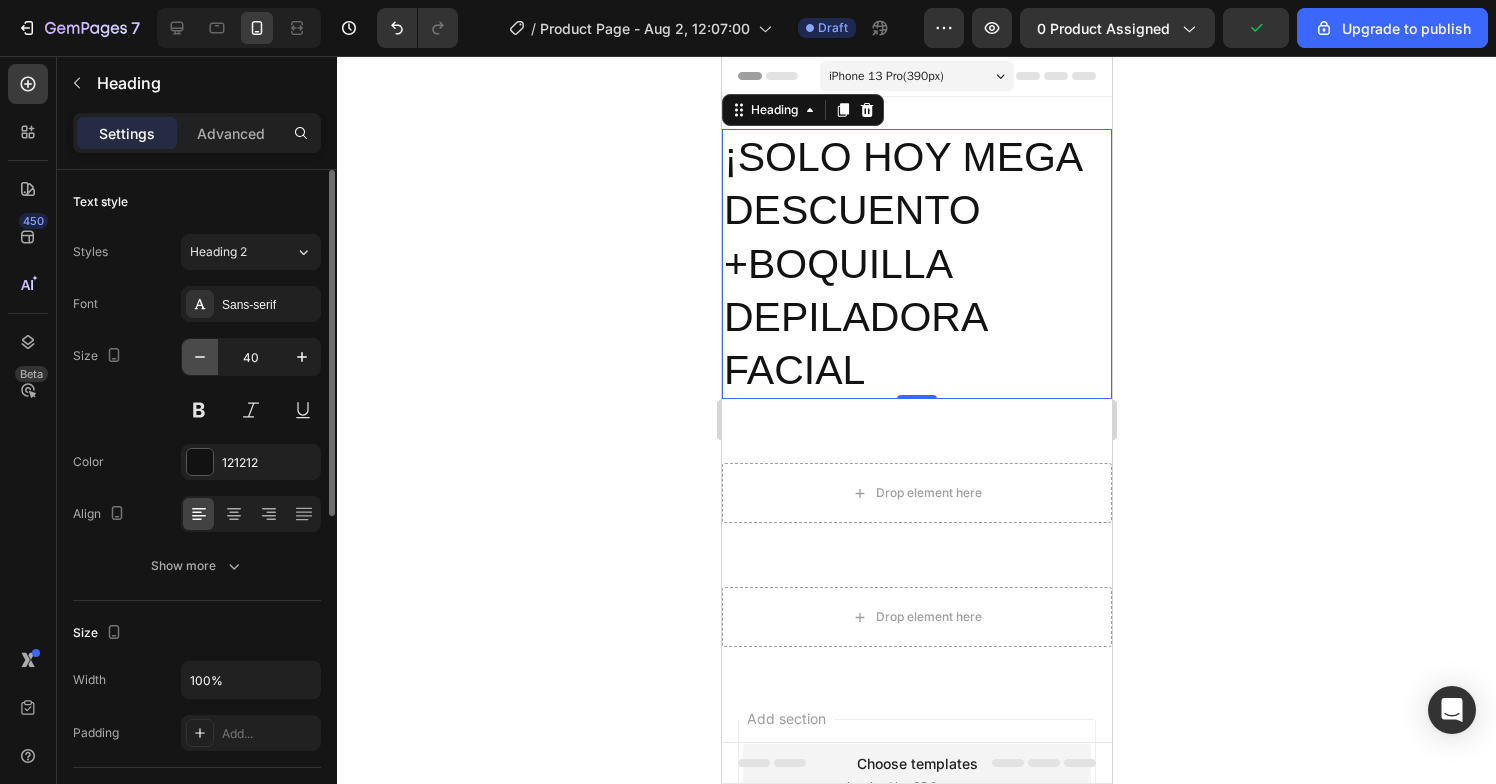 click at bounding box center (200, 357) 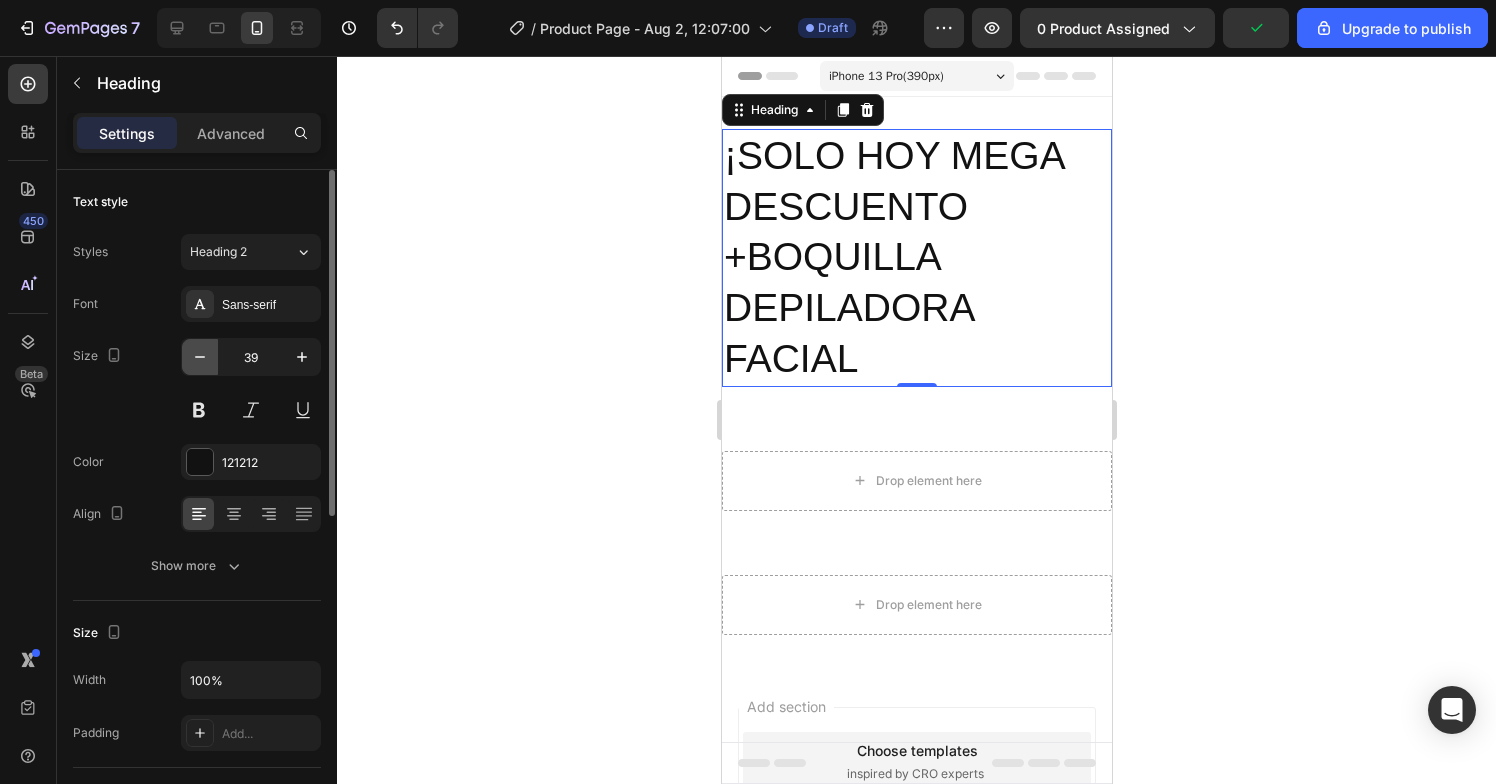click at bounding box center [200, 357] 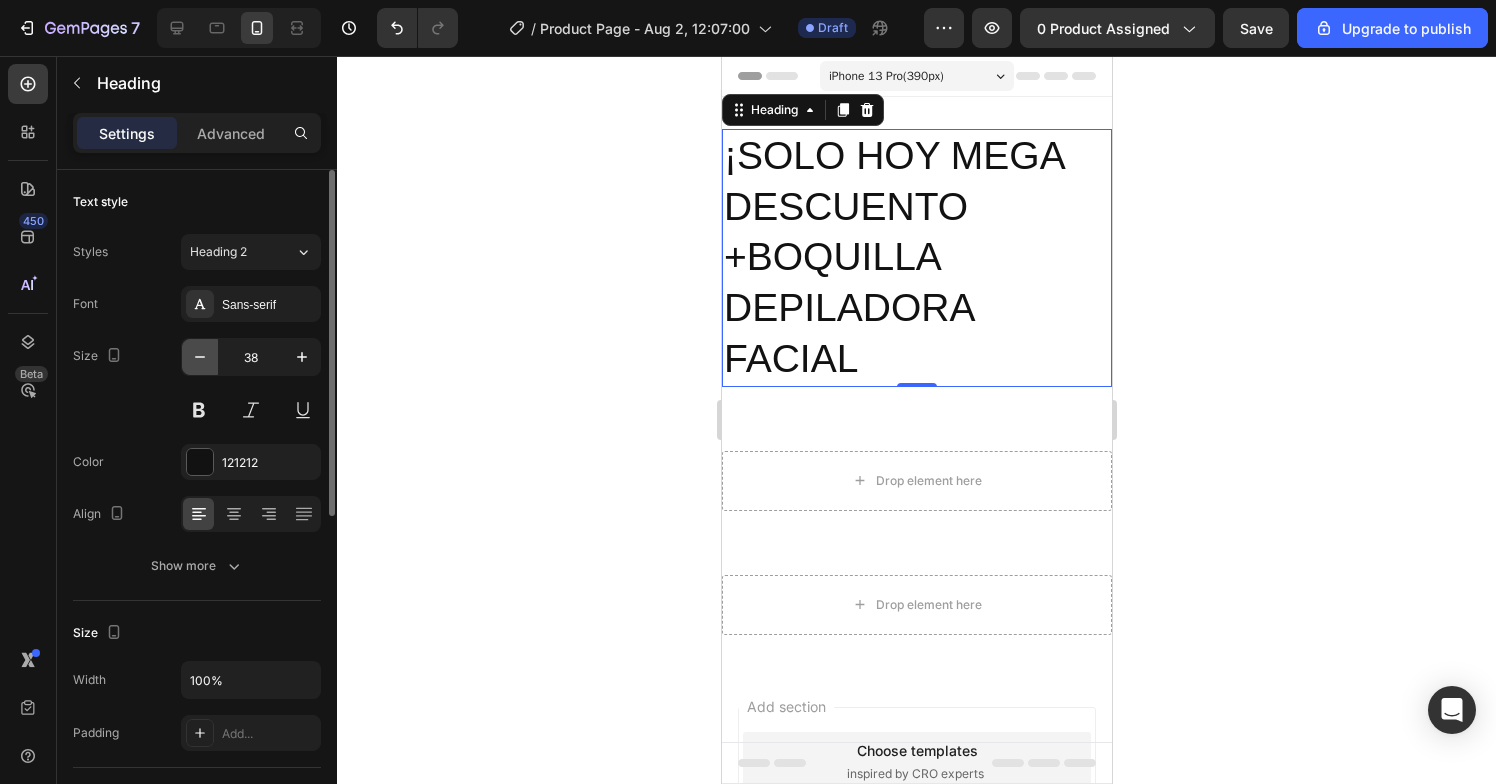 click at bounding box center [200, 357] 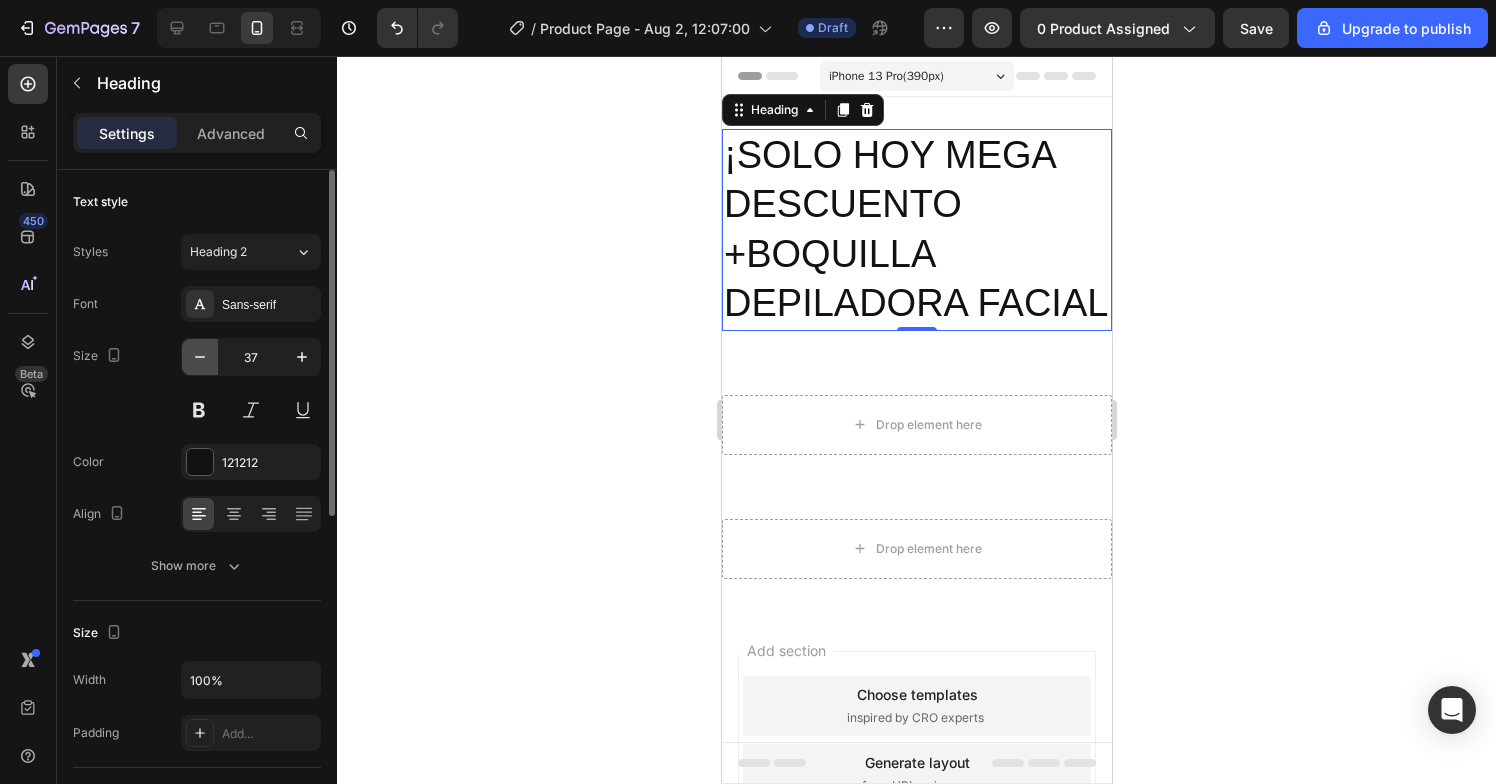 click at bounding box center (200, 357) 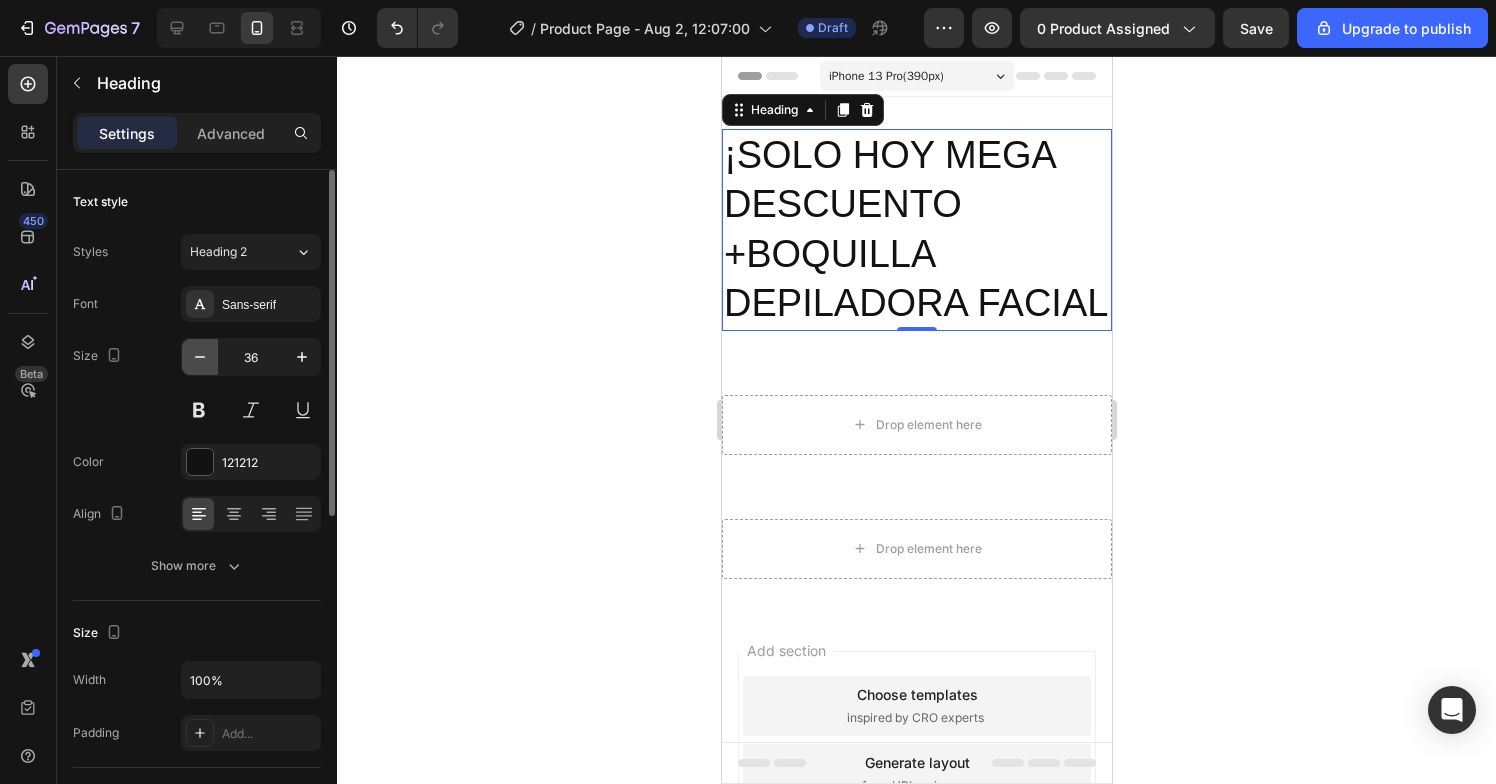 click at bounding box center [200, 357] 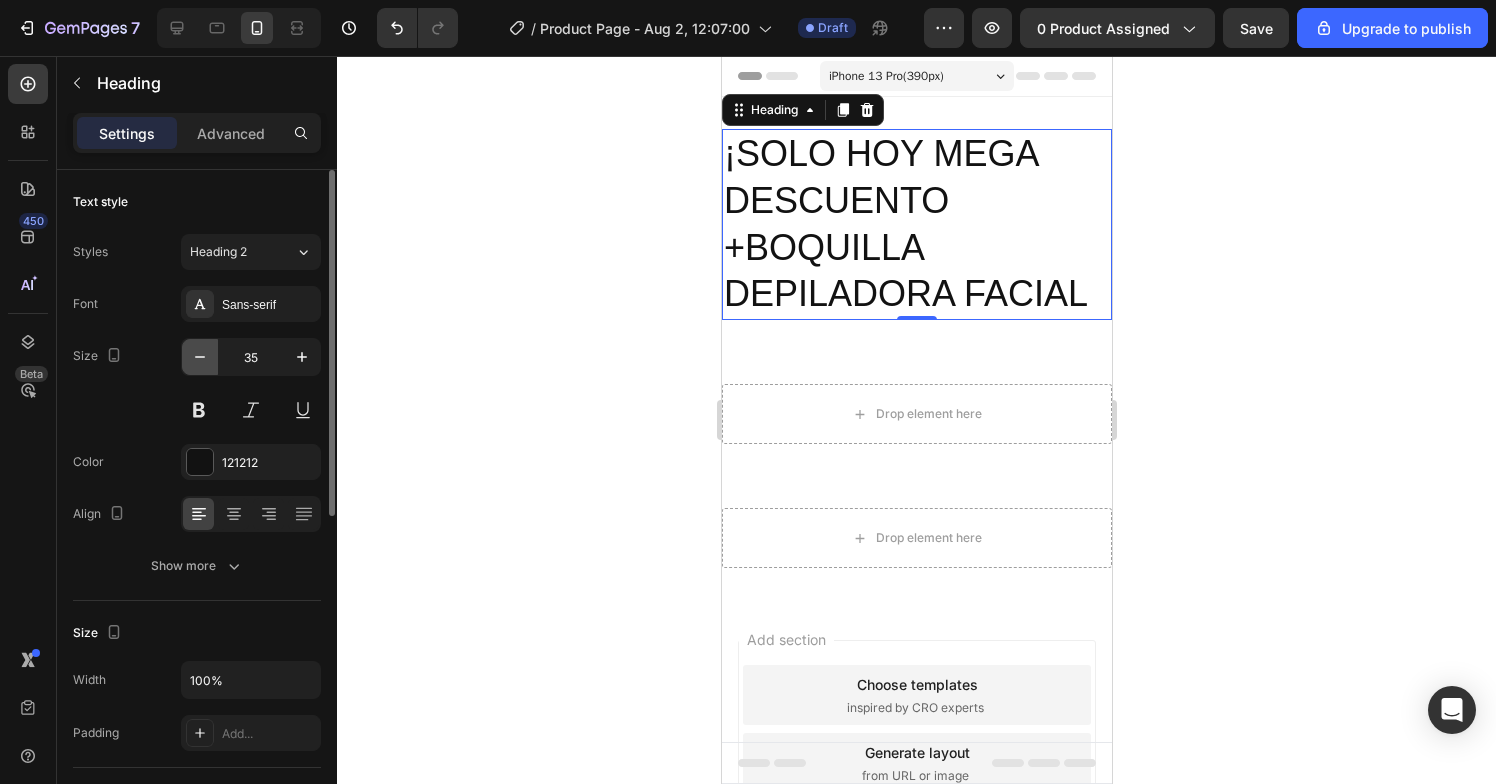 click at bounding box center [200, 357] 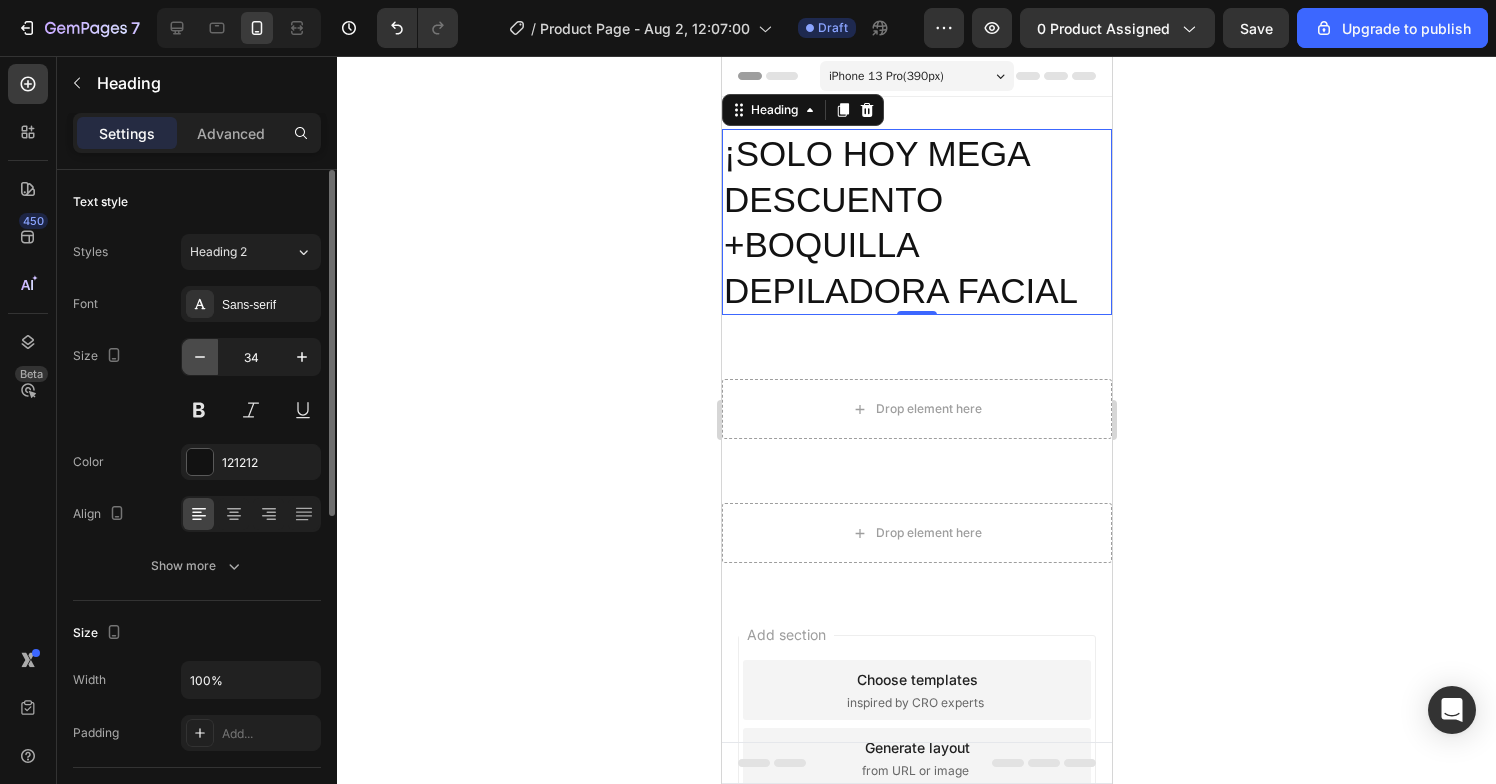 click at bounding box center (200, 357) 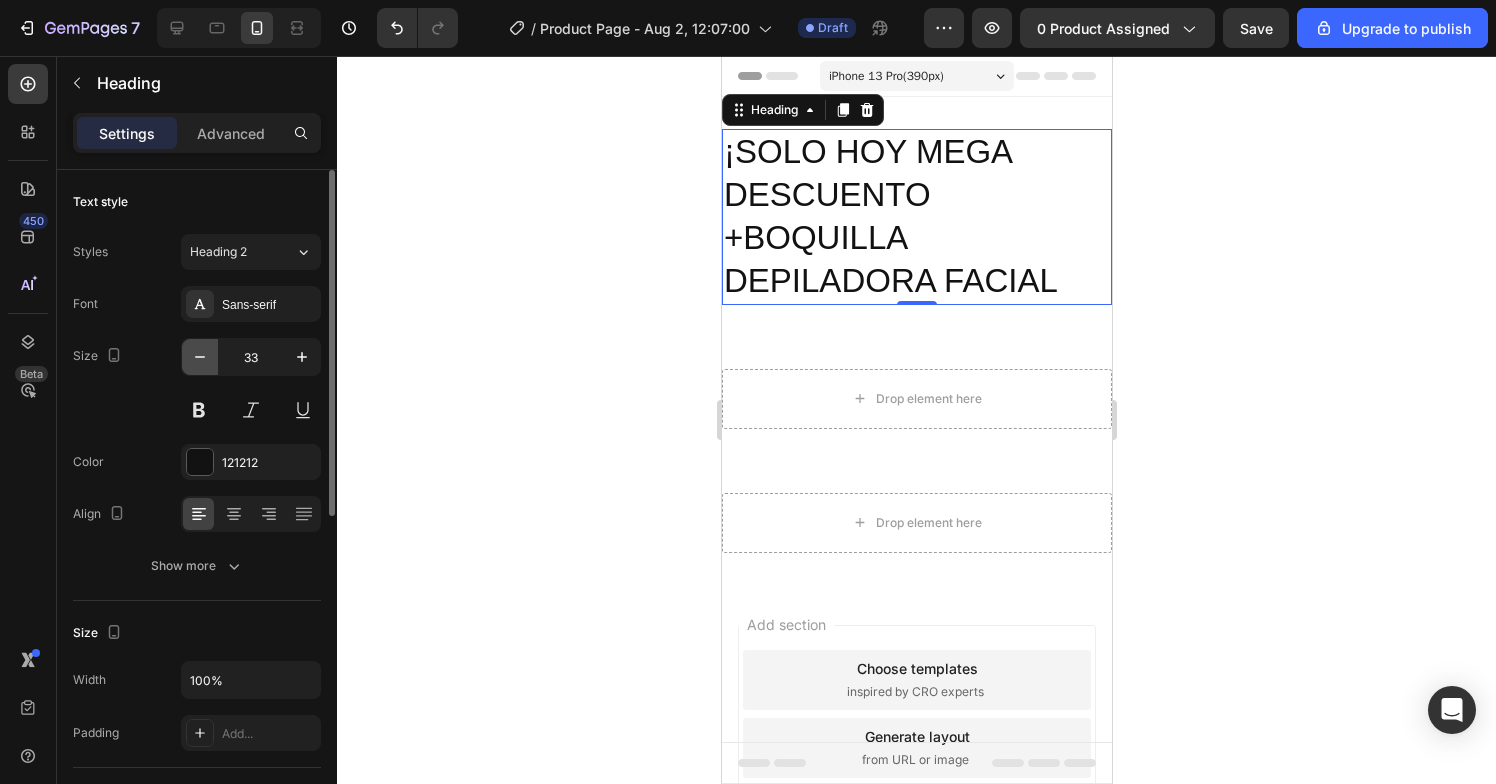 click at bounding box center (200, 357) 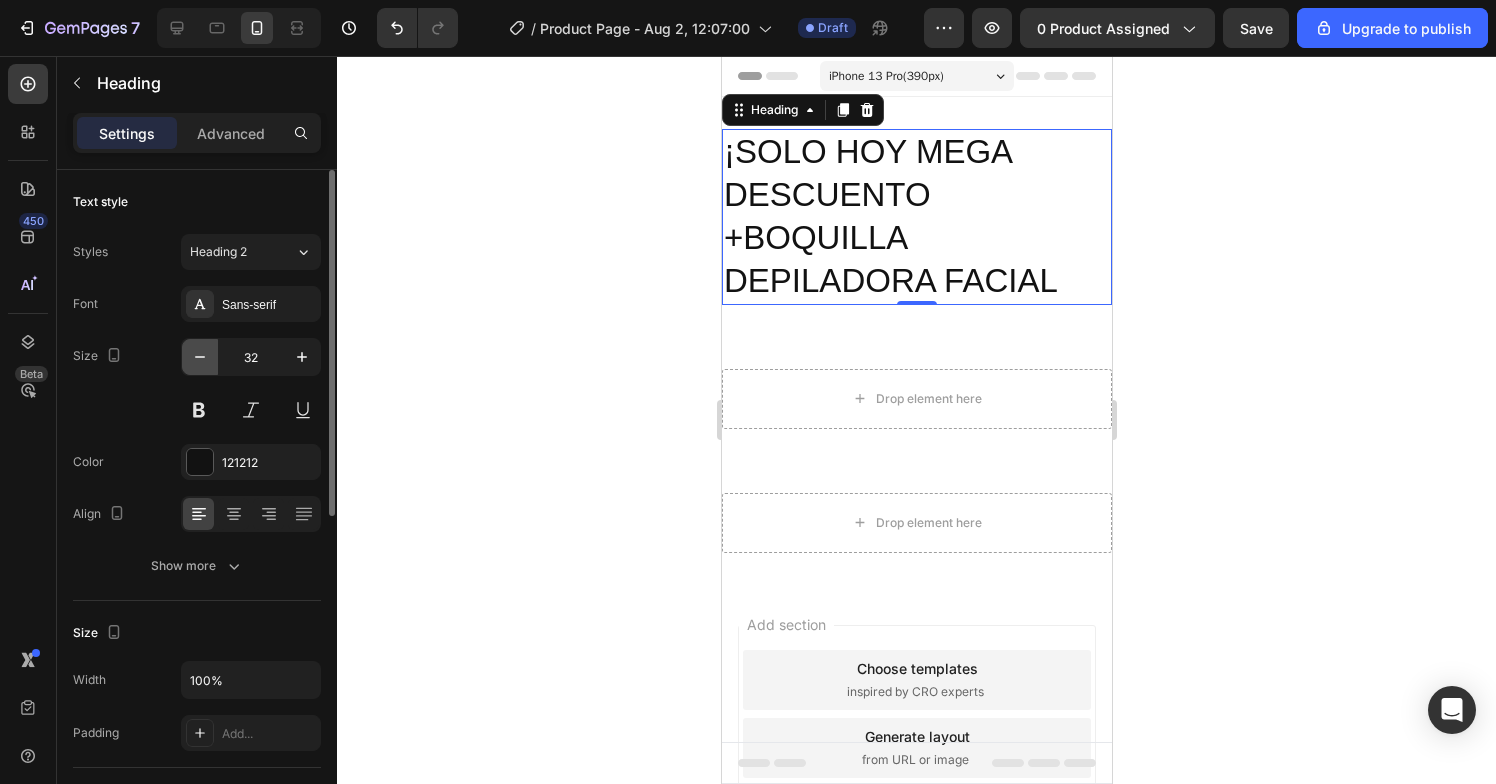 click at bounding box center [200, 357] 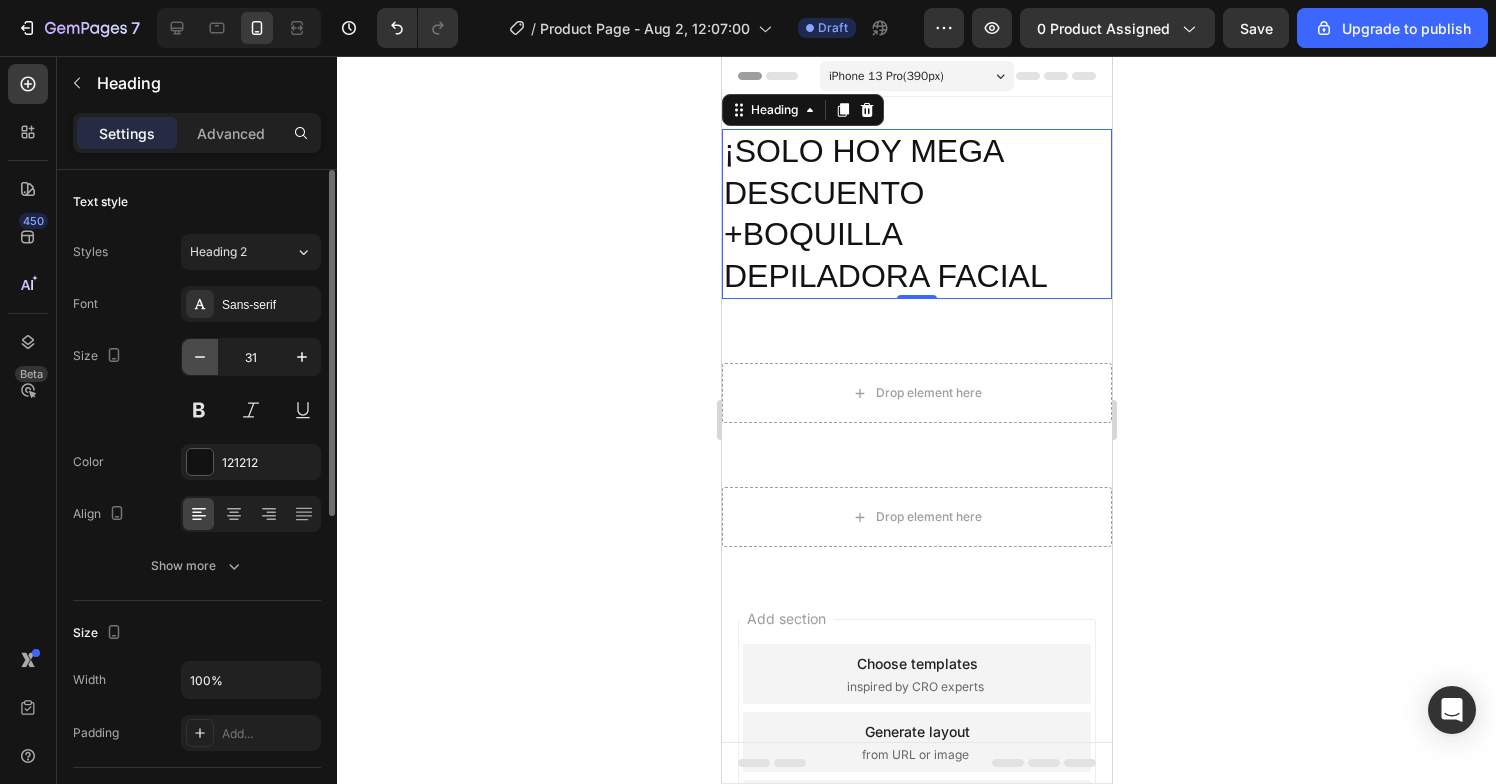 click at bounding box center [200, 357] 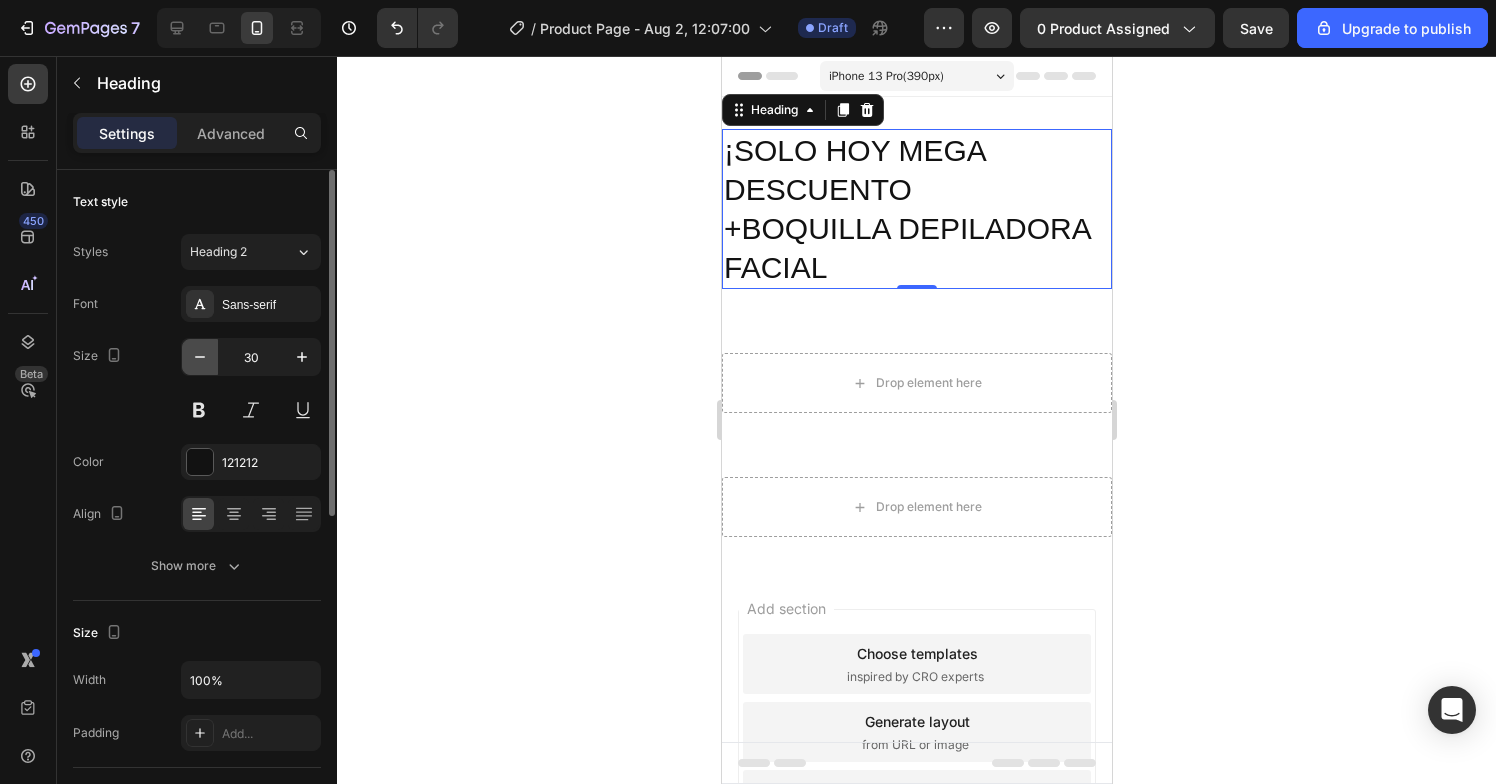 click at bounding box center [200, 357] 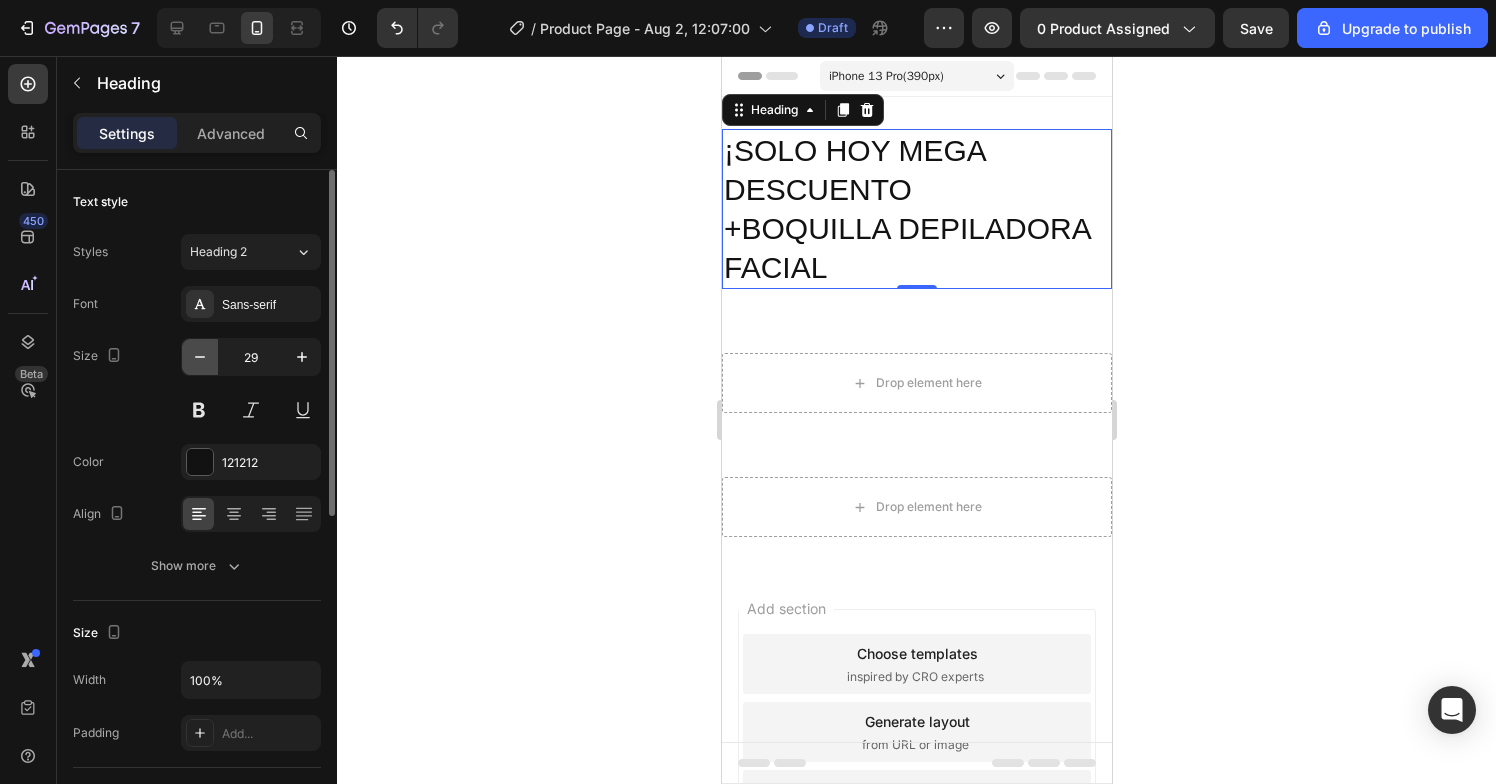 click at bounding box center (200, 357) 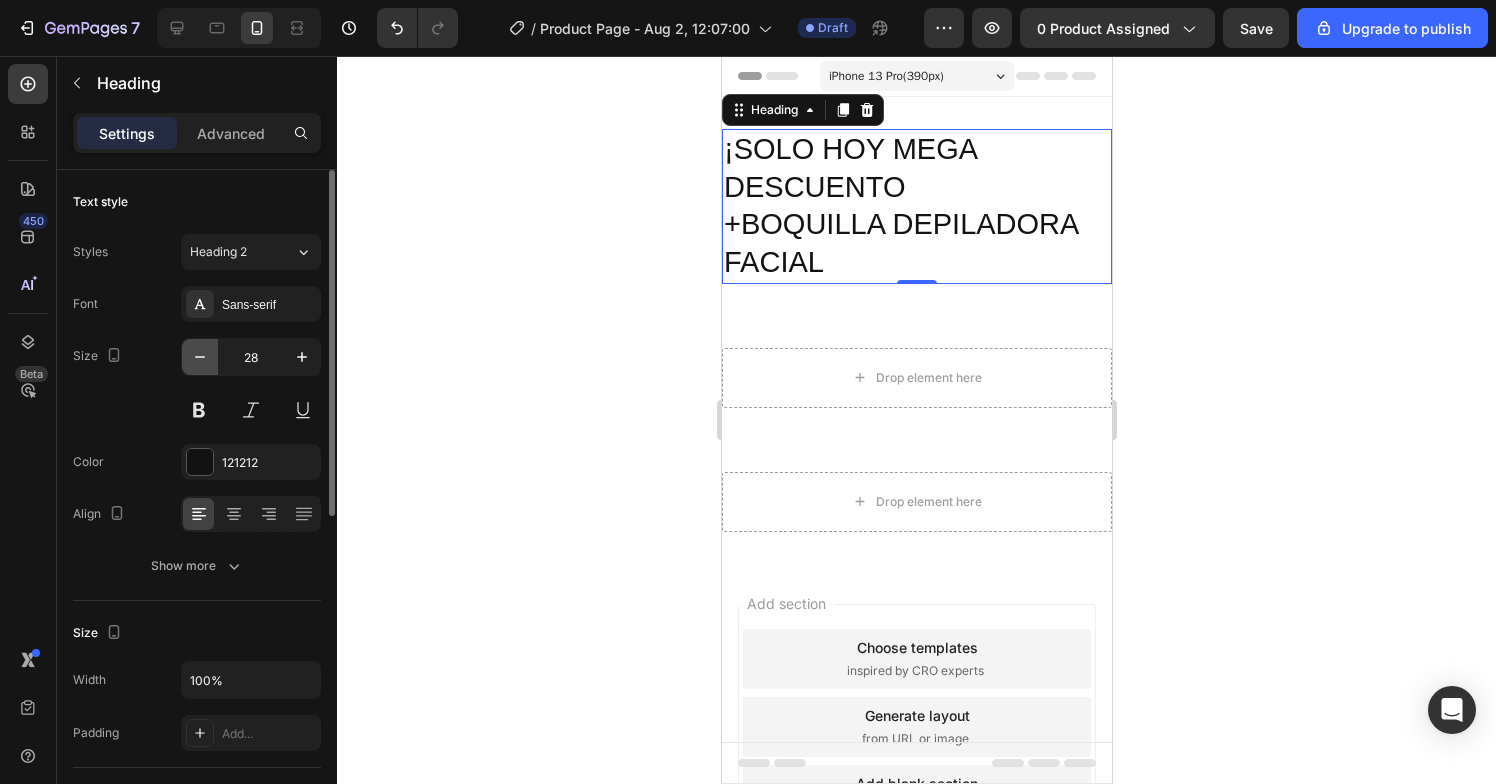 click at bounding box center (200, 357) 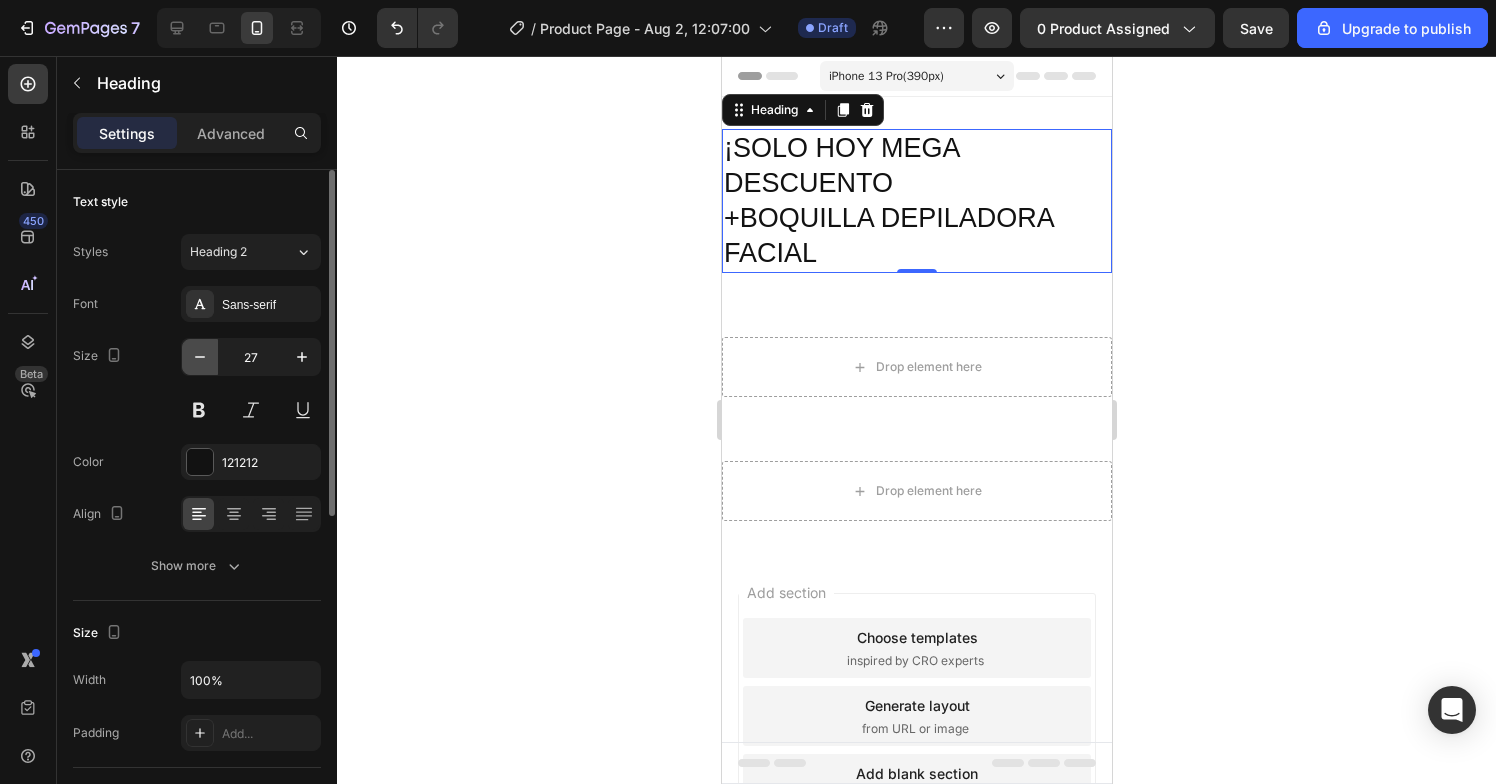 click at bounding box center (200, 357) 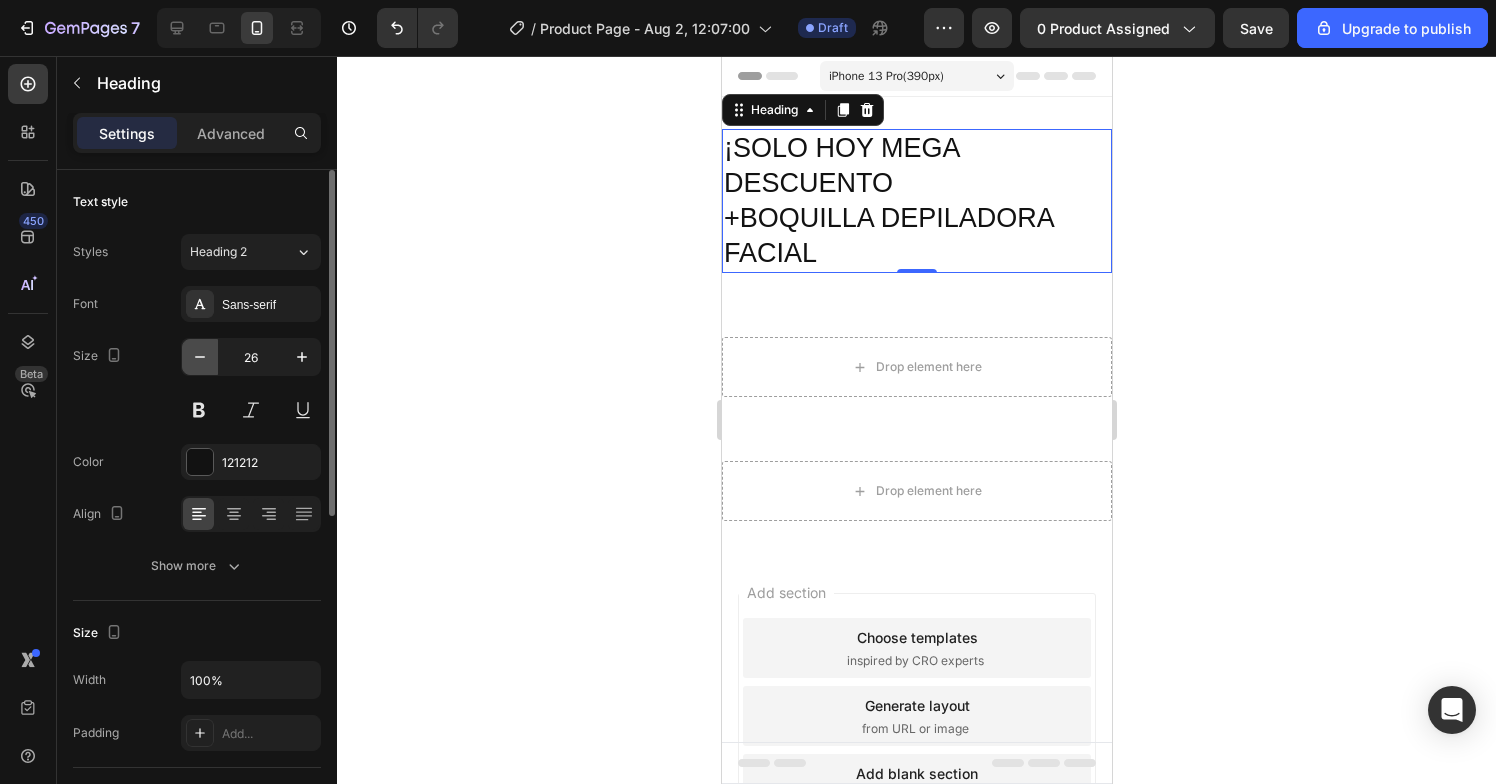 click at bounding box center (200, 357) 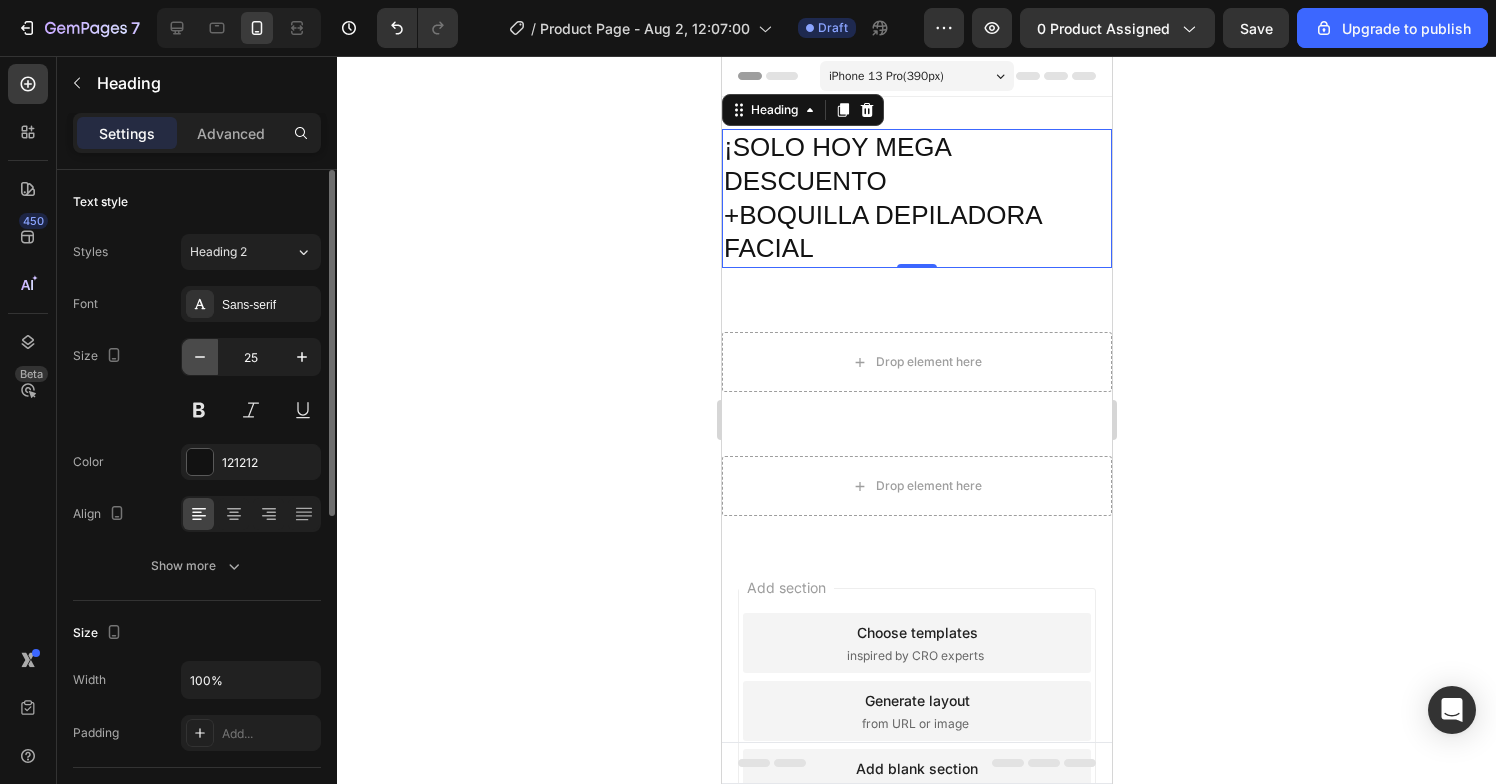 click at bounding box center (200, 357) 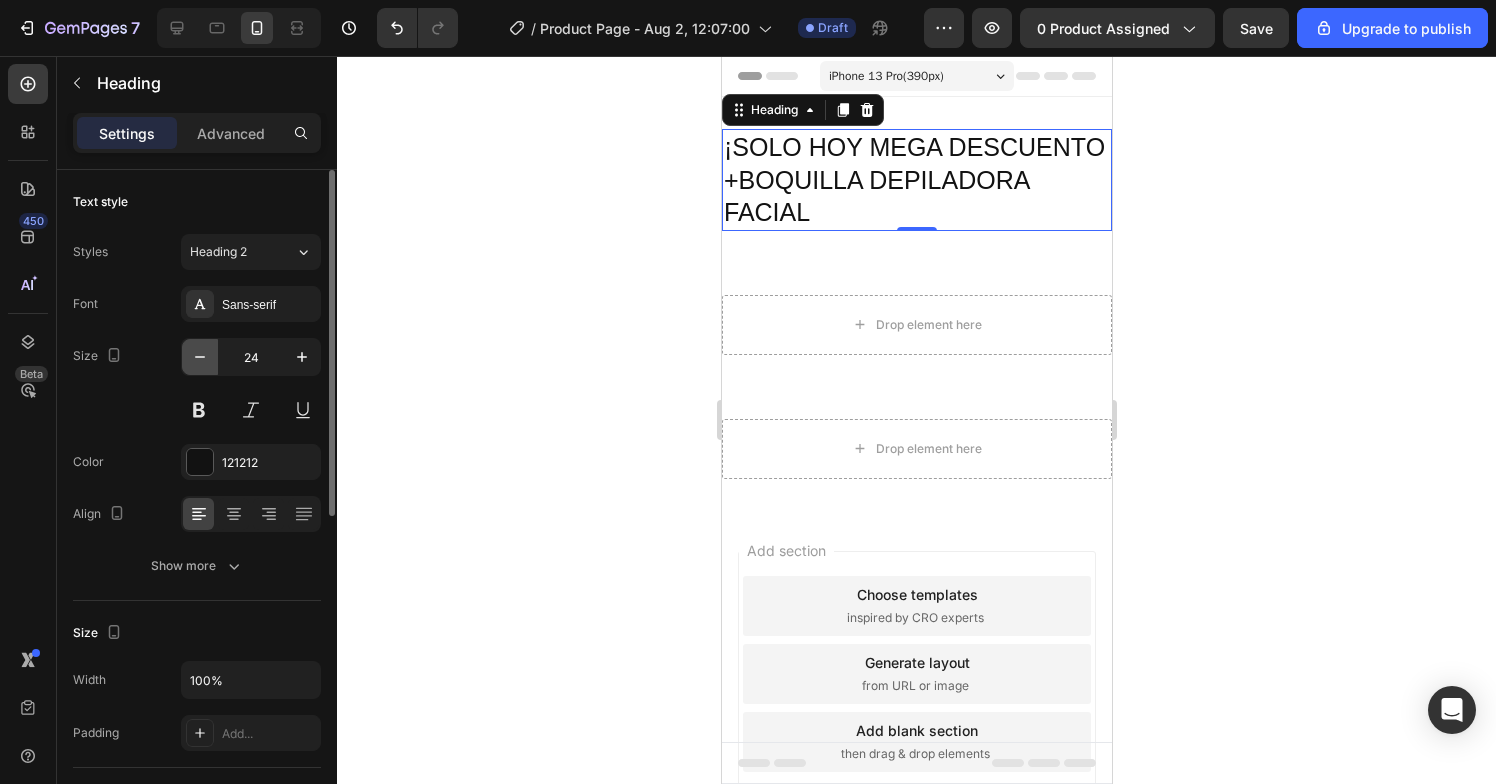 click at bounding box center [200, 357] 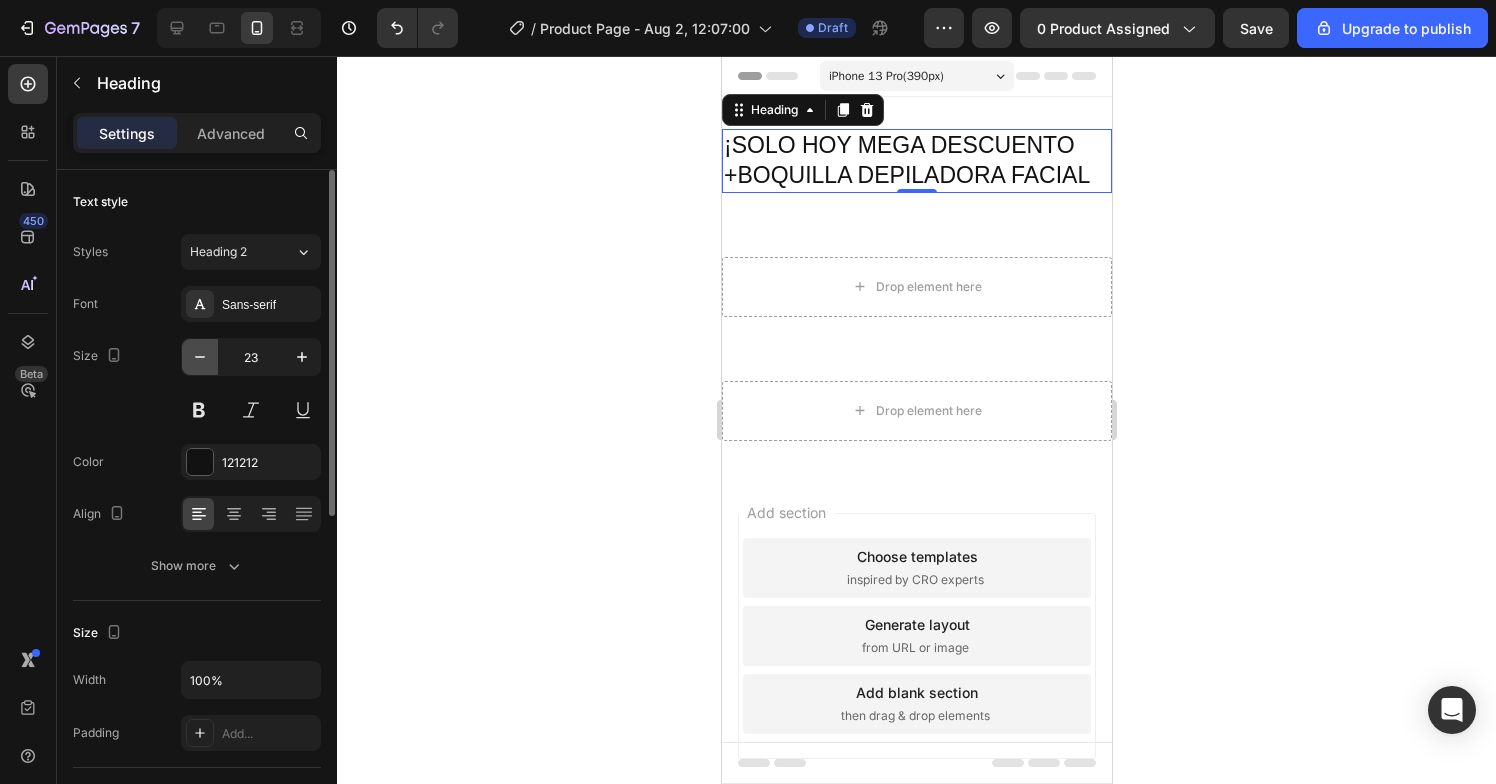 click at bounding box center [200, 357] 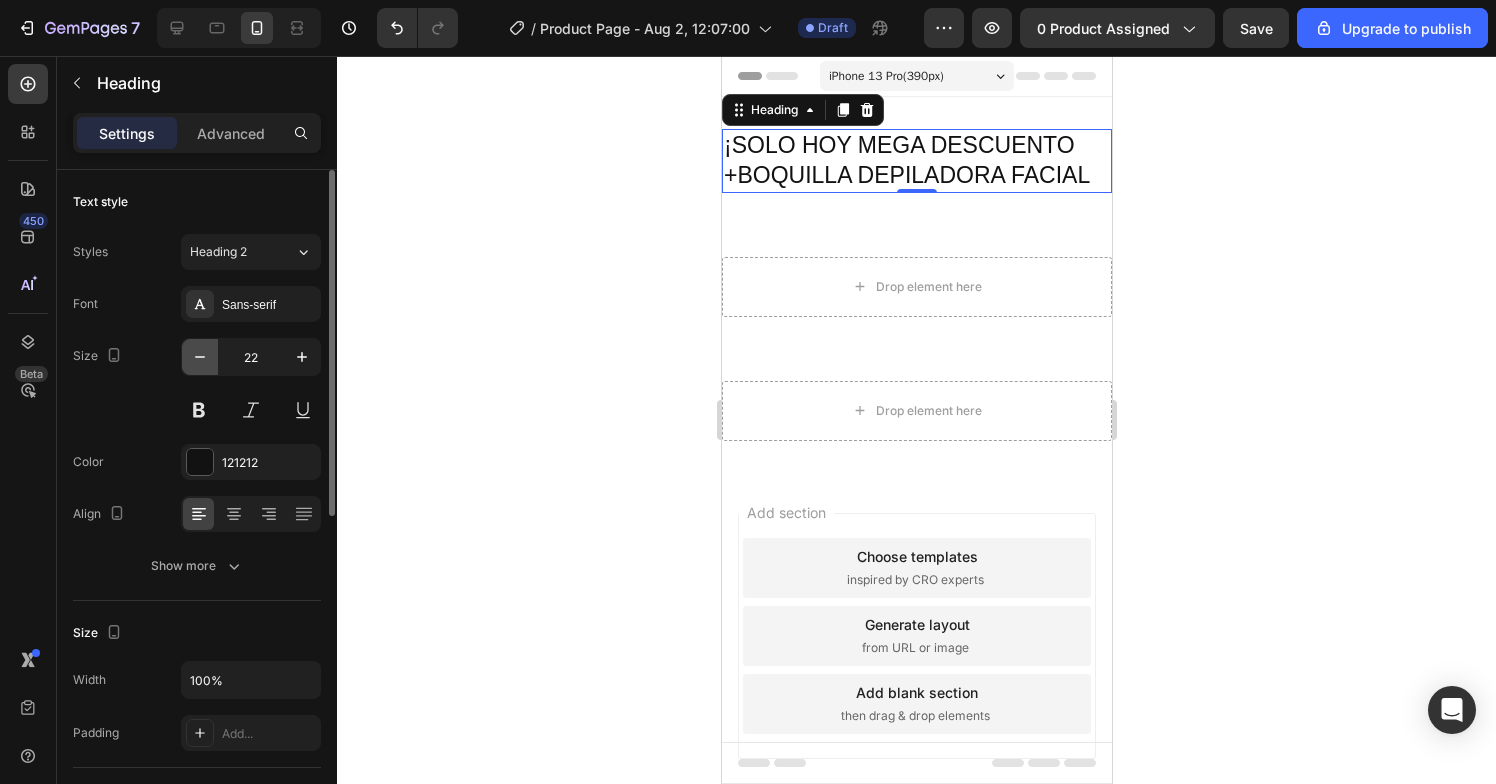 click at bounding box center [200, 357] 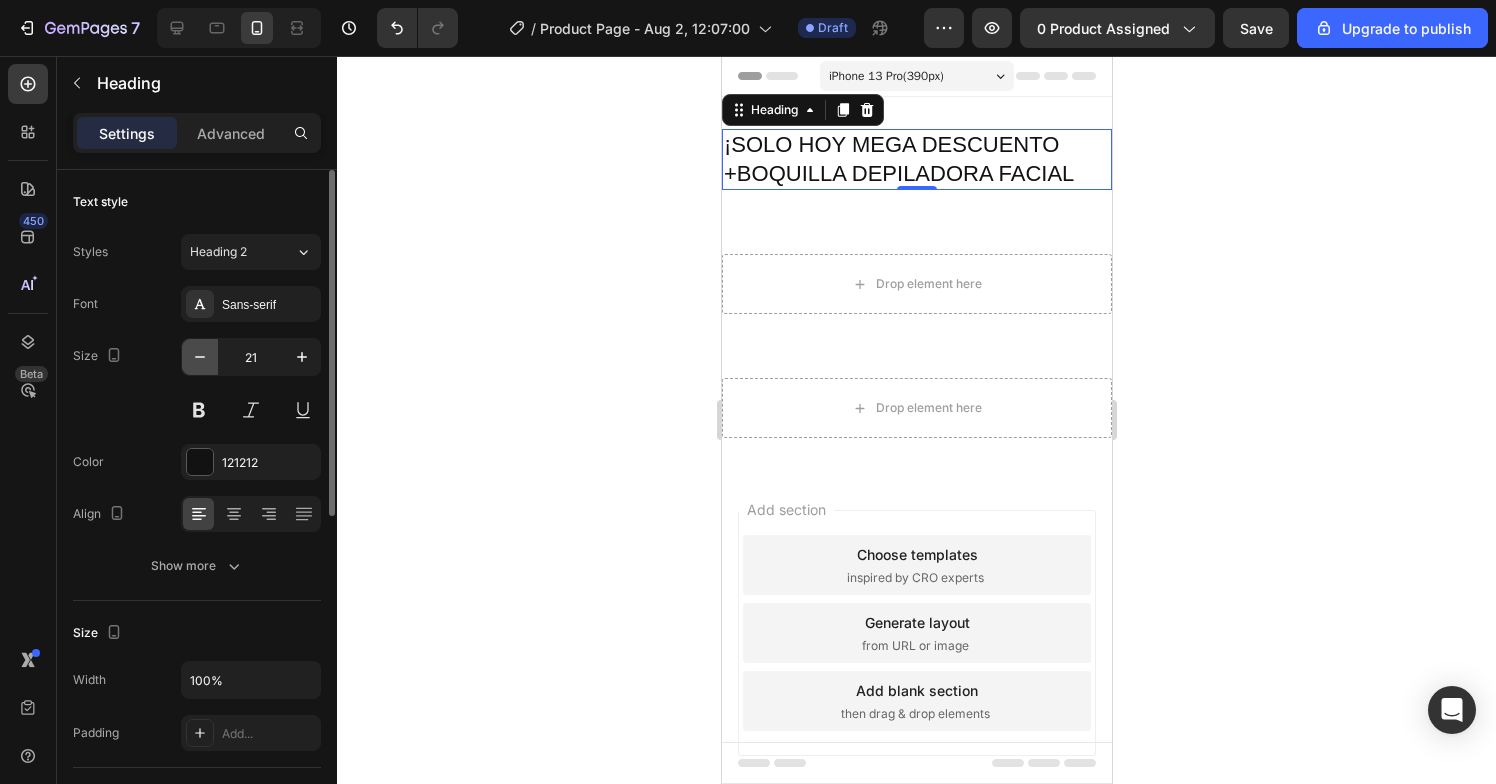 click at bounding box center (200, 357) 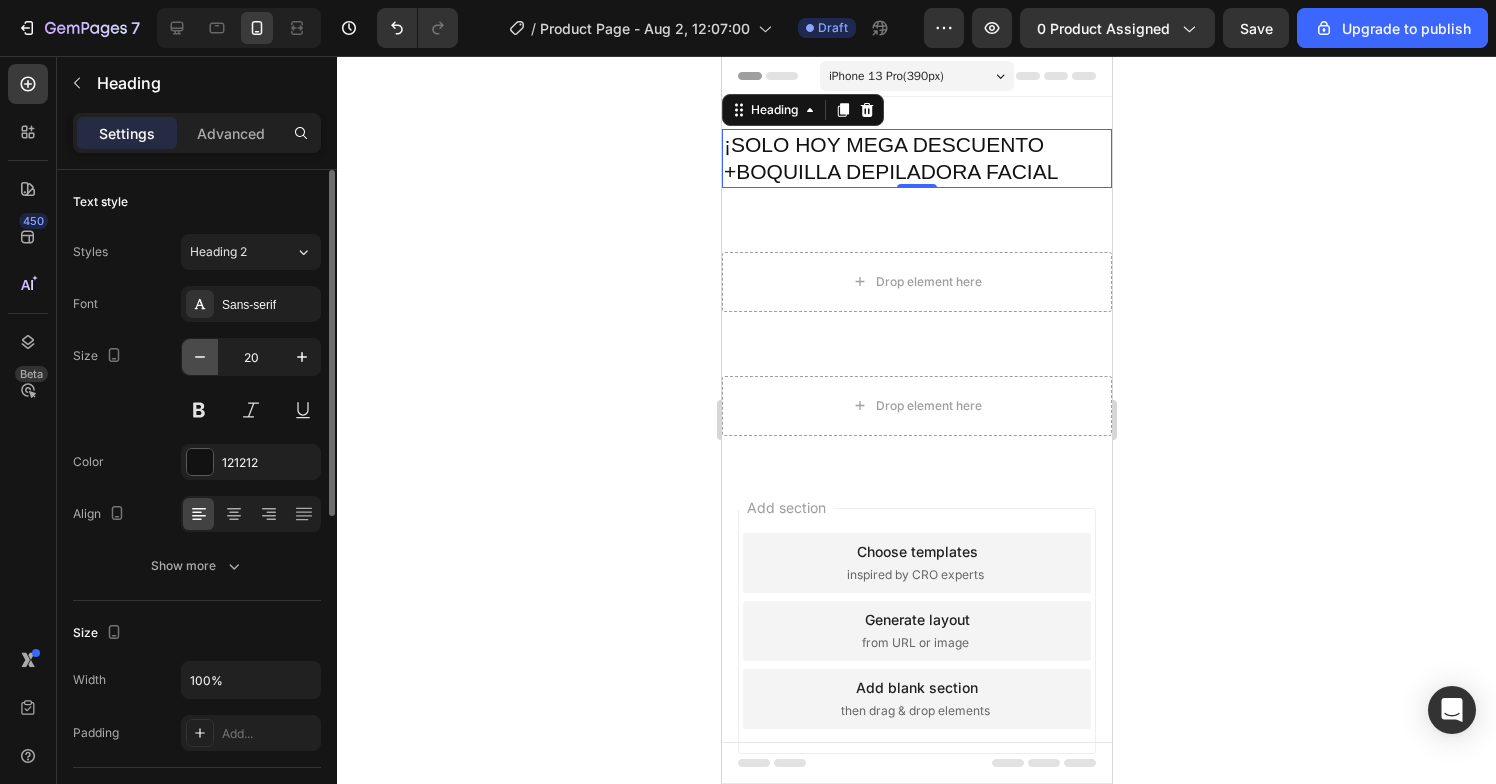 click at bounding box center (200, 357) 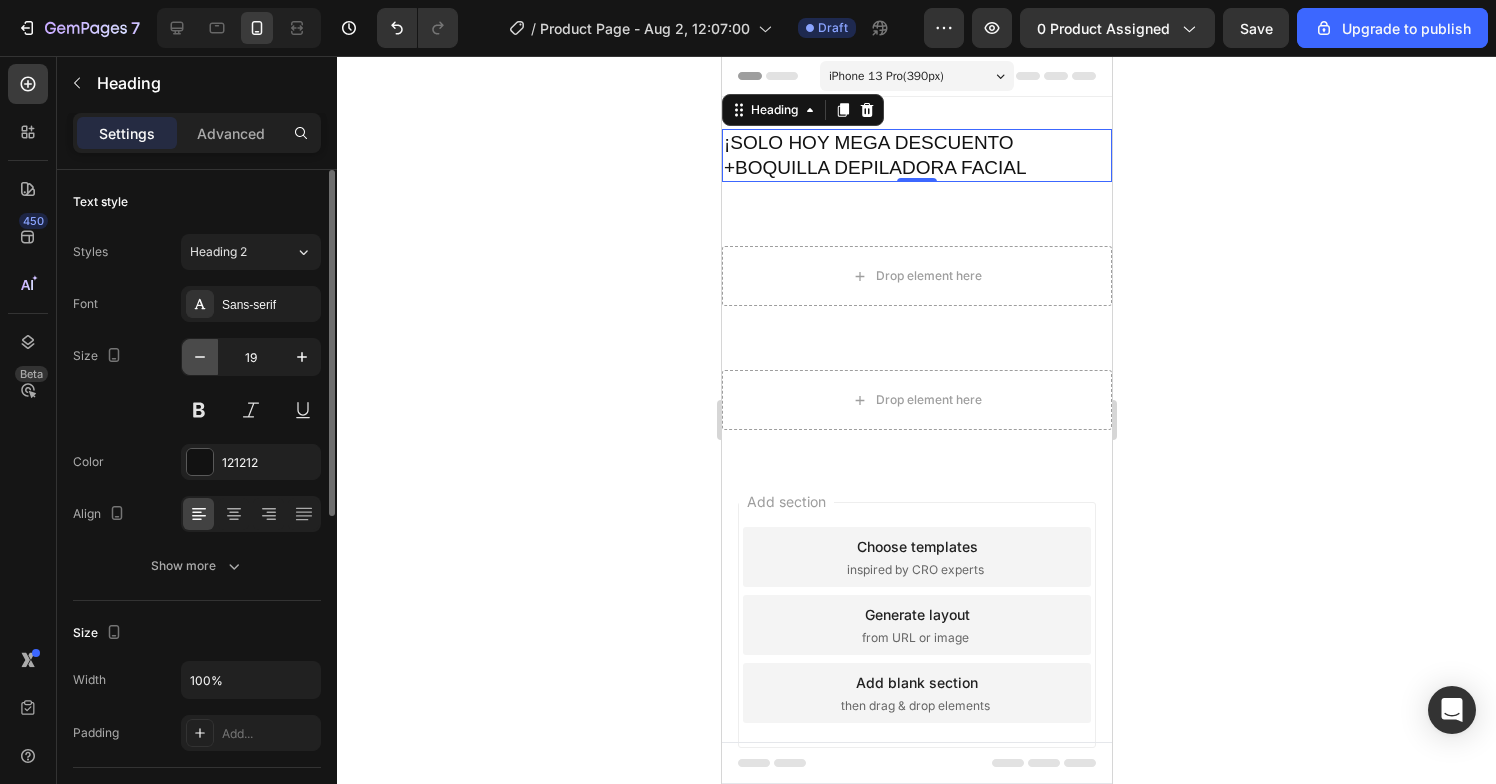 click at bounding box center [200, 357] 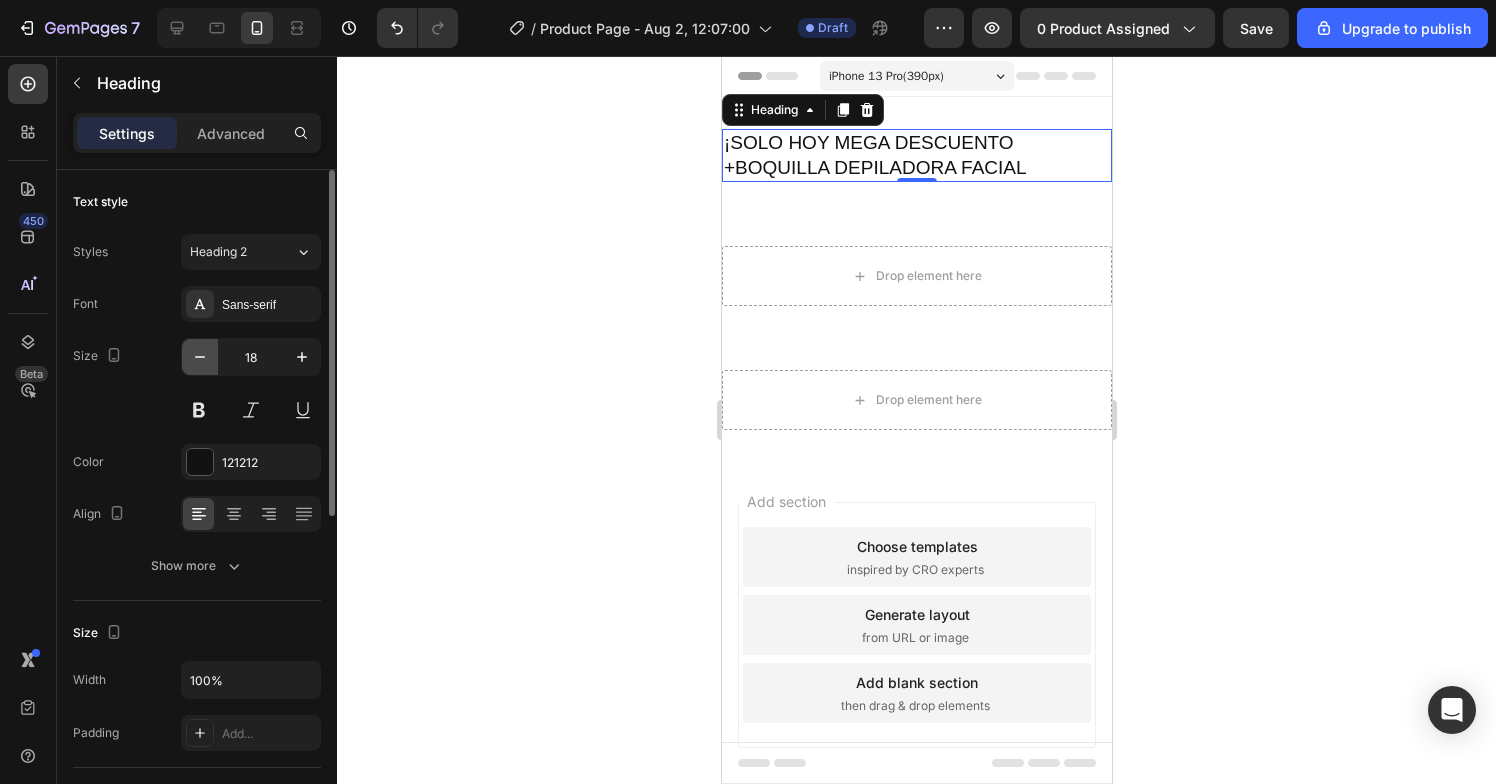 click at bounding box center (200, 357) 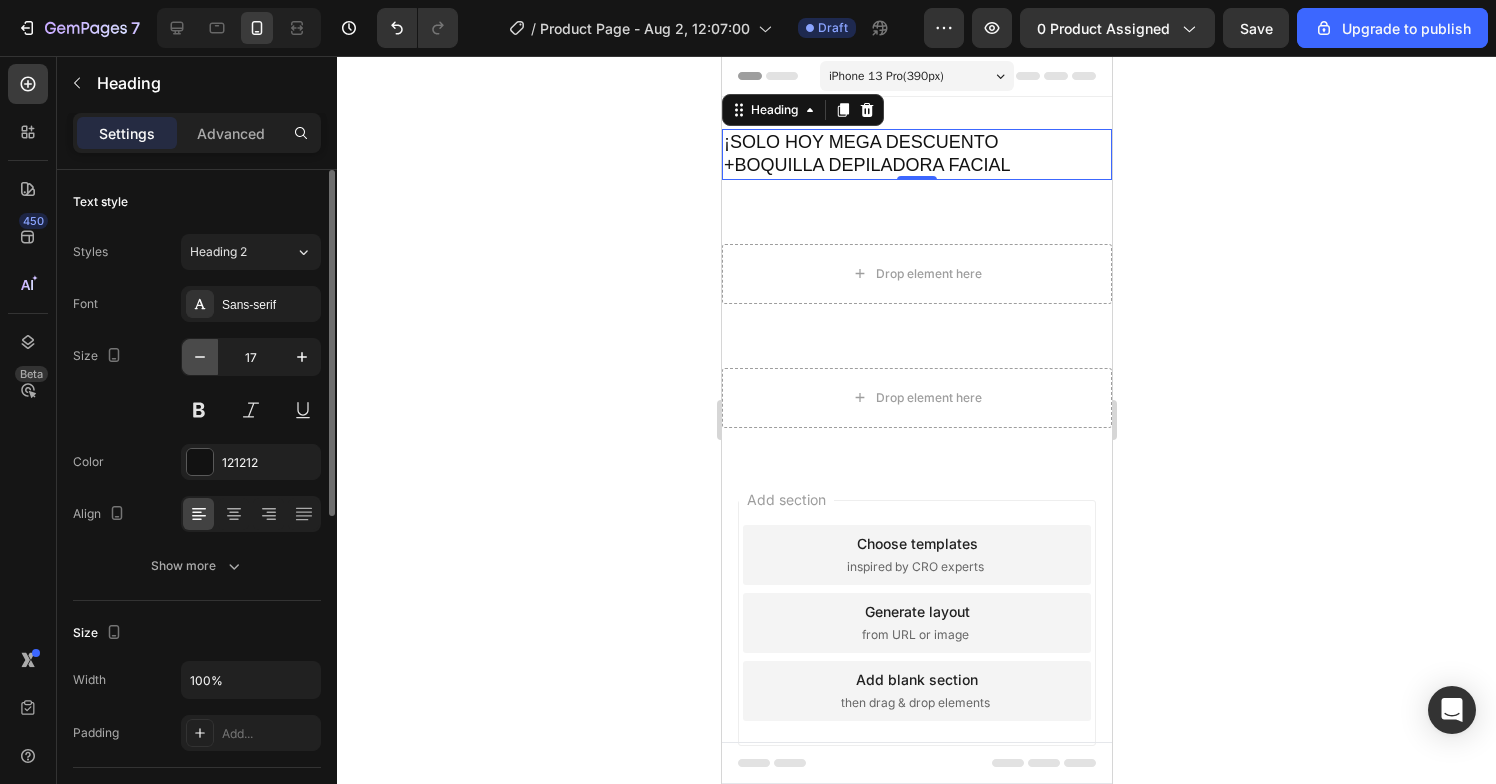 click at bounding box center [200, 357] 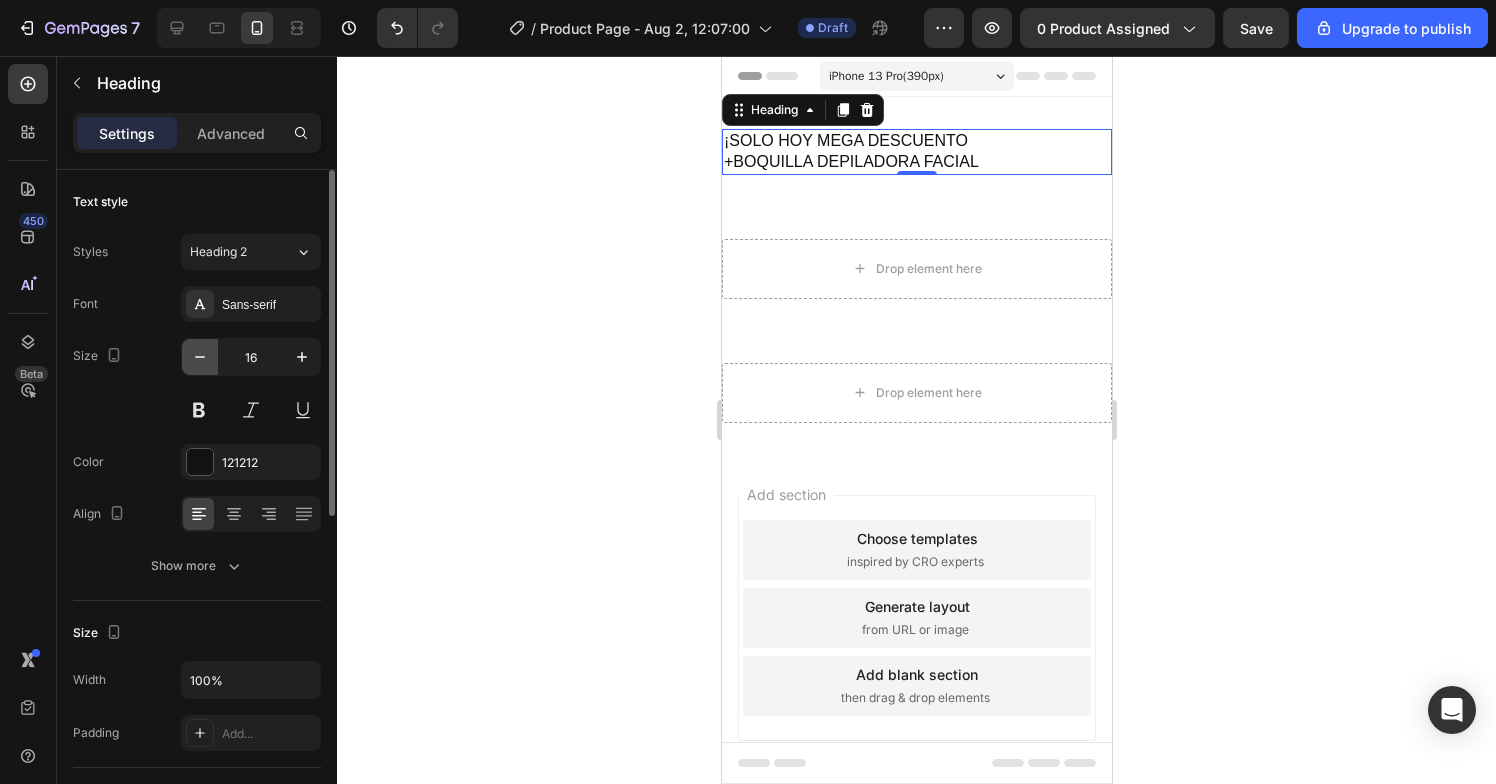 click at bounding box center (200, 357) 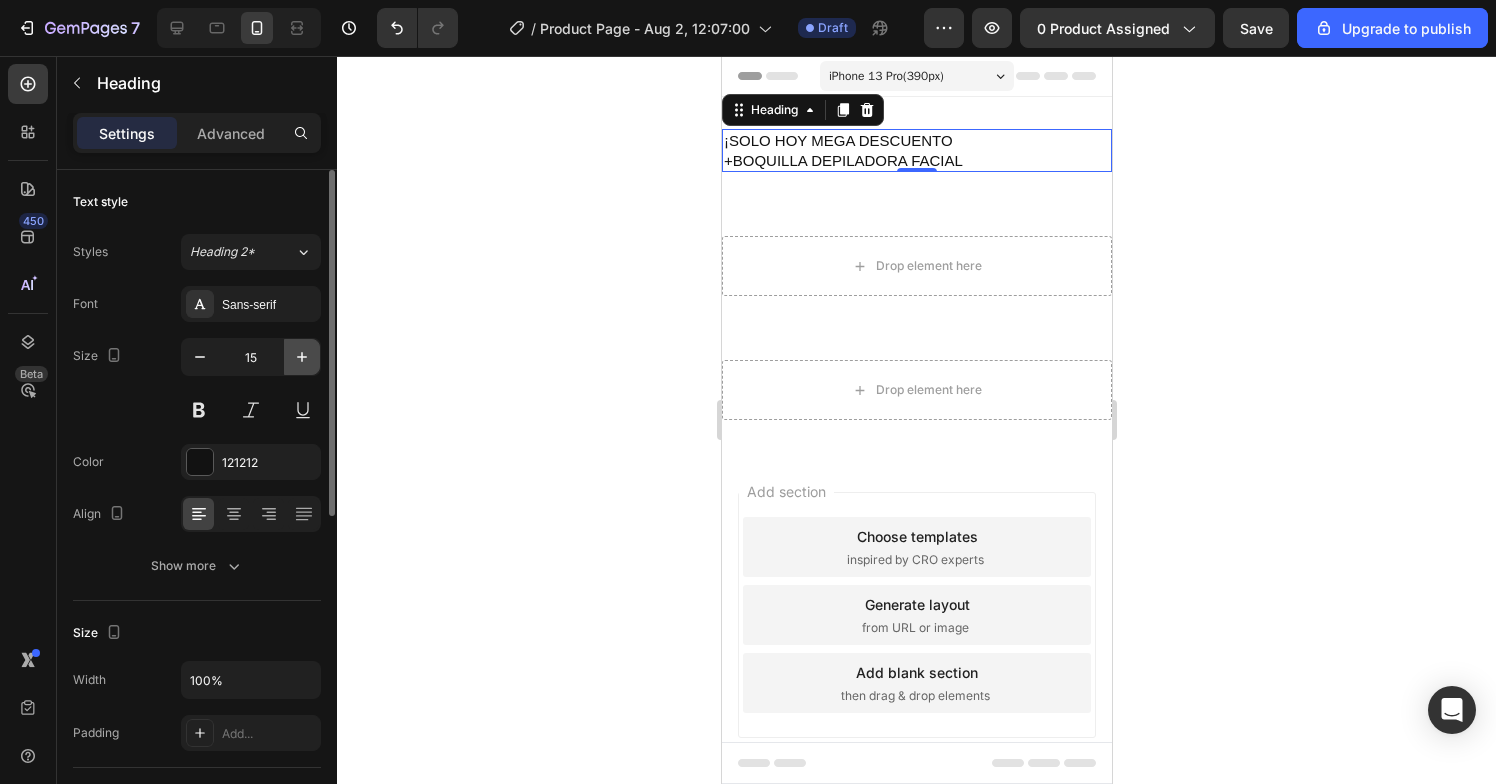 click 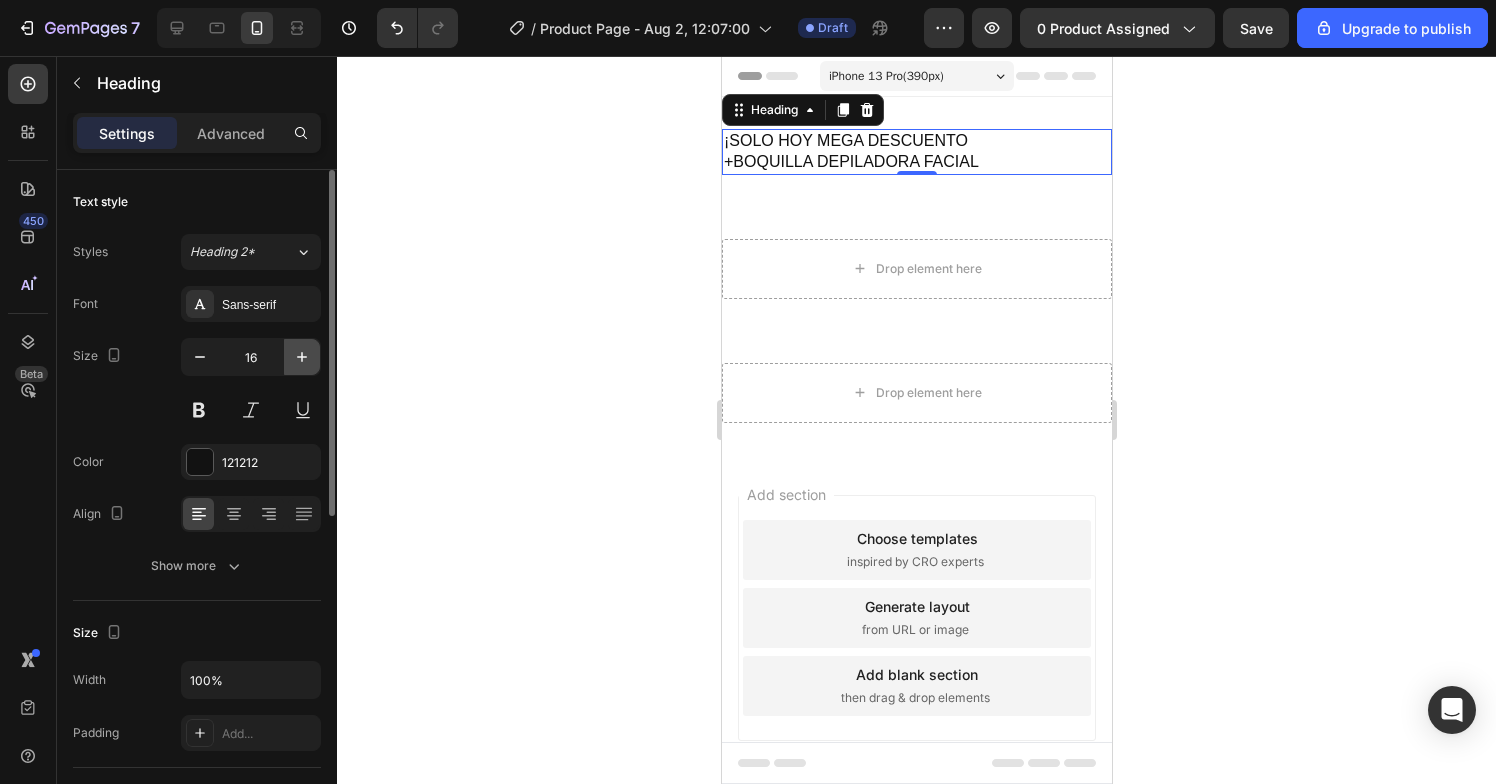click 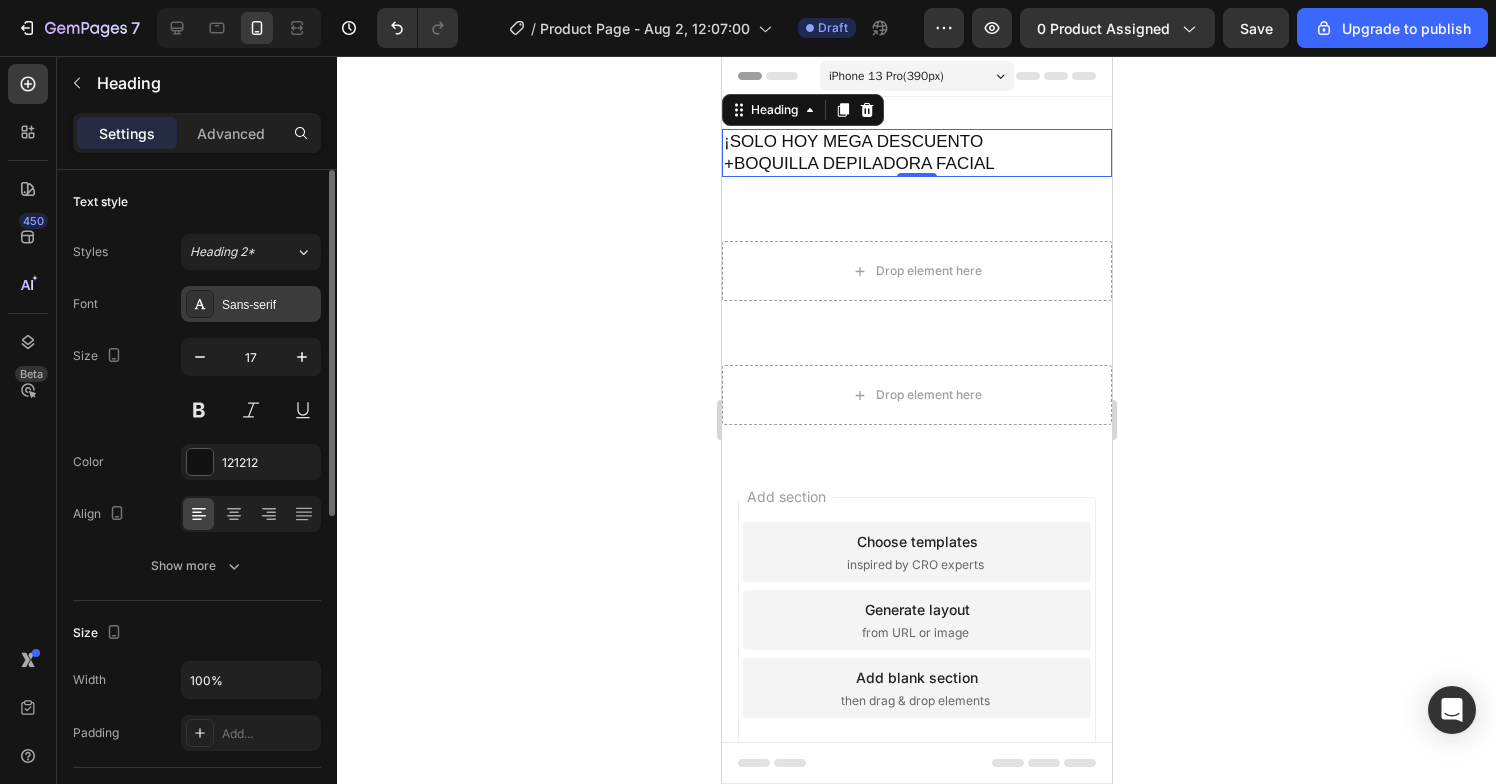 click on "Sans-serif" at bounding box center [269, 305] 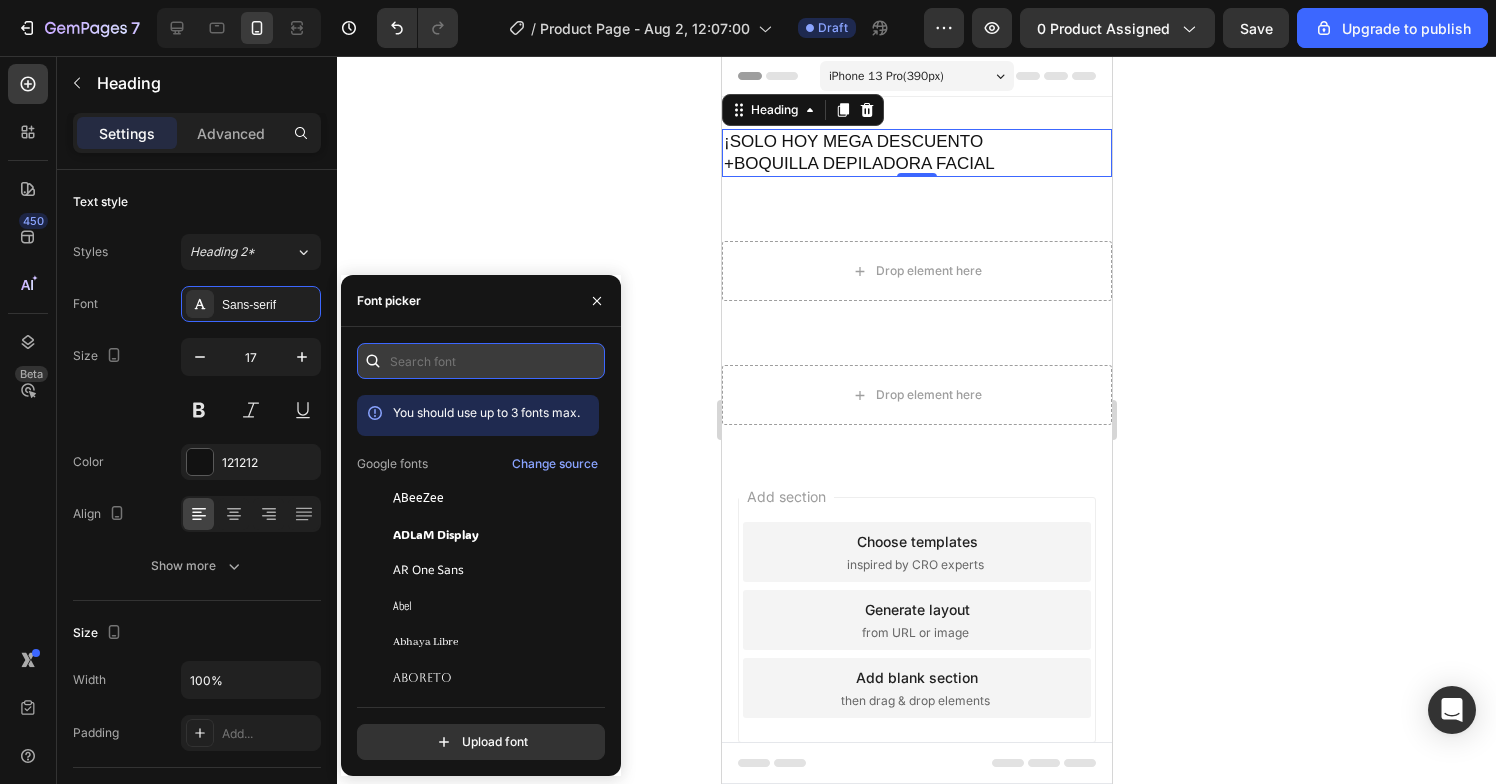 click at bounding box center [481, 361] 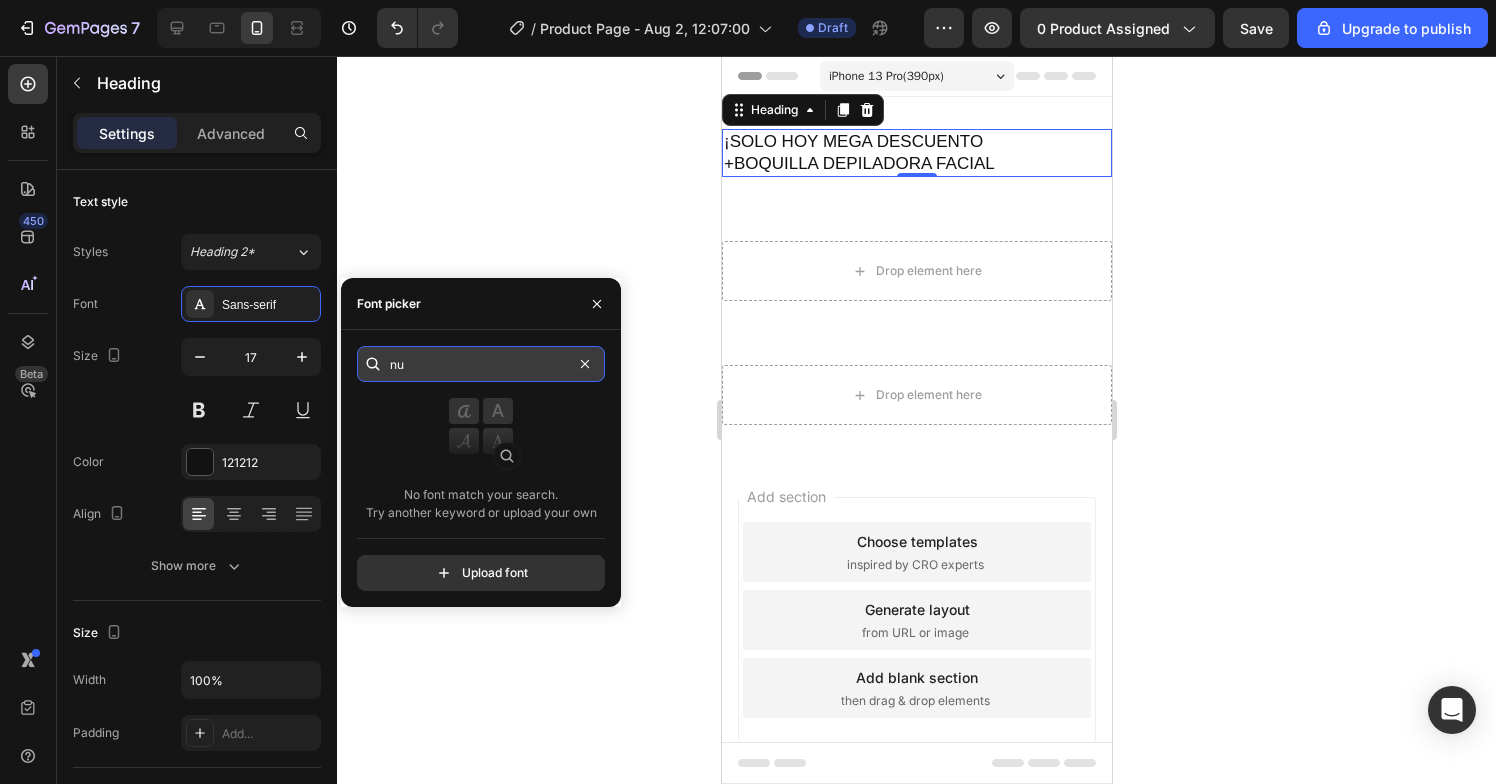 type on "n" 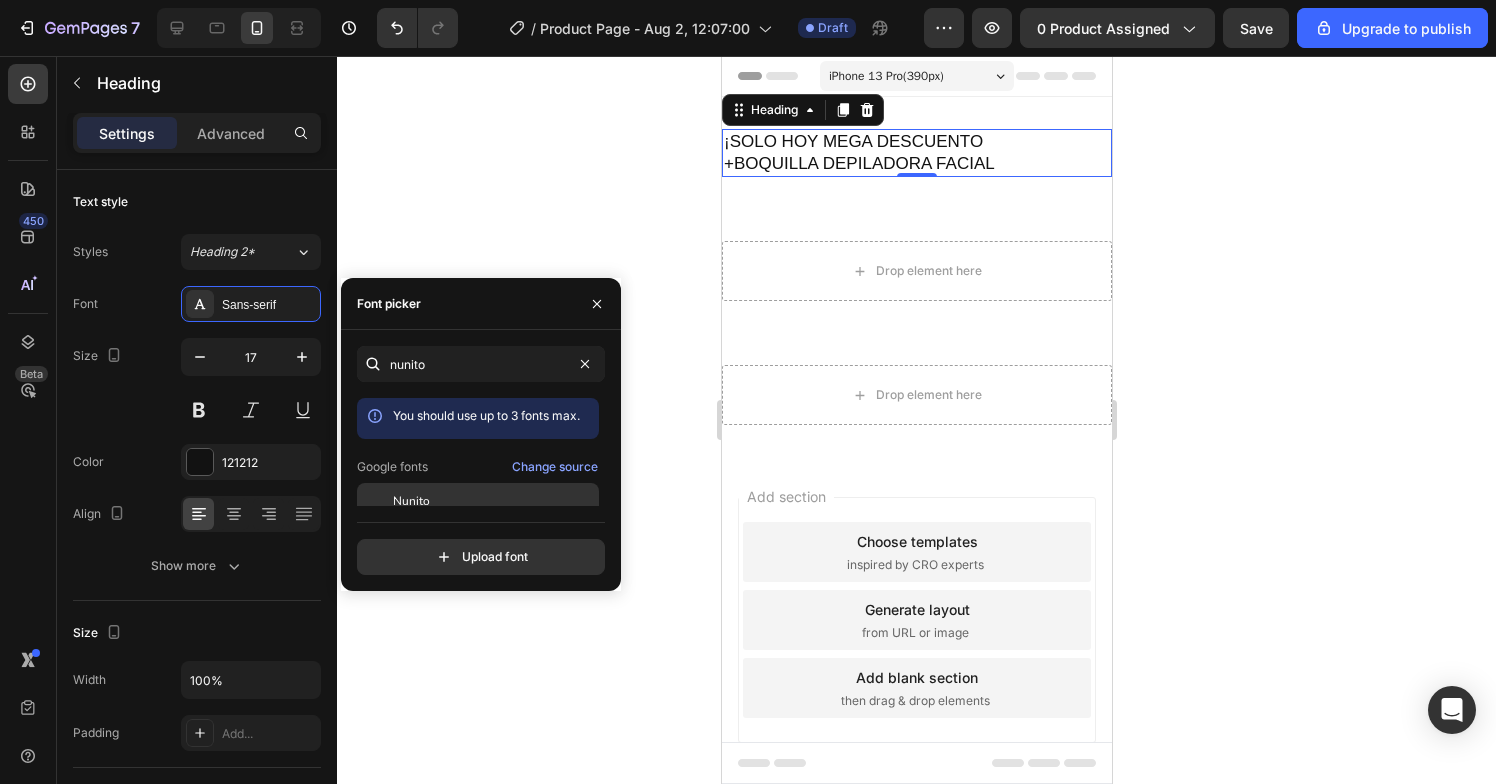 click on "Nunito" at bounding box center [494, 501] 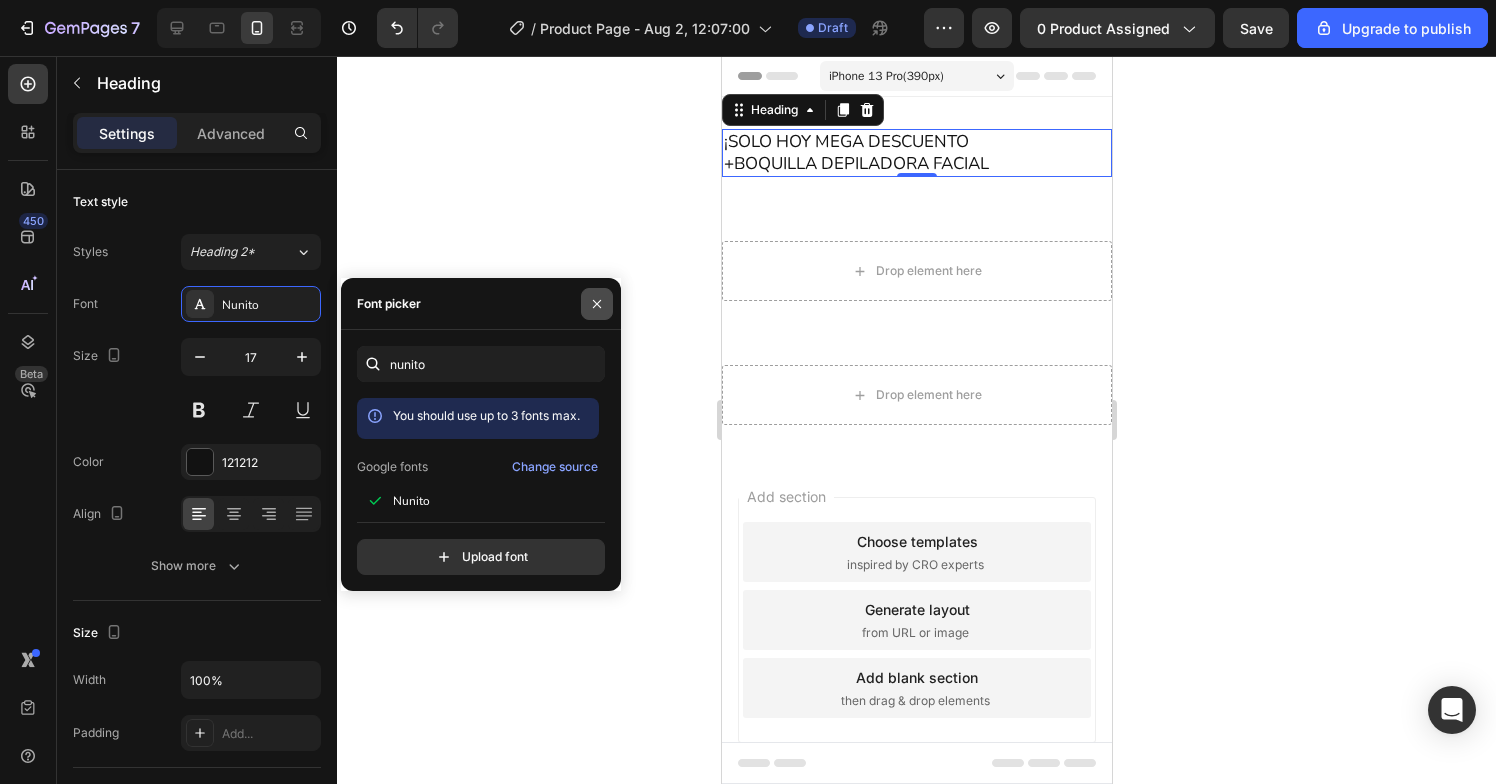 click 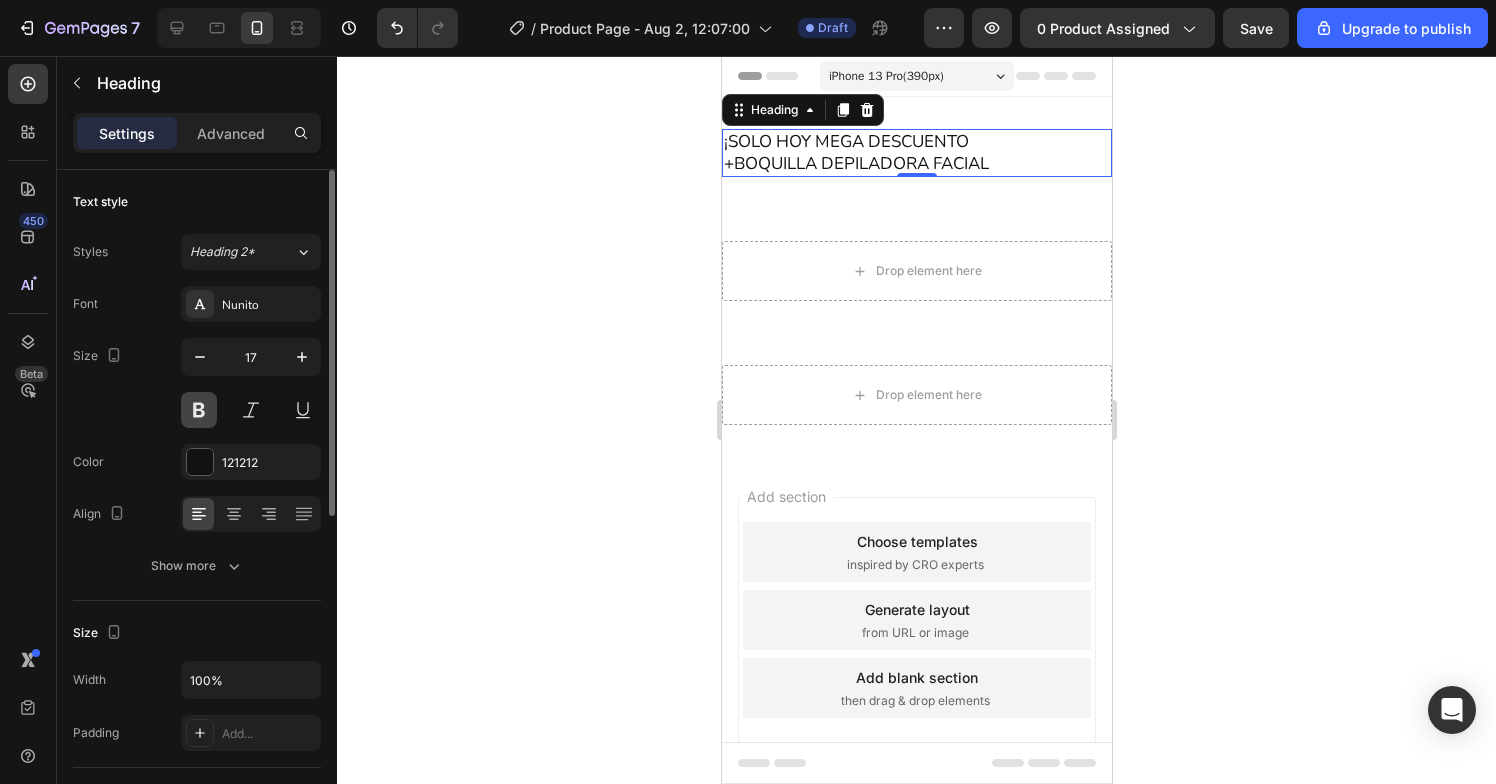click at bounding box center [199, 410] 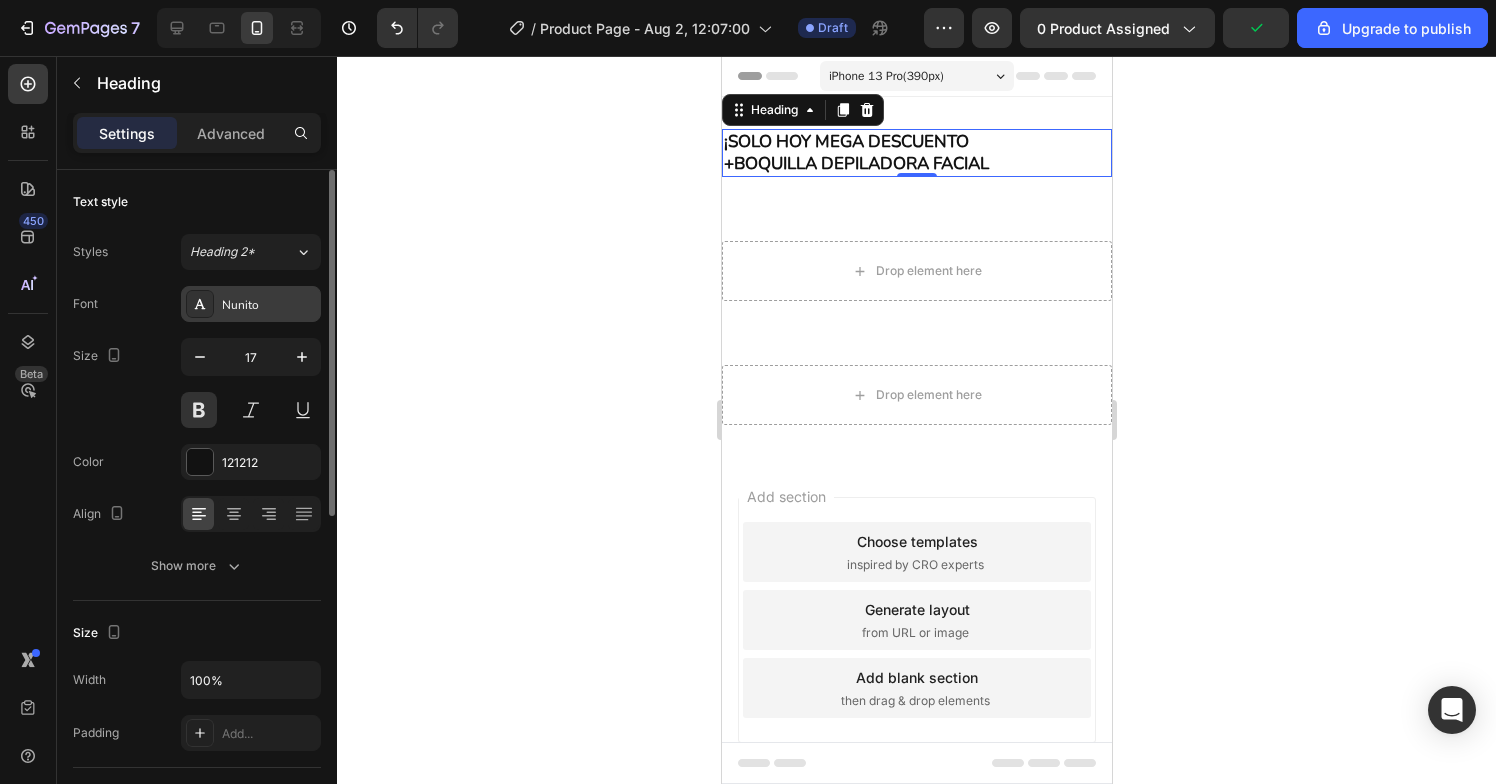 click on "Nunito" at bounding box center [251, 304] 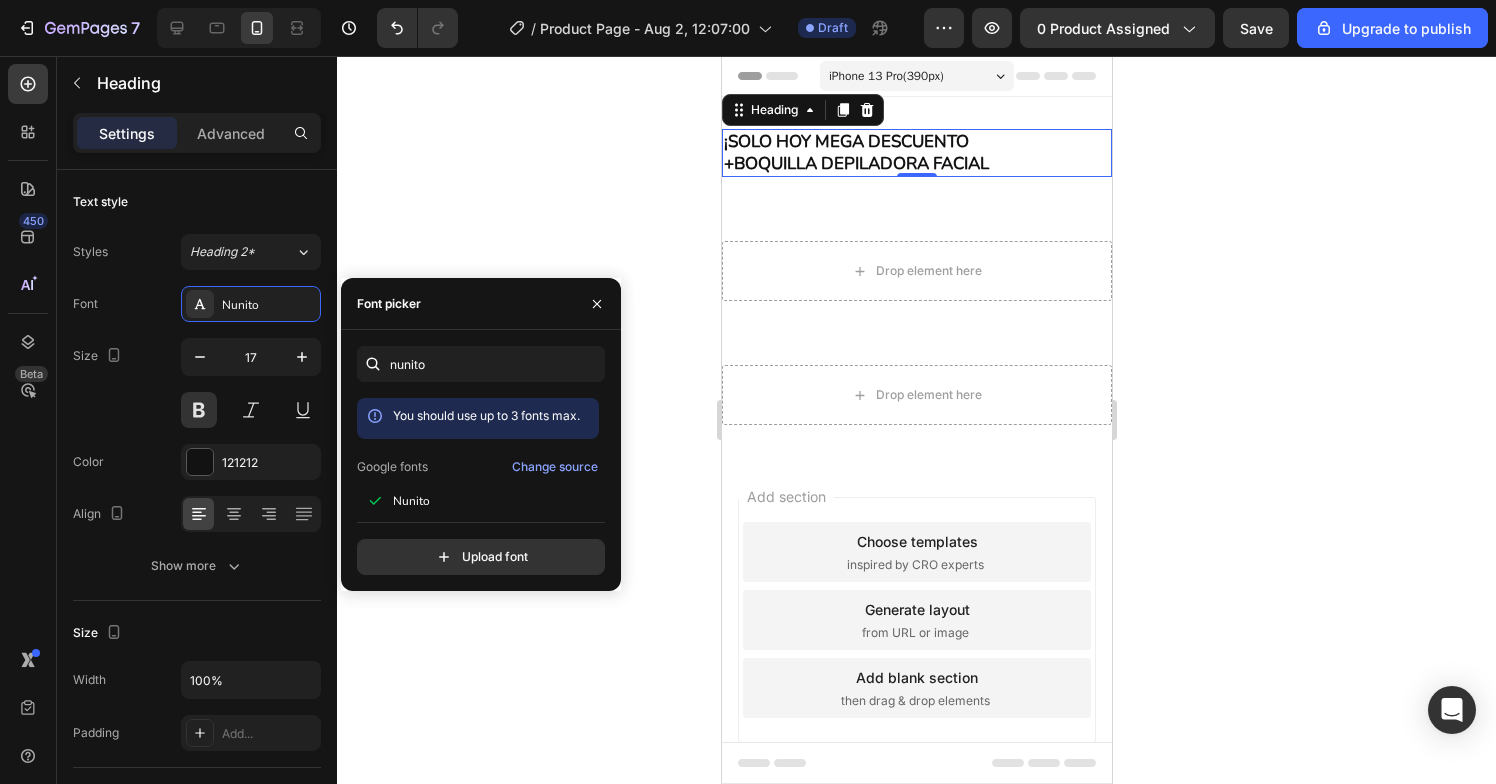 scroll, scrollTop: 0, scrollLeft: 0, axis: both 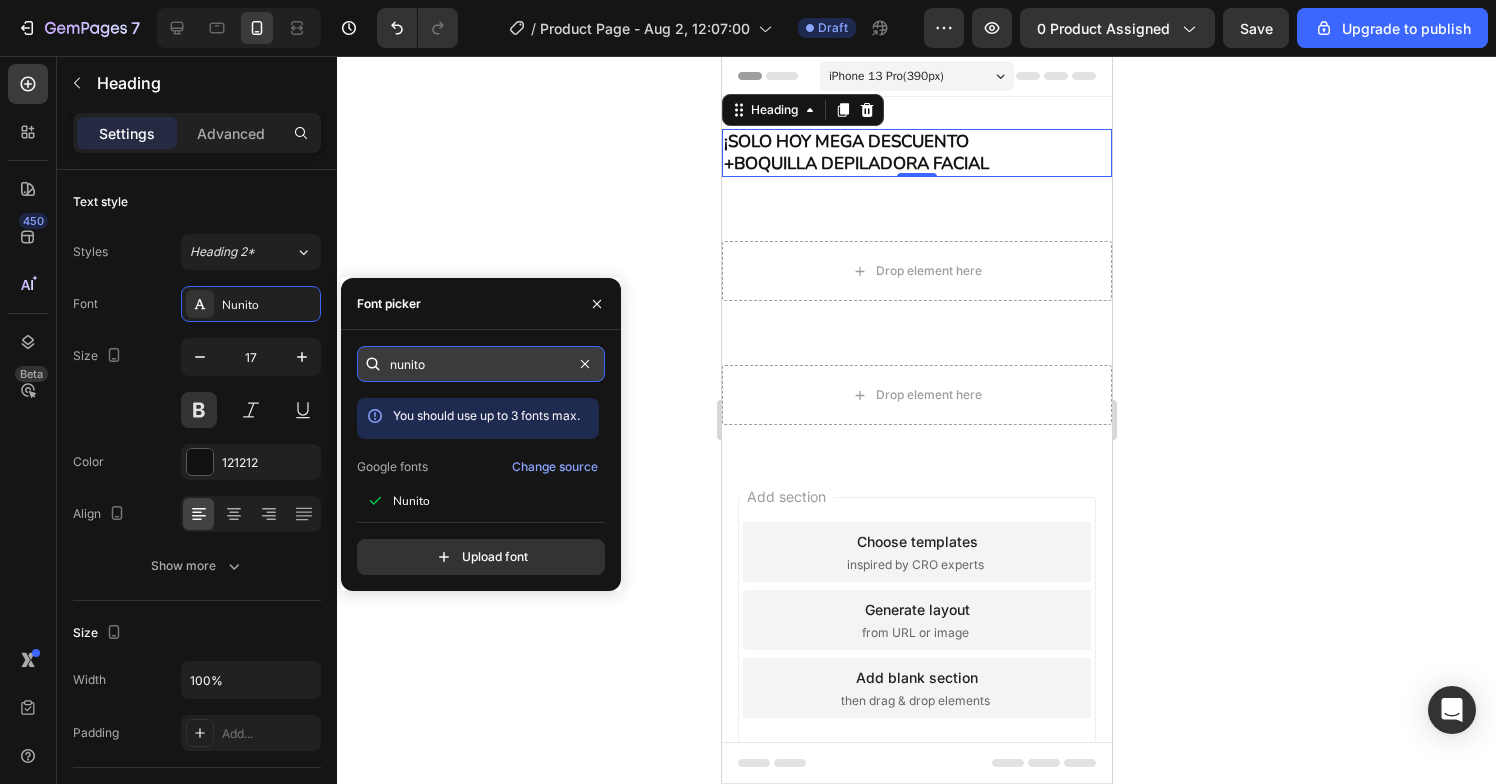 click on "nunito" at bounding box center (481, 364) 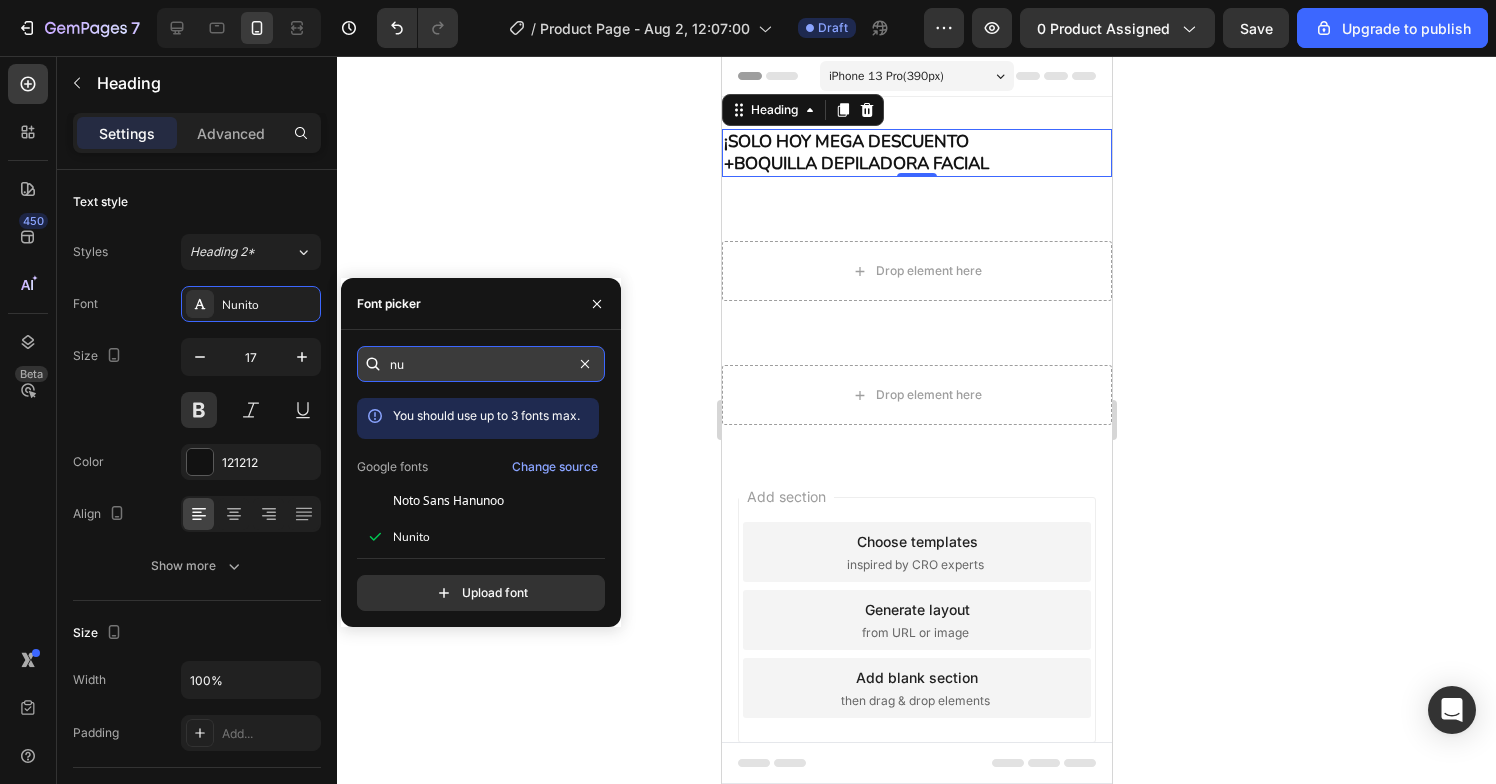 type on "n" 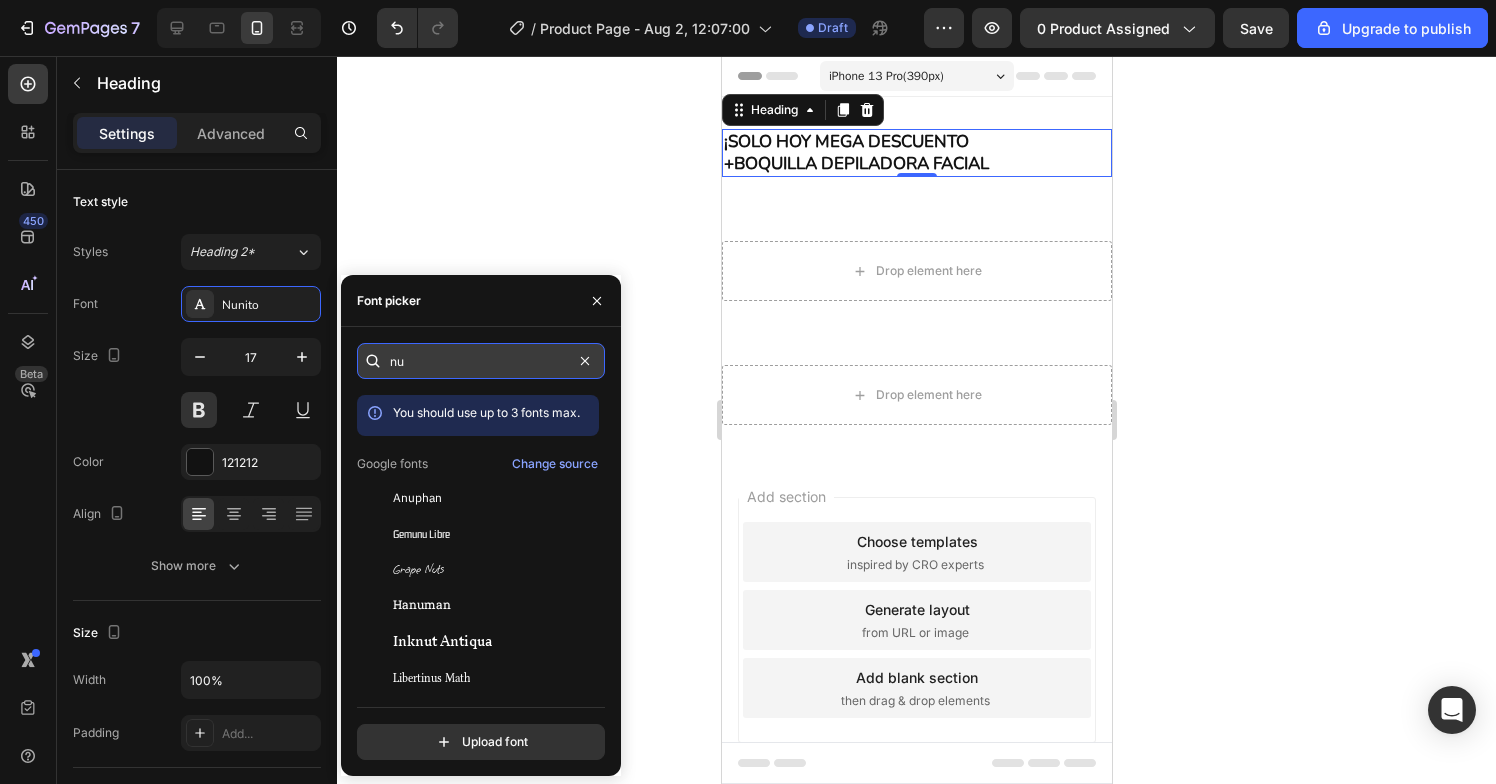 type on "nun" 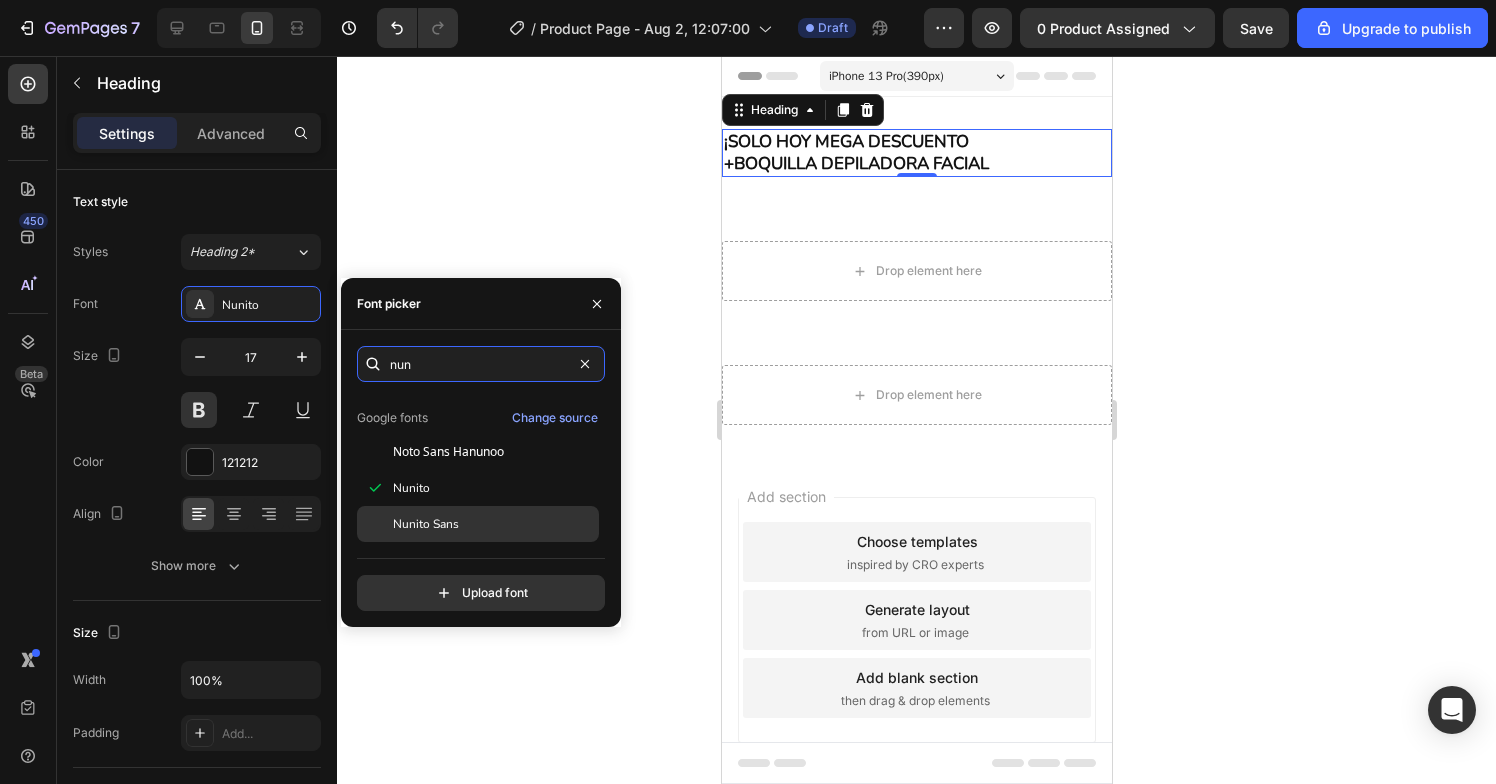 scroll, scrollTop: 49, scrollLeft: 0, axis: vertical 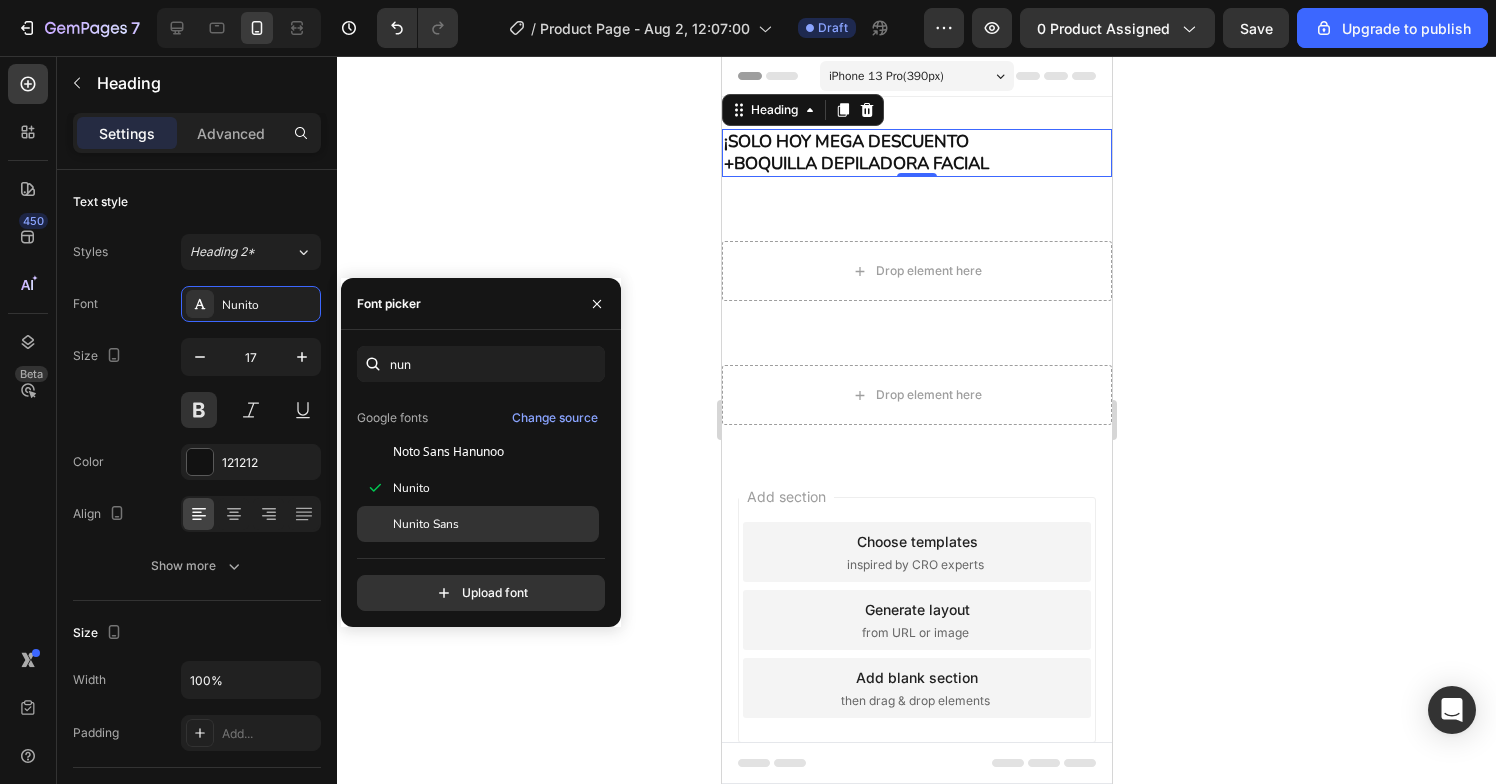 click on "Nunito Sans" at bounding box center [494, 524] 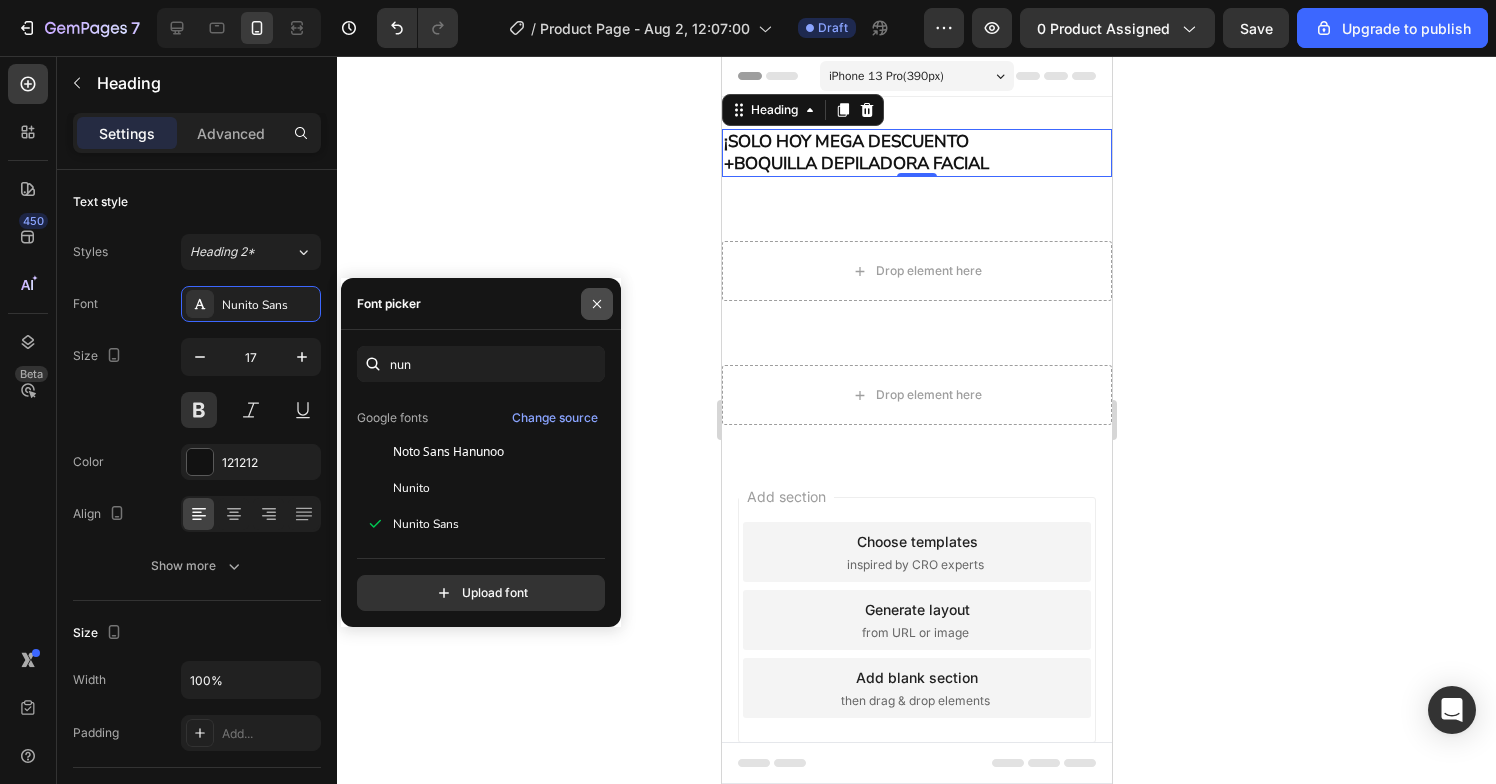 click at bounding box center [597, 304] 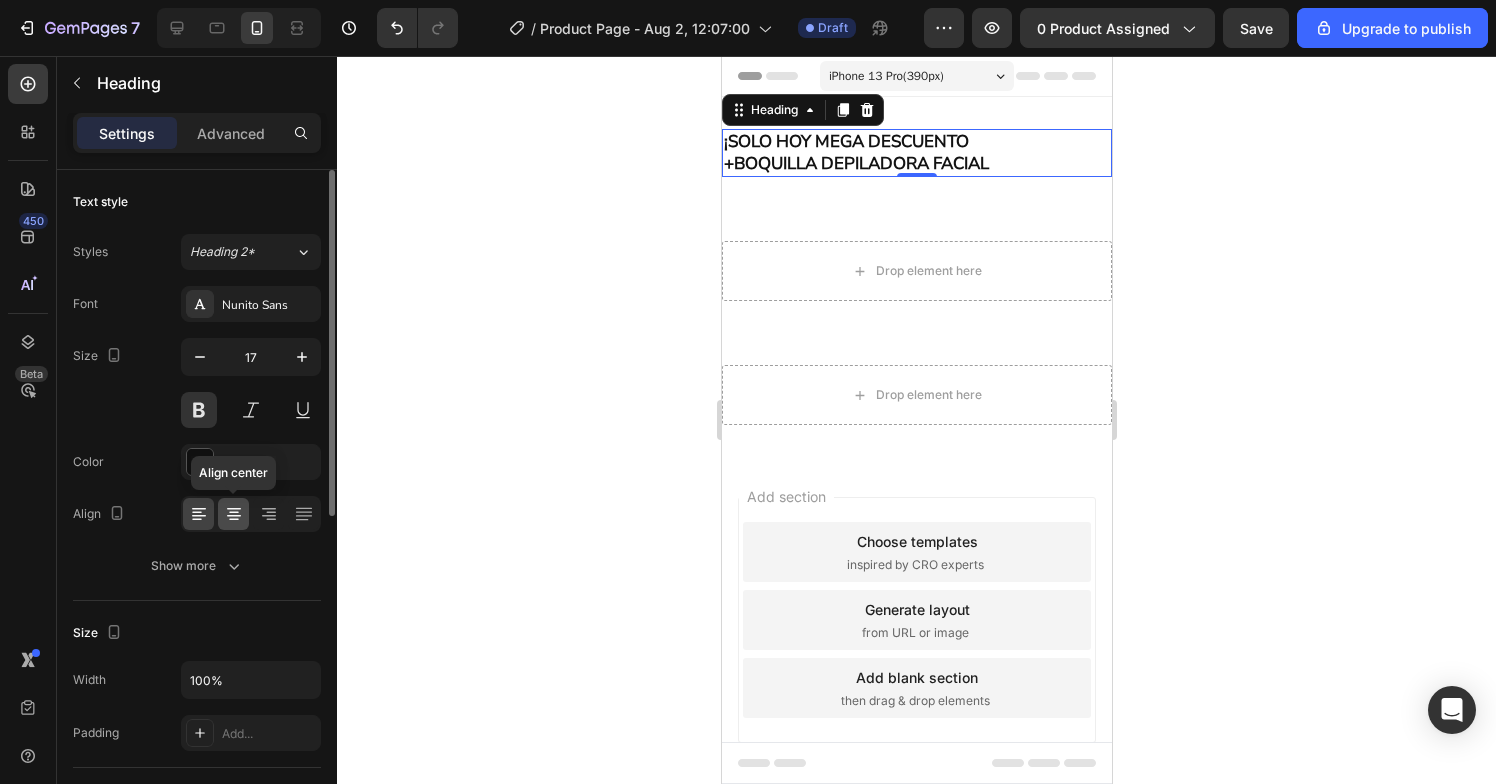 click 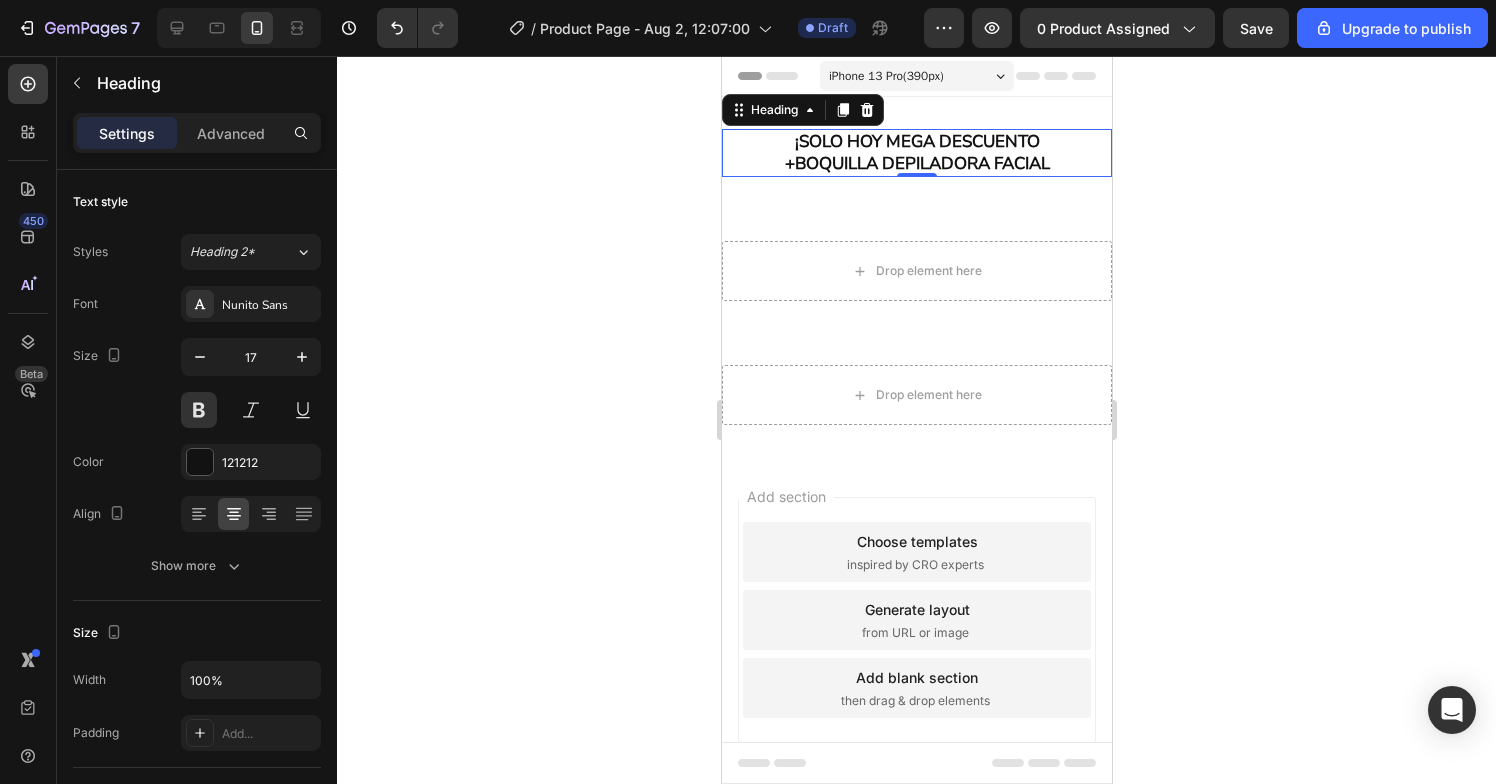 click 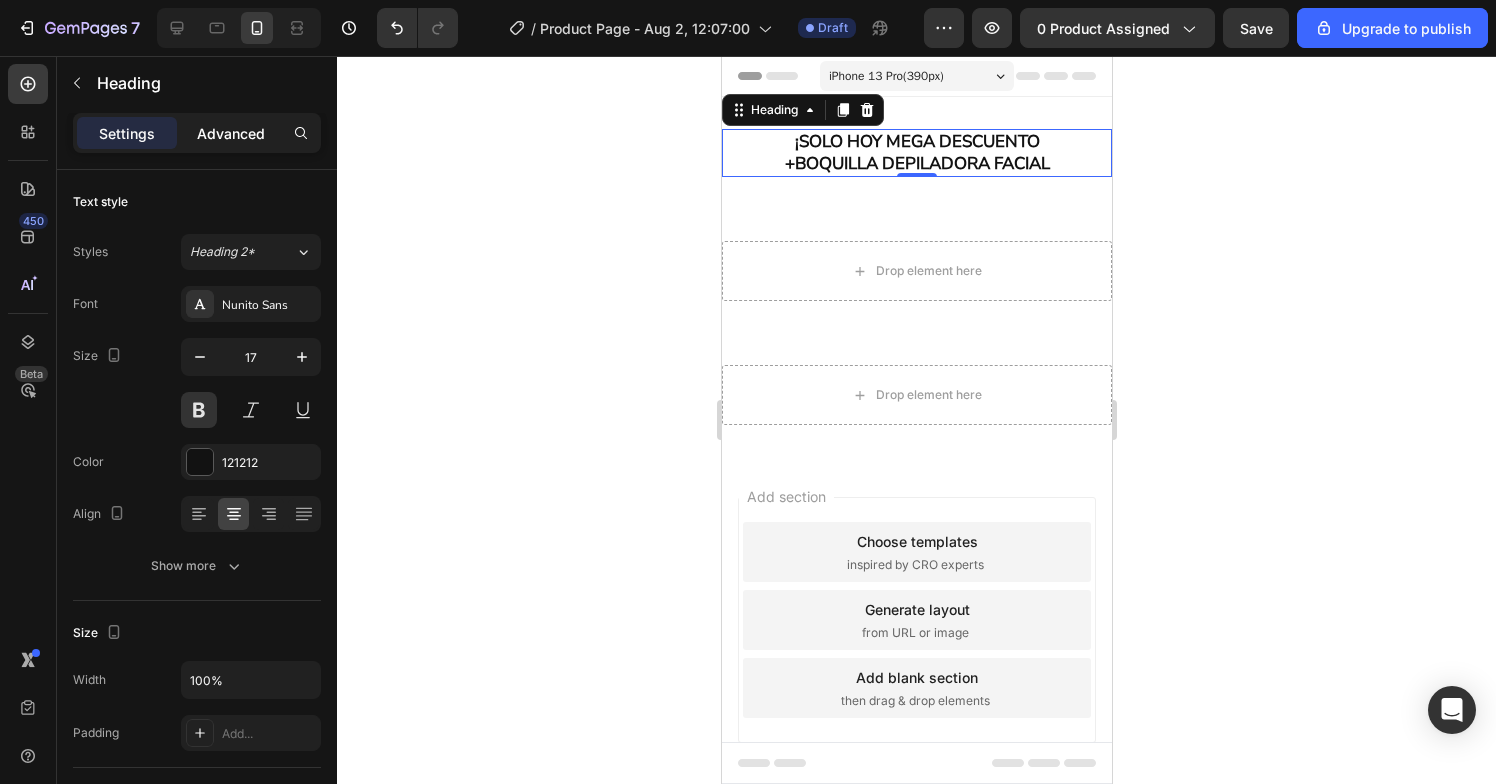 click on "Advanced" at bounding box center [231, 133] 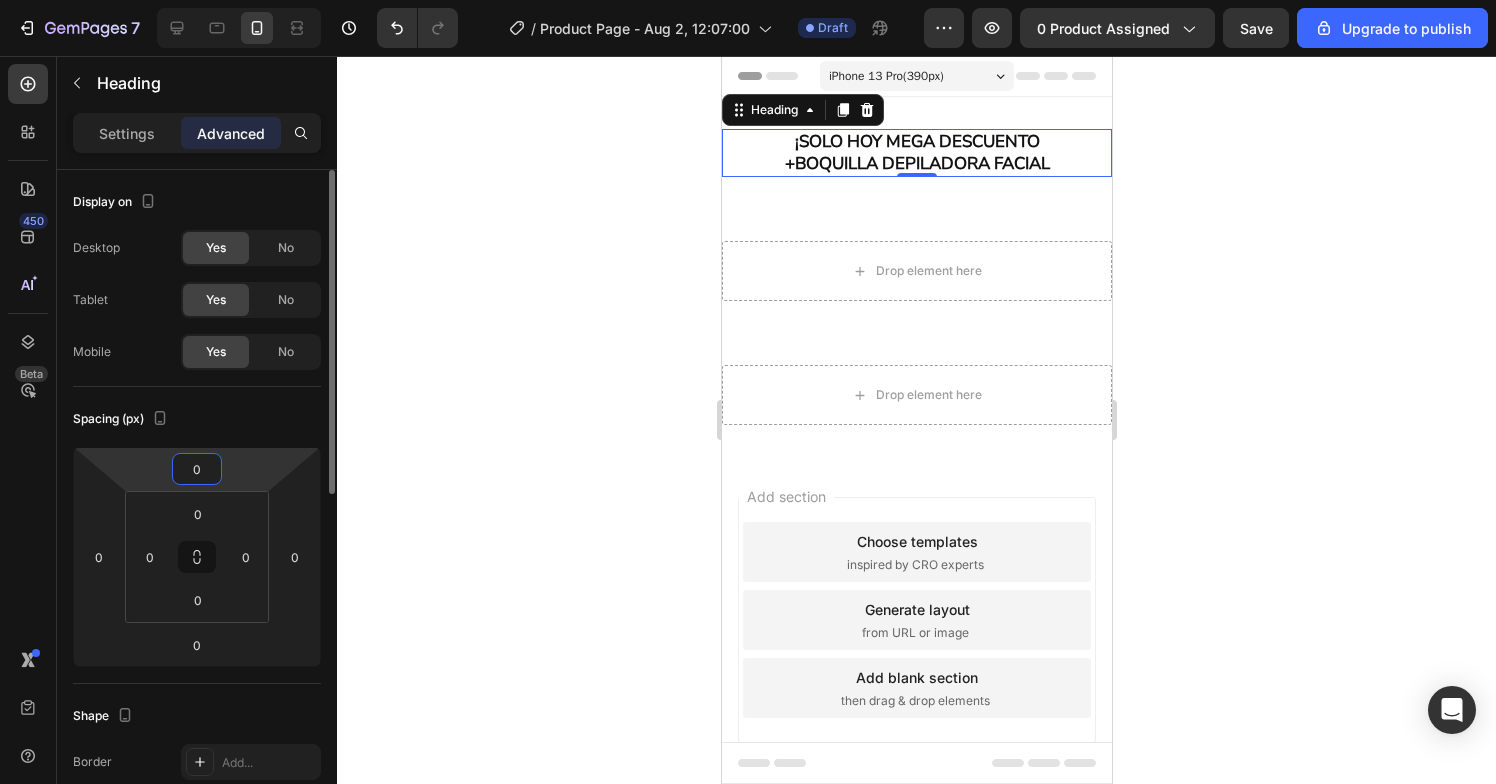 click on "0" at bounding box center [197, 469] 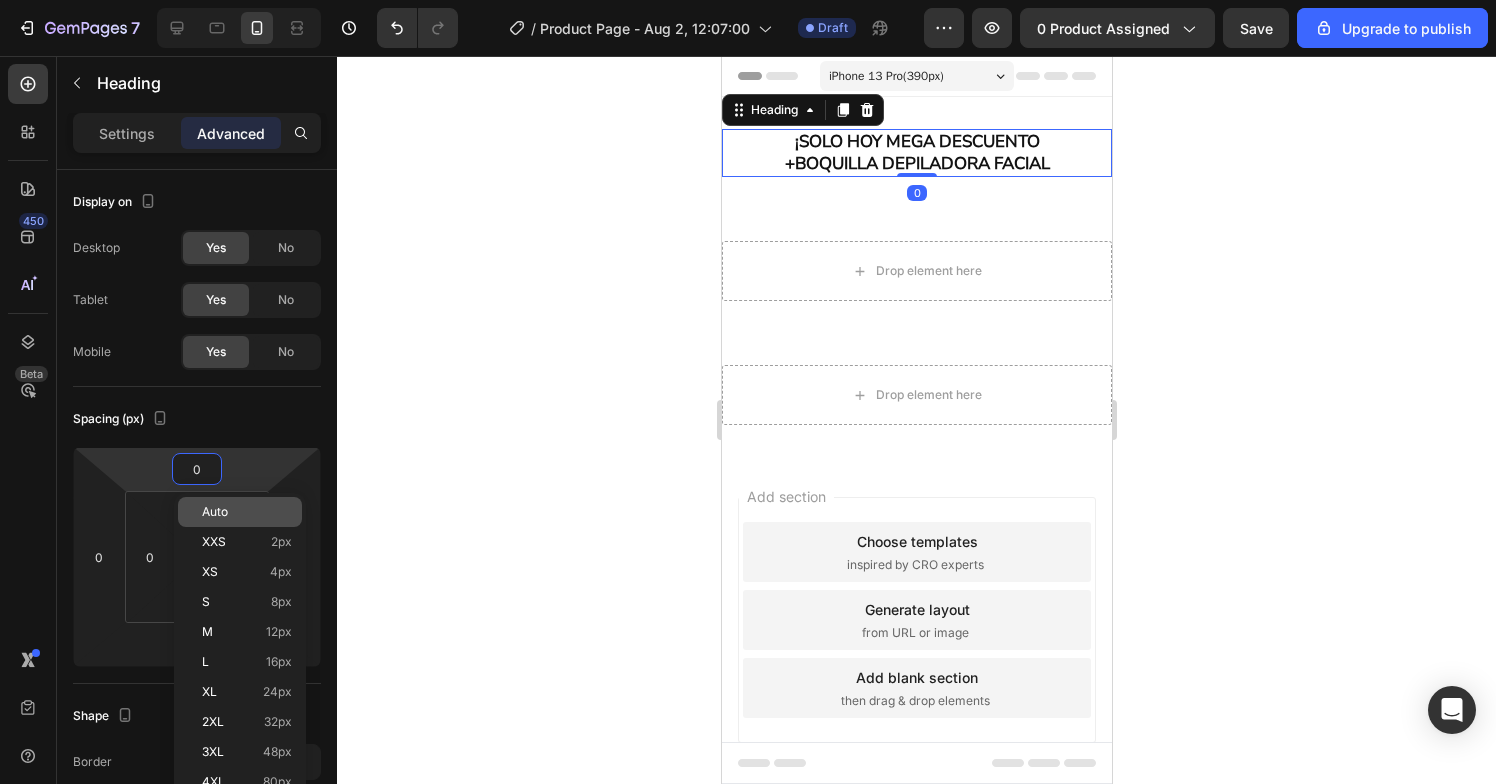 type on "4" 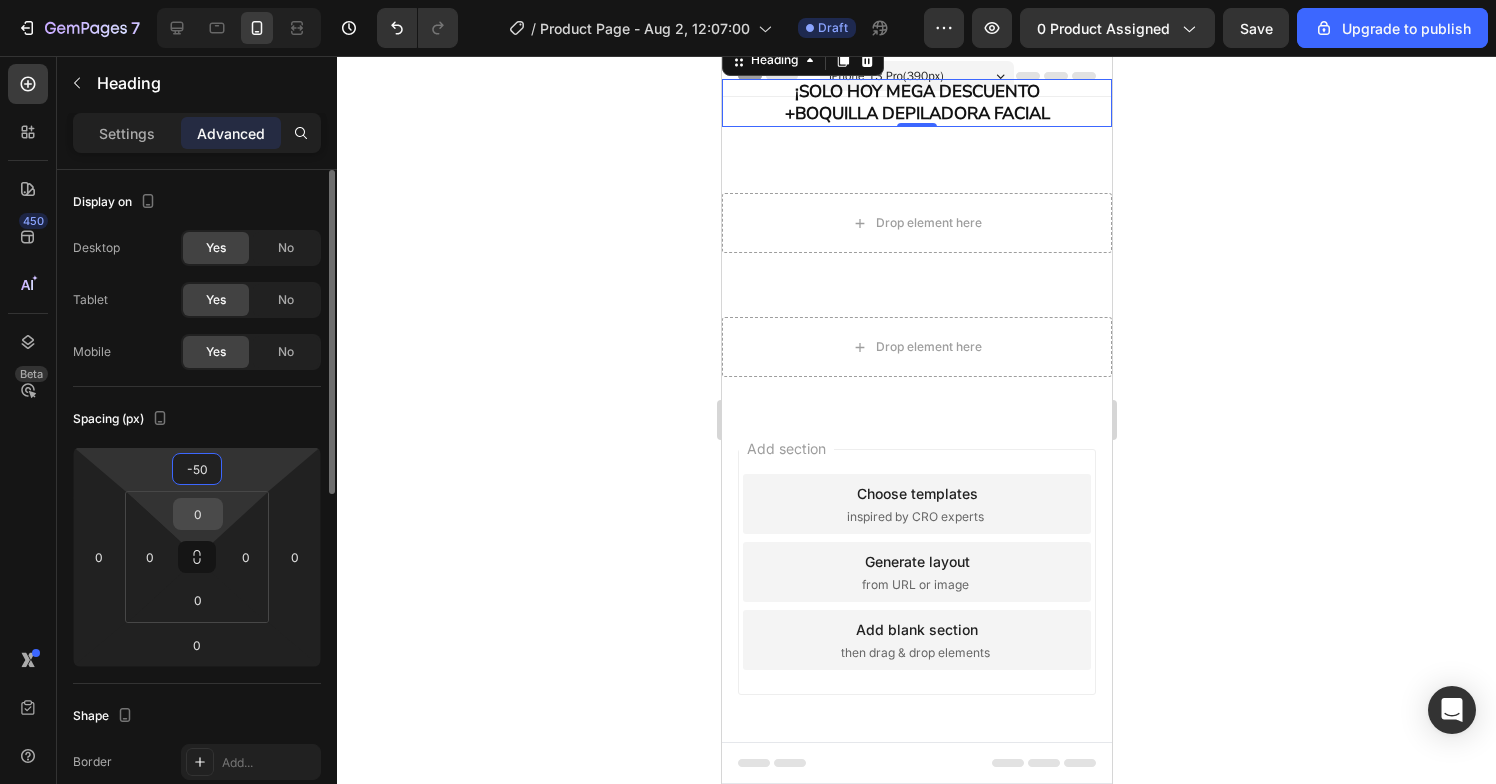 type on "-5" 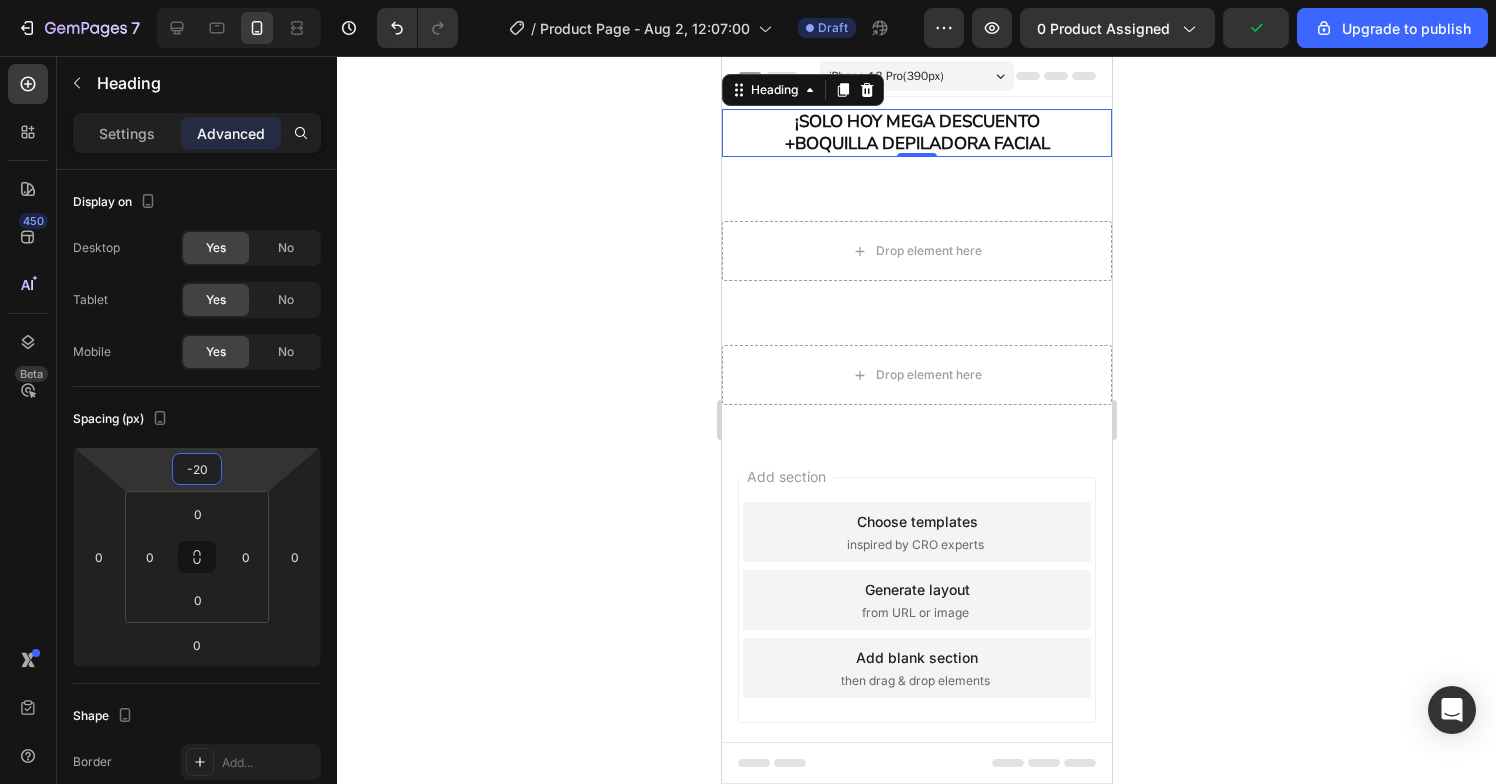 type on "-20" 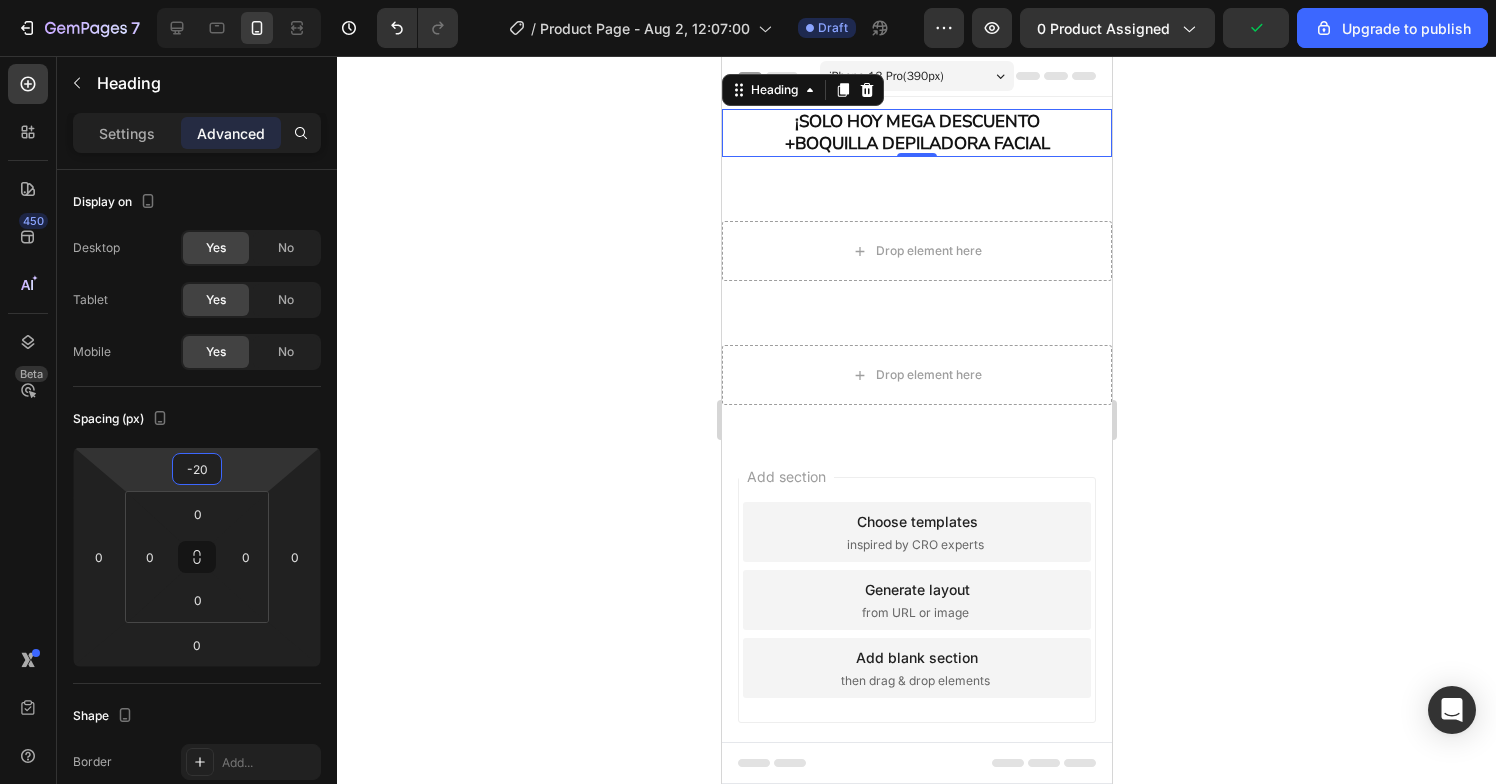 click 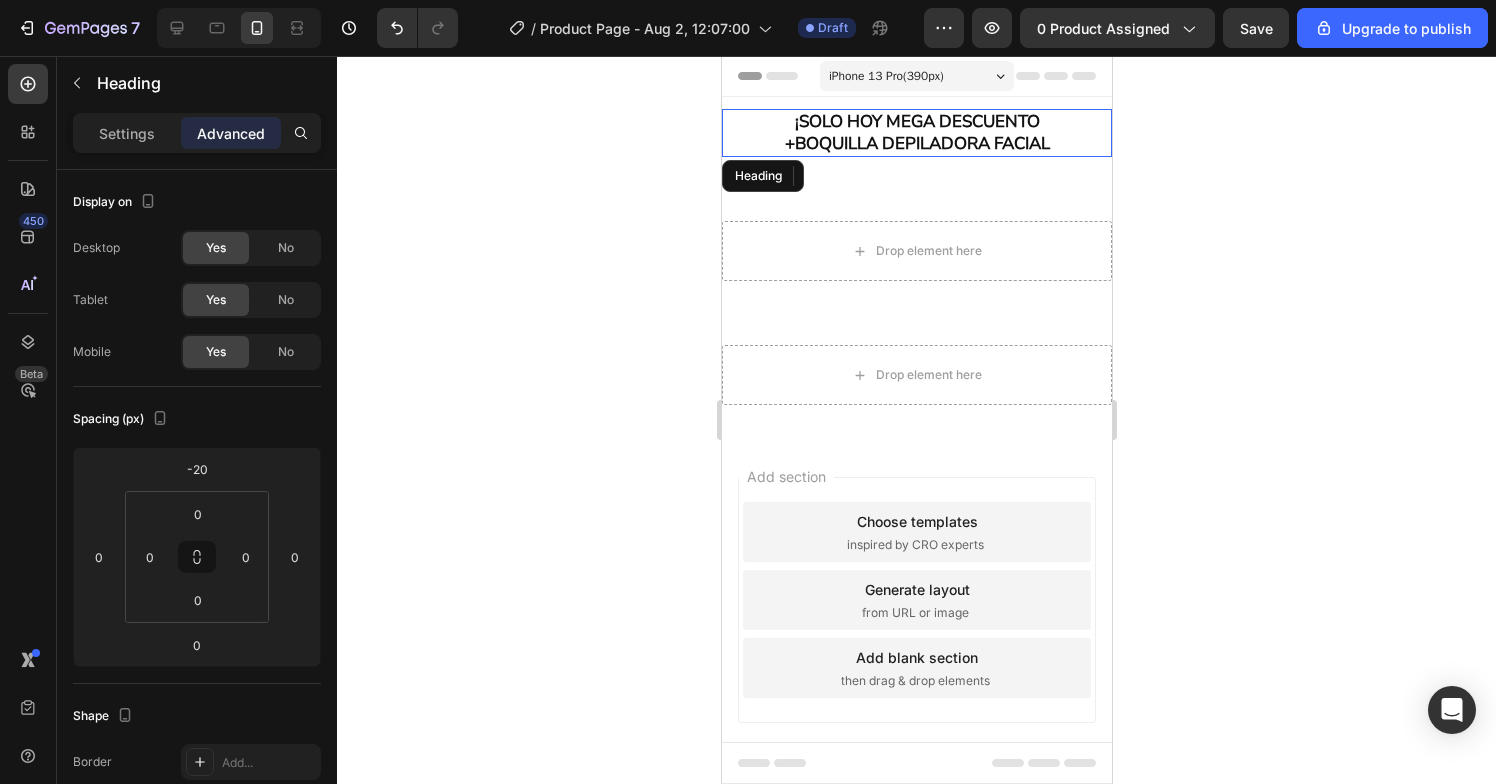 click on "¡SOLO HOY MEGA DESCUENTO +BOQUILLA DEPILADORA FACIAL" at bounding box center [916, 133] 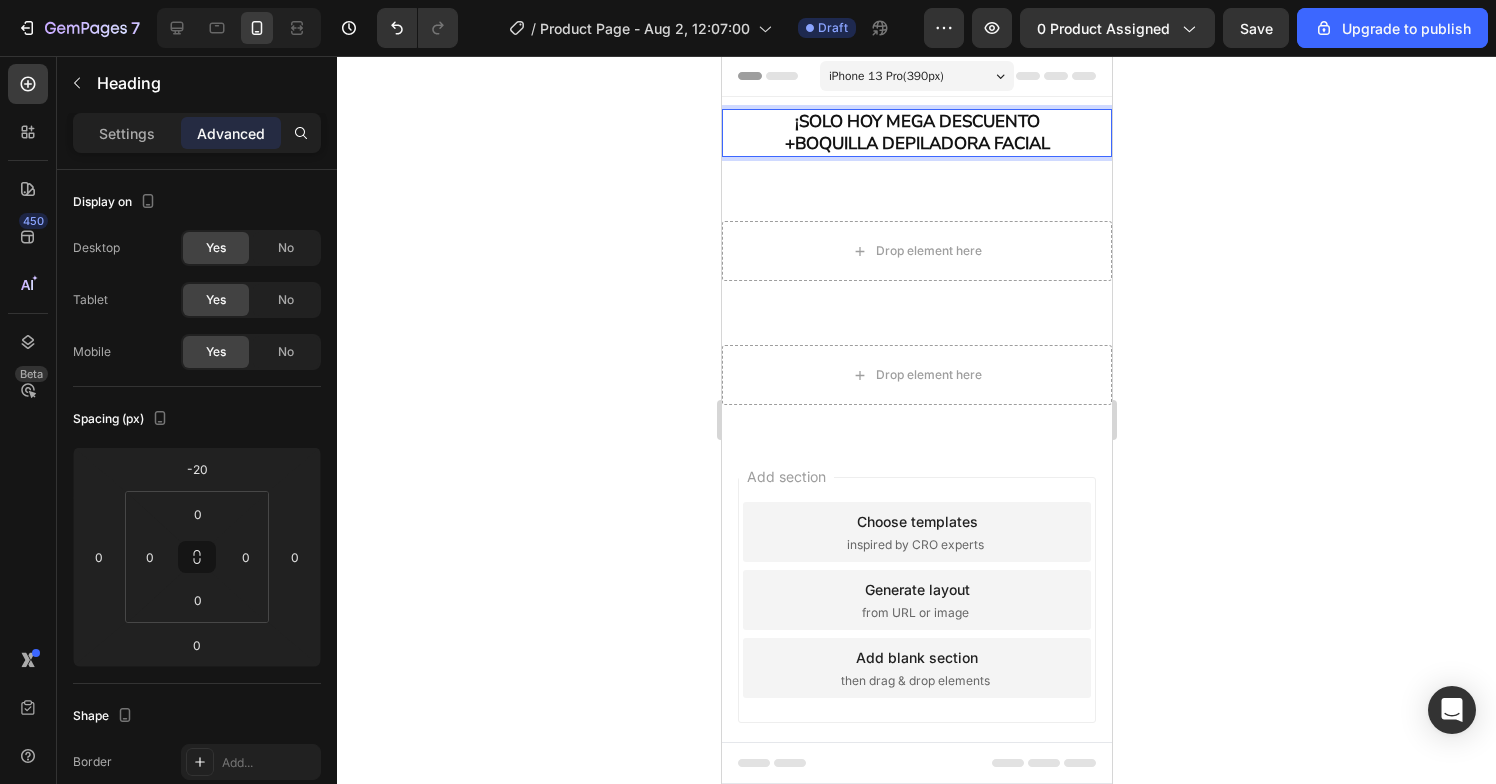 click on "¡SOLO HOY MEGA DESCUENTO +BOQUILLA DEPILADORA FACIAL" at bounding box center (916, 133) 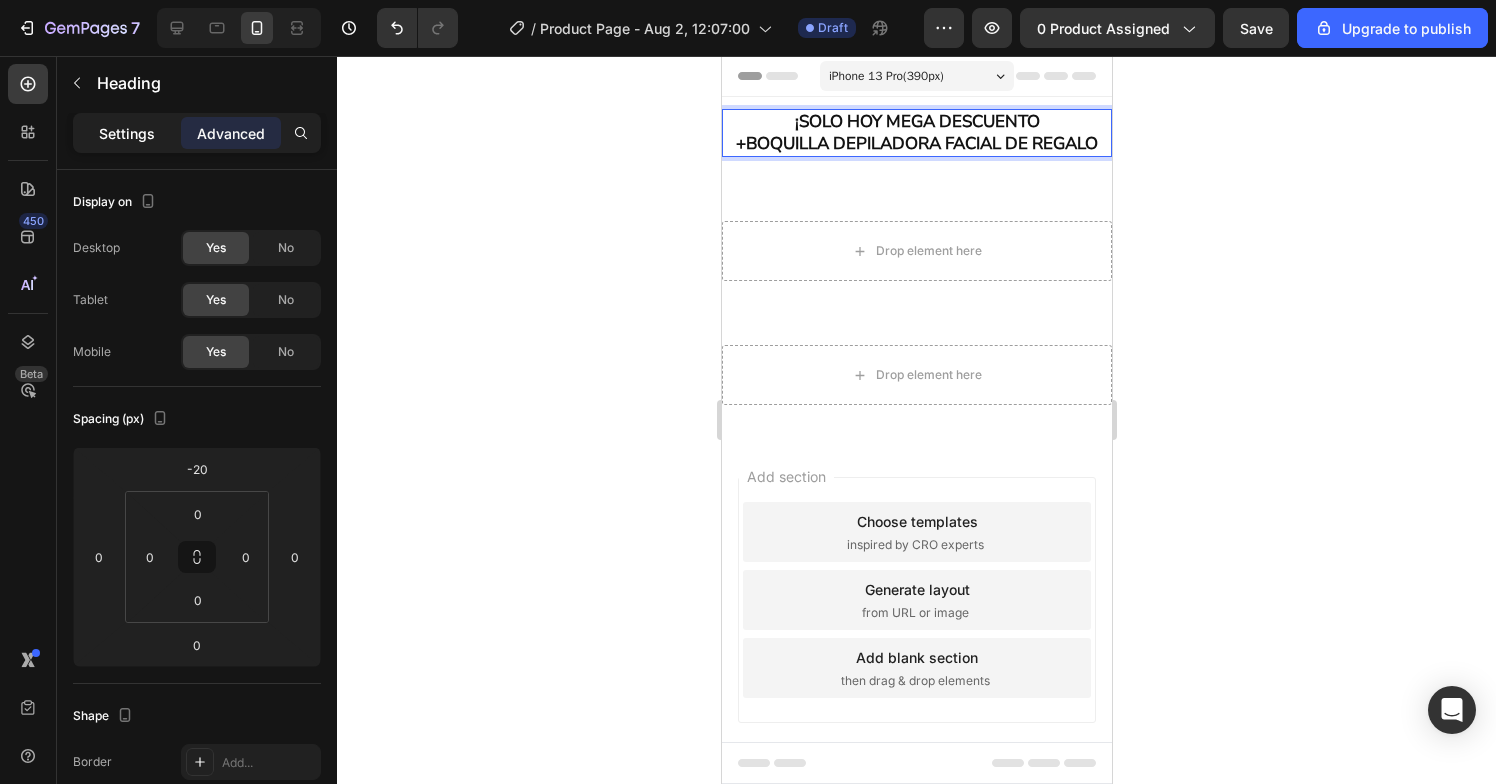 click on "Settings" at bounding box center [127, 133] 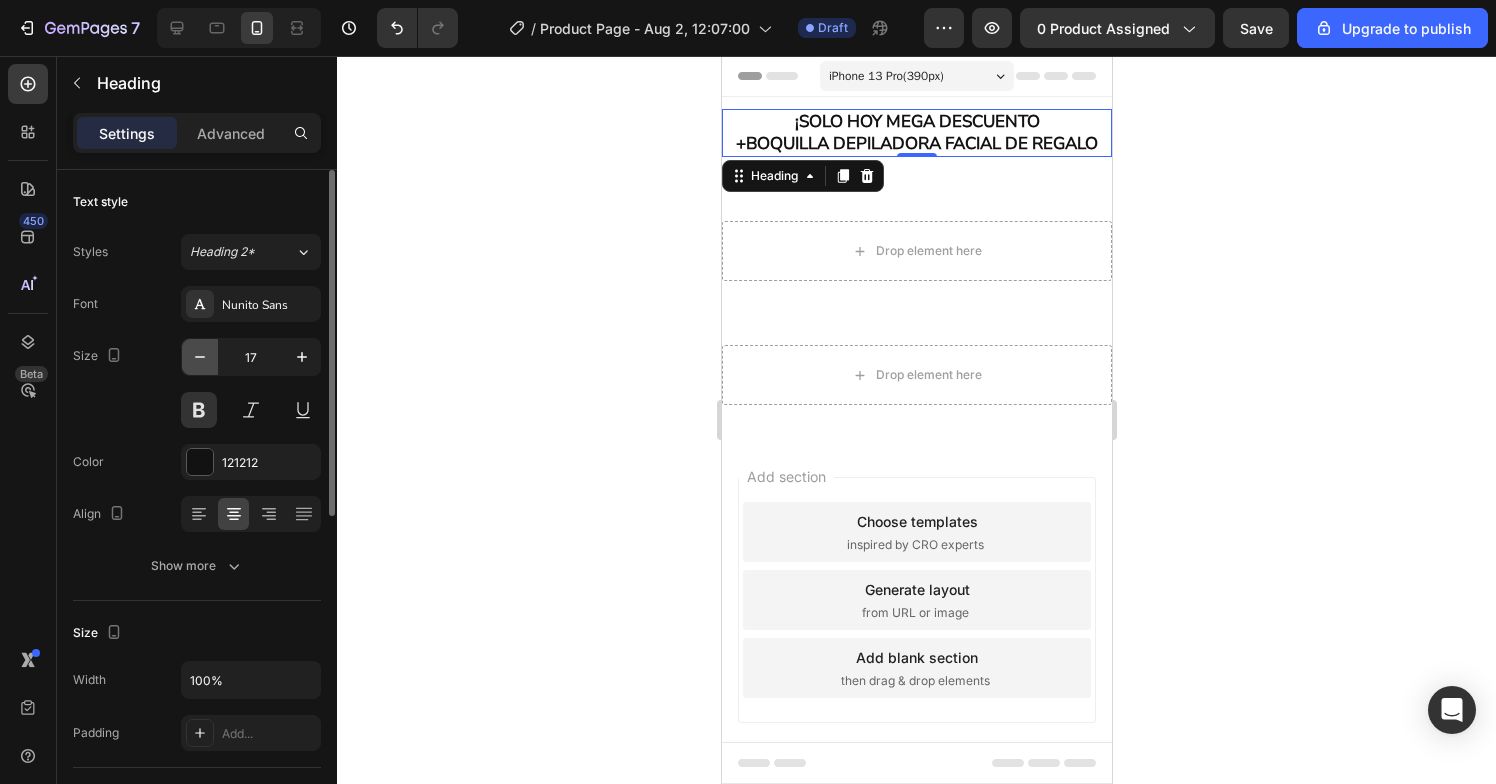 click 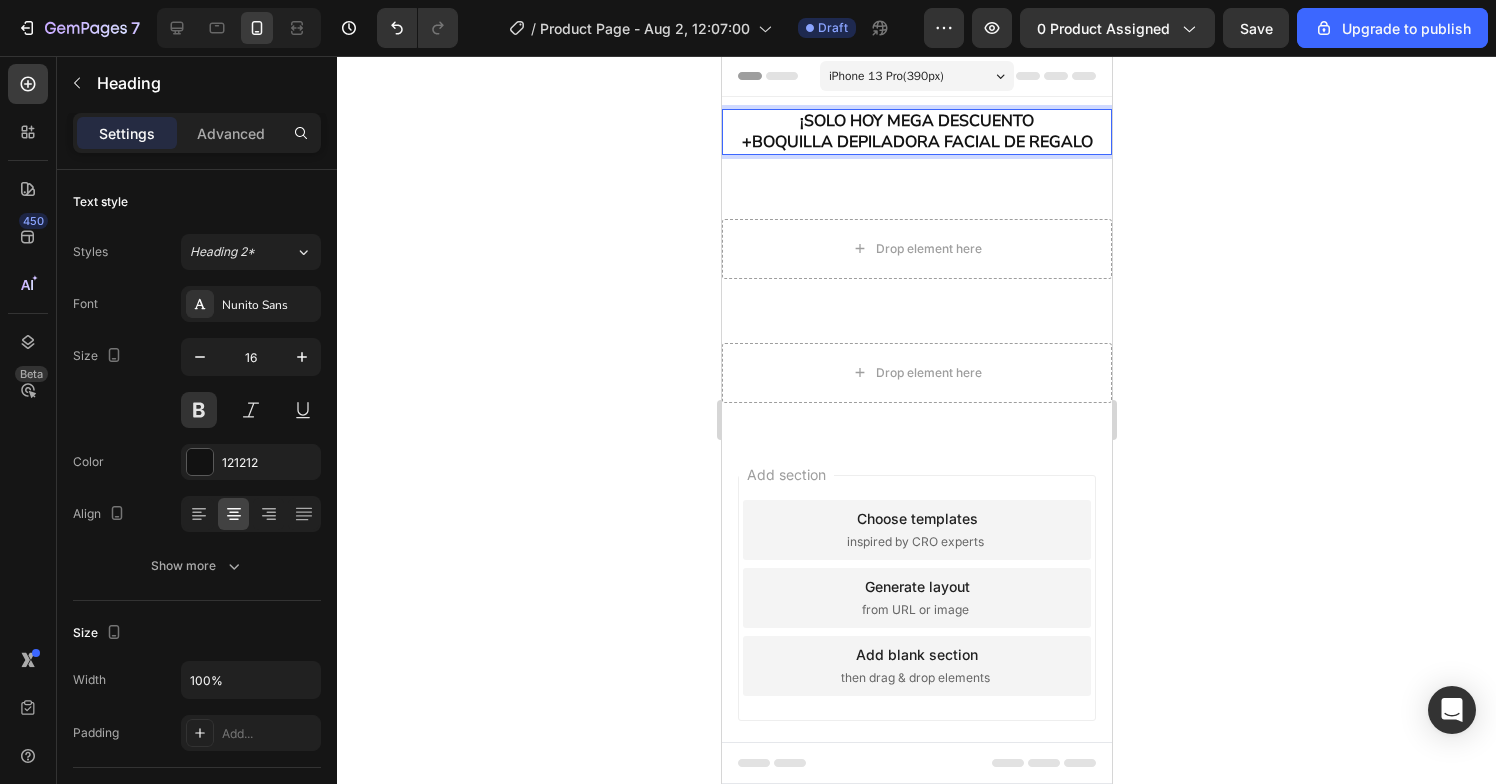 click on "¡SOLO HOY MEGA DESCUENTO +BOQUILLA DEPILADORA FACIAL DE REGALO" at bounding box center (916, 132) 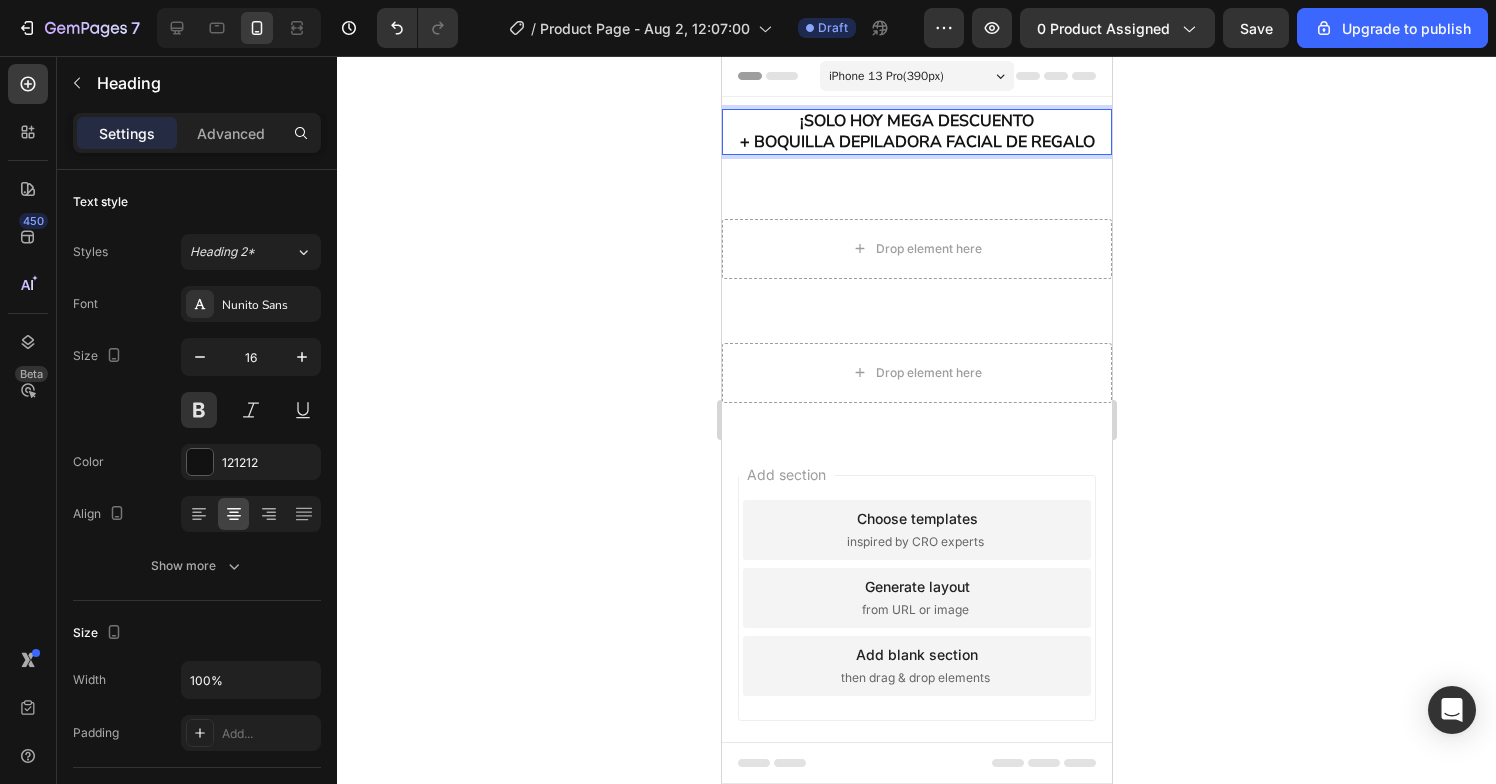 click on "¡SOLO HOY MEGA DESCUENTO + BOQUILLA DEPILADORA FACIAL DE REGALO" at bounding box center [916, 132] 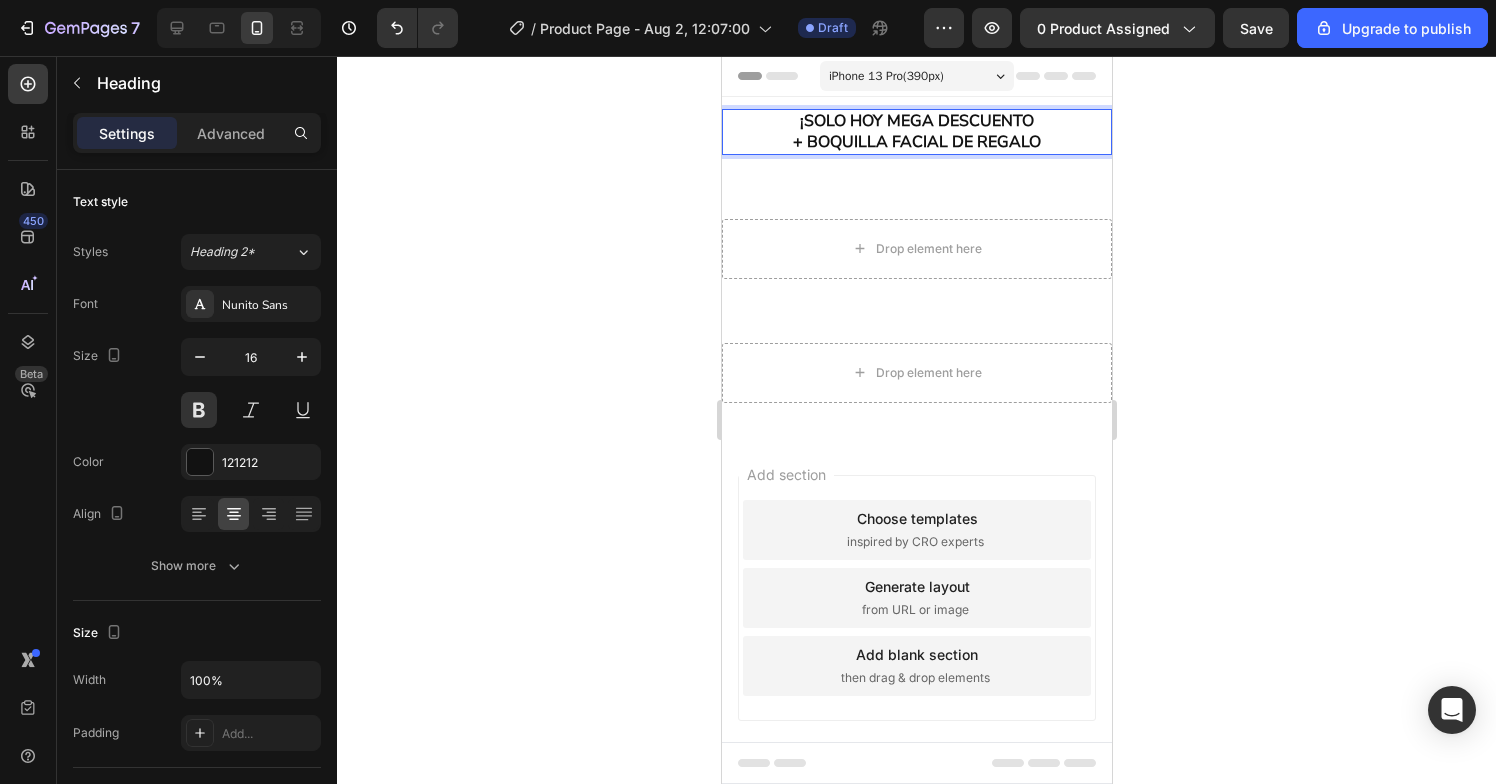 click on "¡SOLO HOY MEGA DESCUENTO + BOQUILLA FACIAL DE REGALO" at bounding box center [916, 132] 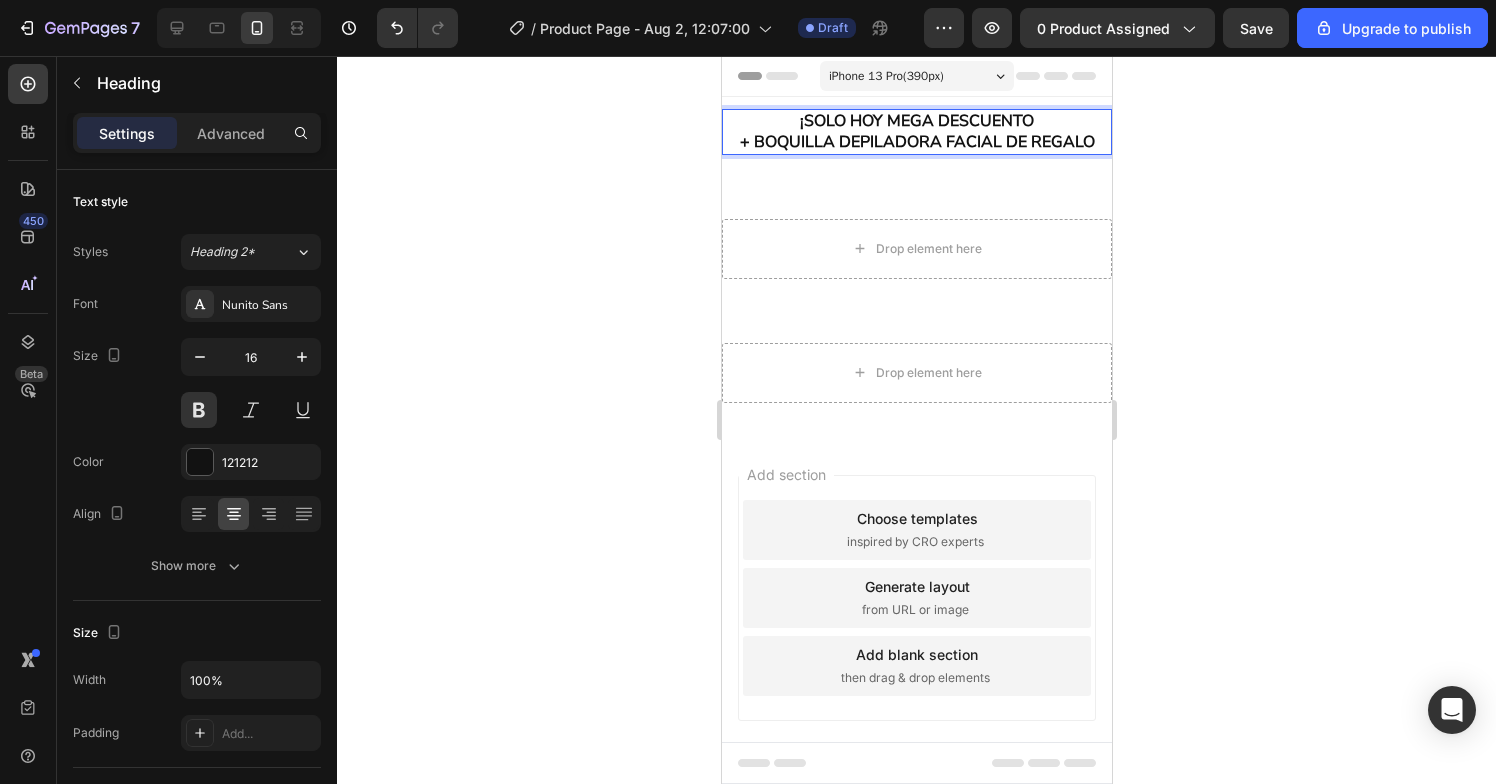 click on "¡SOLO HOY MEGA DESCUENTO + BOQUILLA DEPILADORA FACIAL DE REGALO" at bounding box center (916, 132) 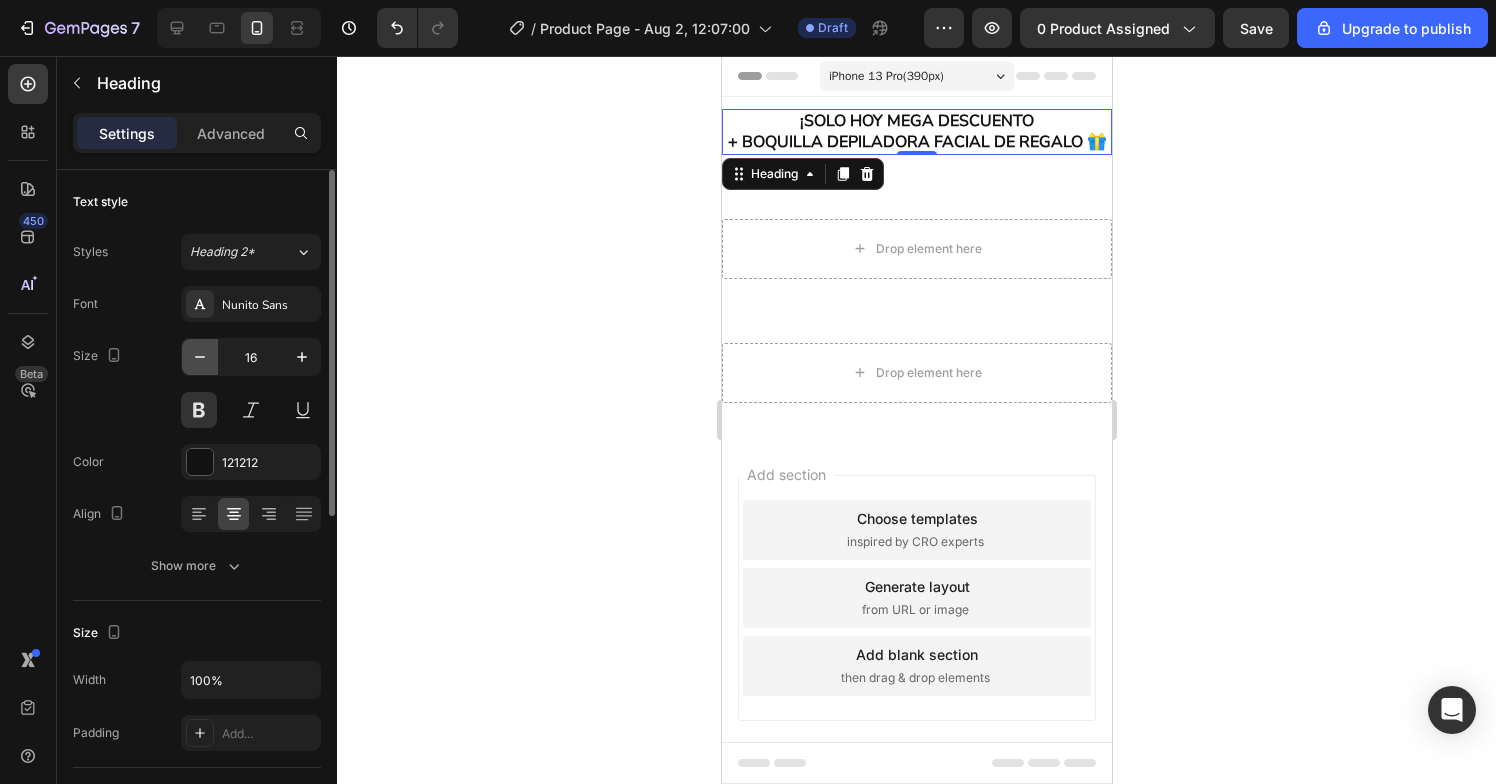 click 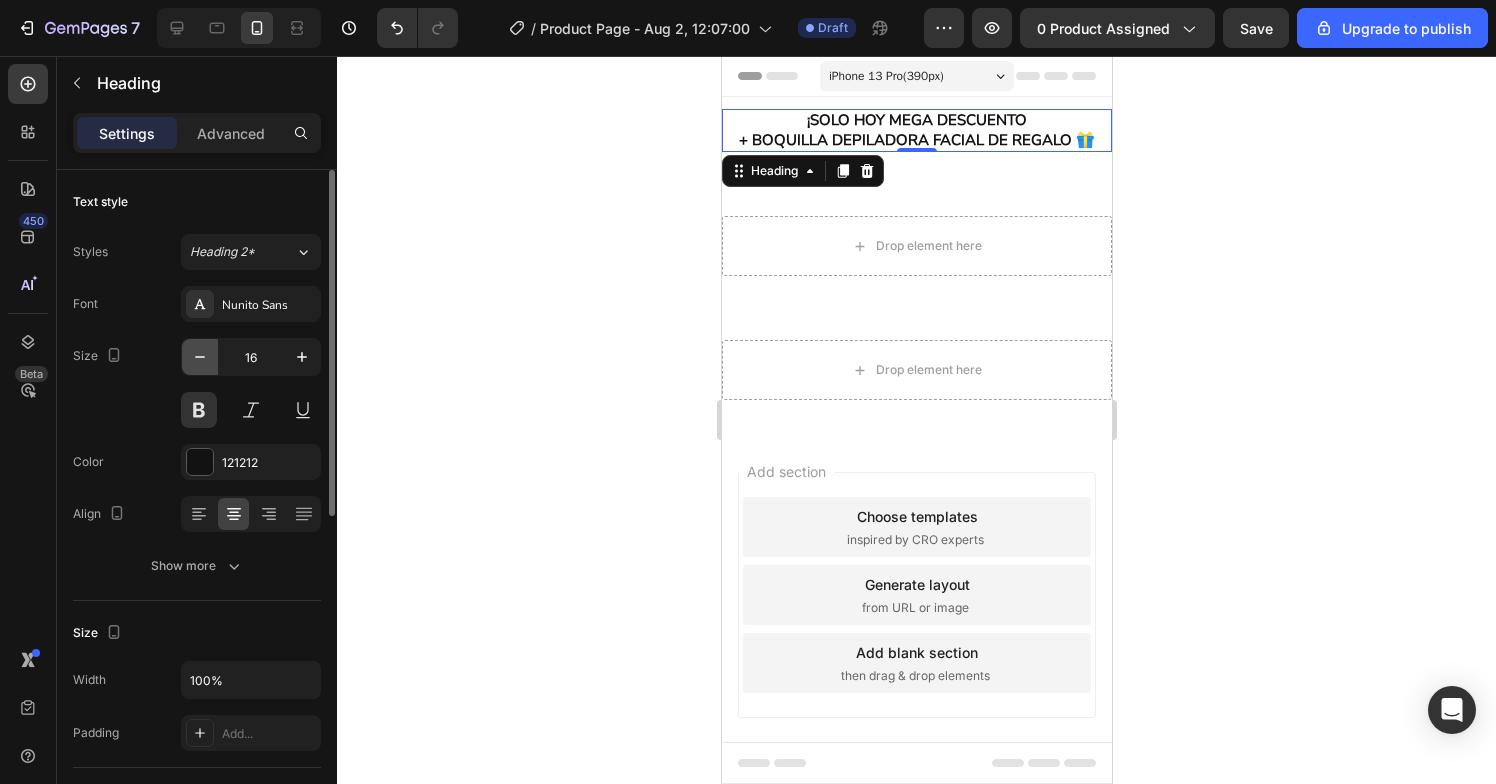 type on "15" 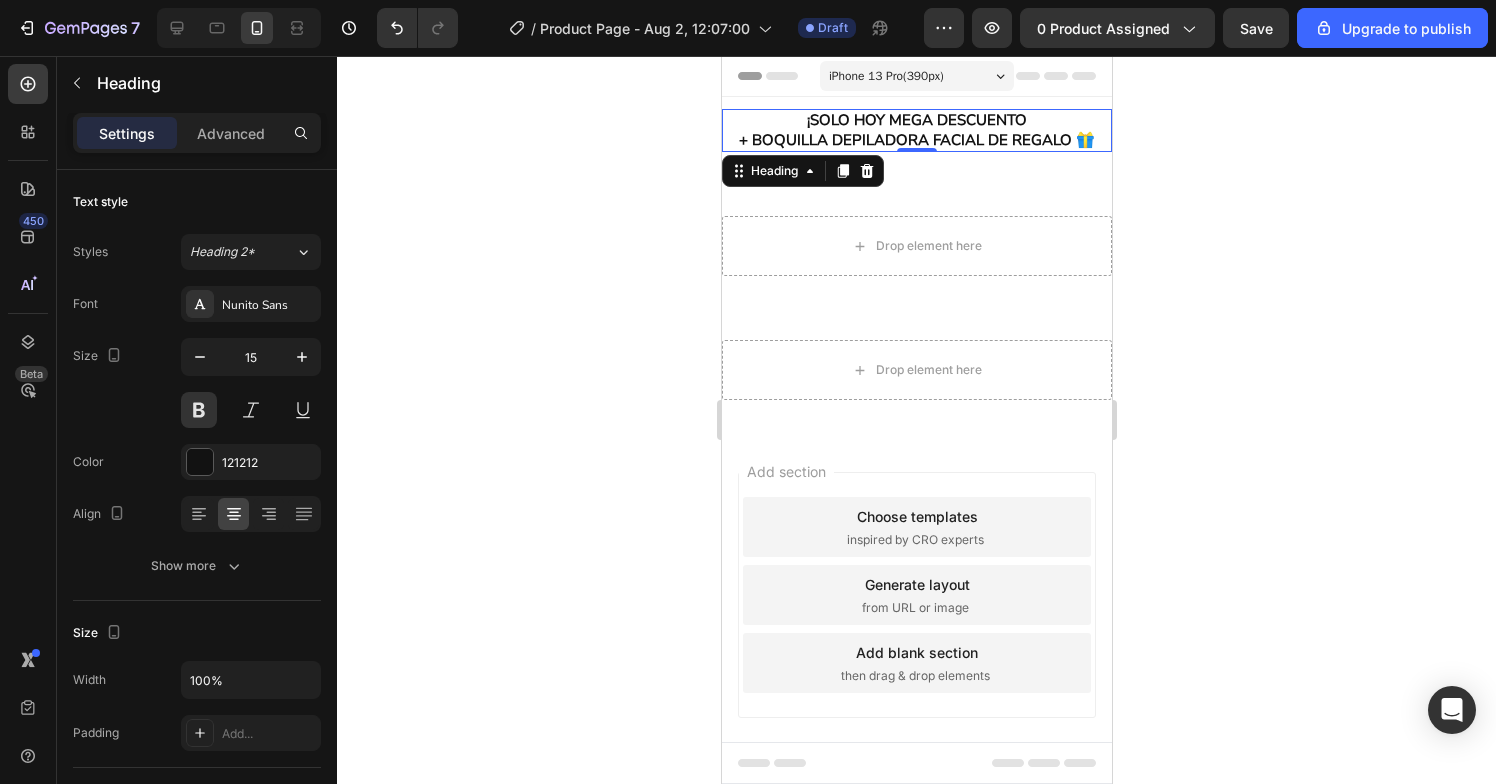 click 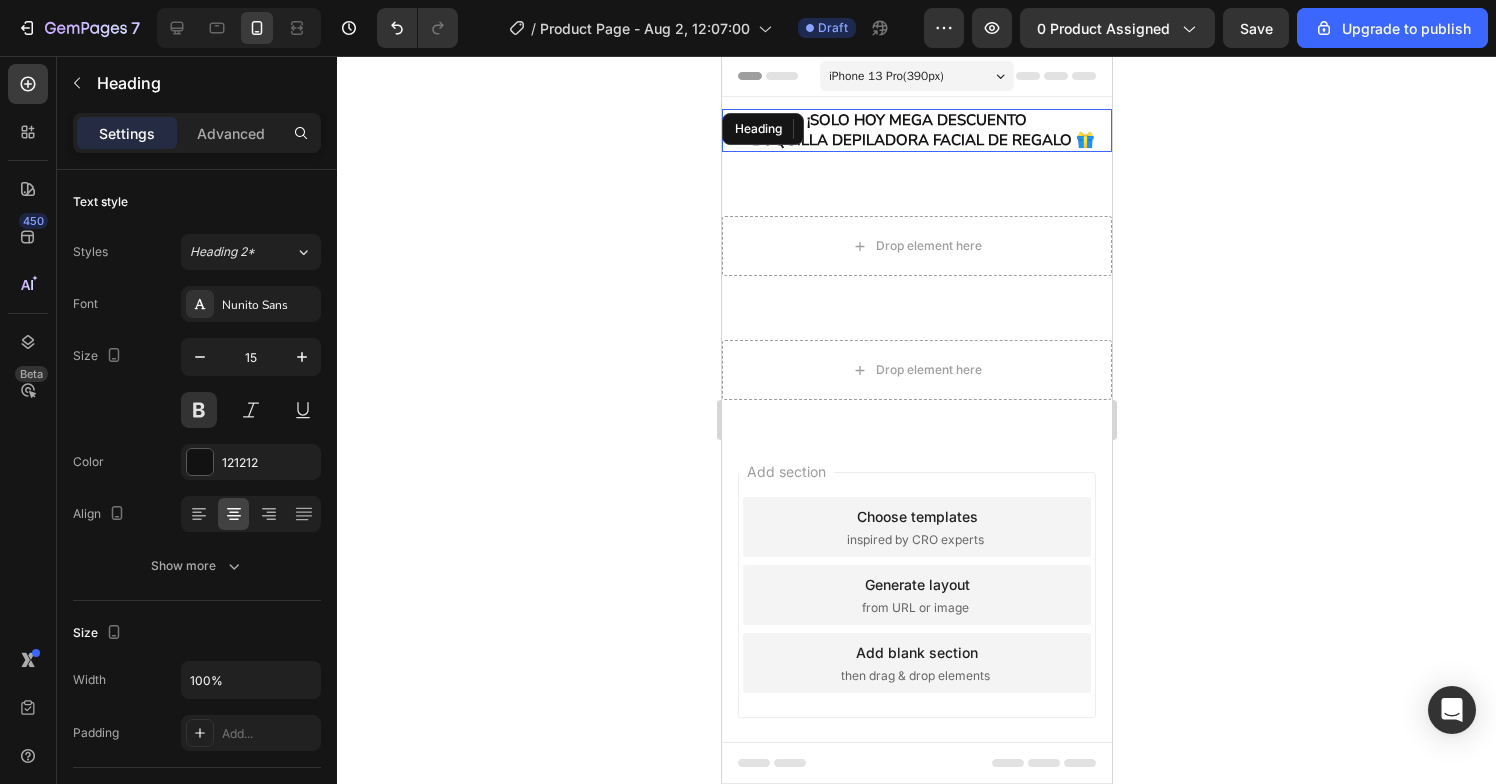 click on "¡SOLO HOY MEGA DESCUENTO + BOQUILLA DEPILADORA FACIAL DE REGALO 🎁" at bounding box center [916, 130] 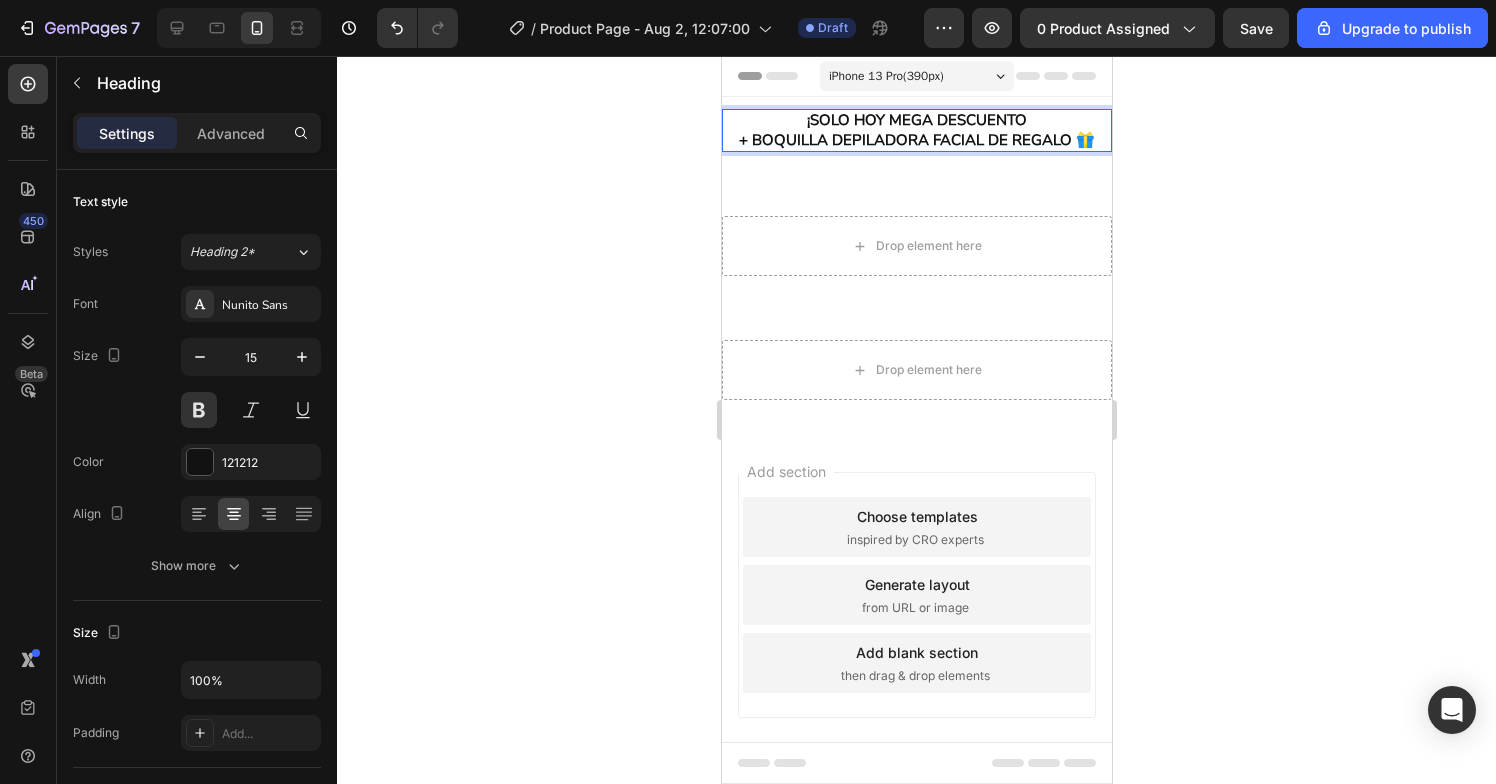 click on "¡SOLO HOY MEGA DESCUENTO + BOQUILLA DEPILADORA FACIAL DE REGALO 🎁" at bounding box center (916, 130) 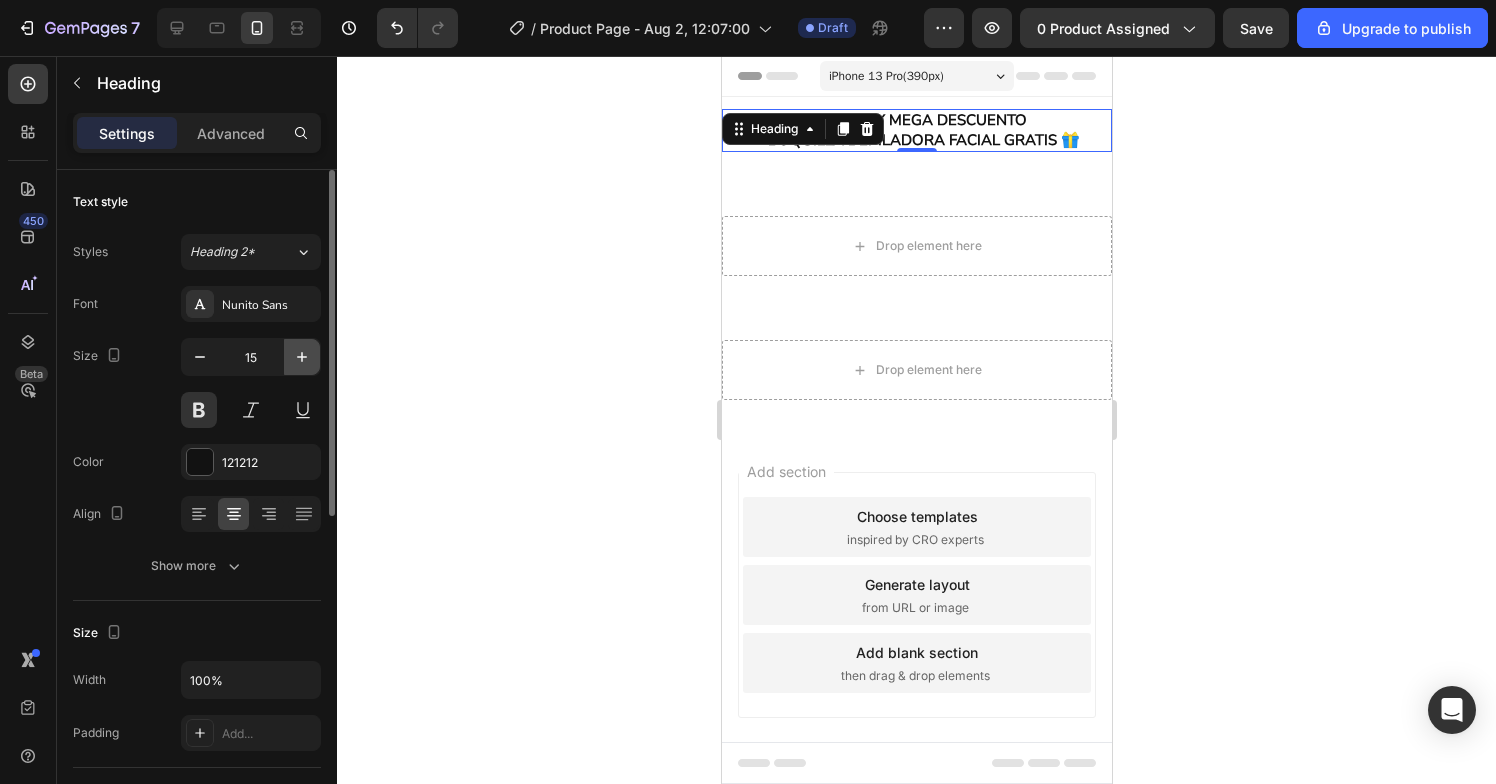 click 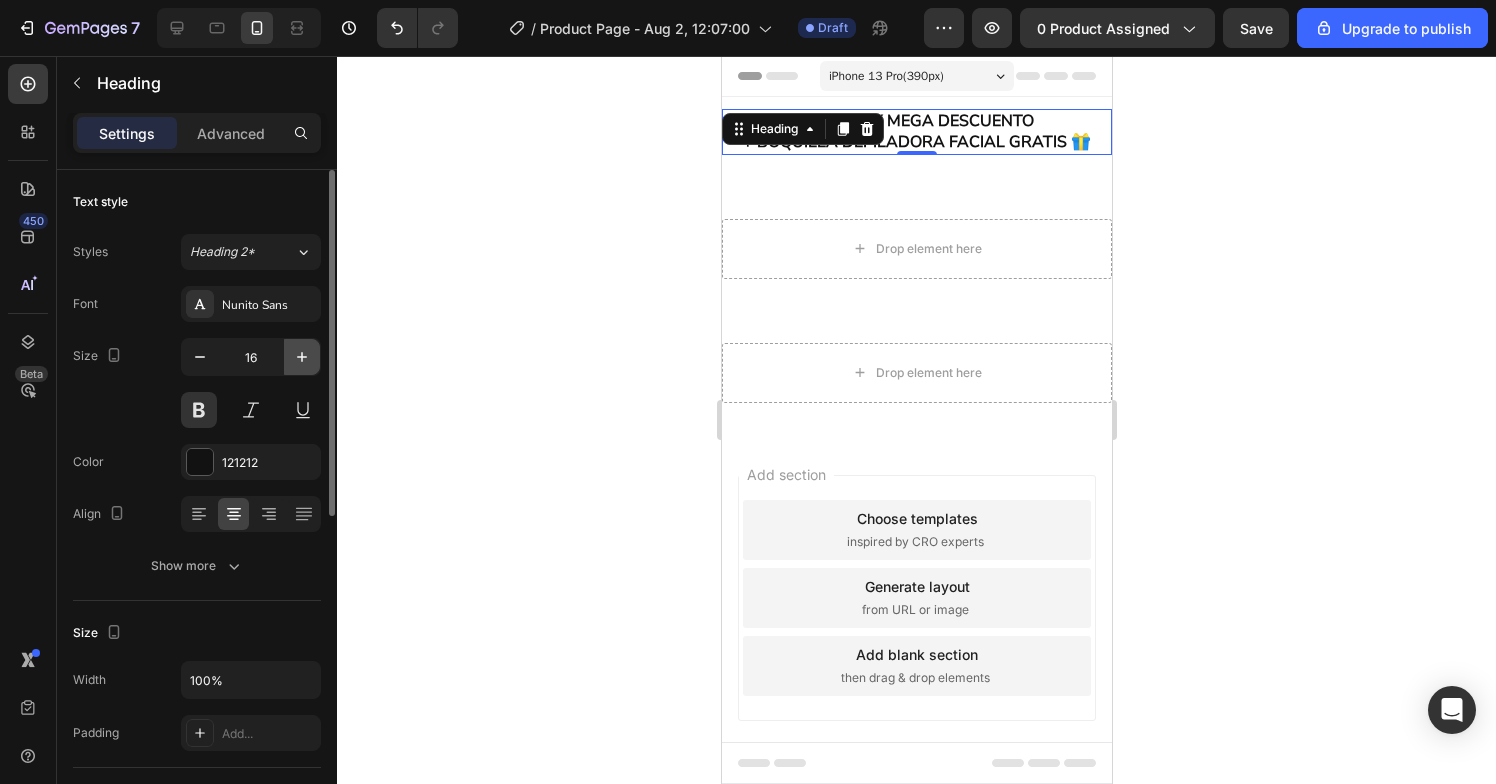 click 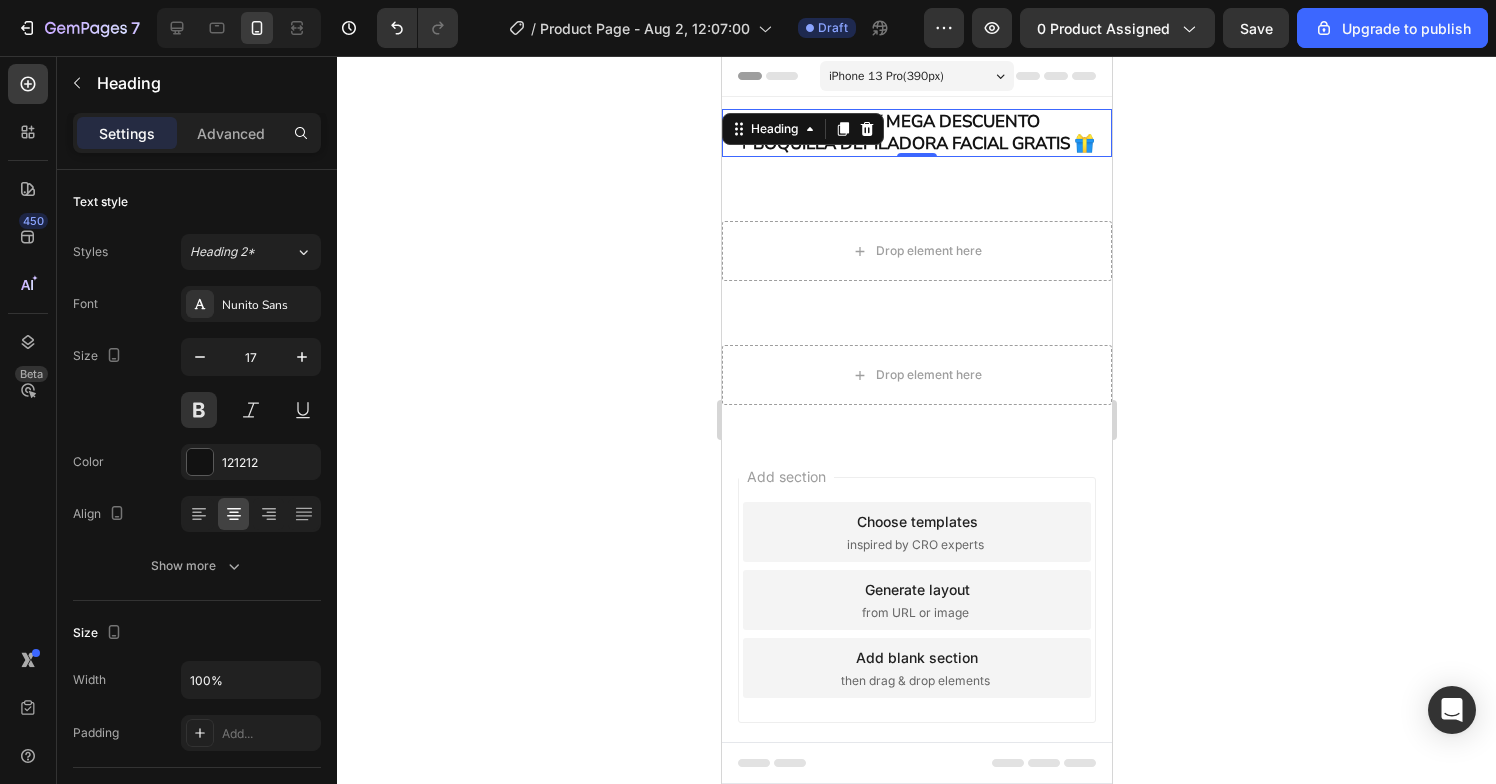 click 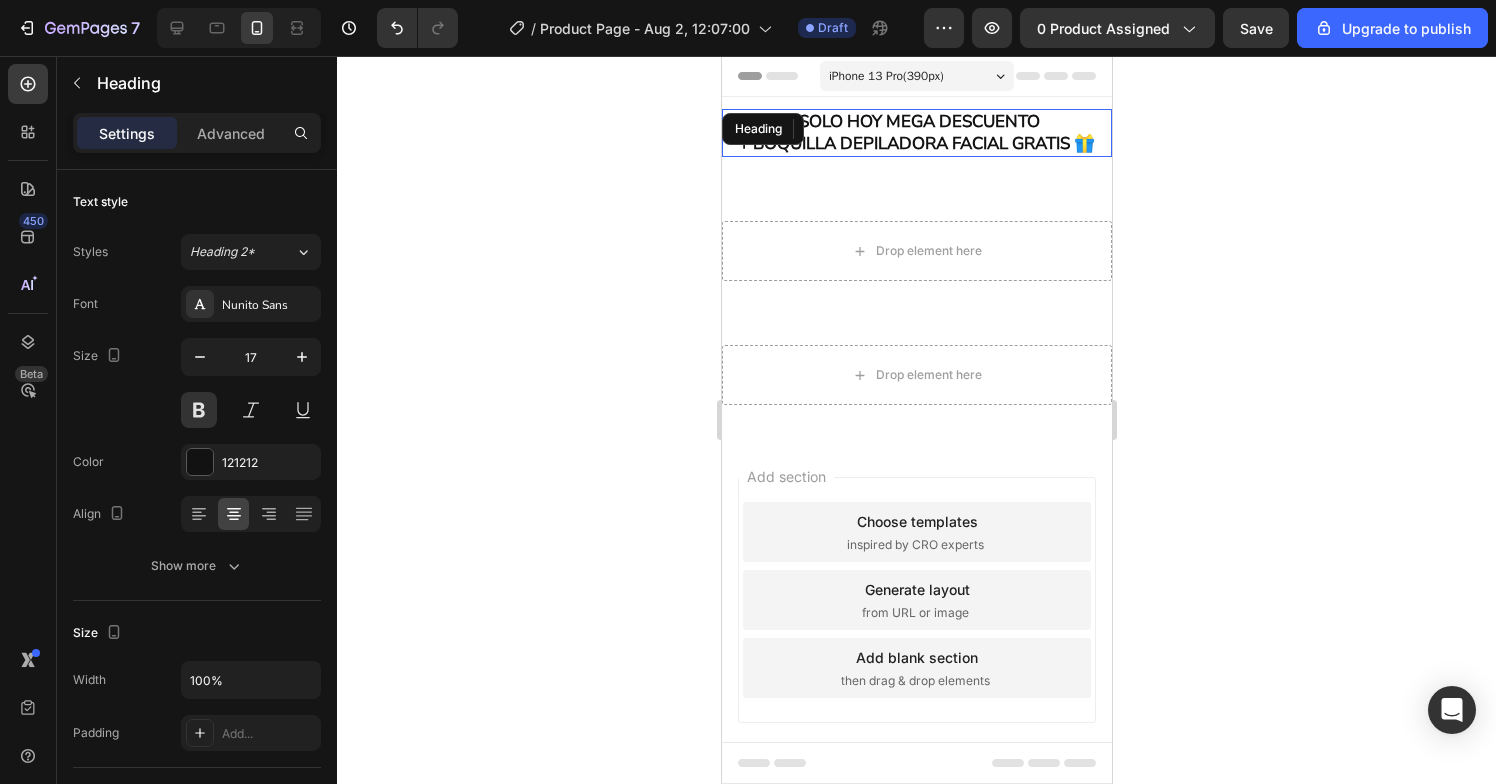 click on "¡SOLO HOY MEGA DESCUENTO + BOQUILLA DEPILADORA FACIAL GRATIS 🎁" at bounding box center (916, 133) 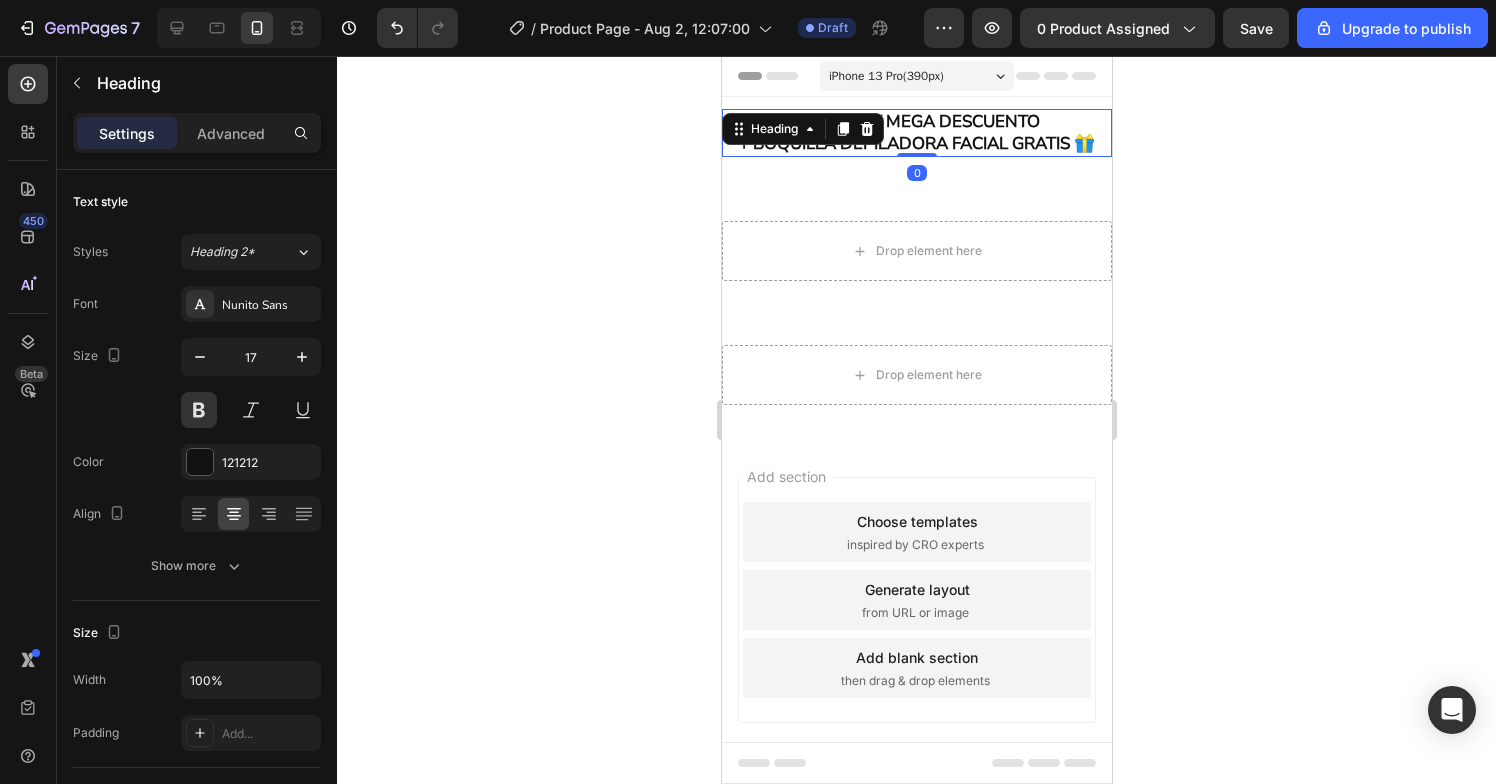 click on "Heading" at bounding box center [802, 129] 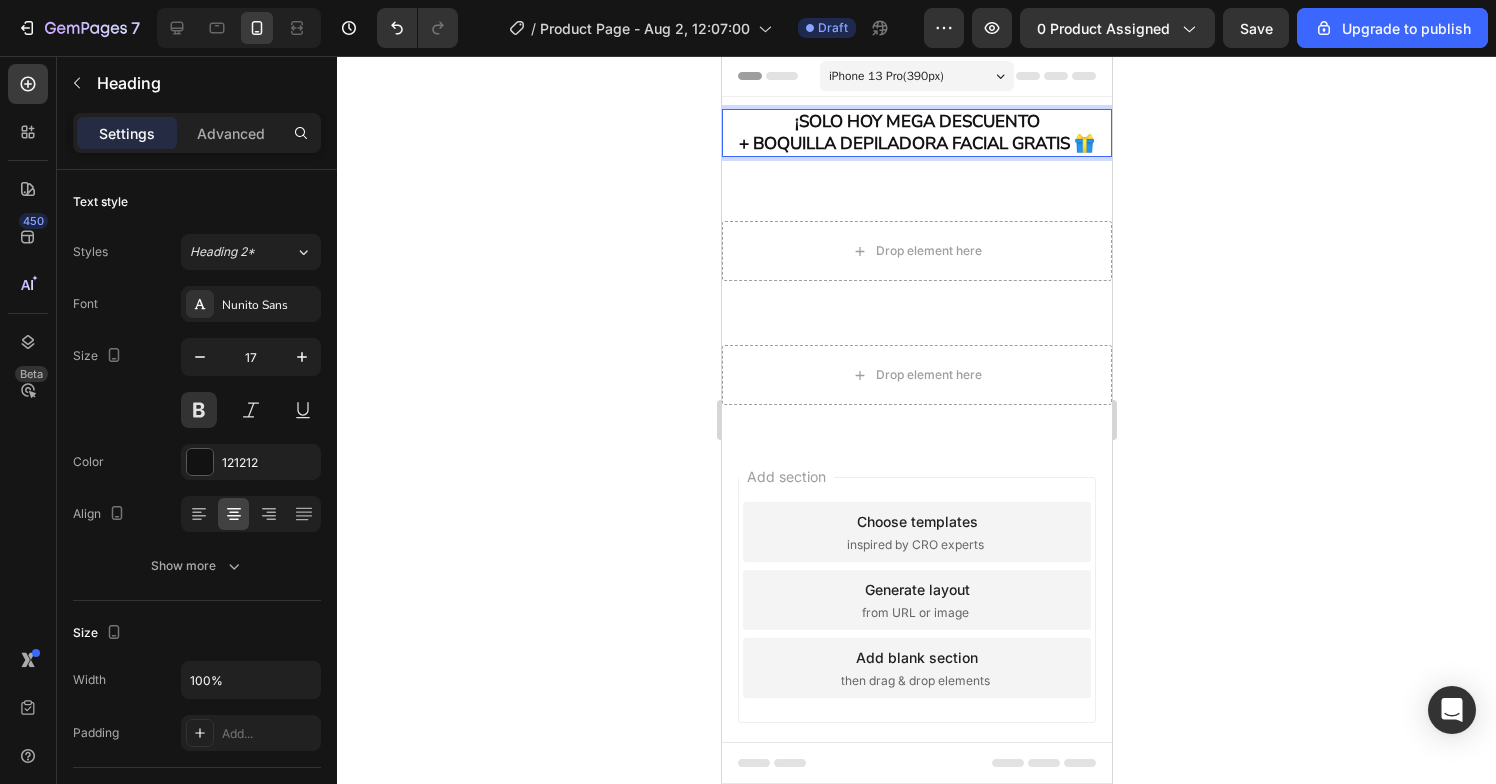 click on "¡SOLO HOY MEGA DESCUENTO + BOQUILLA DEPILADORA FACIAL GRATIS 🎁" at bounding box center [916, 133] 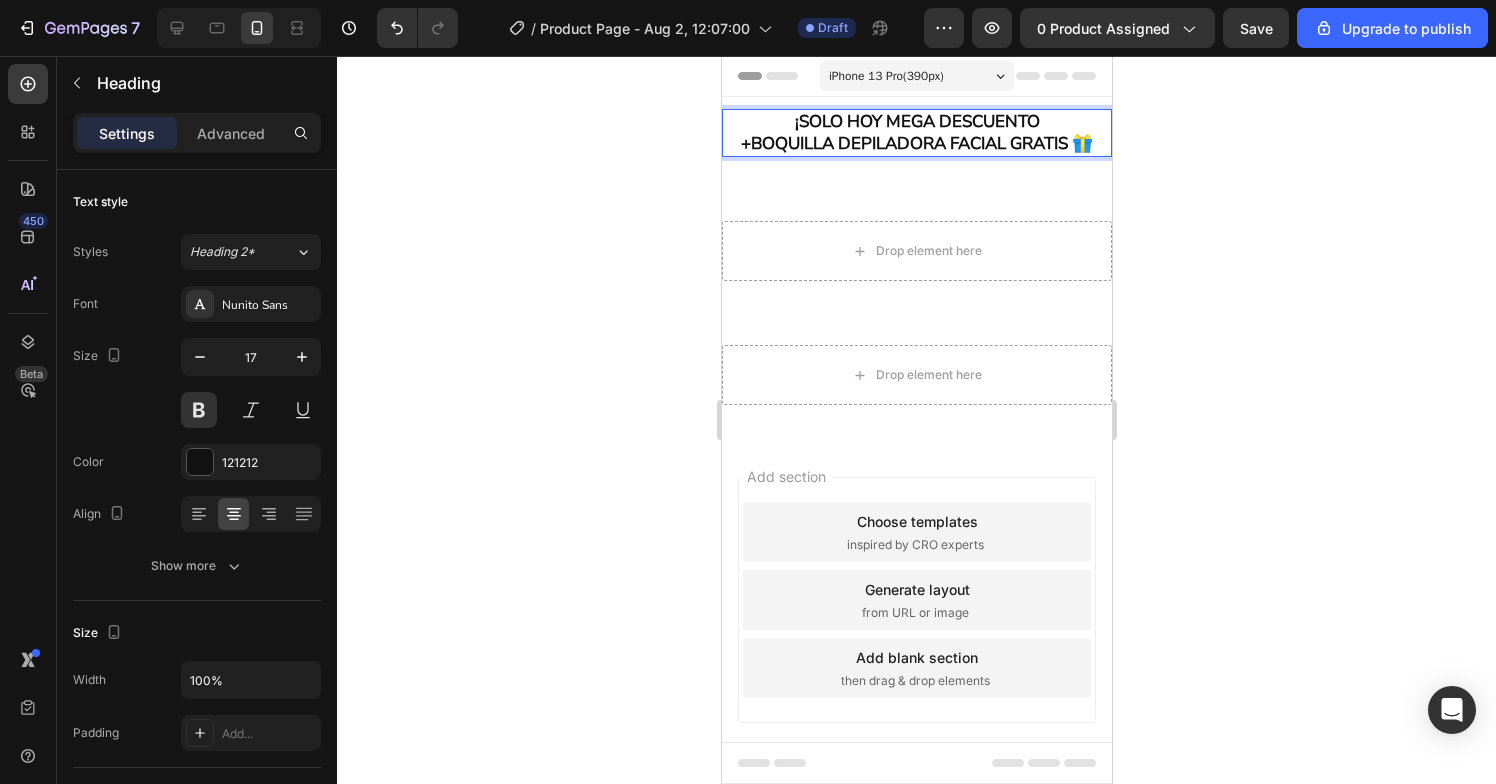 click on "¡SOLO HOY MEGA DESCUENTO +BOQUILLA DEPILADORA FACIAL GRATIS 🎁" at bounding box center [916, 133] 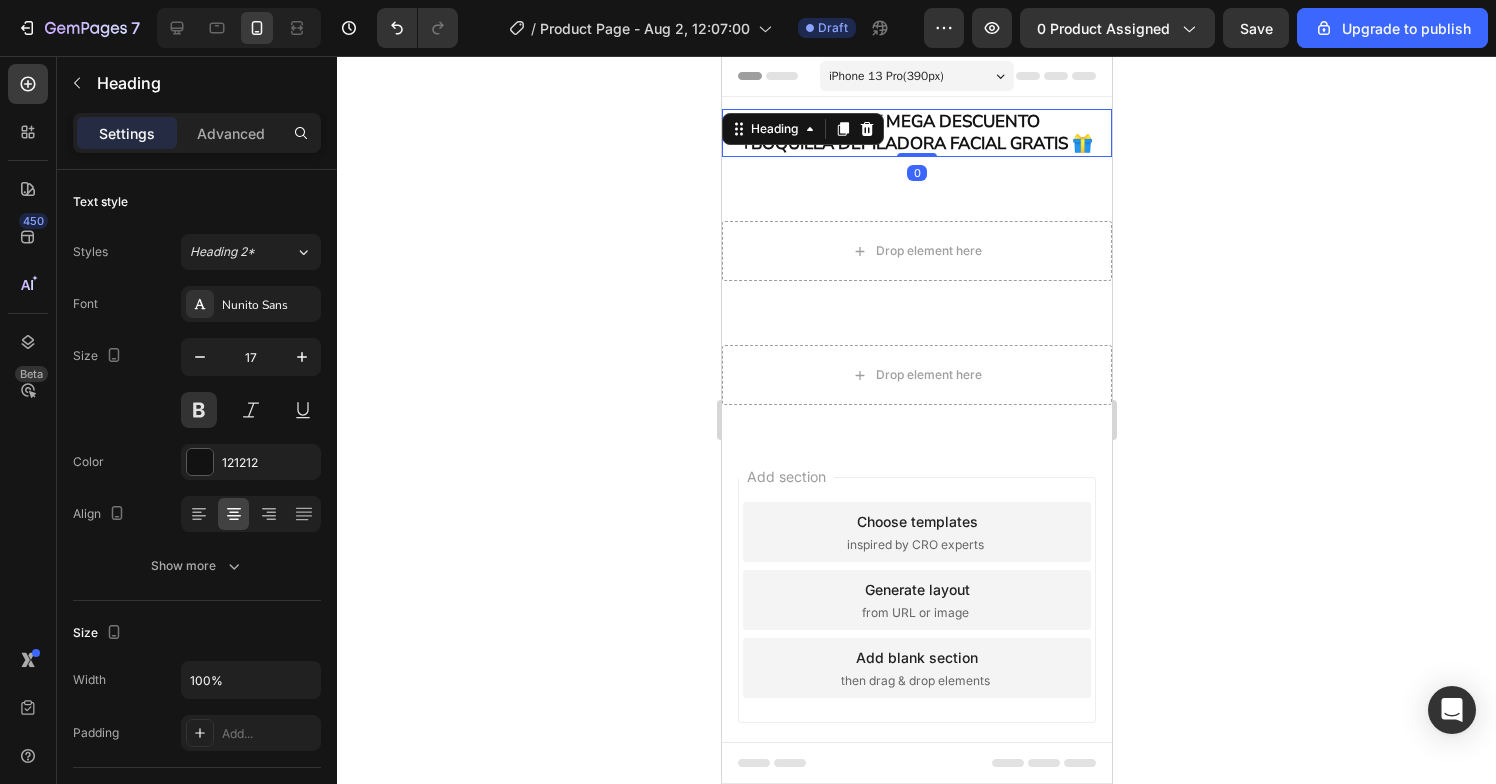 click on "¡SOLO HOY MEGA DESCUENTO  +BOQUILLA DEPILADORA FACIAL GRATIS 🎁" at bounding box center (916, 133) 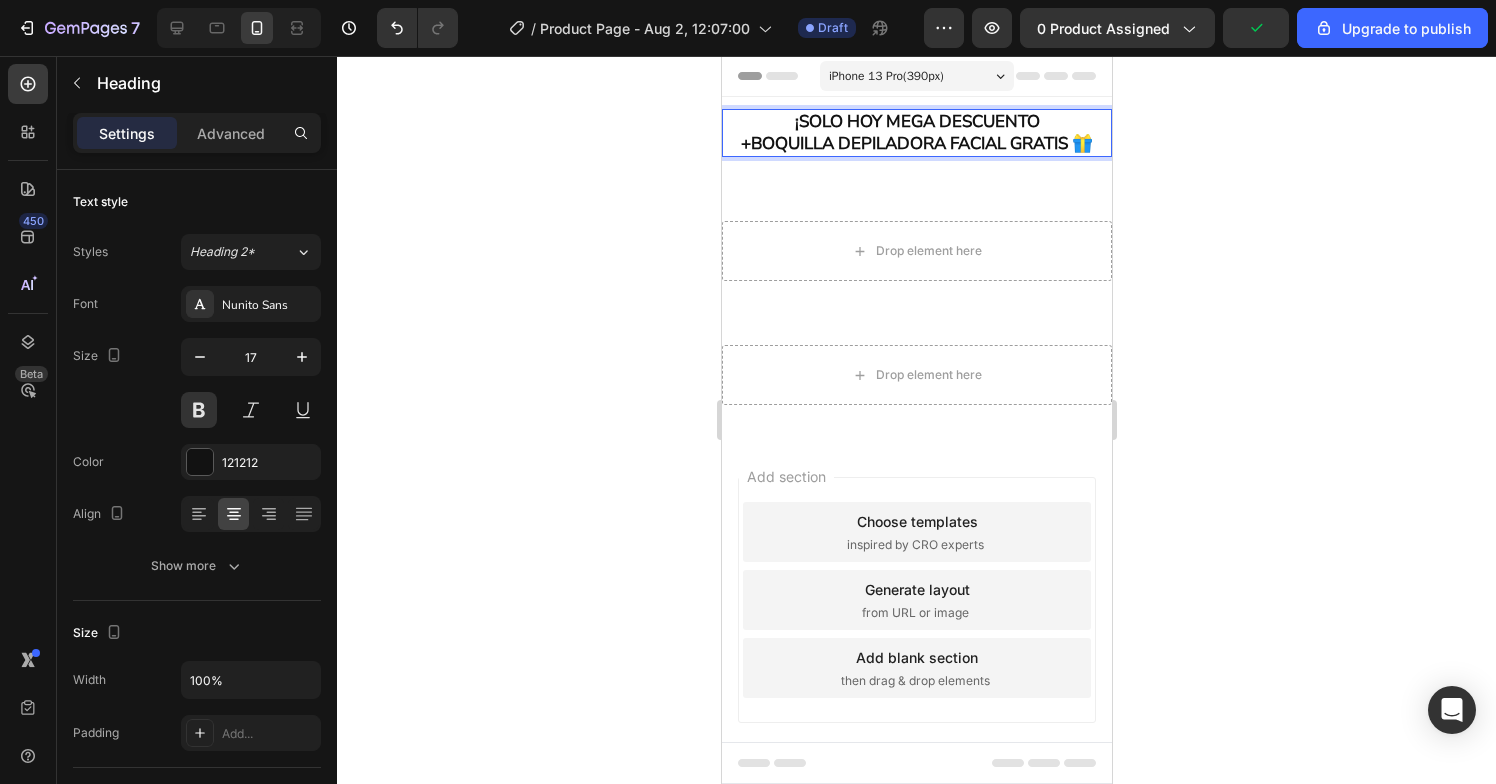 click on "¡SOLO HOY MEGA DESCUENTO  +BOQUILLA DEPILADORA FACIAL GRATIS 🎁" at bounding box center (916, 133) 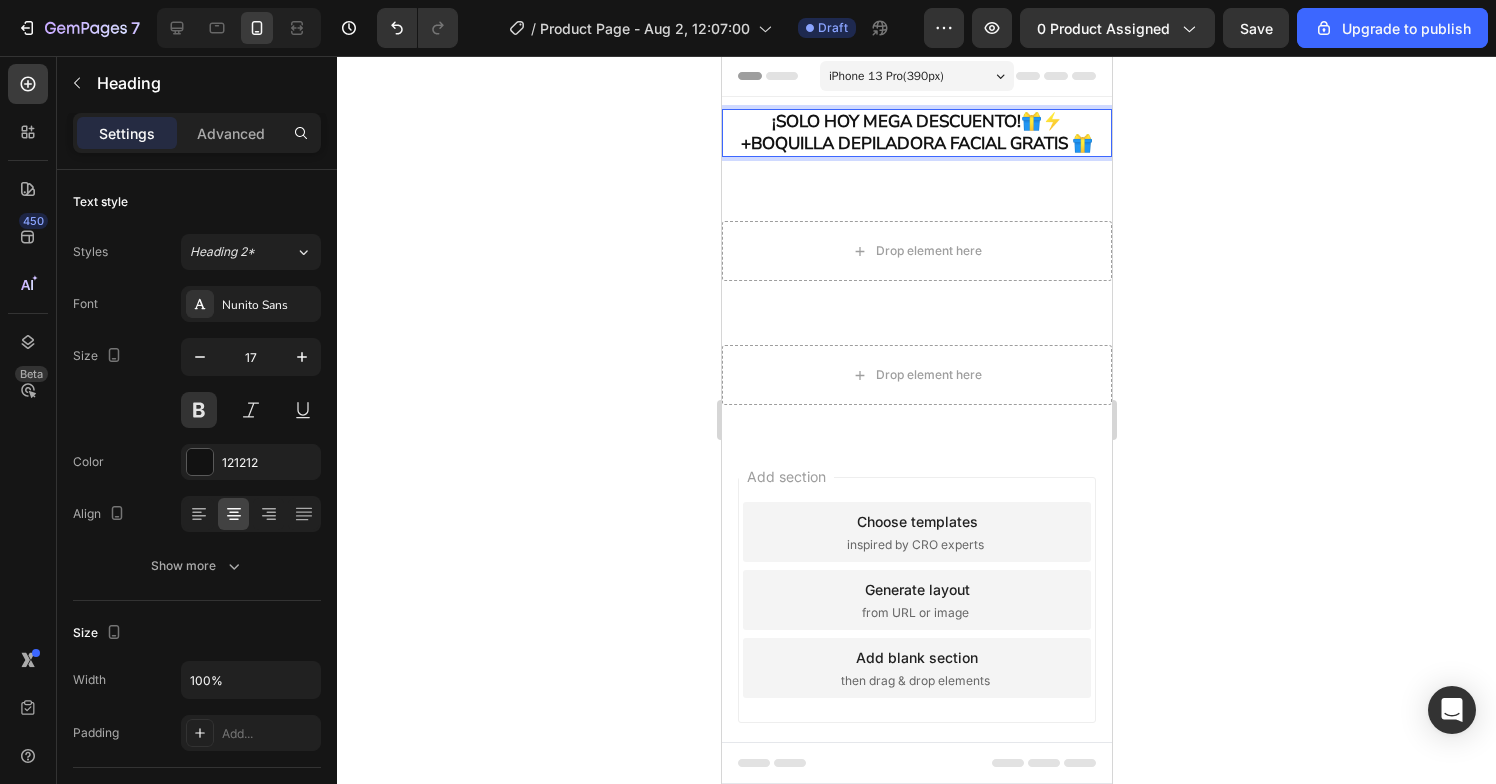 click on "¡SOLO HOY MEGA DESCUENTO!🎁⚡  +BOQUILLA DEPILADORA FACIAL GRATIS 🎁" at bounding box center [916, 133] 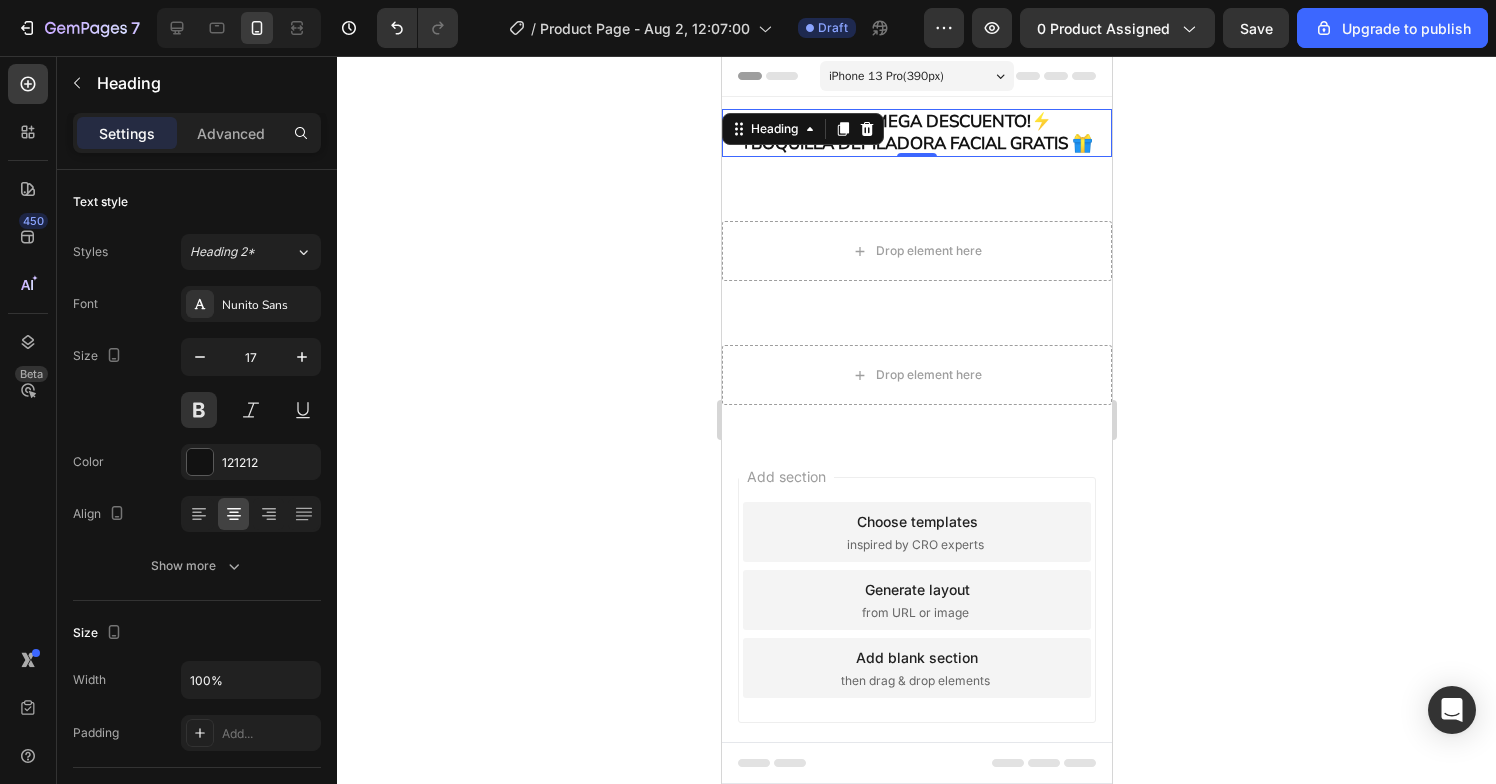 click 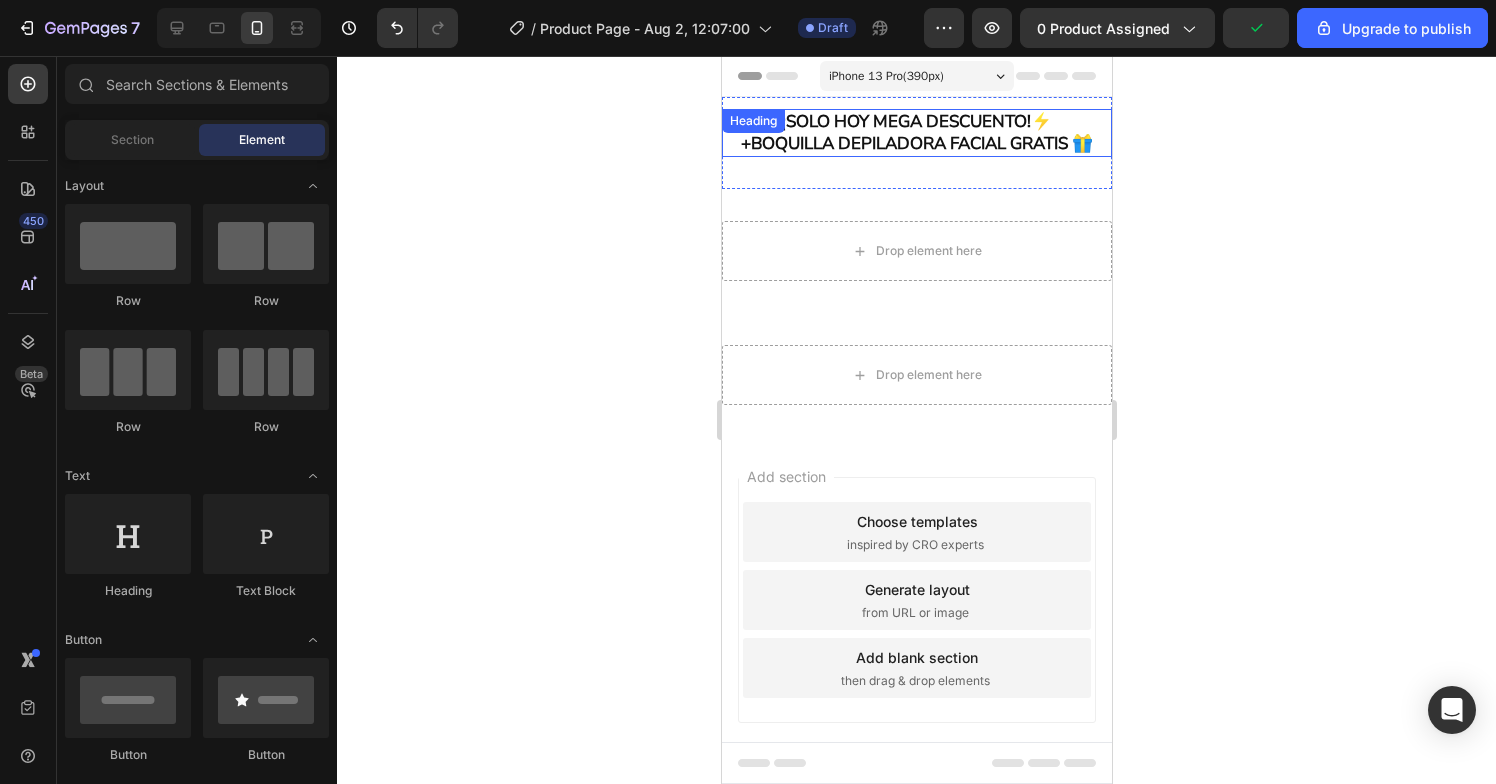 click on "¡SOLO HOY MEGA DESCUENTO!⚡  +BOQUILLA DEPILADORA FACIAL GRATIS 🎁" at bounding box center [916, 133] 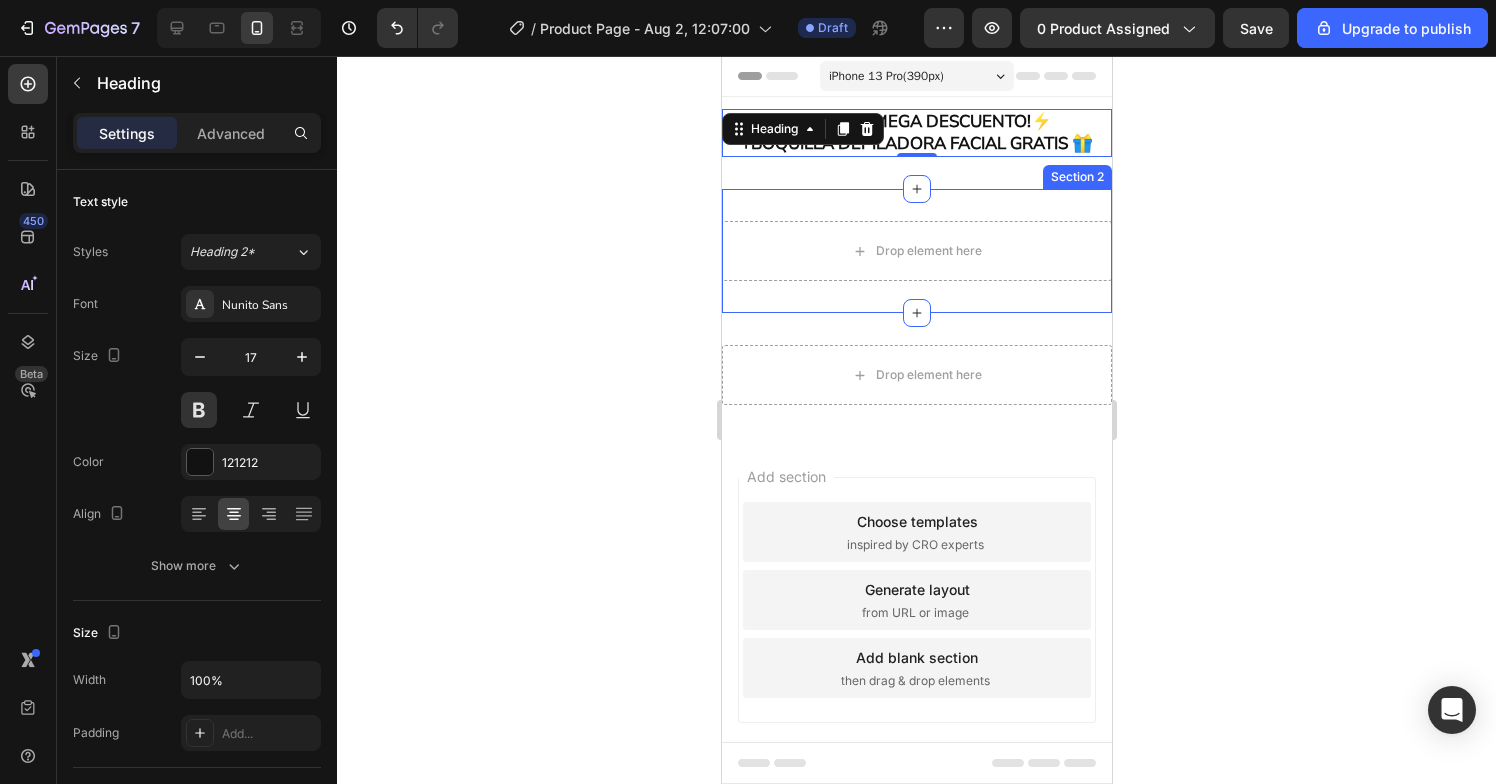 click 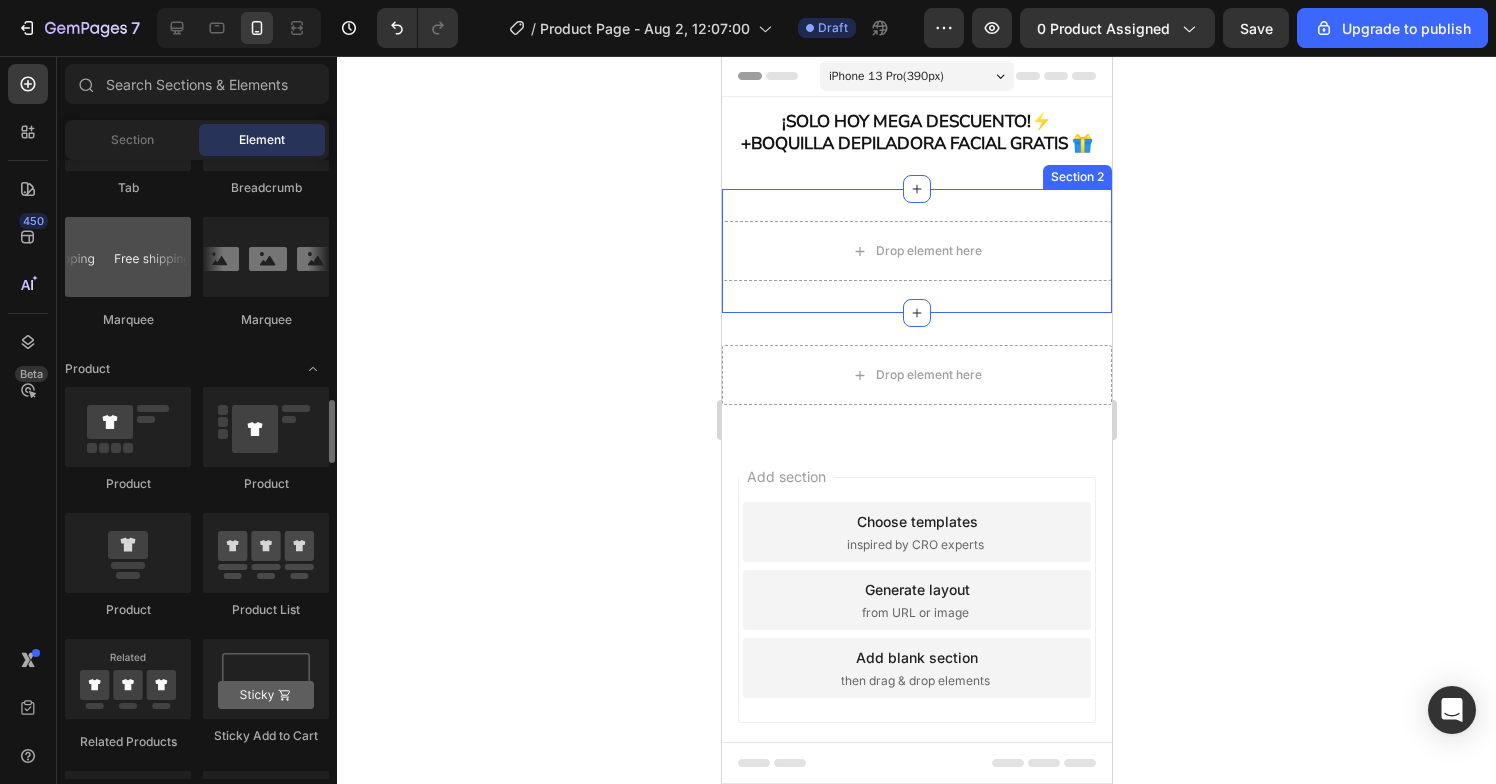 scroll, scrollTop: 2365, scrollLeft: 0, axis: vertical 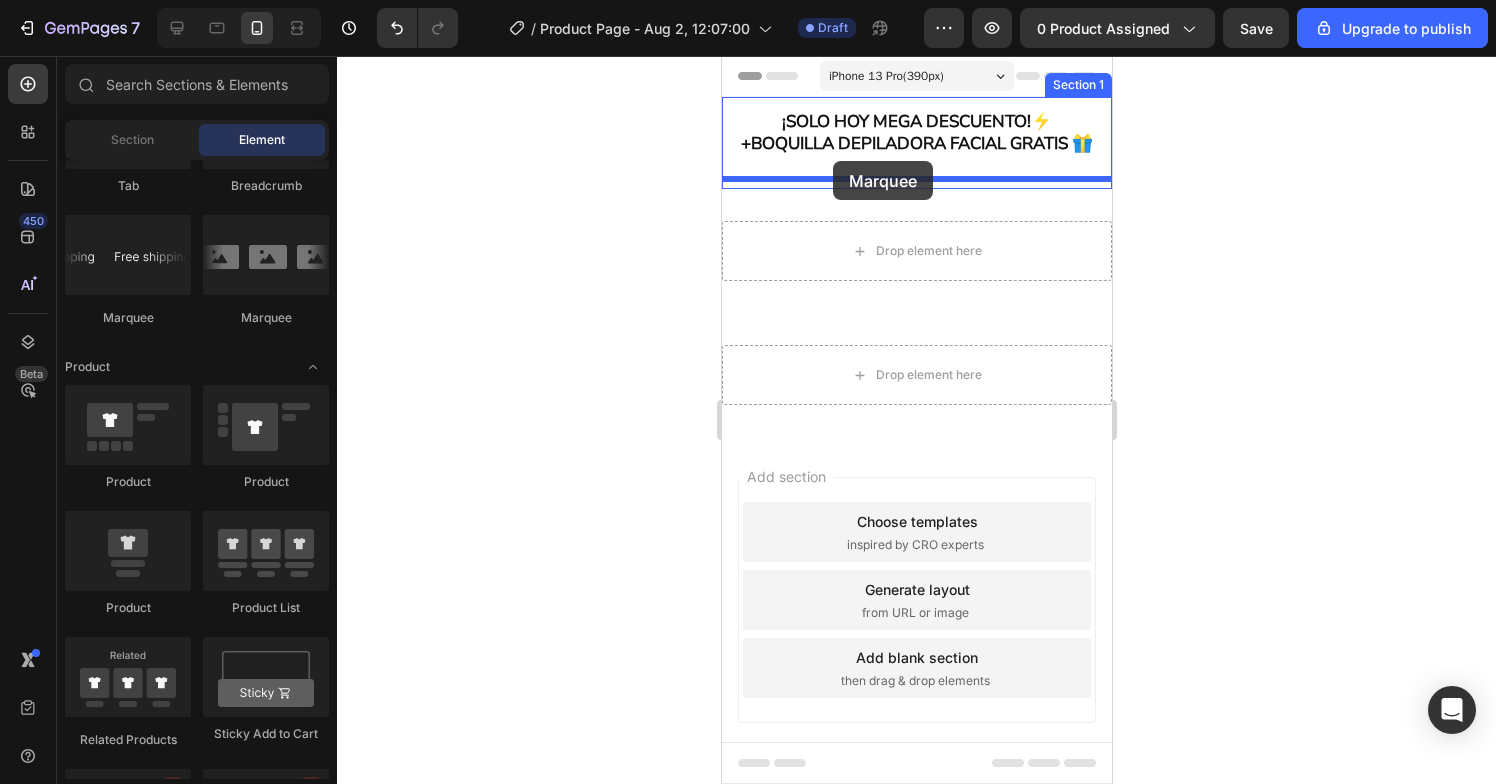 drag, startPoint x: 868, startPoint y: 331, endPoint x: 832, endPoint y: 160, distance: 174.7484 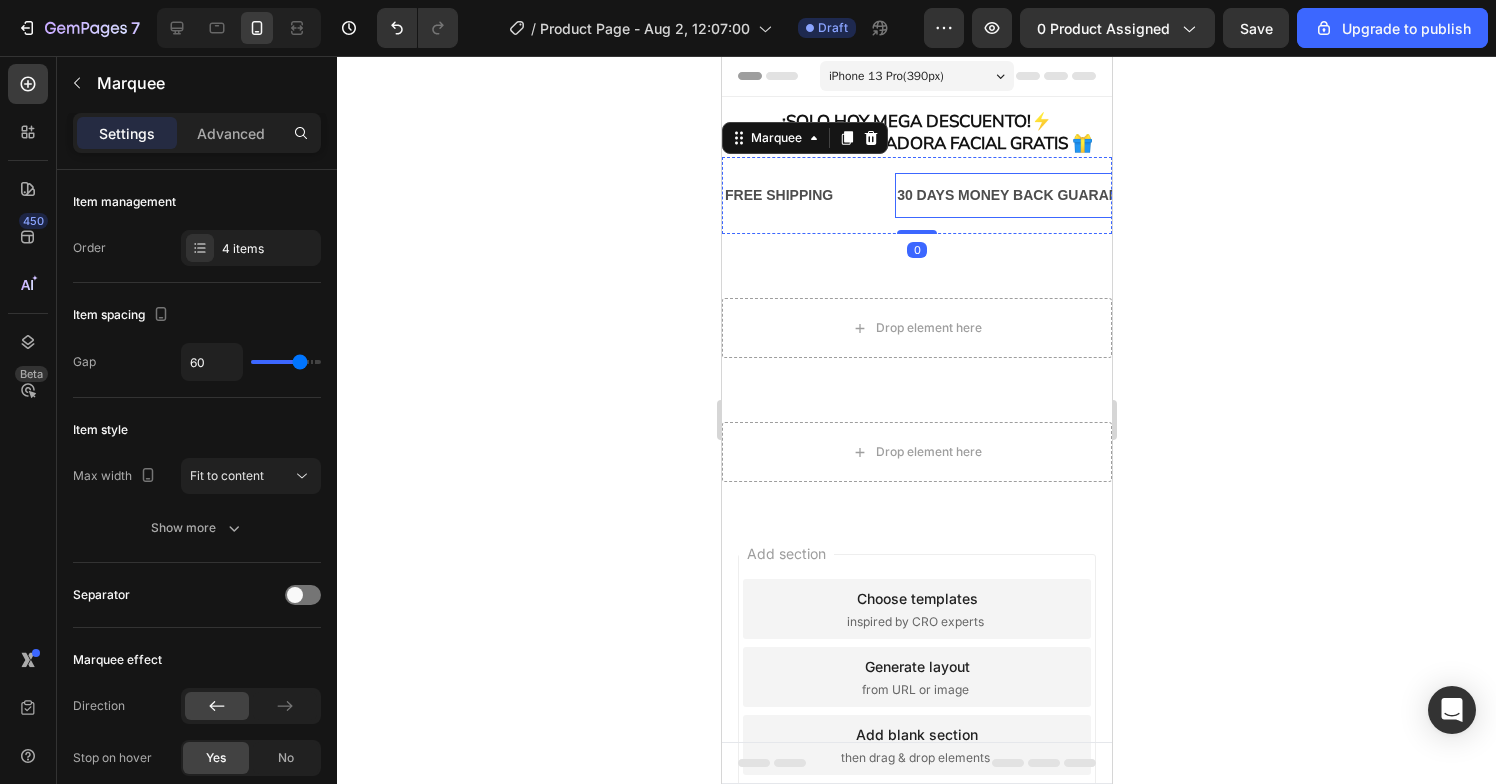 click 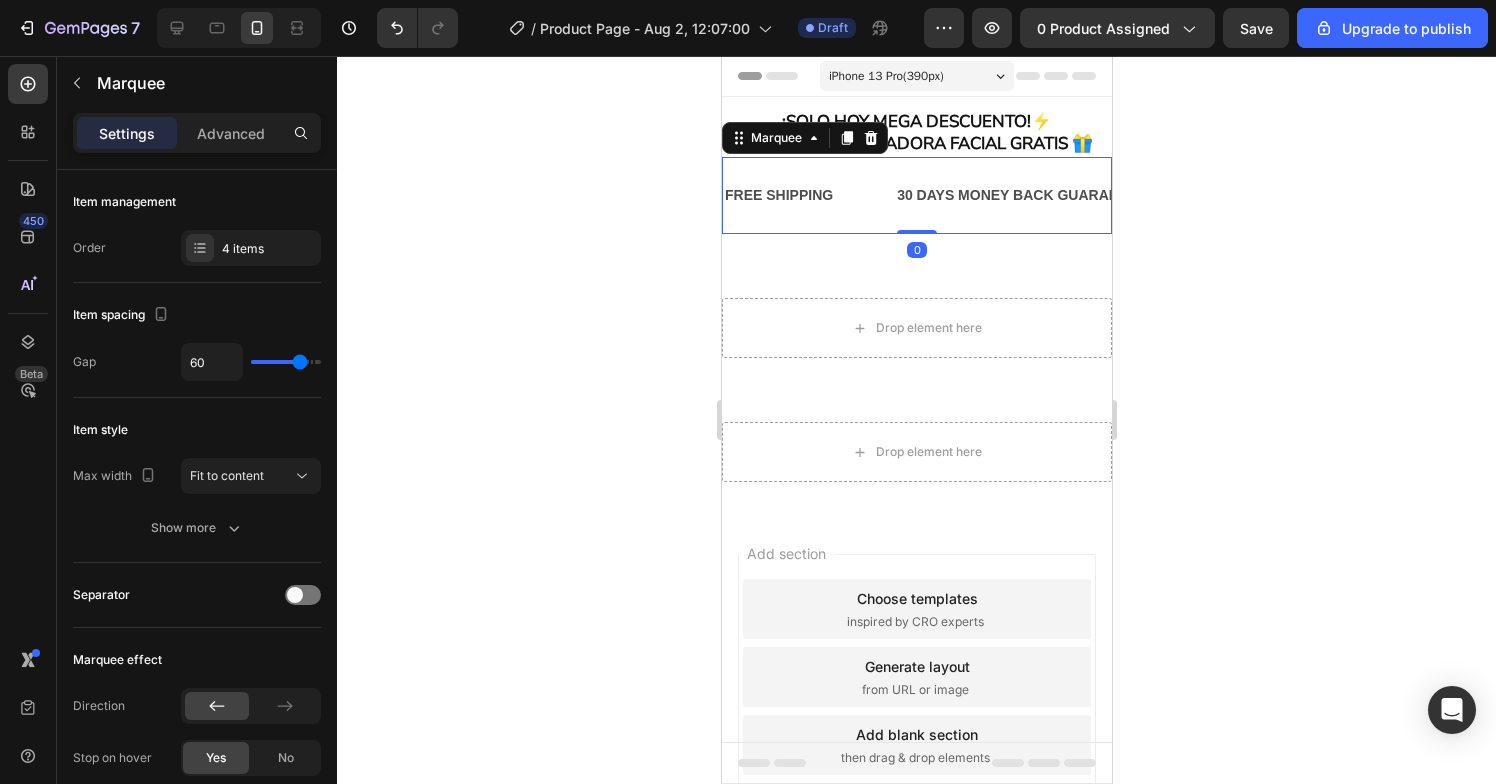 click on "FREE SHIPPING Text Block" at bounding box center (808, 195) 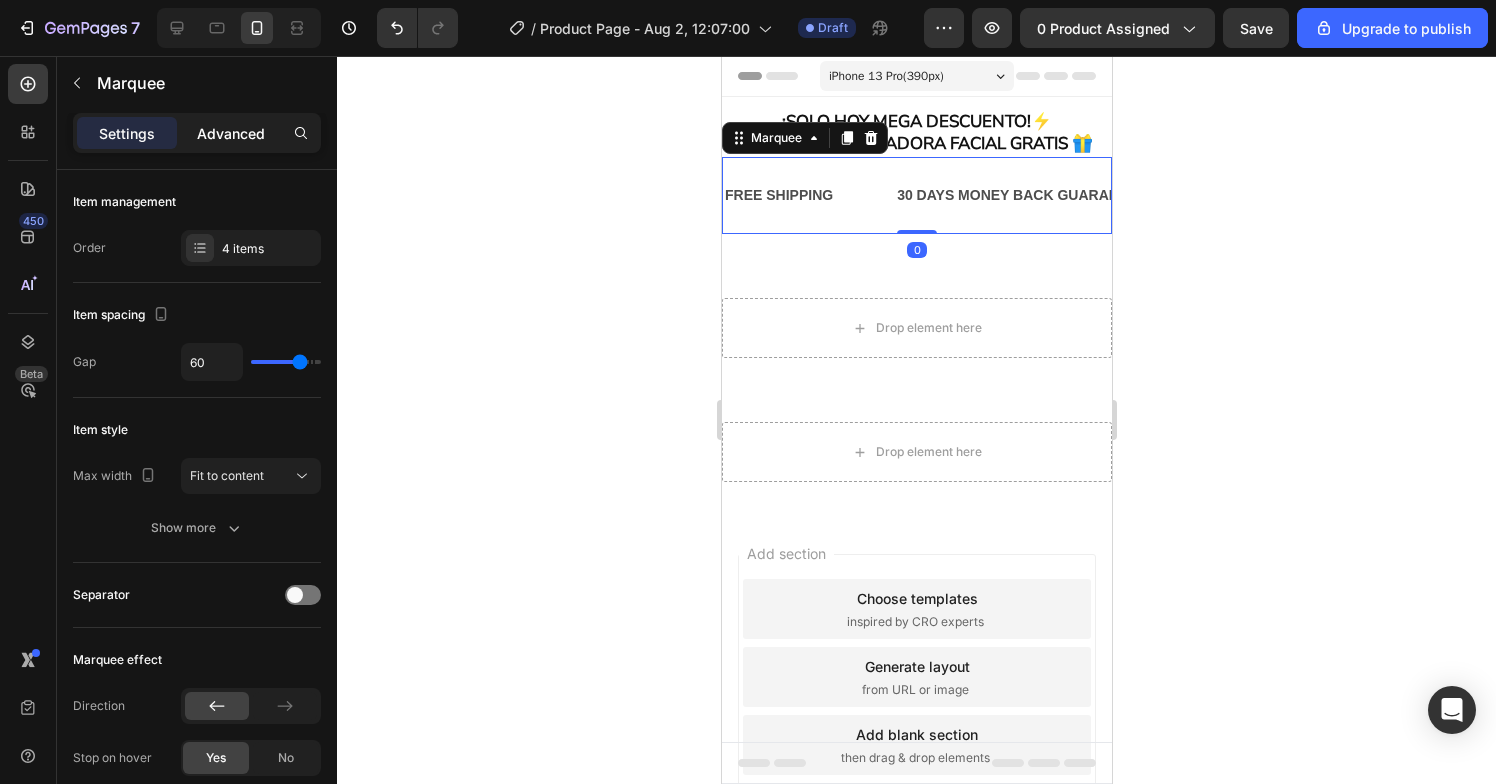 click on "Advanced" at bounding box center [231, 133] 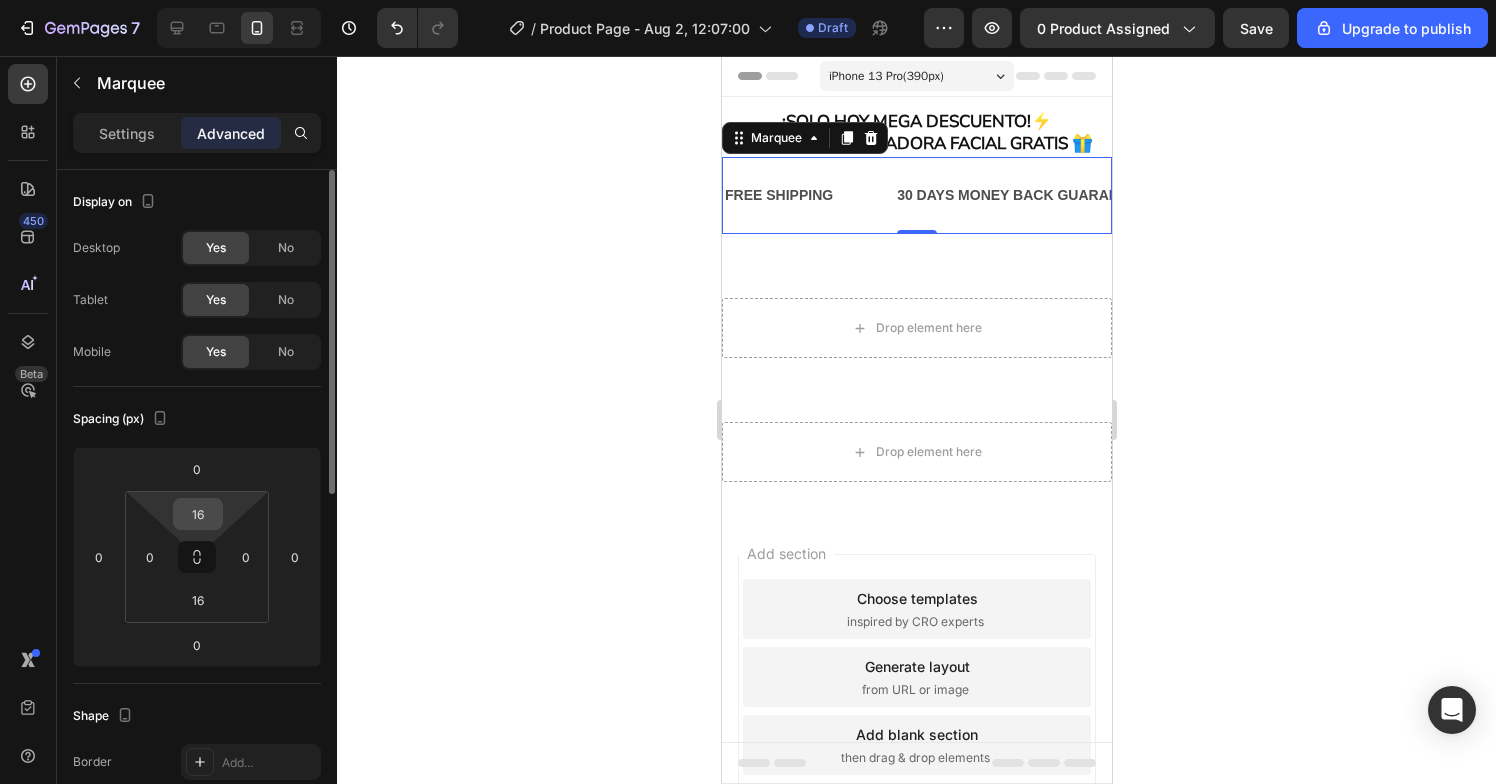 click on "16" at bounding box center (198, 514) 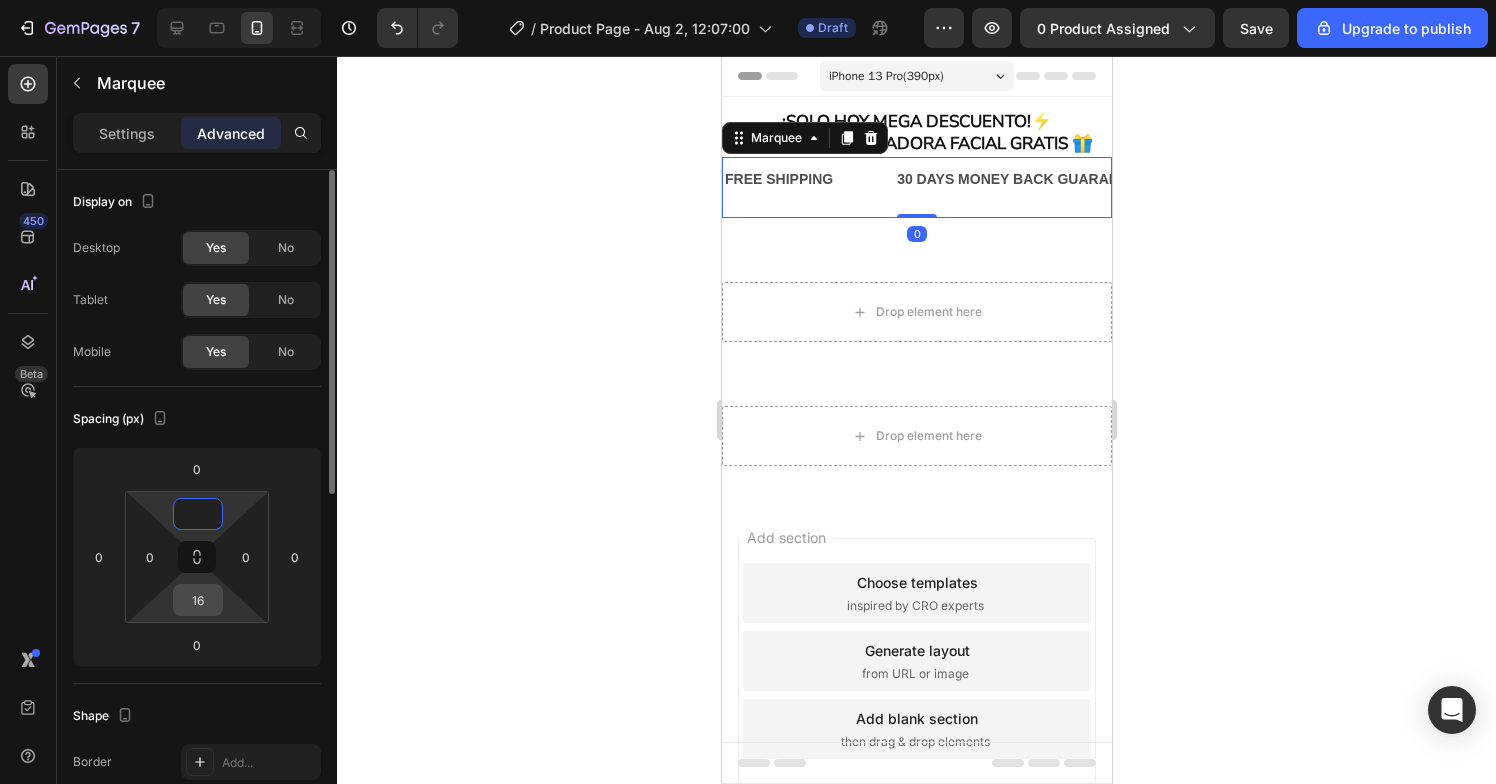 type on "0" 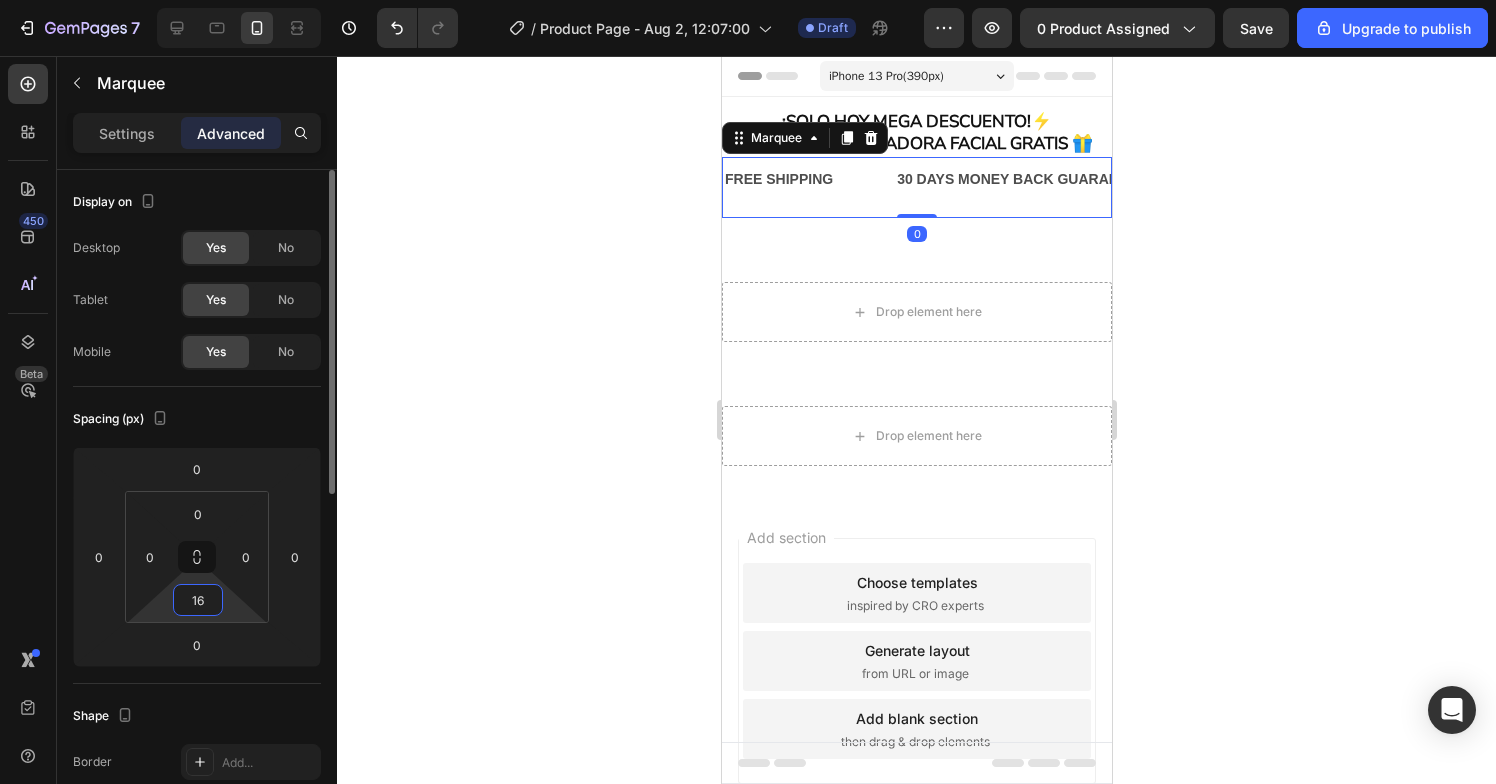 click on "16" at bounding box center [198, 600] 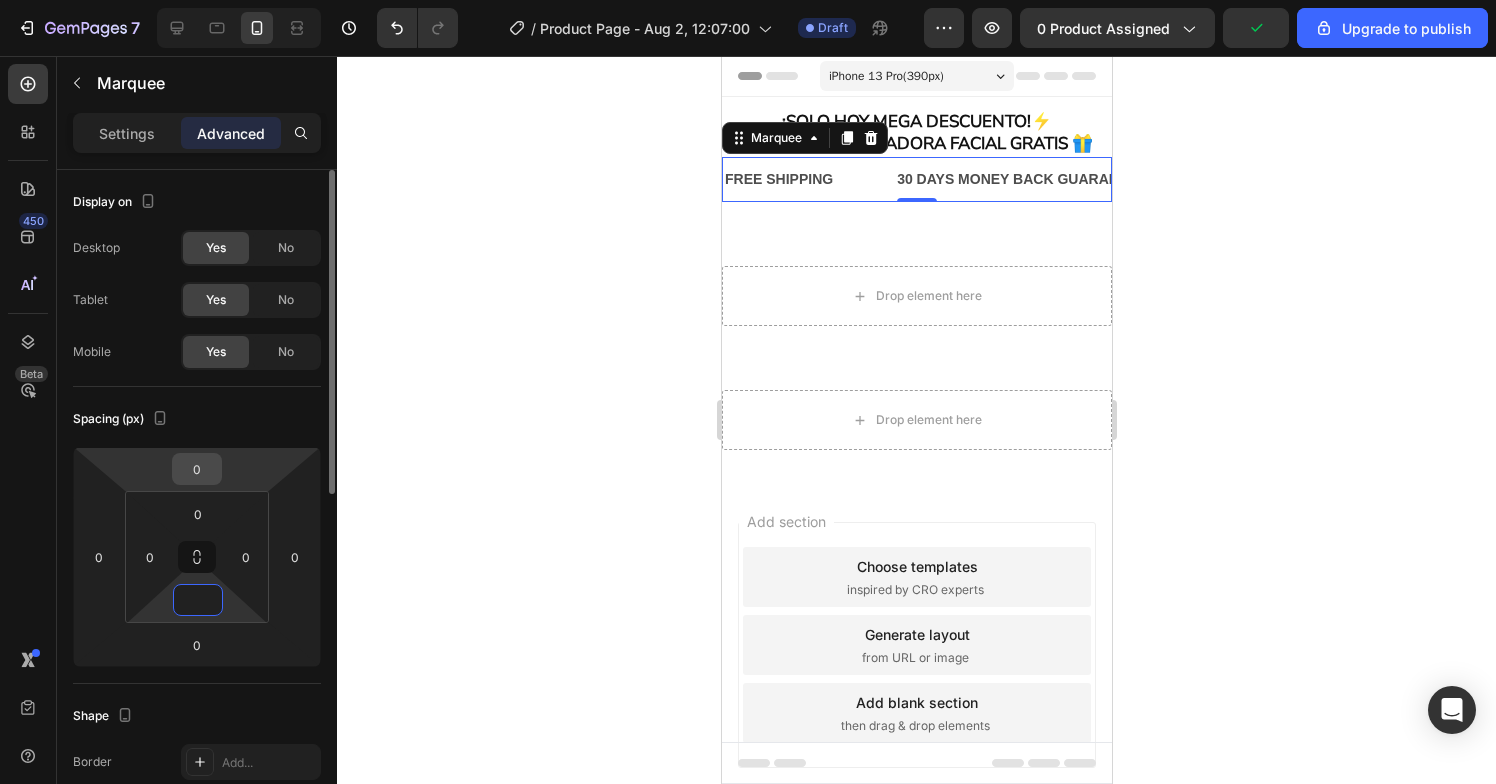 type on "0" 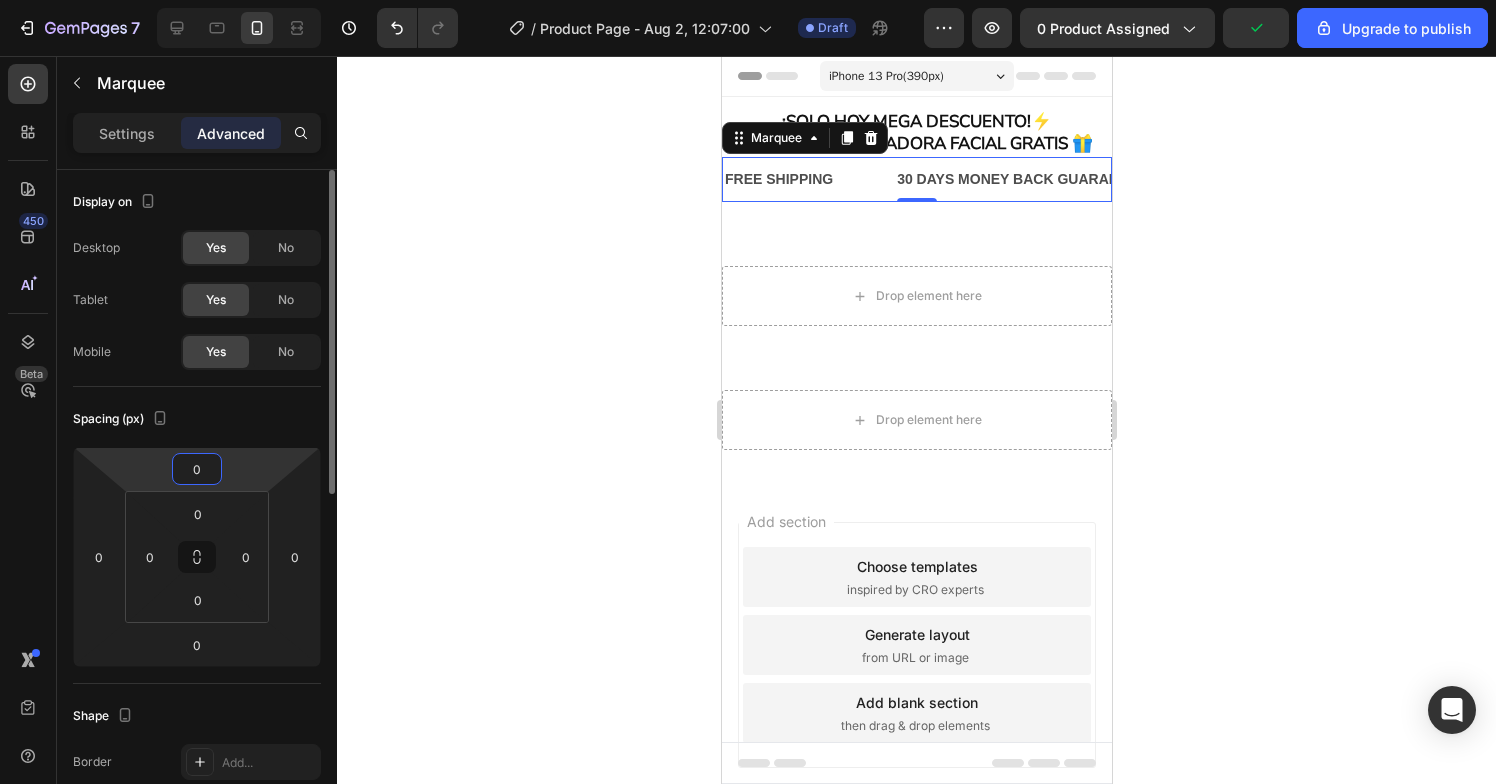 click on "0" at bounding box center [197, 469] 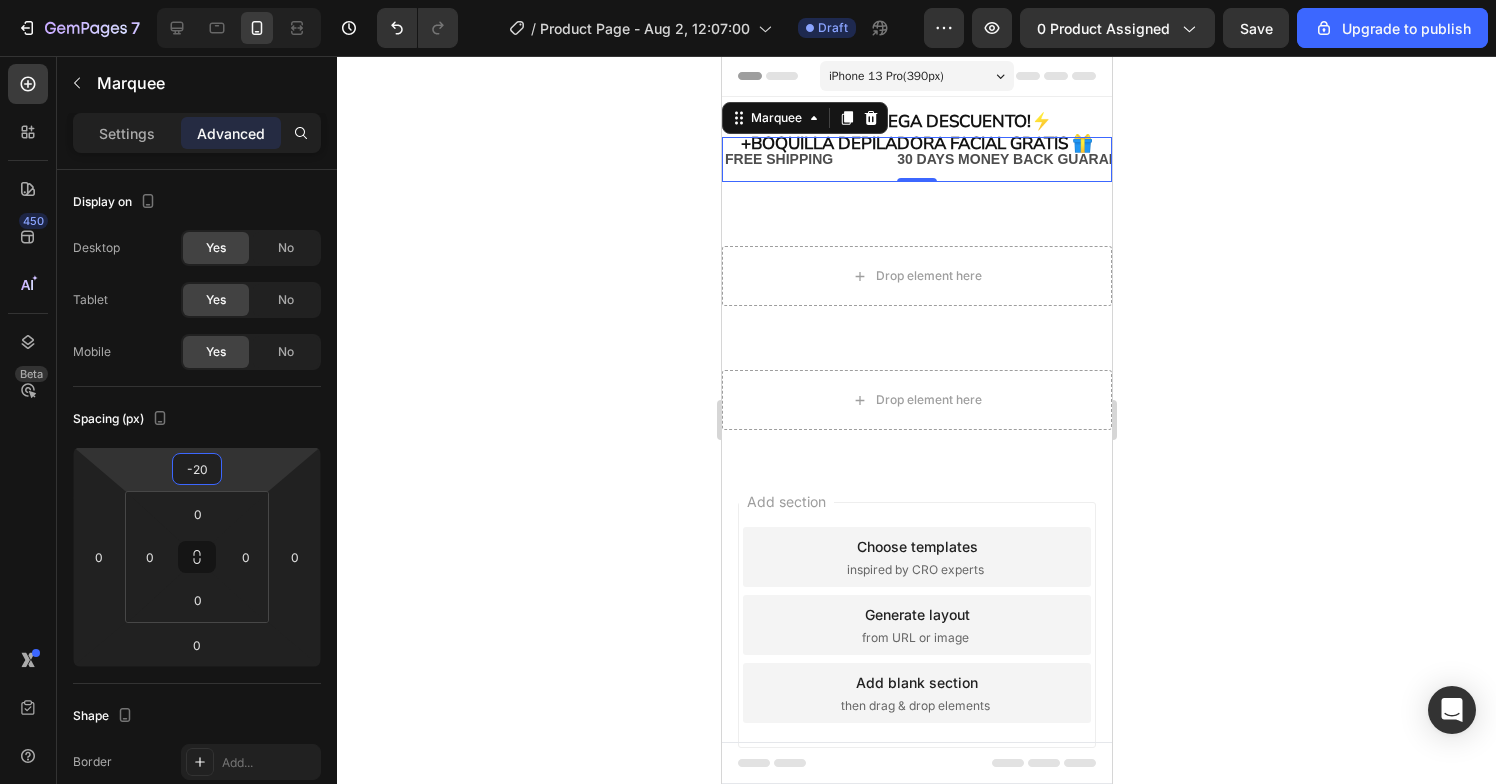 type on "-2" 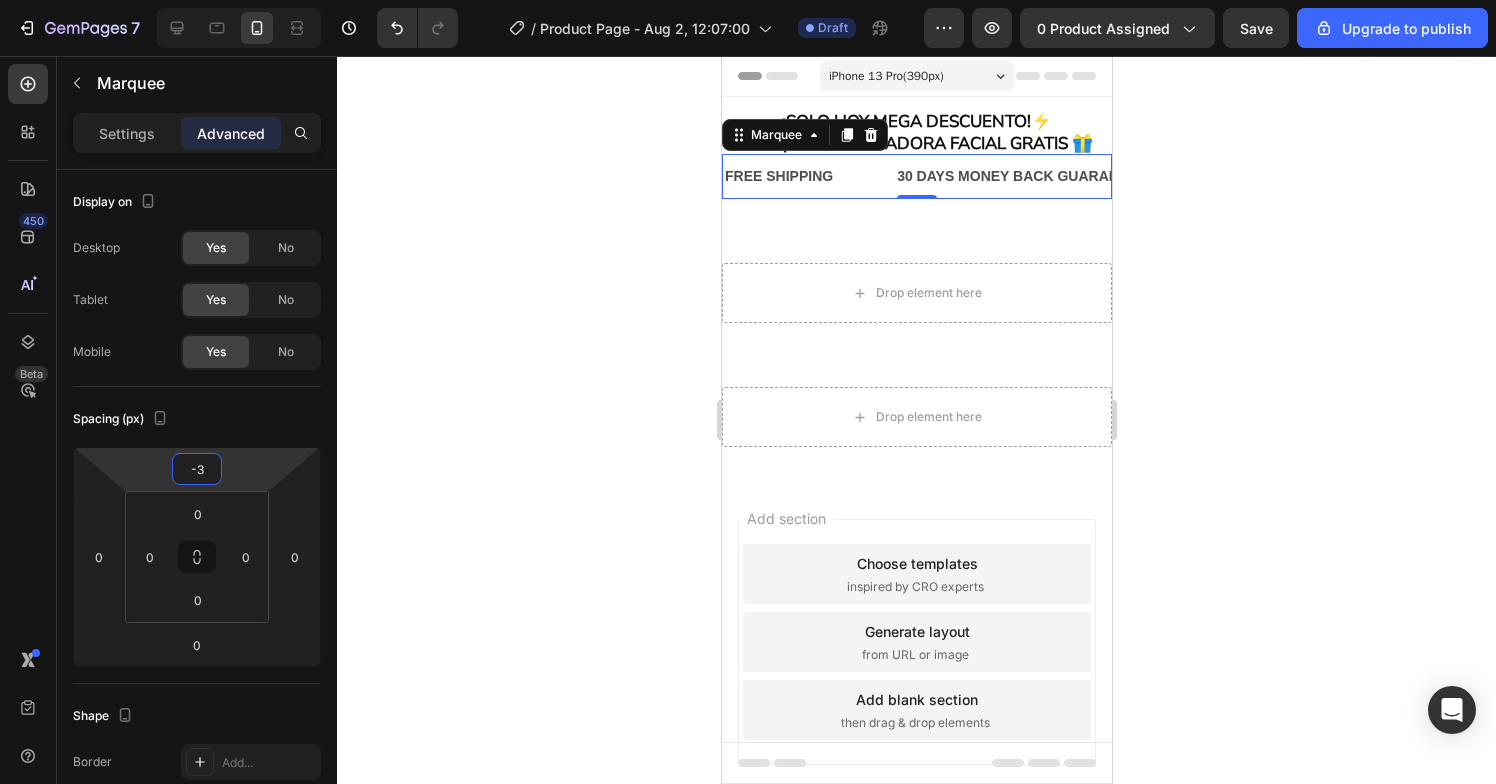 type on "-30" 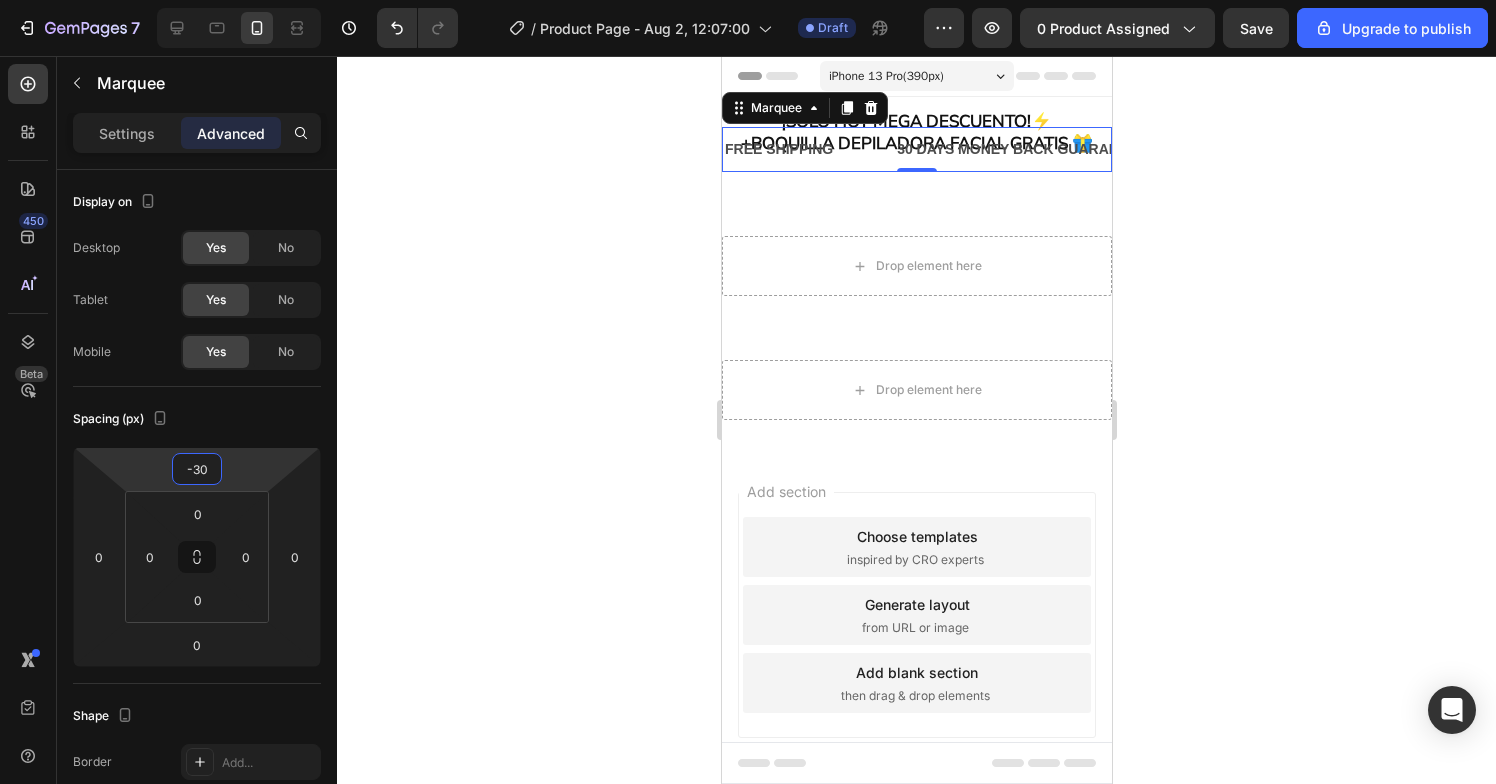 click 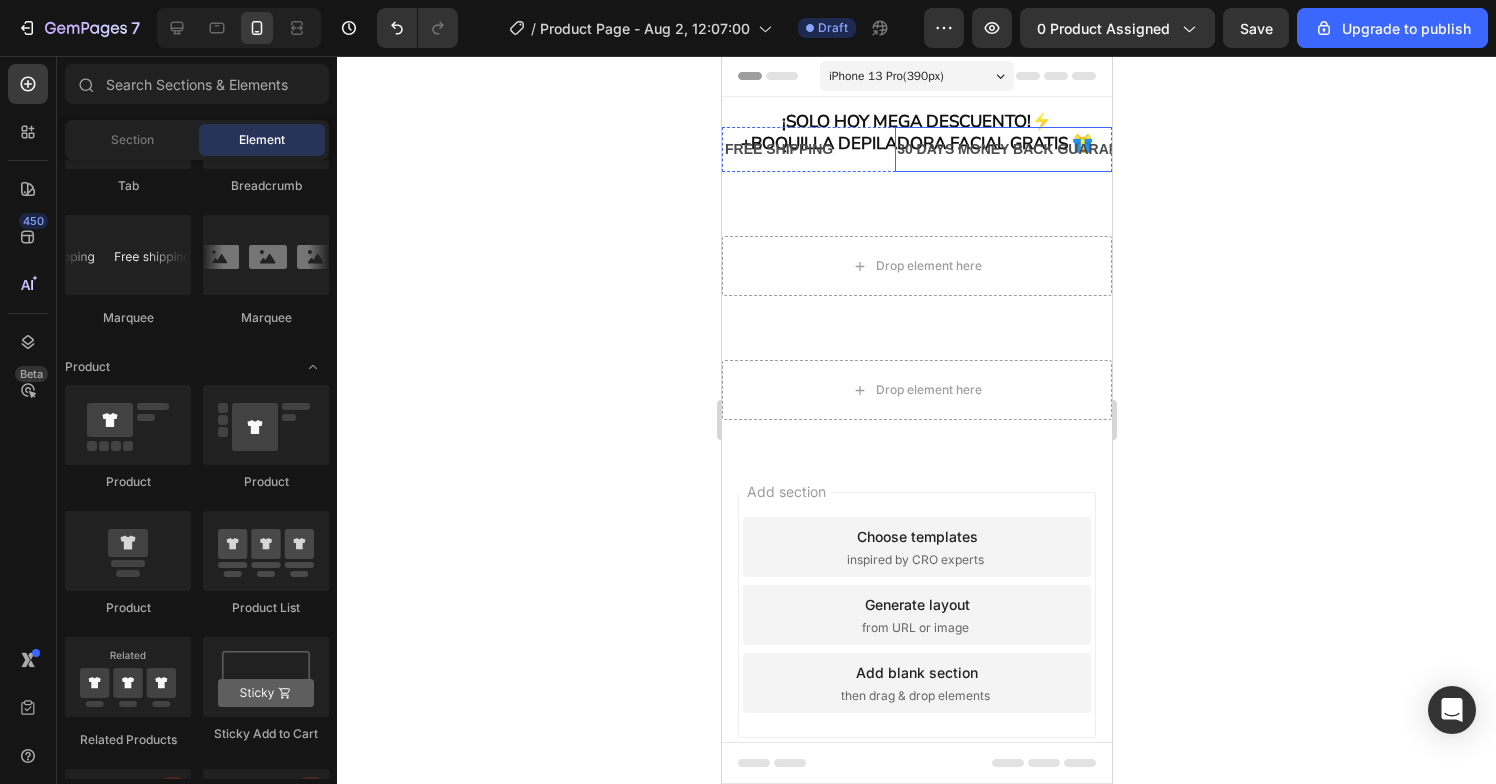 click 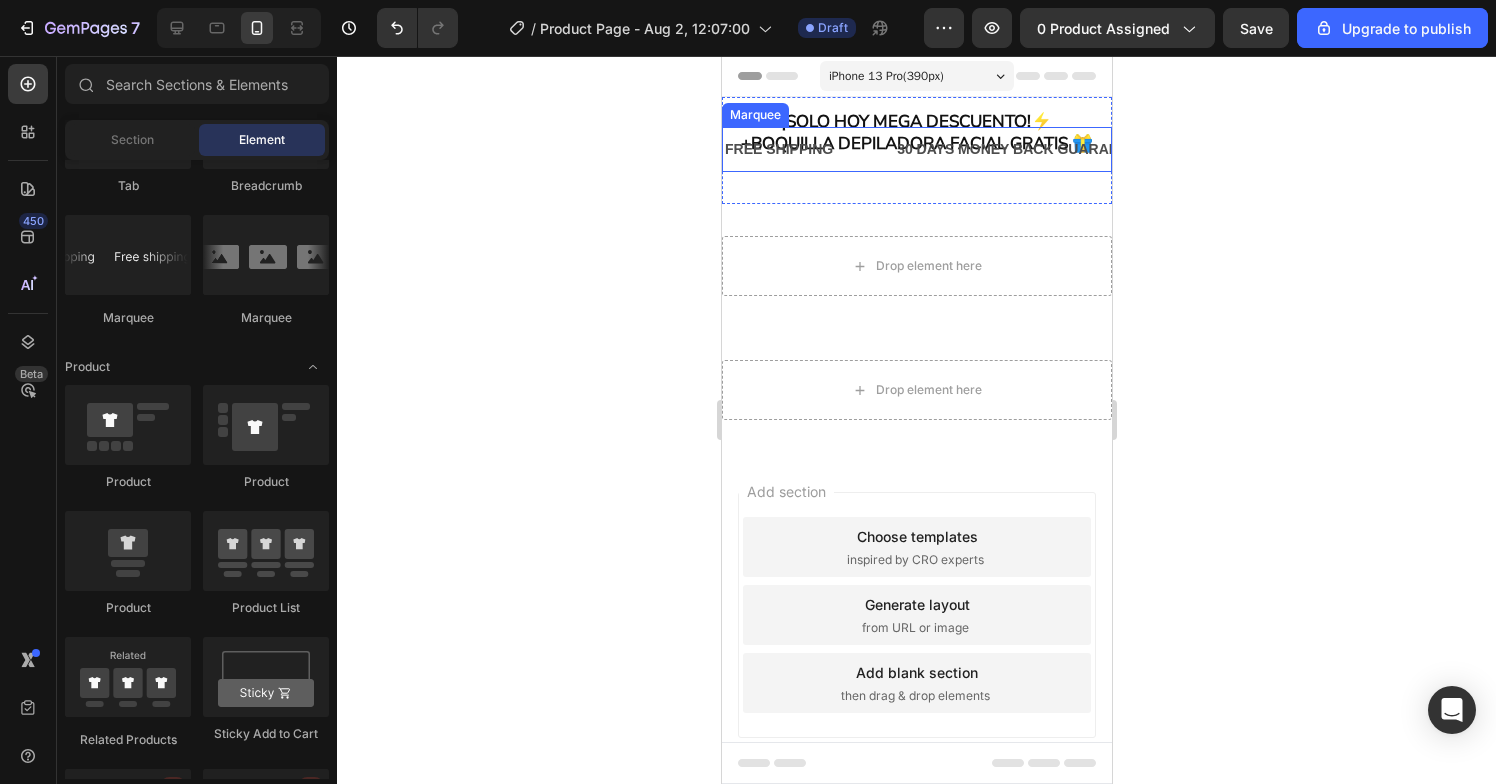 click on "FREE SHIPPING Text Block" at bounding box center (808, 149) 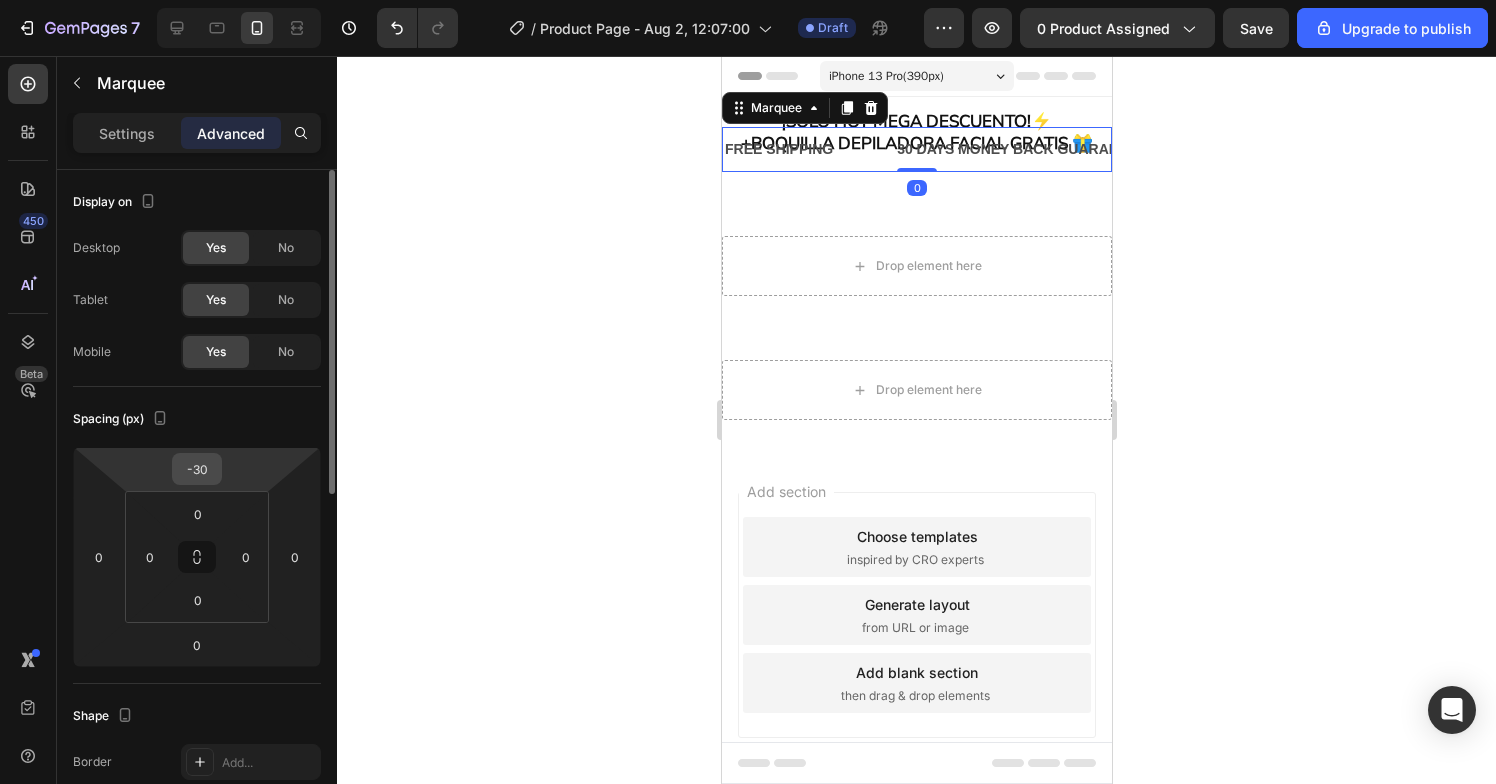 click on "-30" at bounding box center [197, 469] 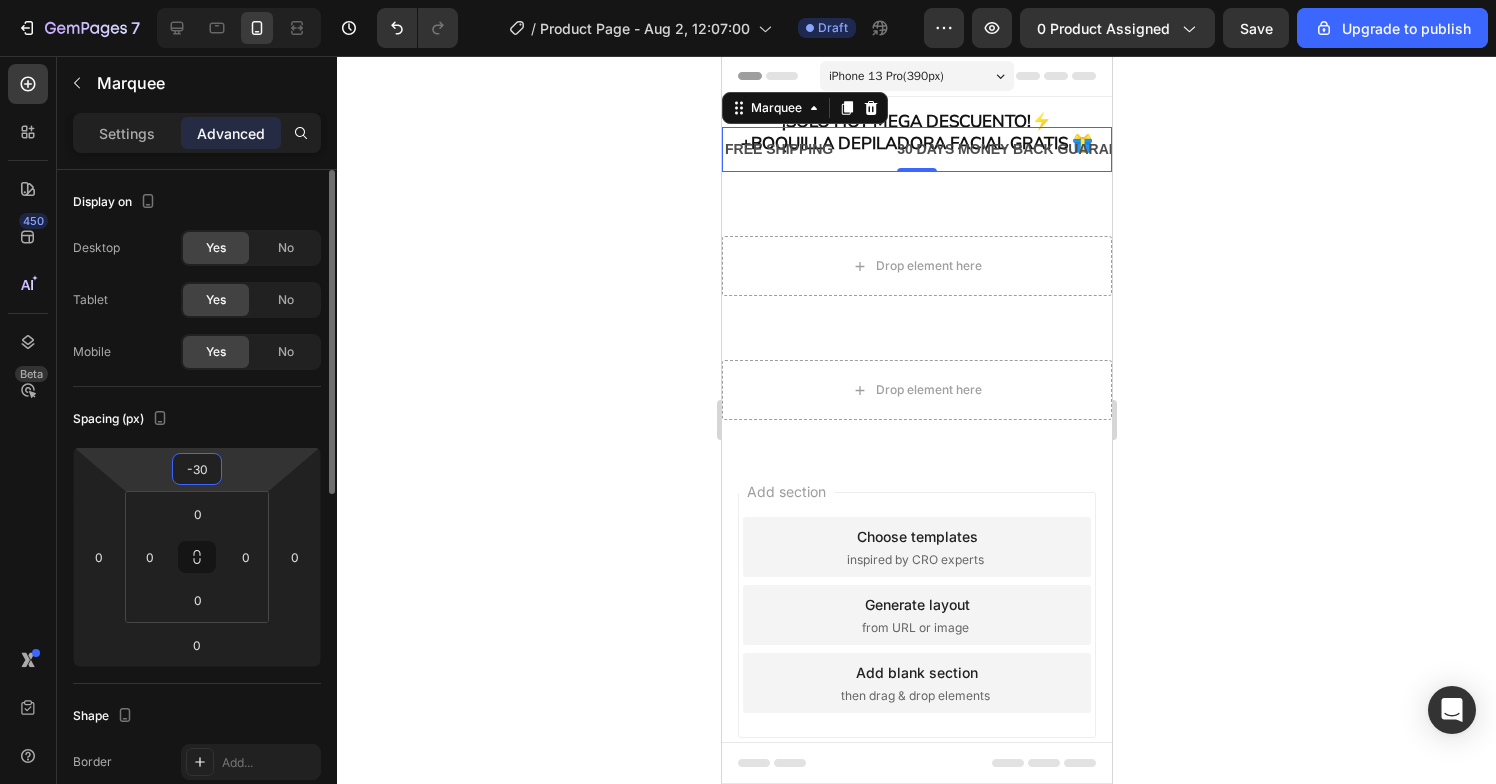 click on "-30" at bounding box center [197, 469] 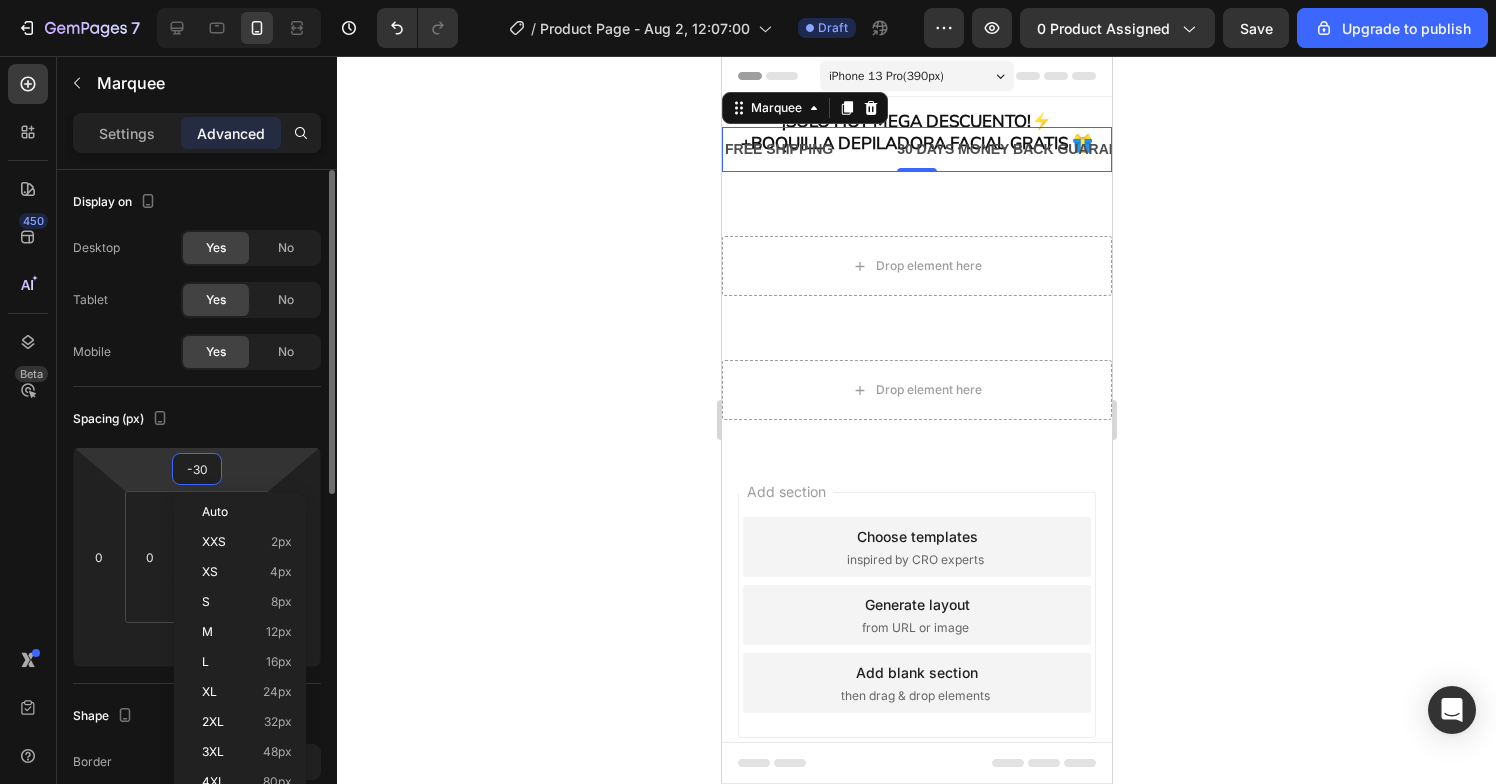 type on "-3" 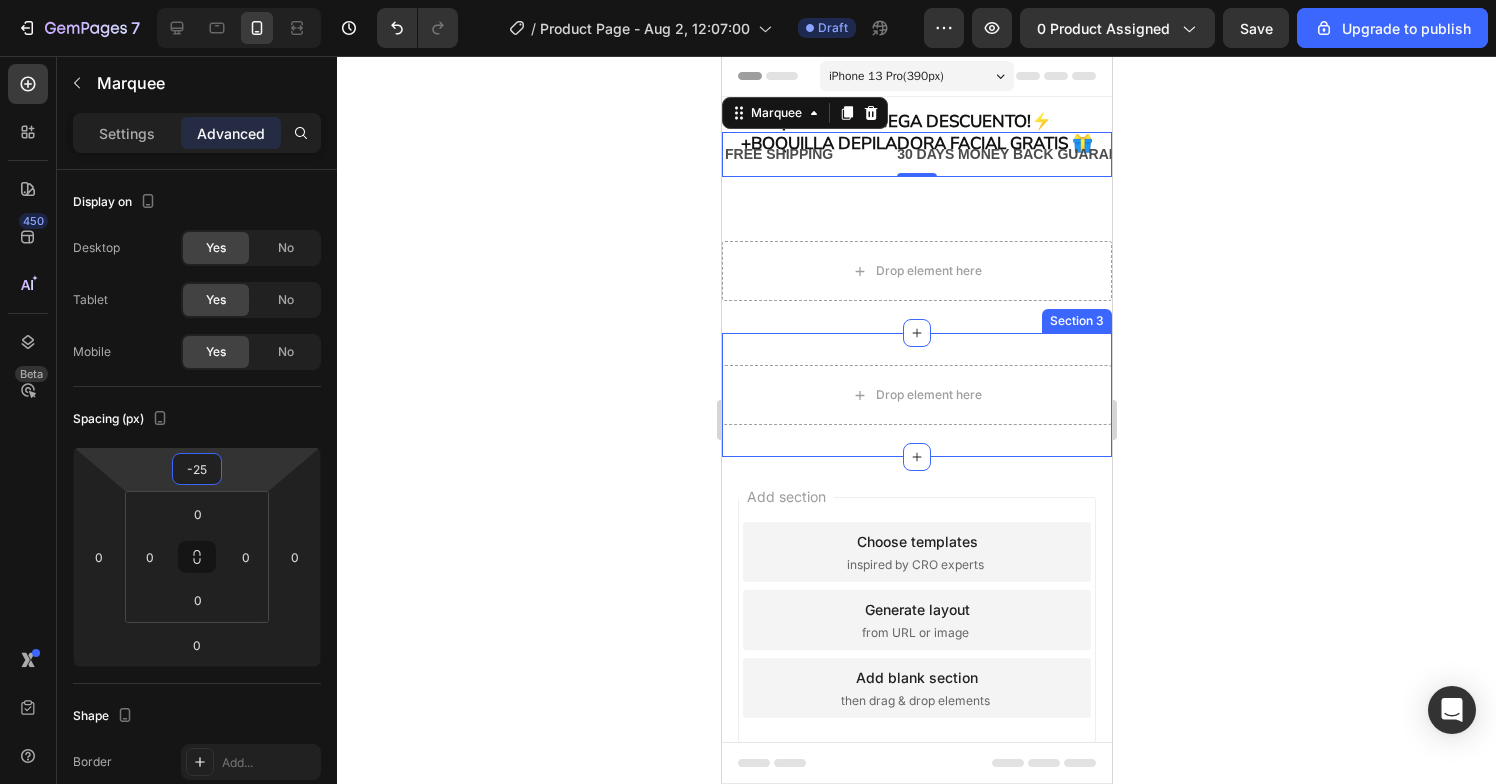 type on "-25" 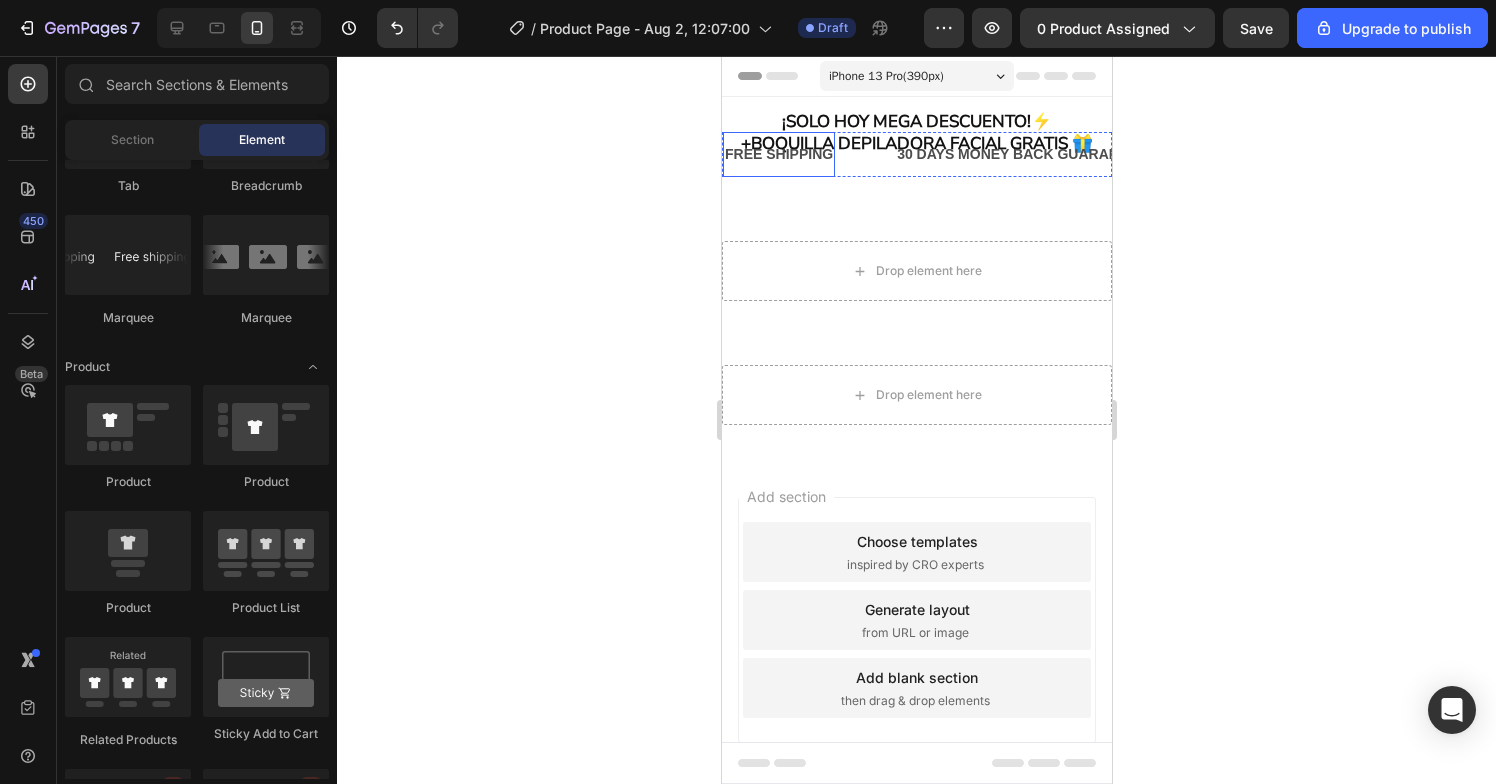 click on "FREE SHIPPING" at bounding box center (778, 154) 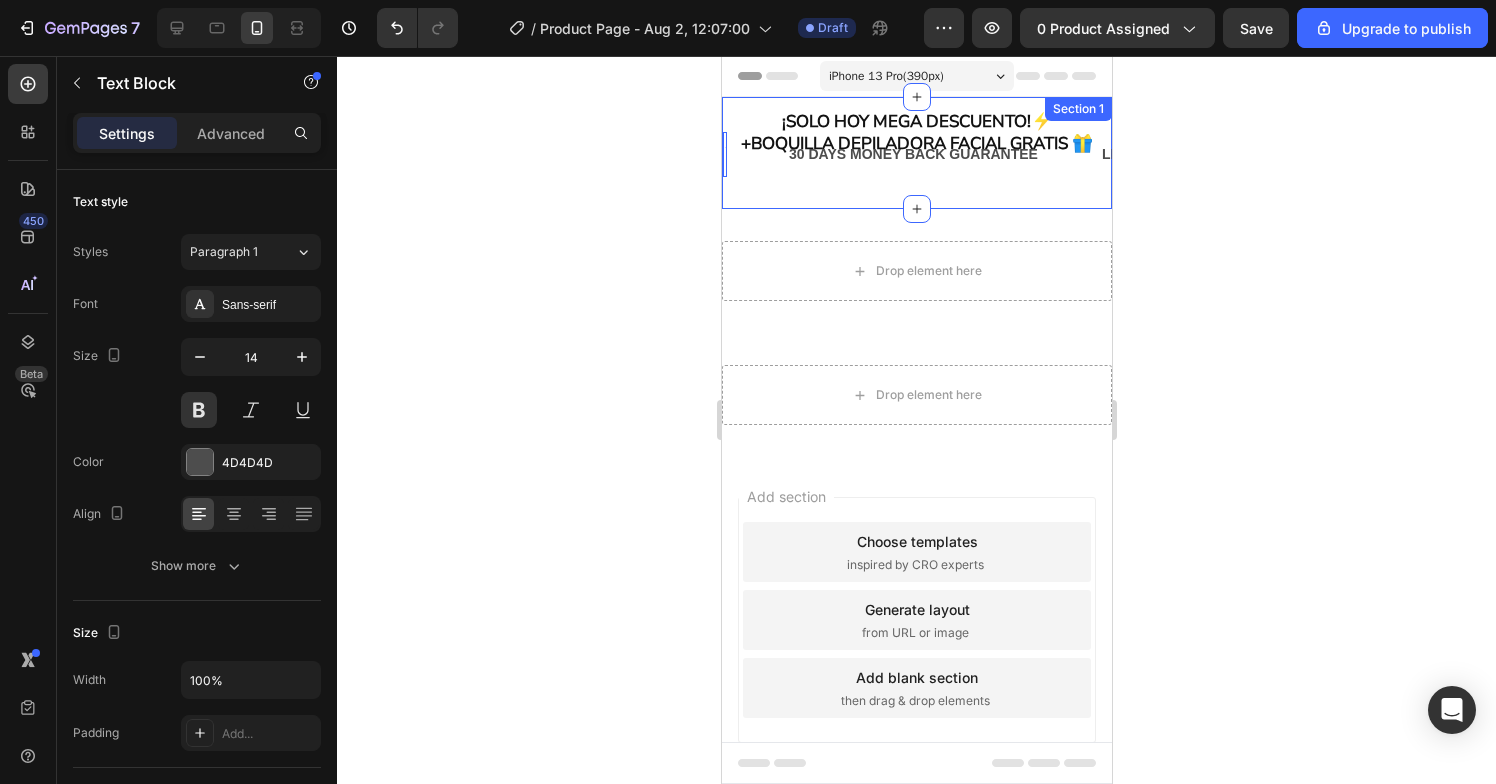type 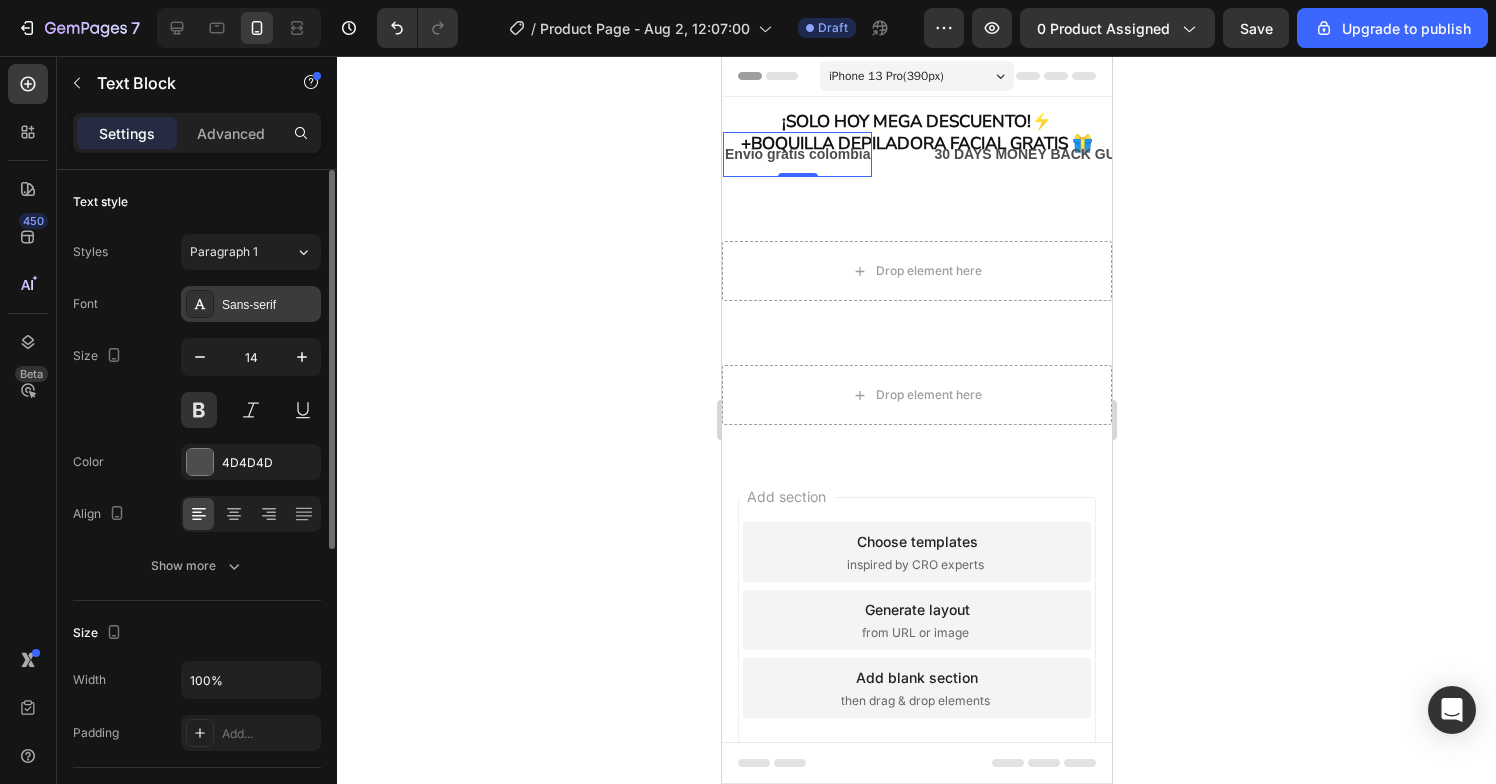 click on "Sans-serif" at bounding box center (269, 305) 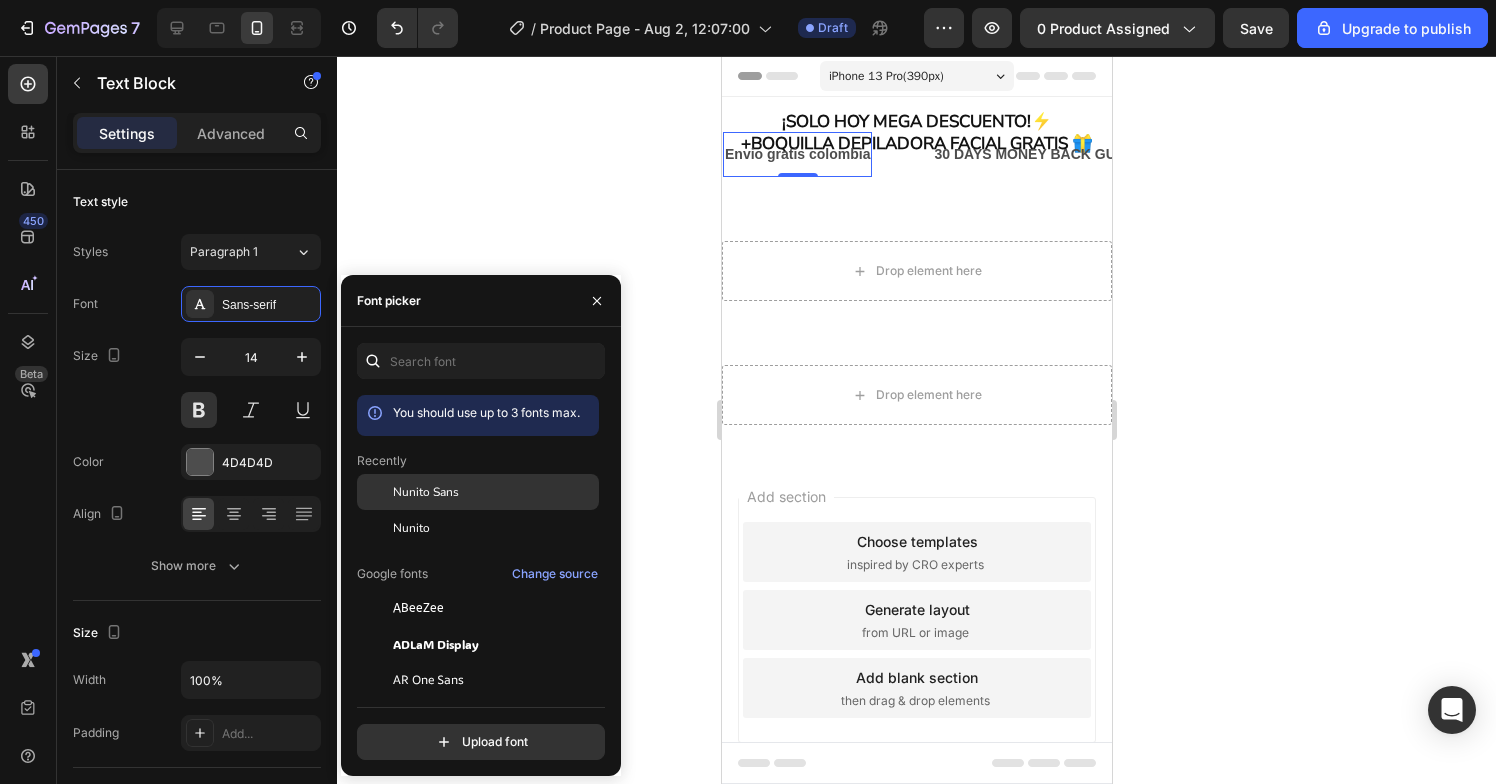 click on "Nunito Sans" at bounding box center [426, 492] 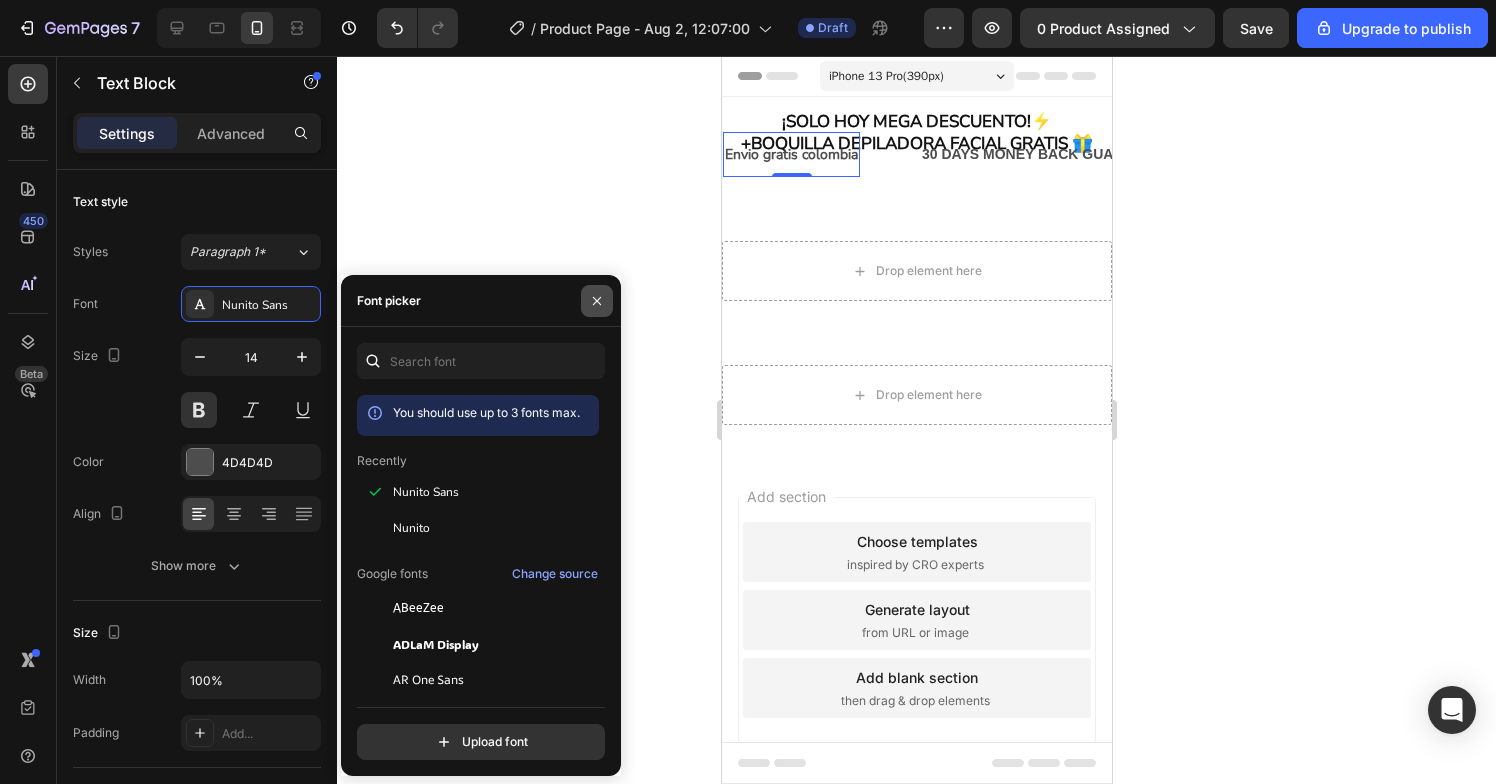 click 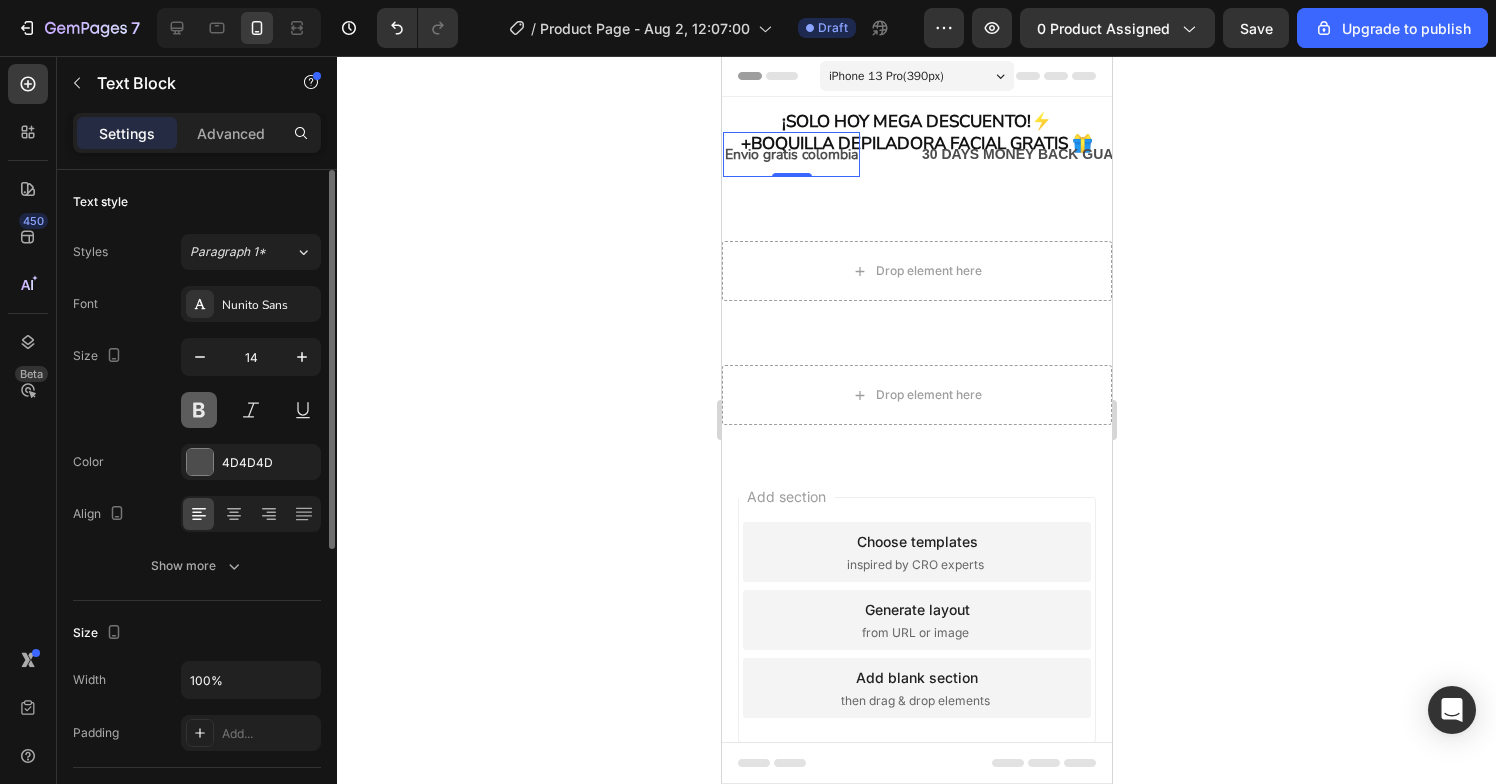 click at bounding box center (199, 410) 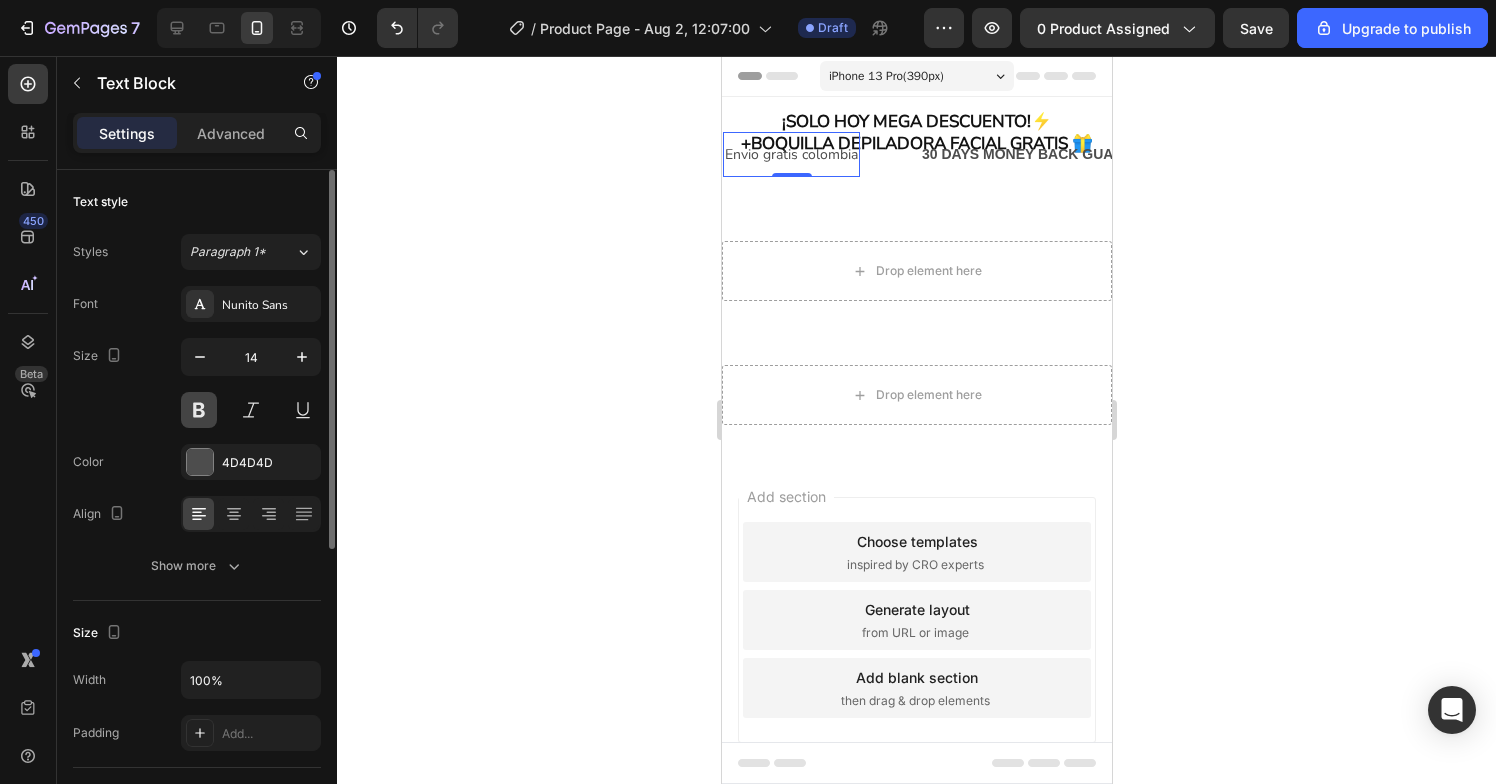 click at bounding box center [199, 410] 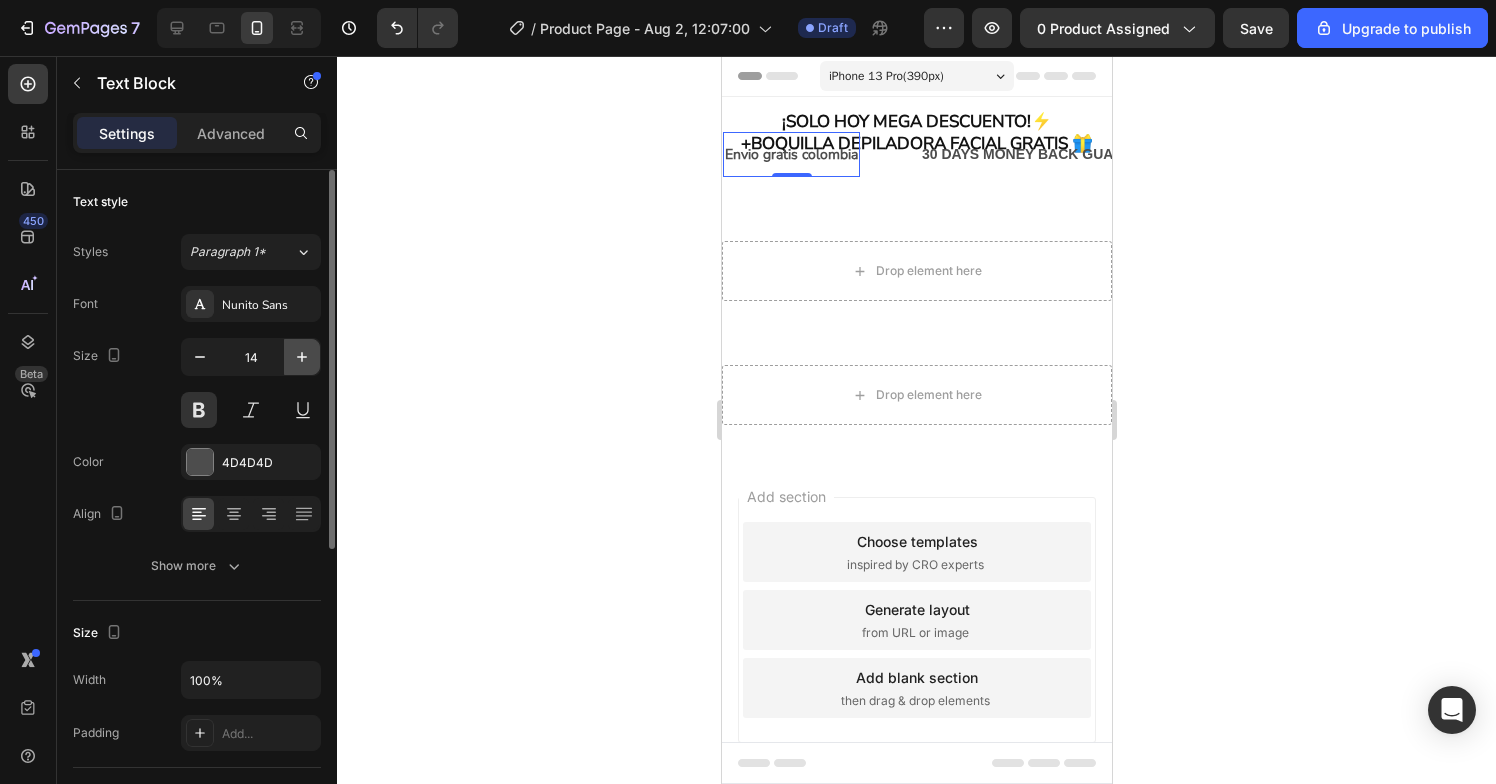 click 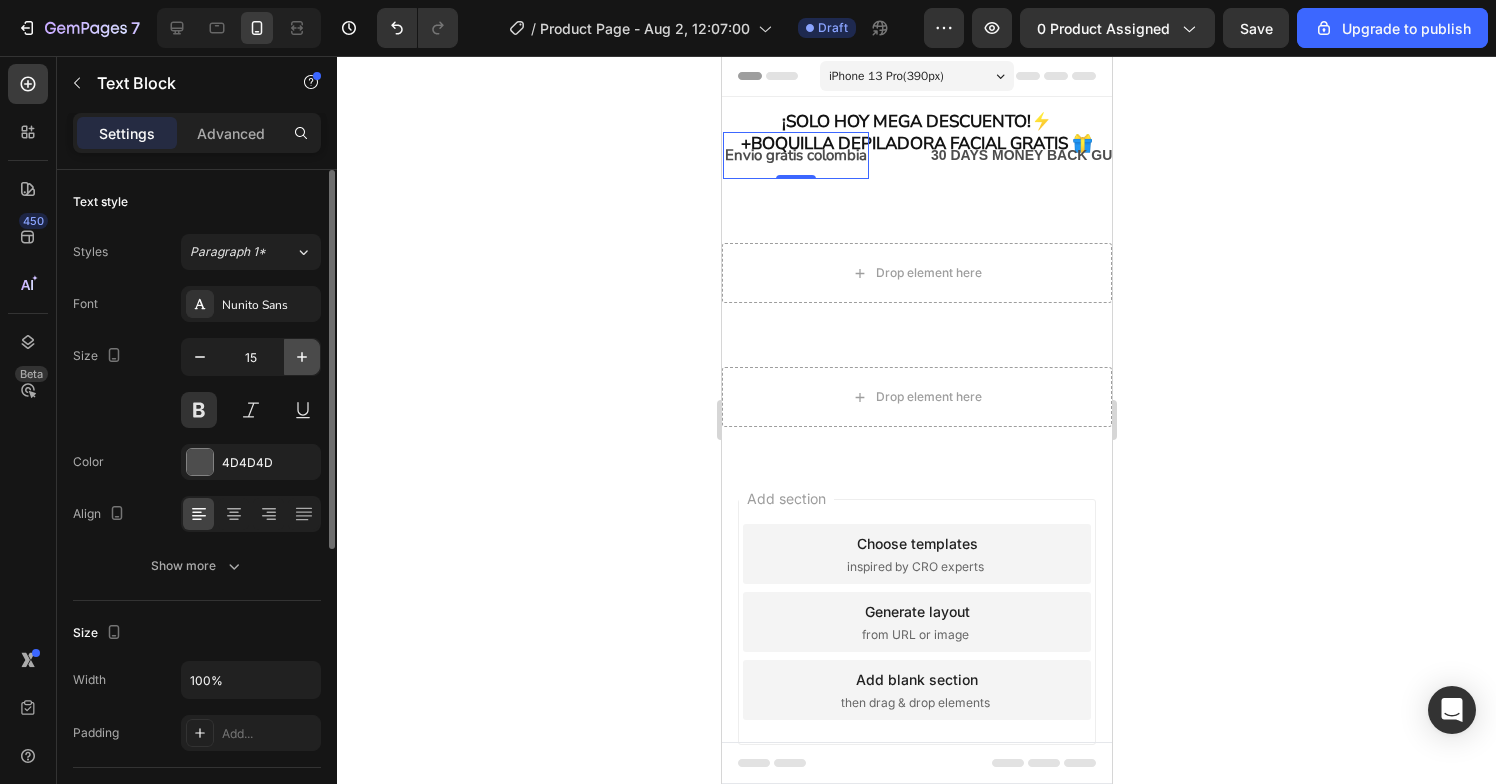 click 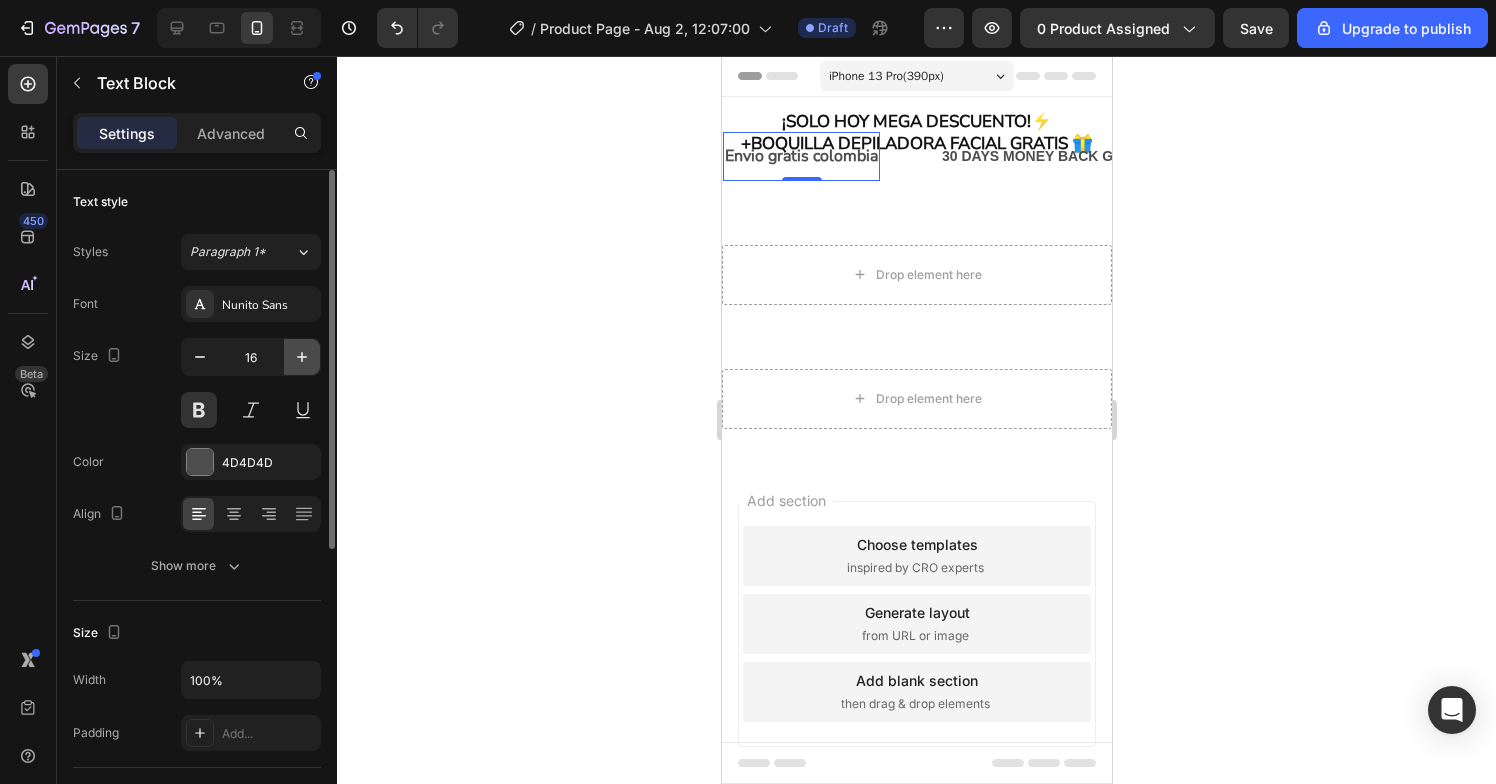 click 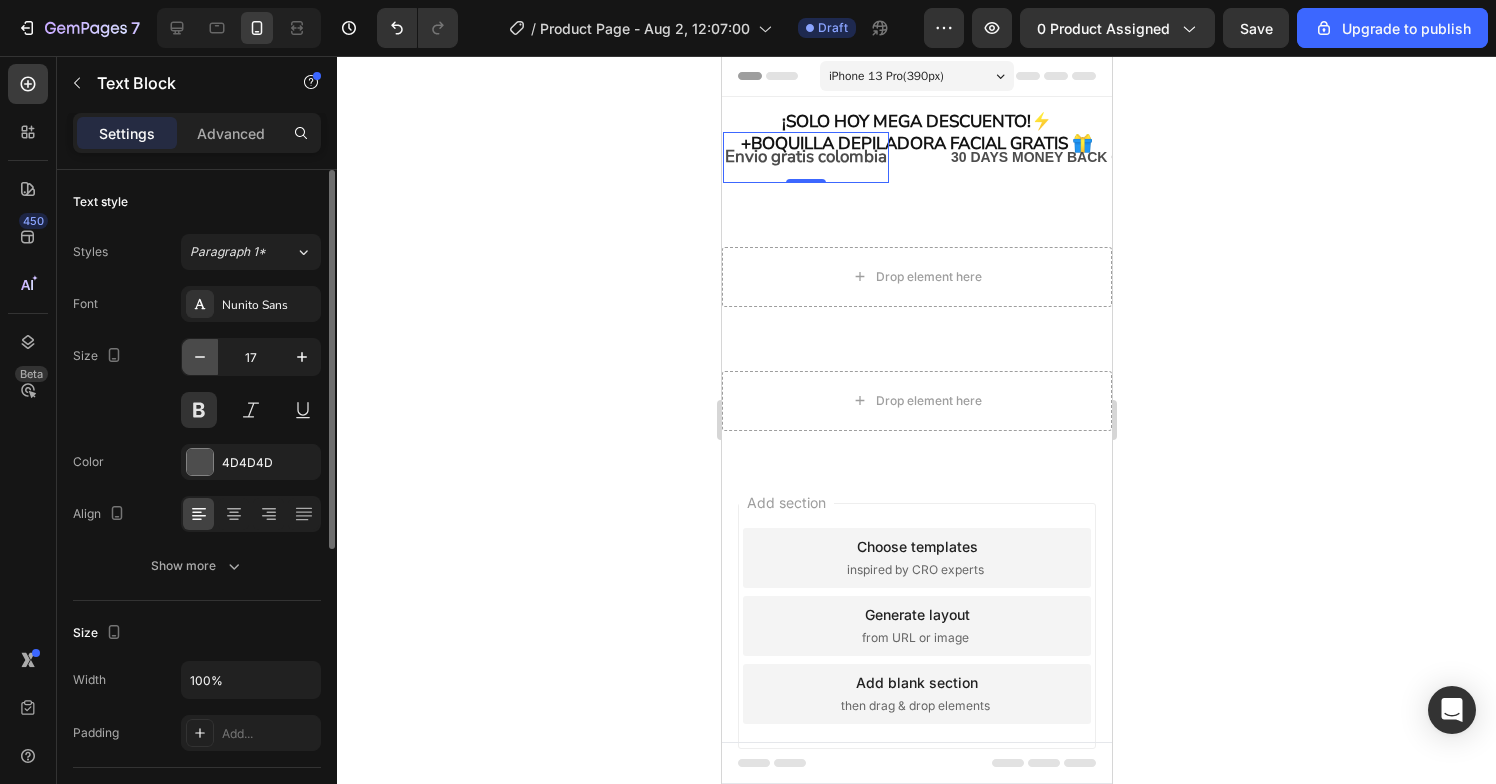 click 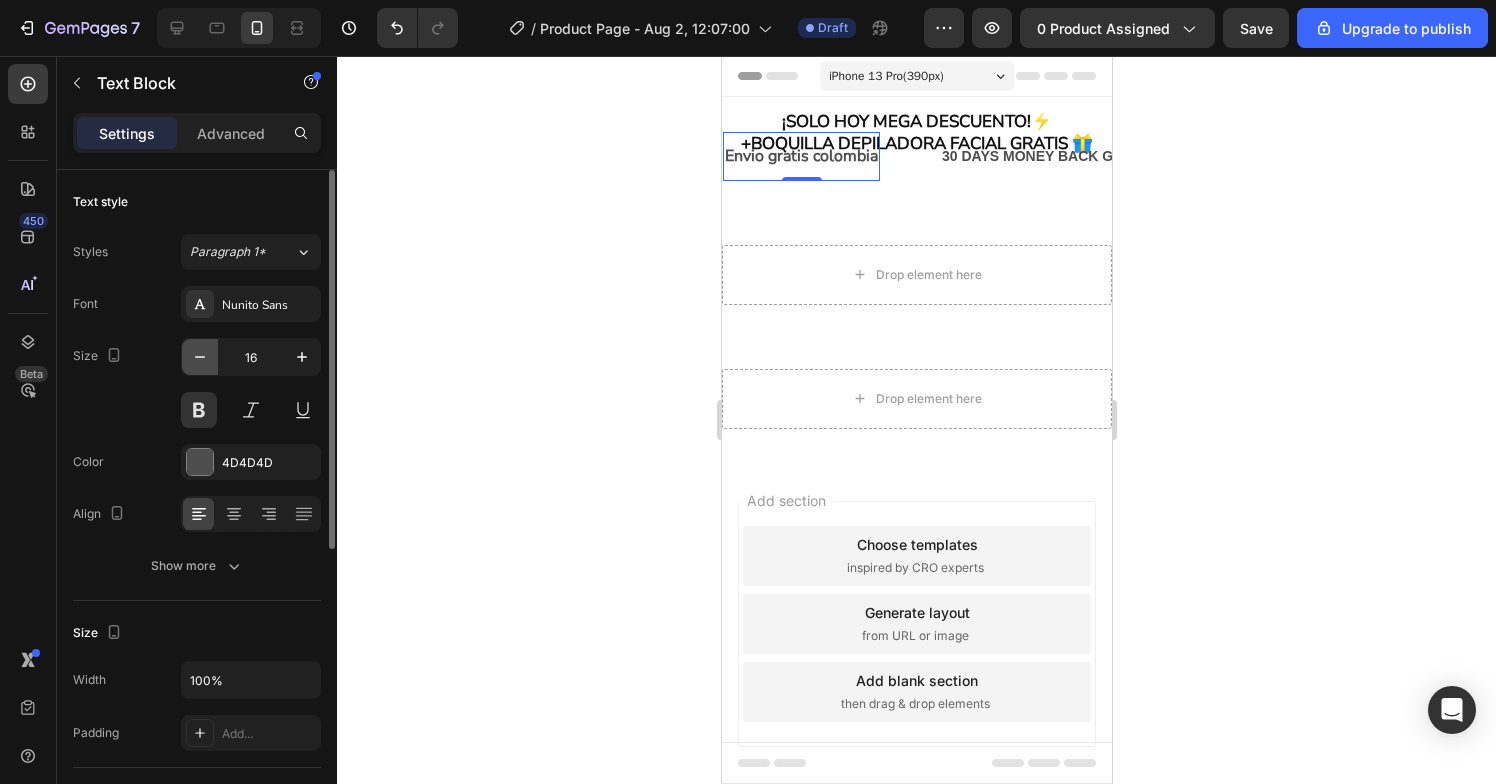 click 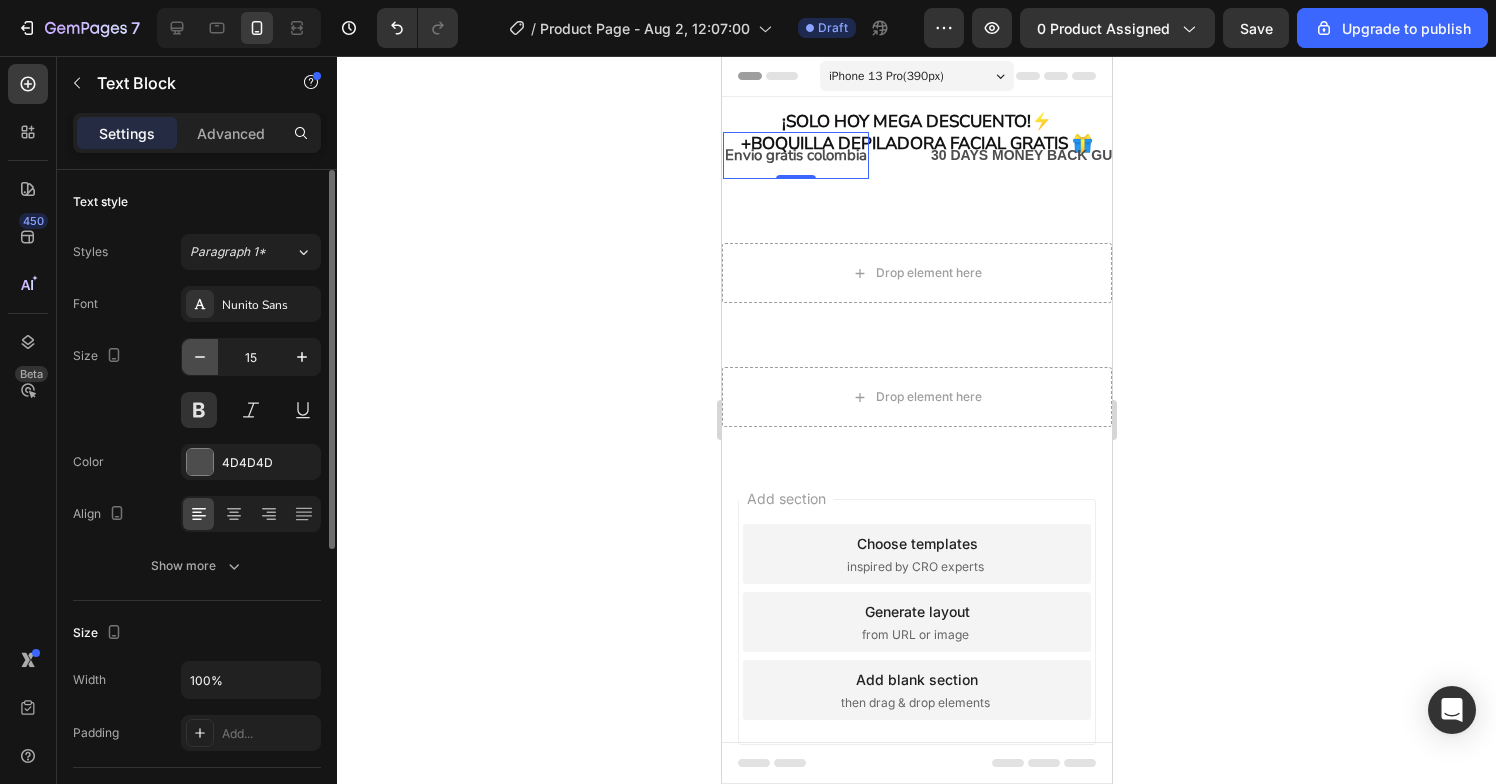 click 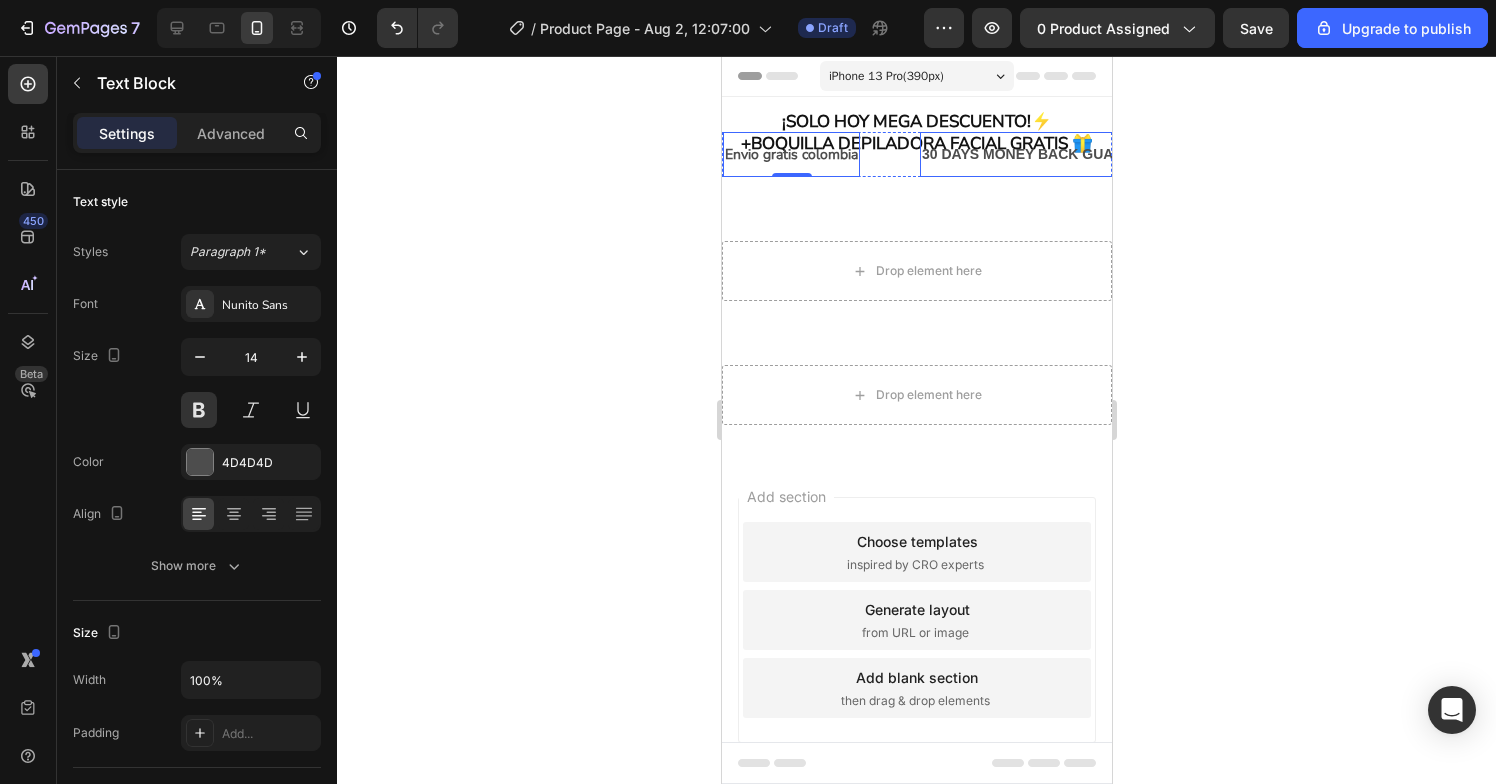 click on "30 DAYS MONEY BACK GUARANTEE" at bounding box center [1045, 154] 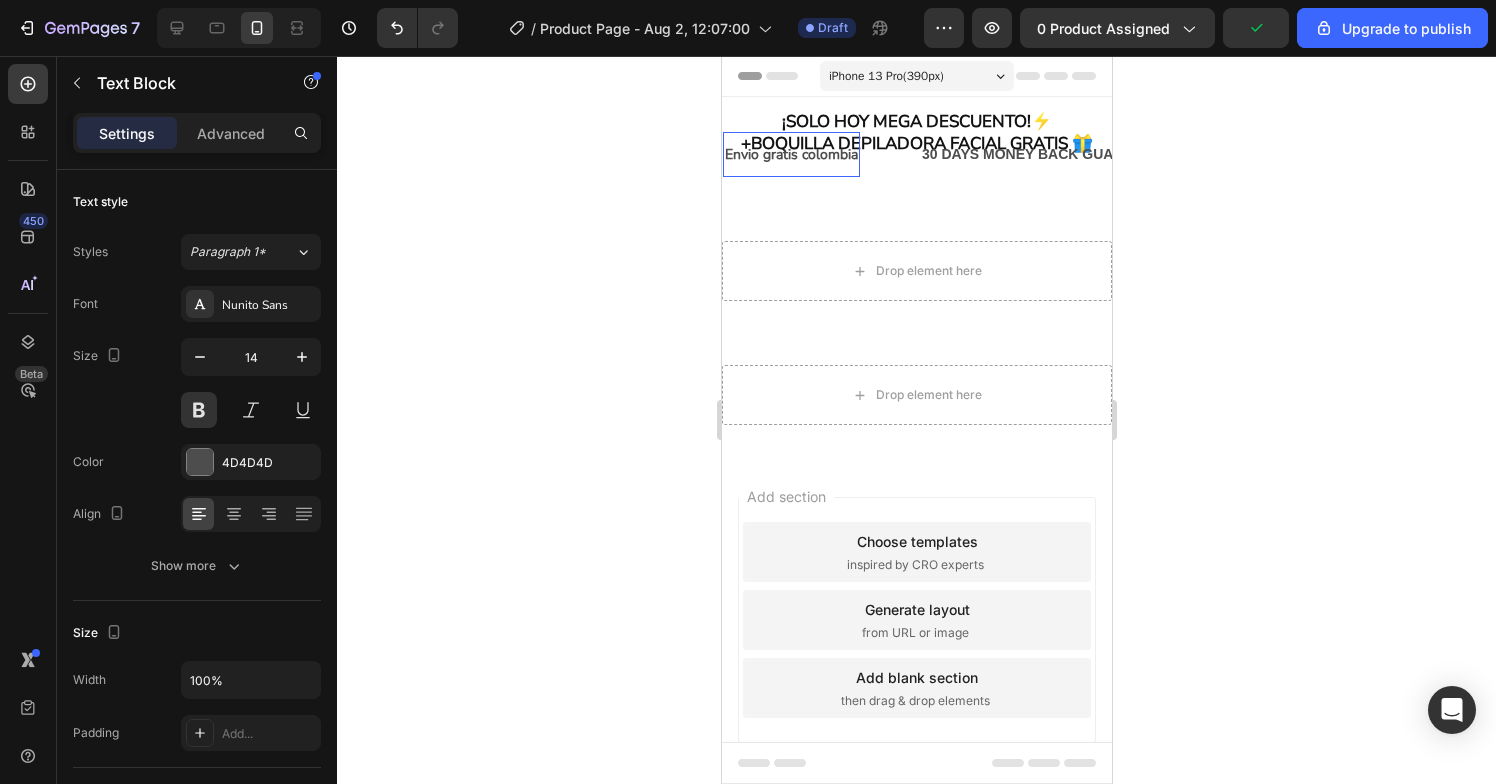 click on "Envio gratis colombia" at bounding box center (790, 154) 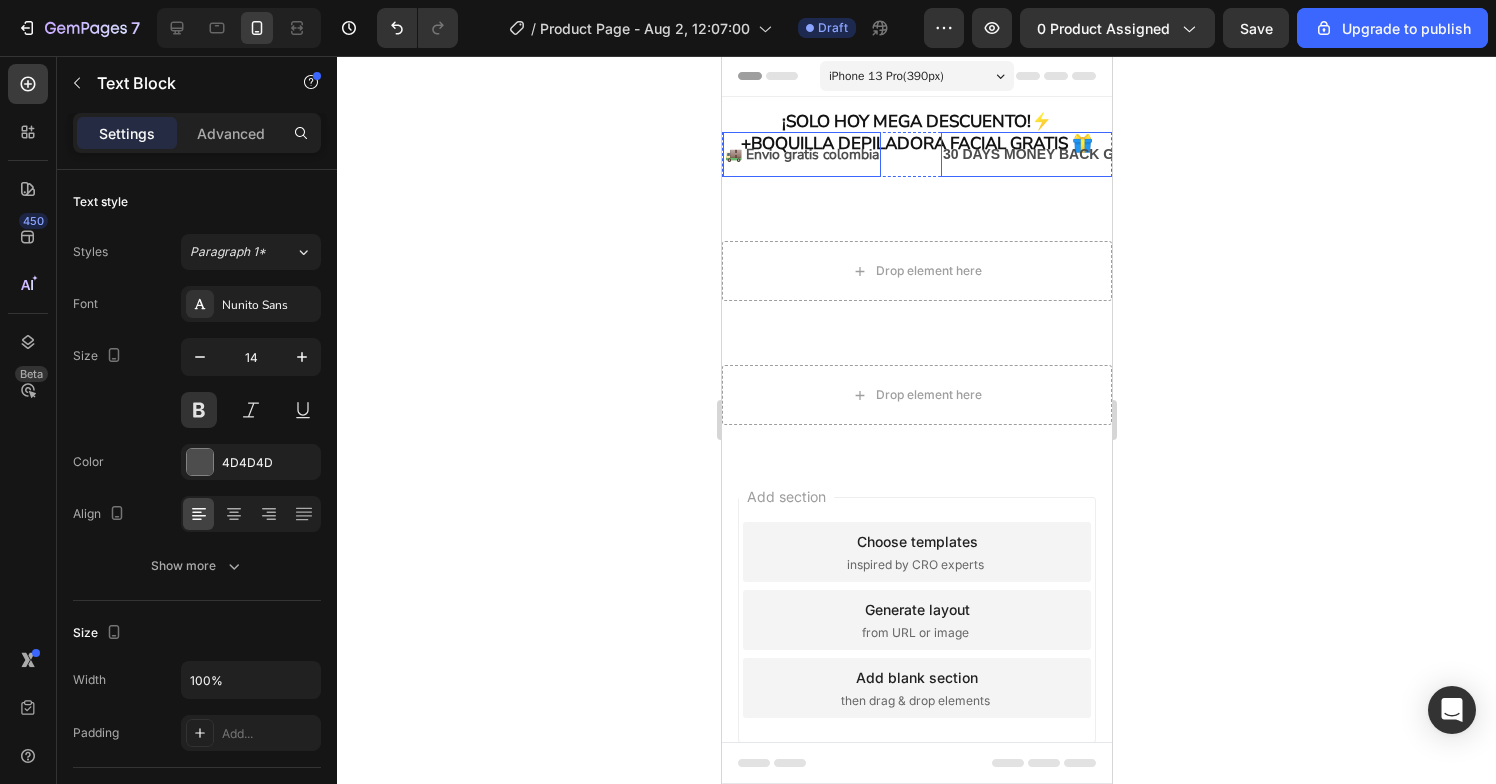 click on "30 DAYS MONEY BACK GUARANTEE" at bounding box center (1066, 154) 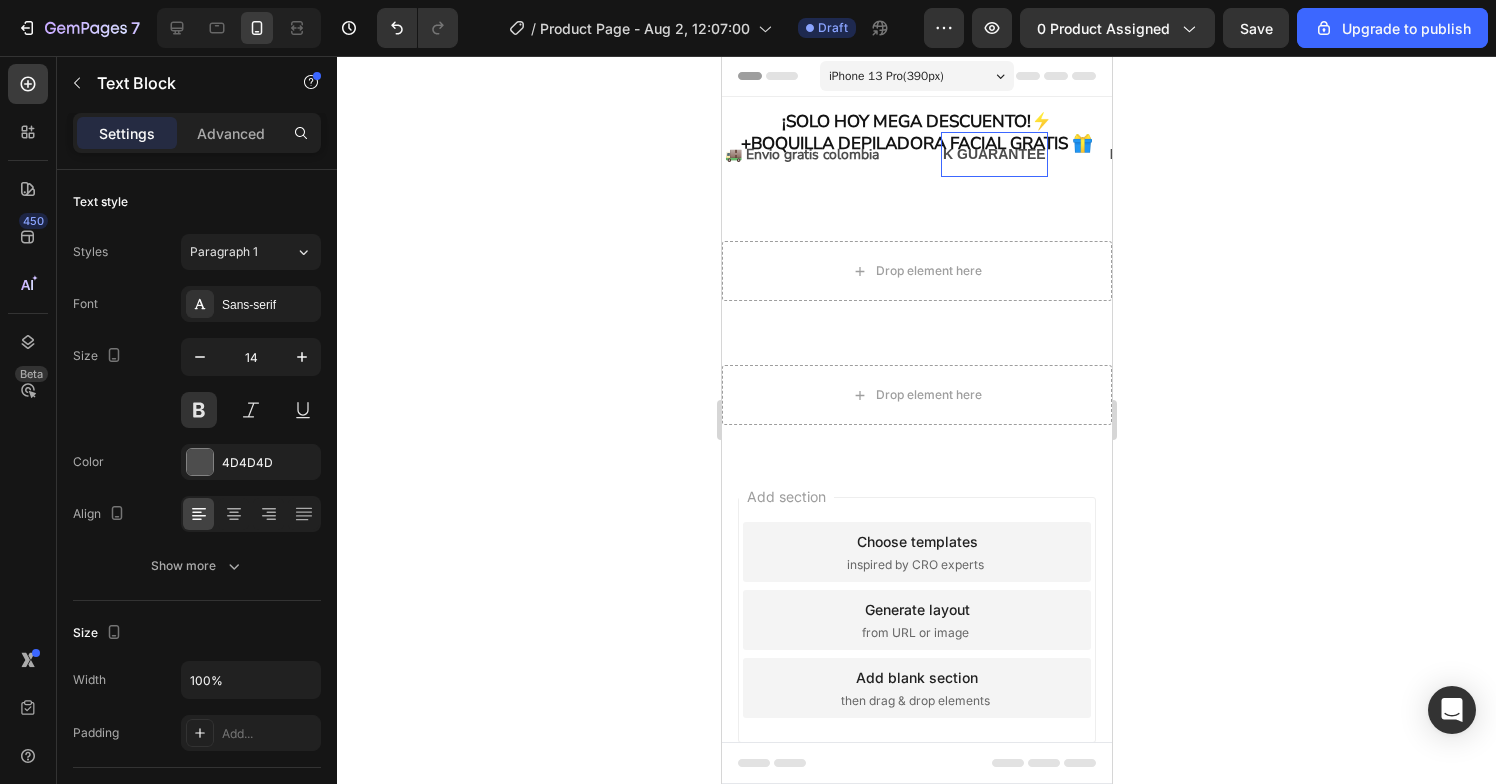click on "K GUARANTEE" at bounding box center (993, 154) 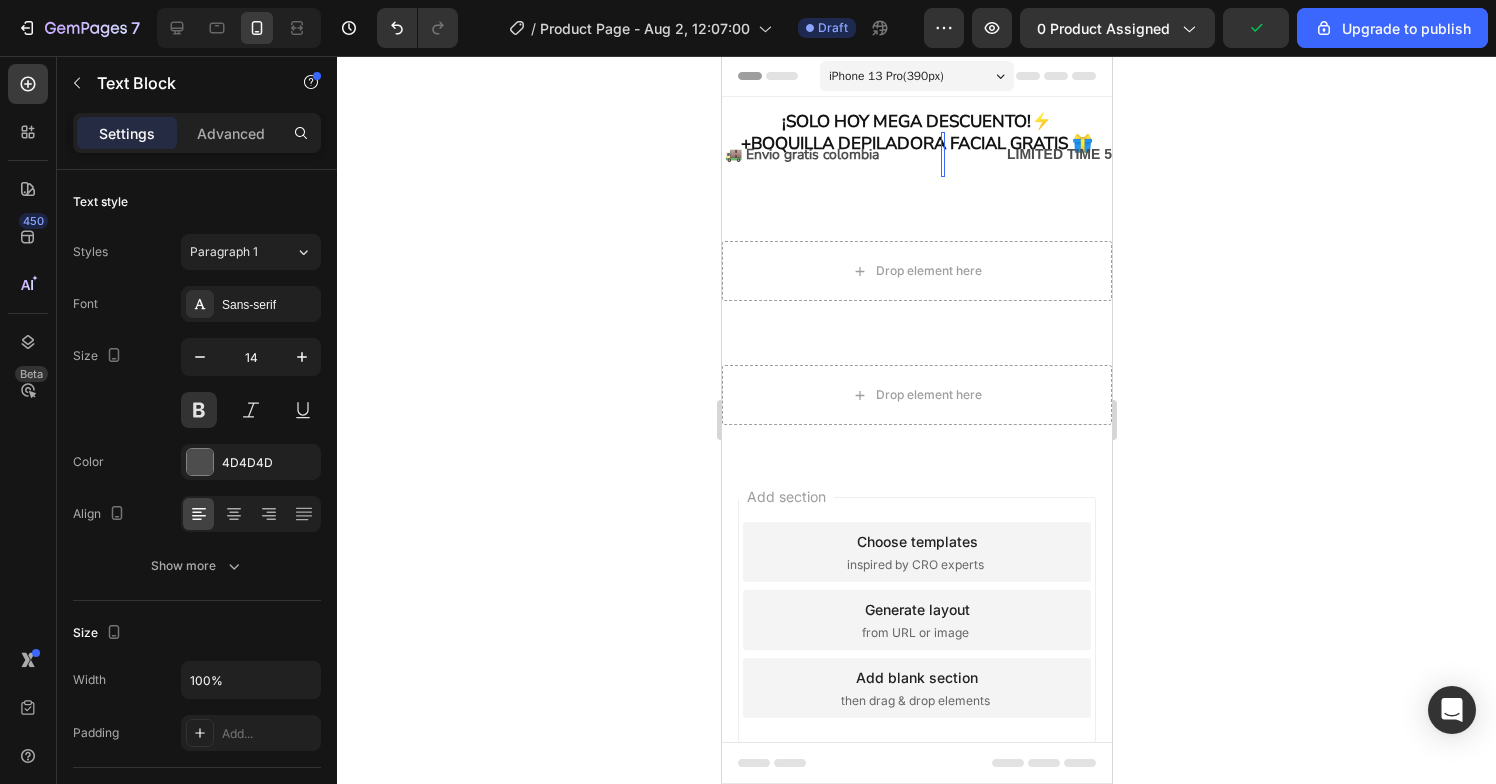 type 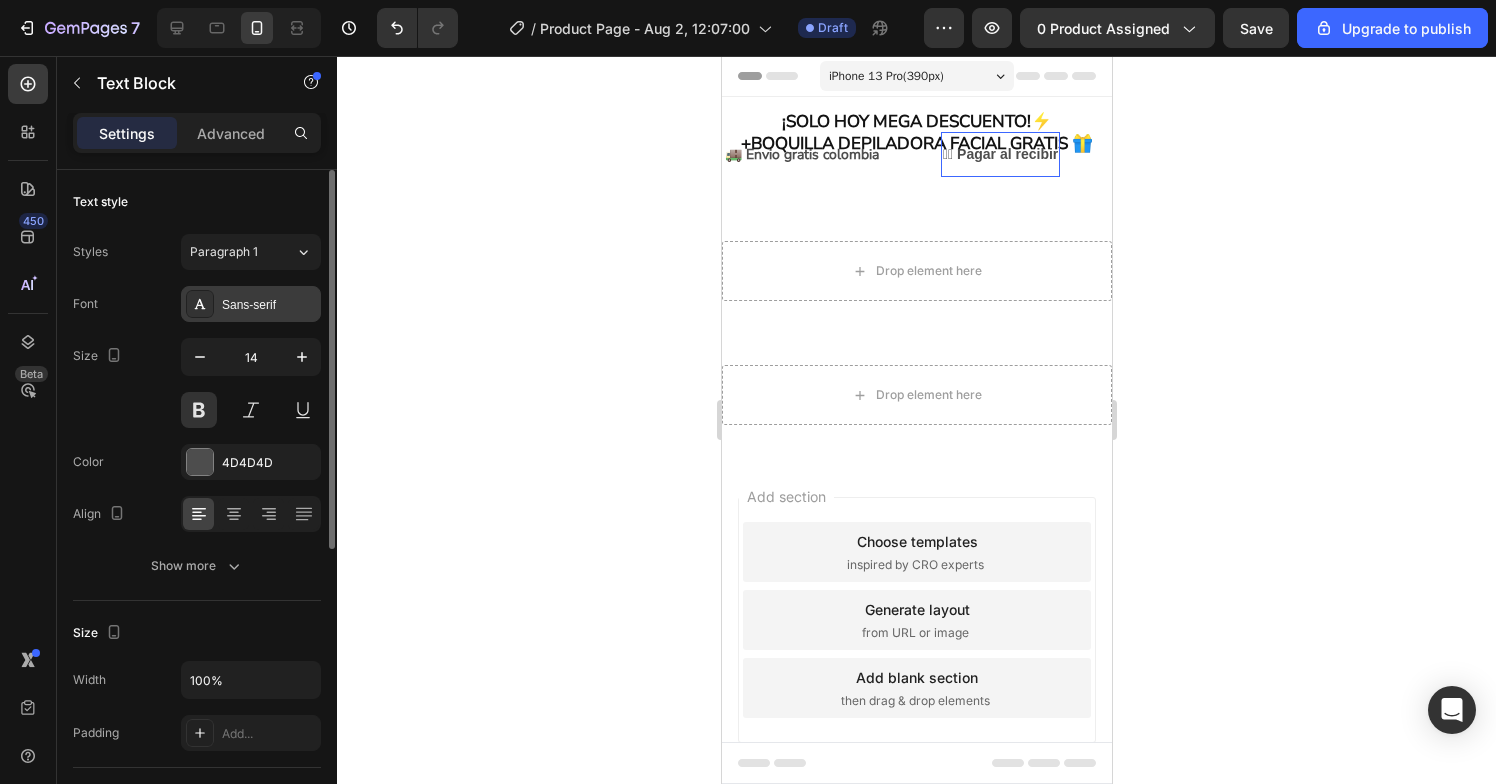 click on "Sans-serif" at bounding box center [269, 305] 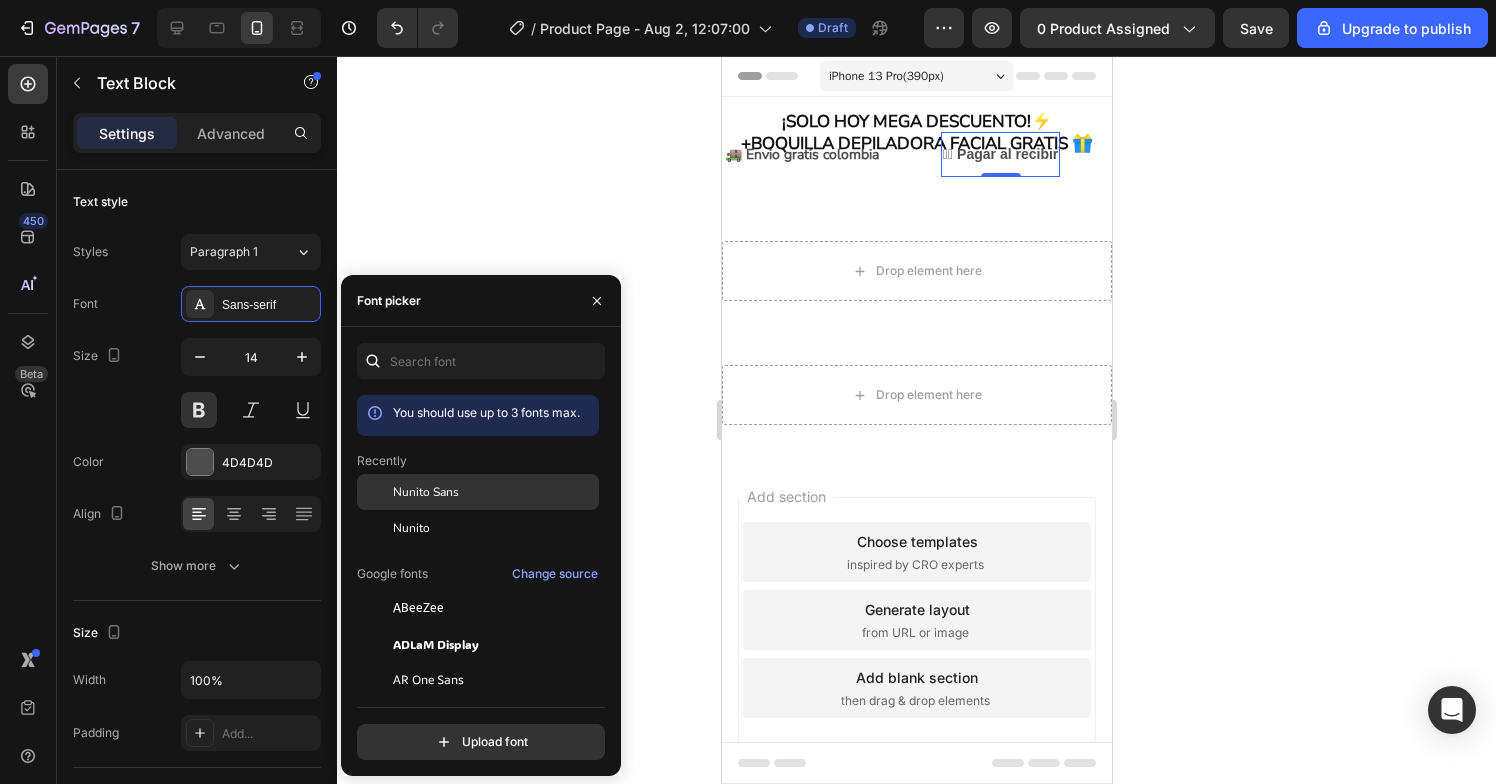 click on "Nunito Sans" at bounding box center (426, 492) 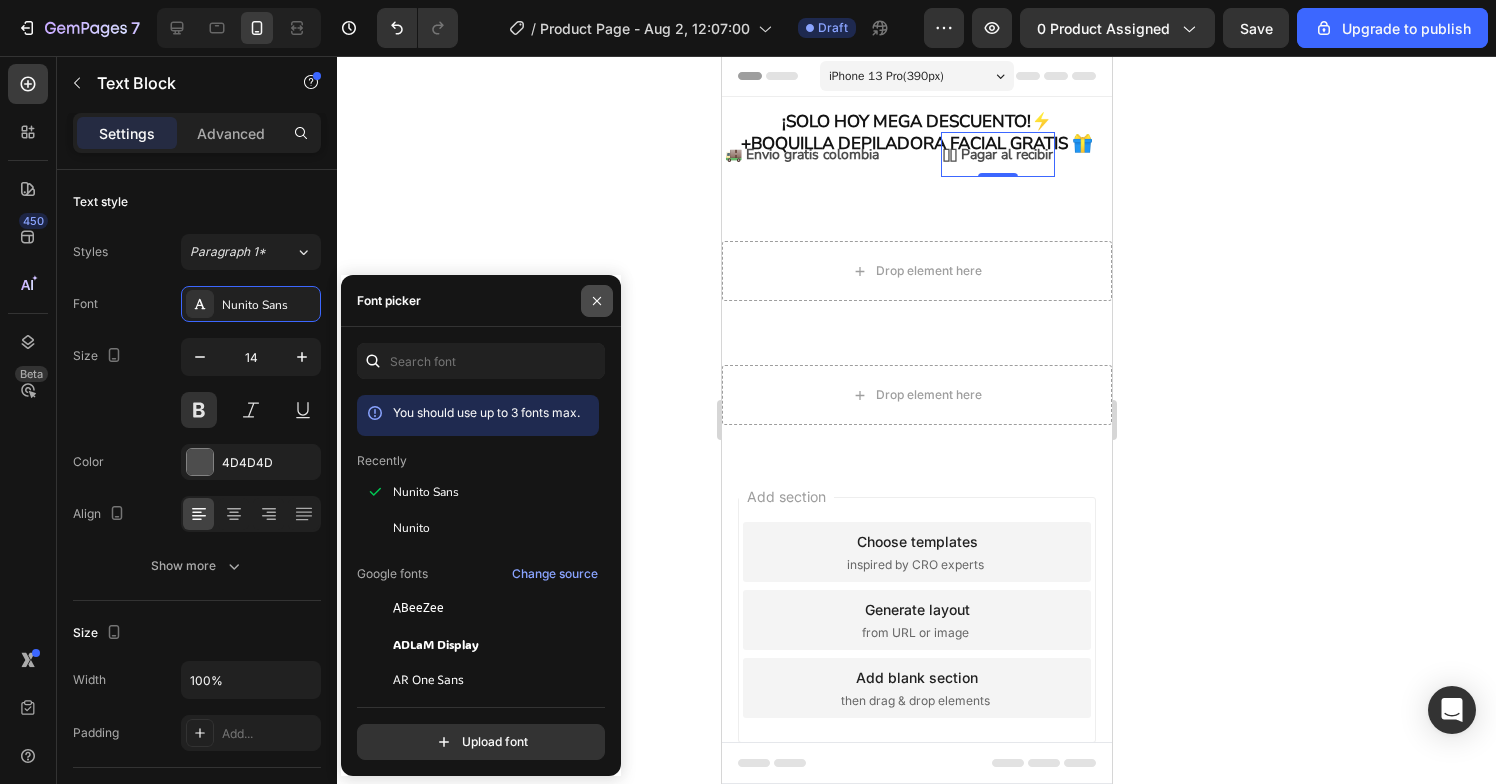 click at bounding box center [597, 301] 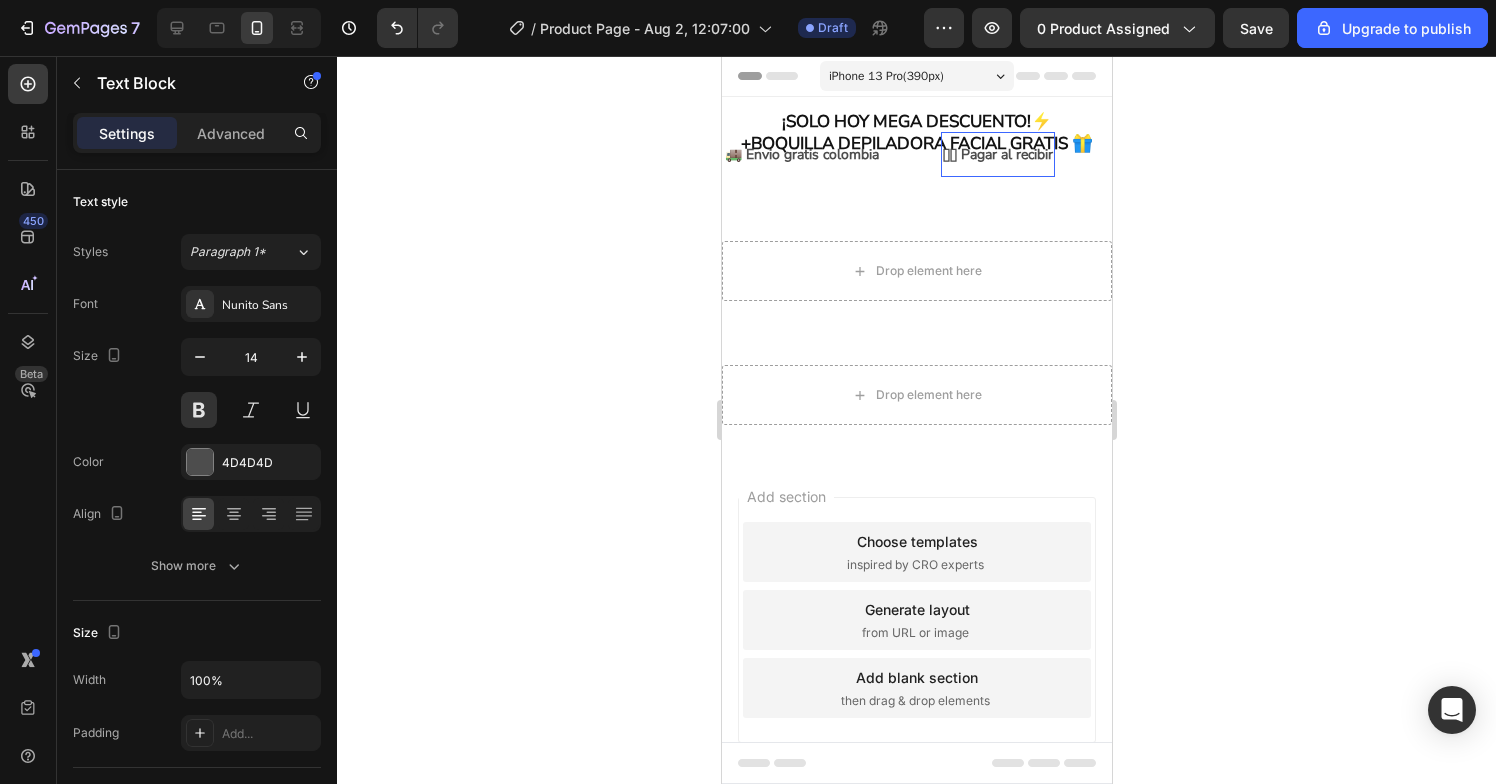 click on "🫴🏼 Pagar al recibir" at bounding box center (997, 154) 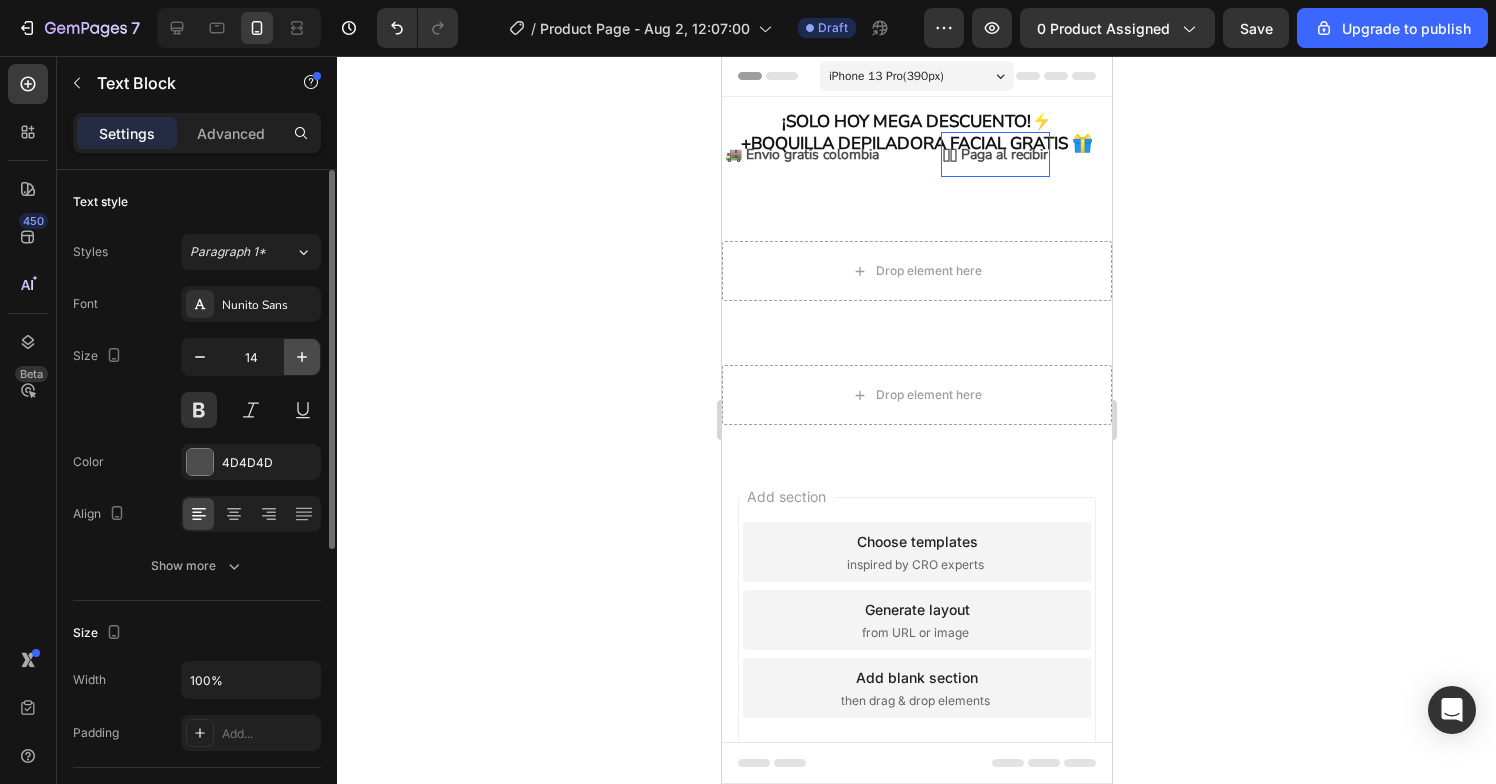 click 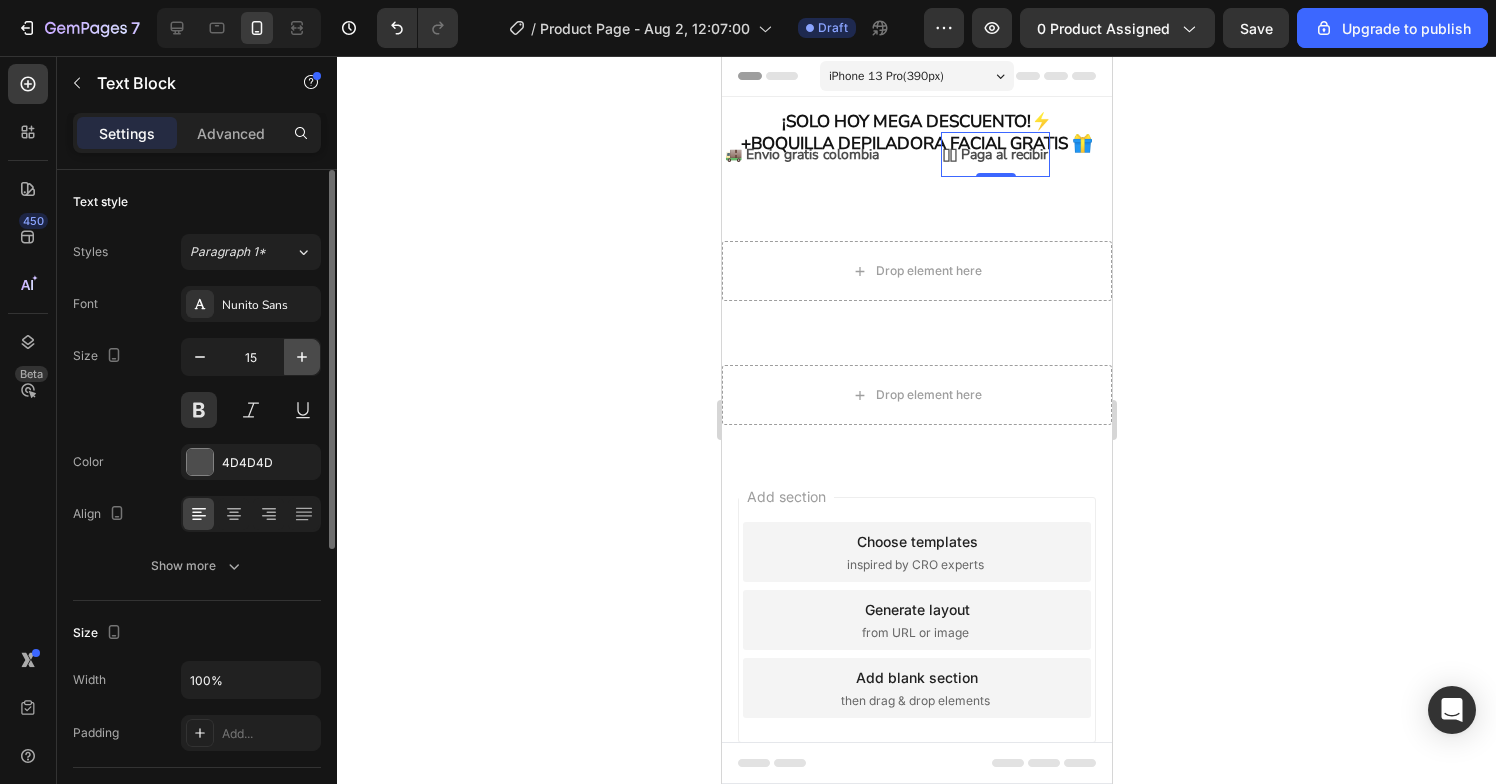 click 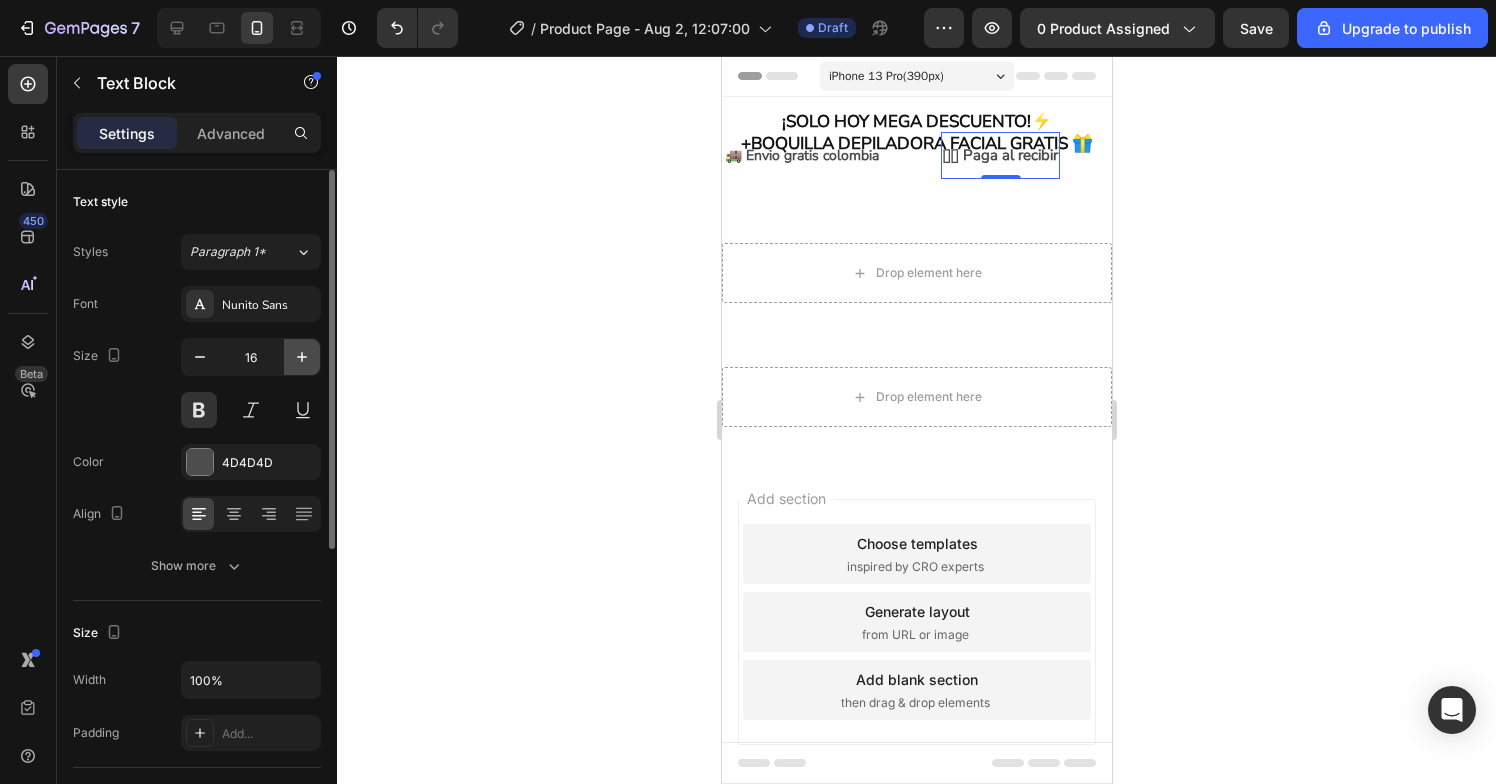 click 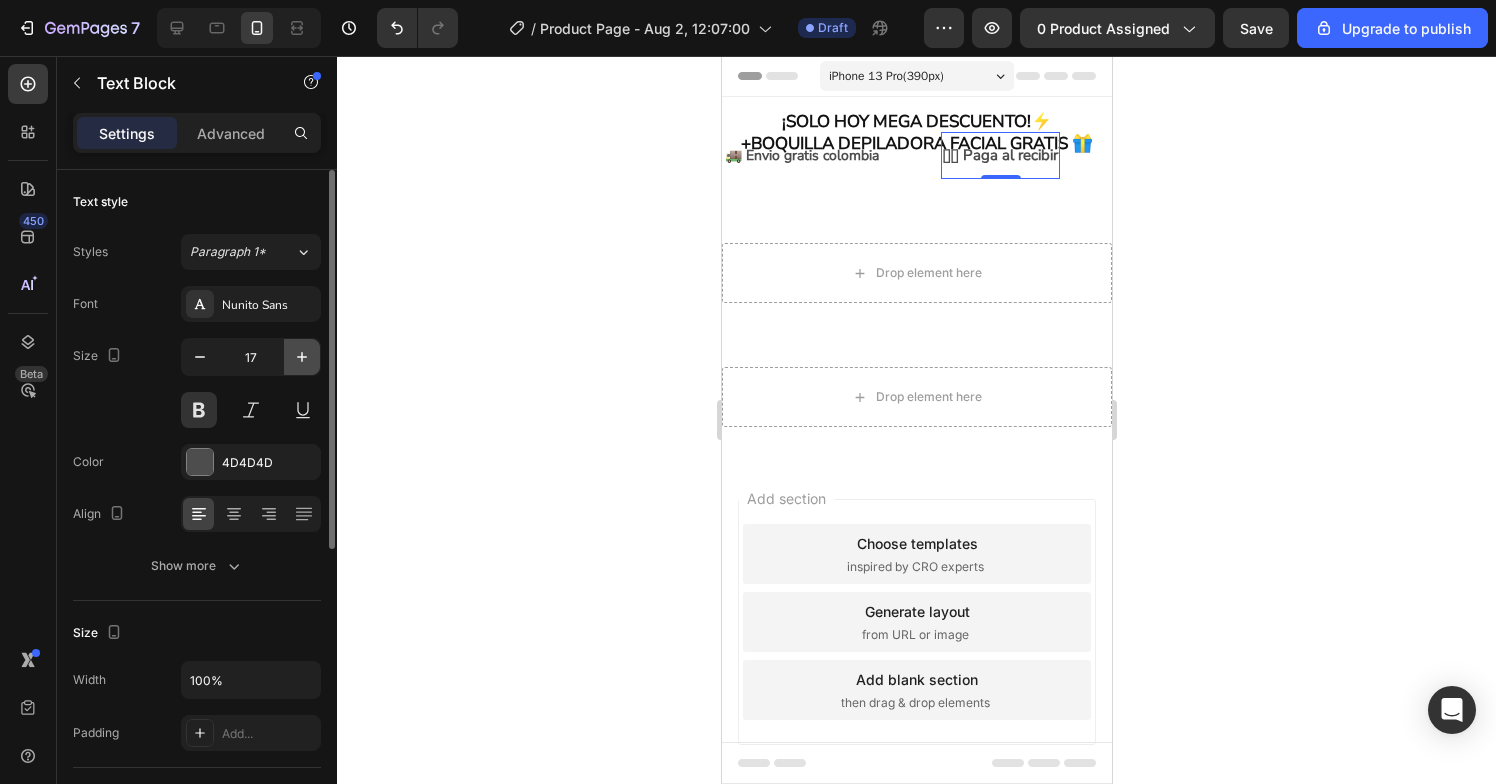 click 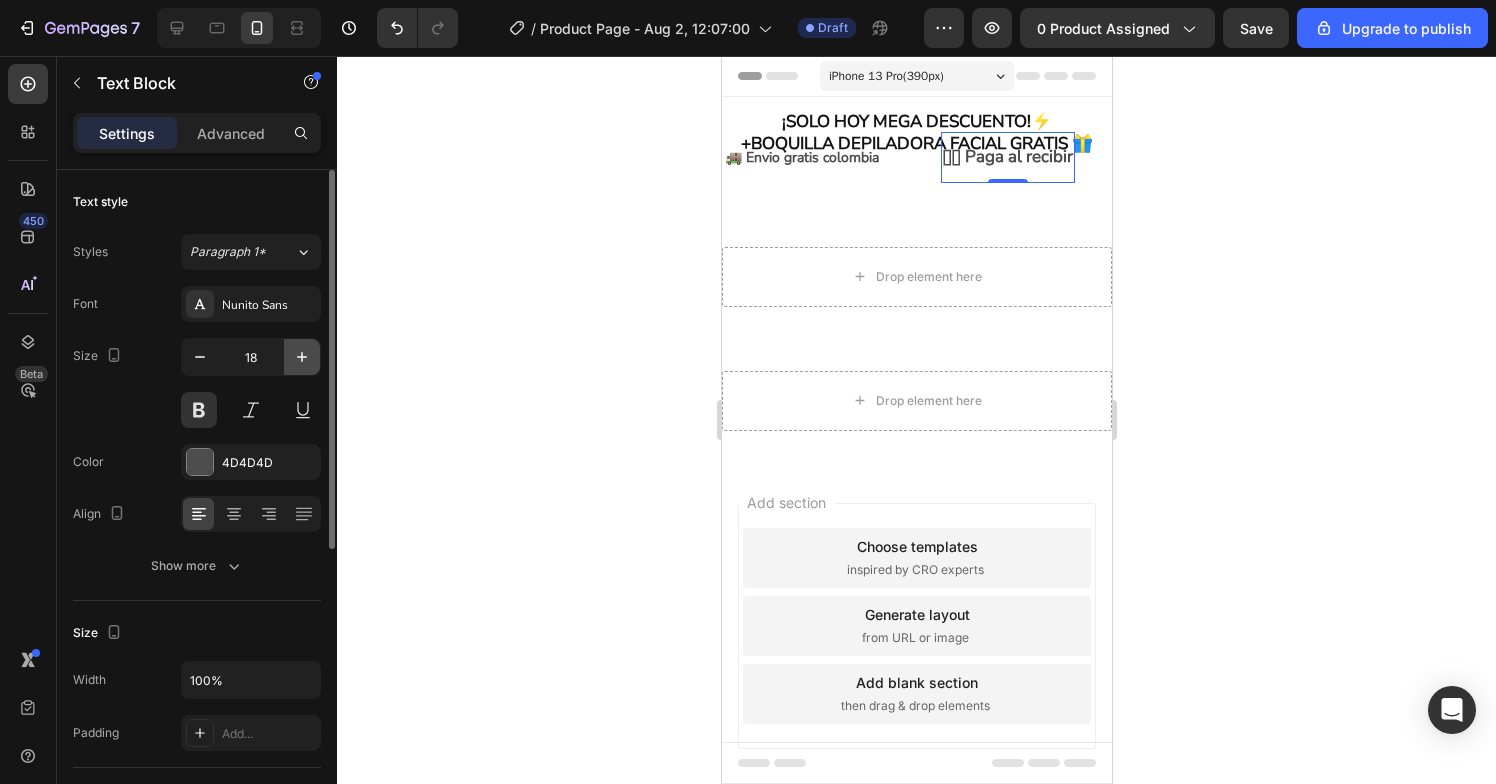 click 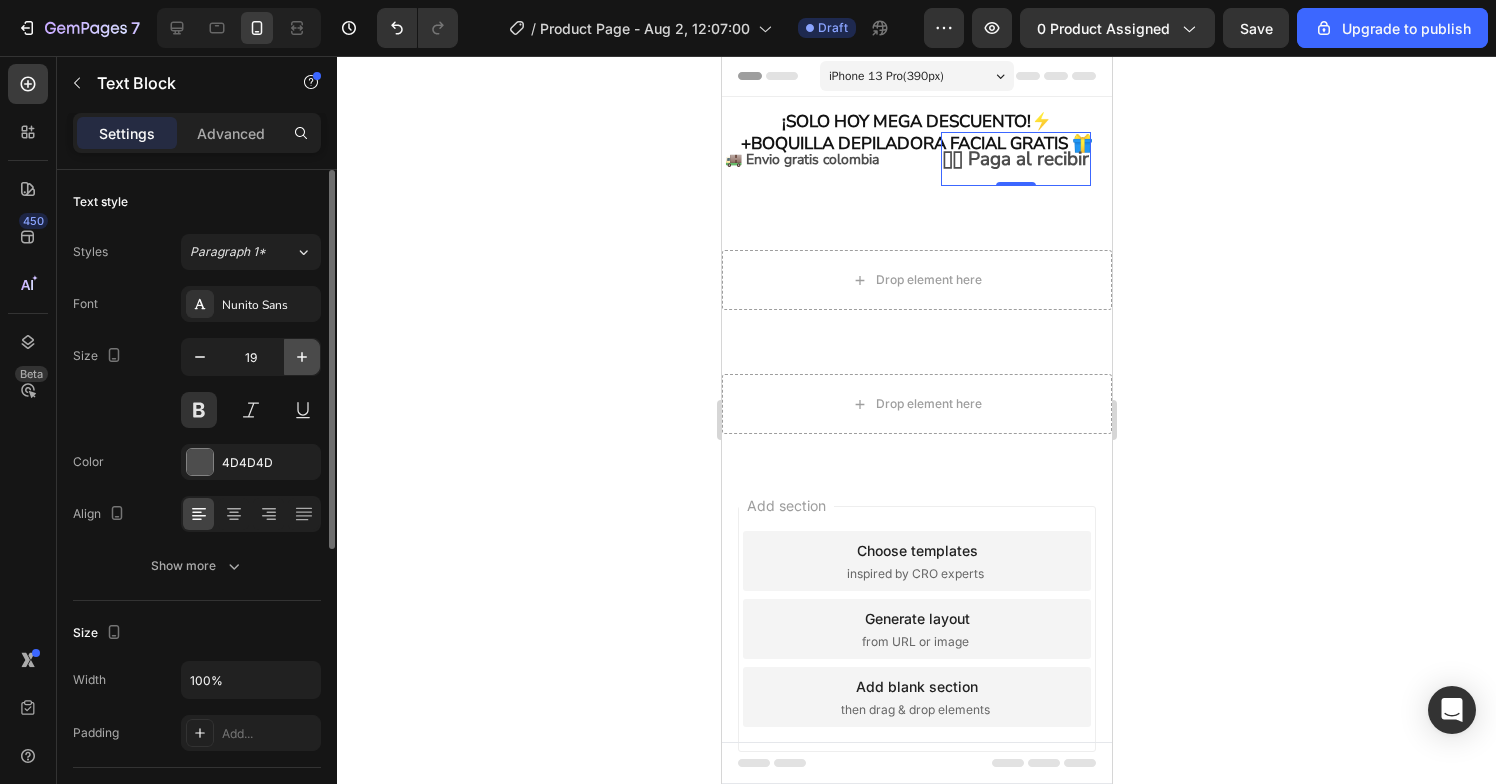 click 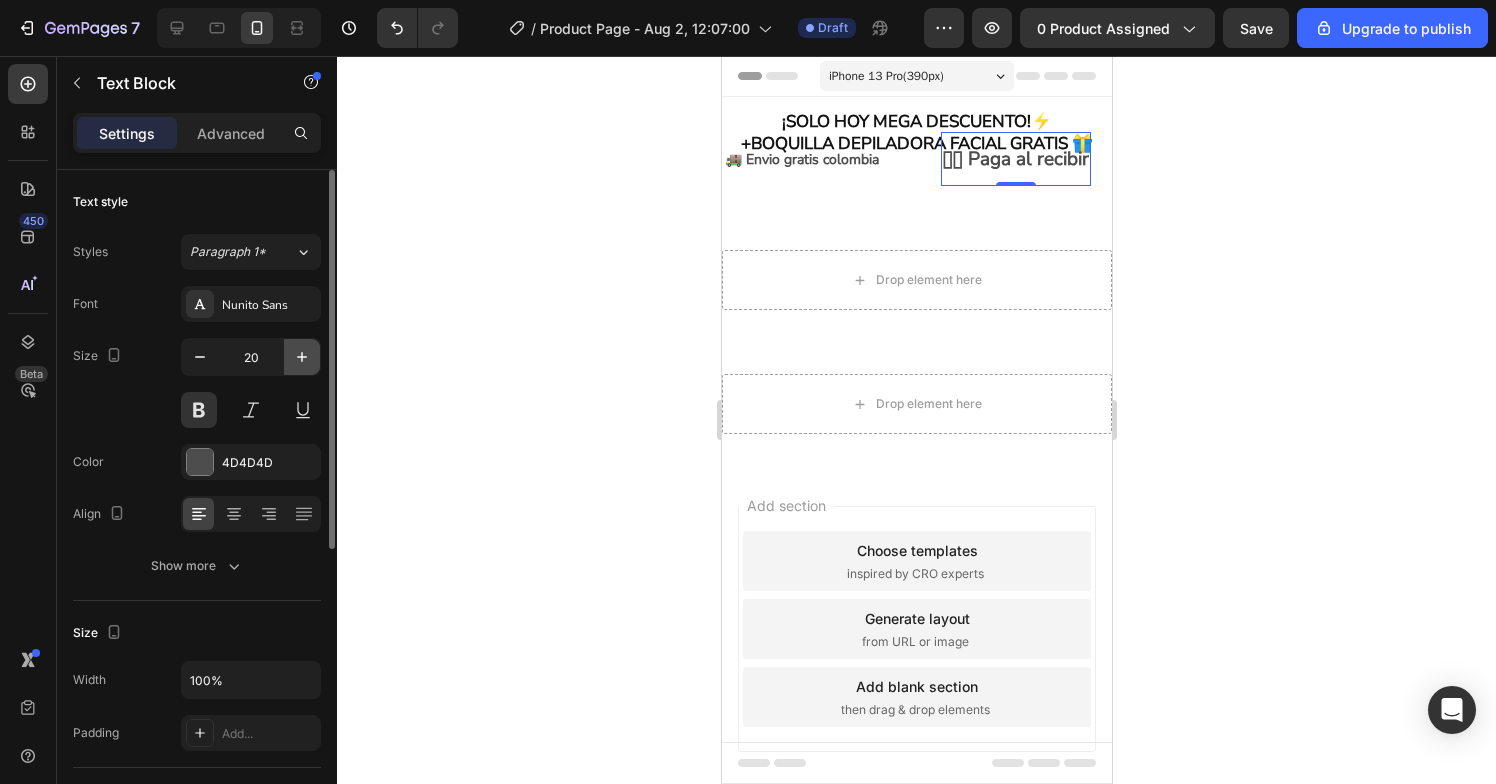 click 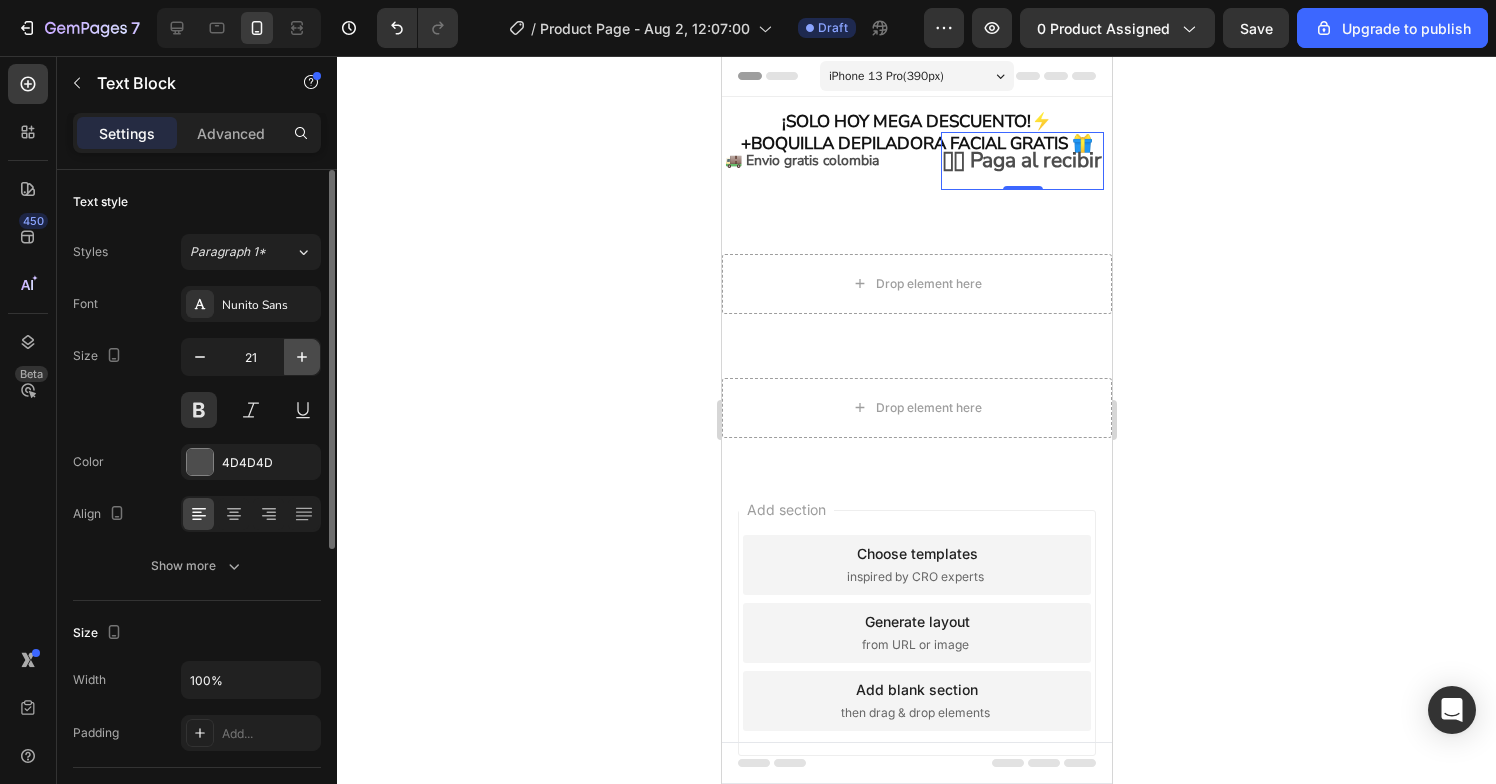 click 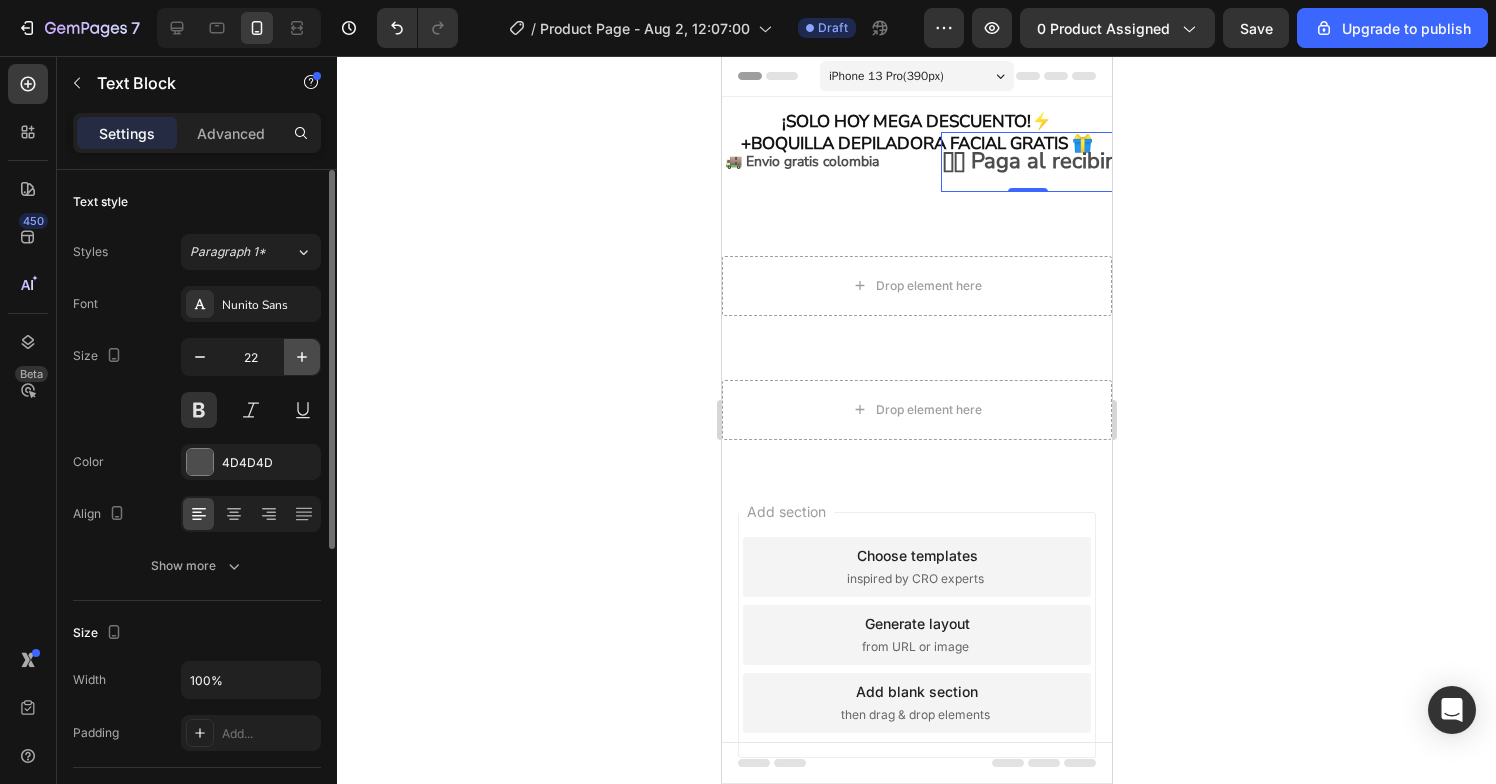 click 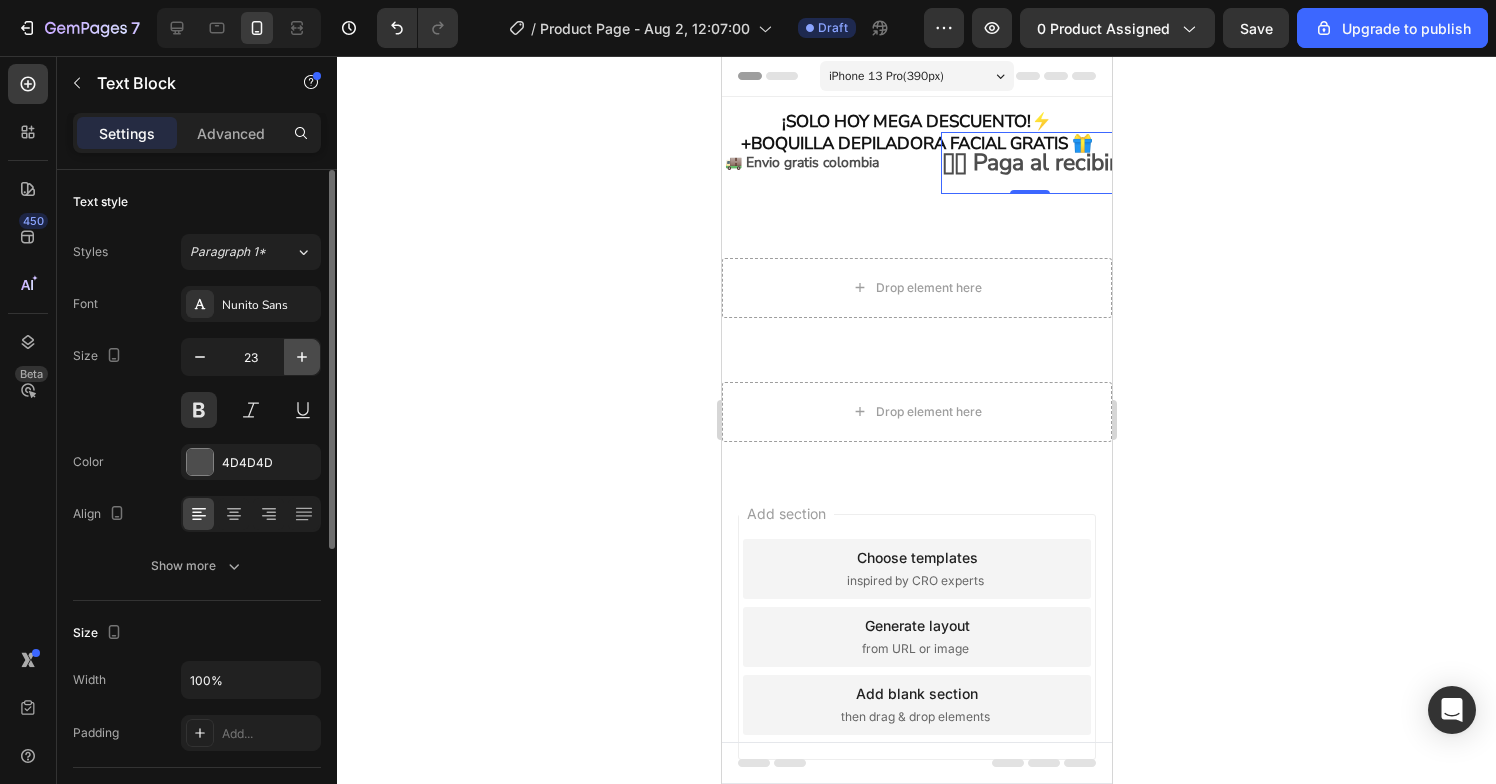 click 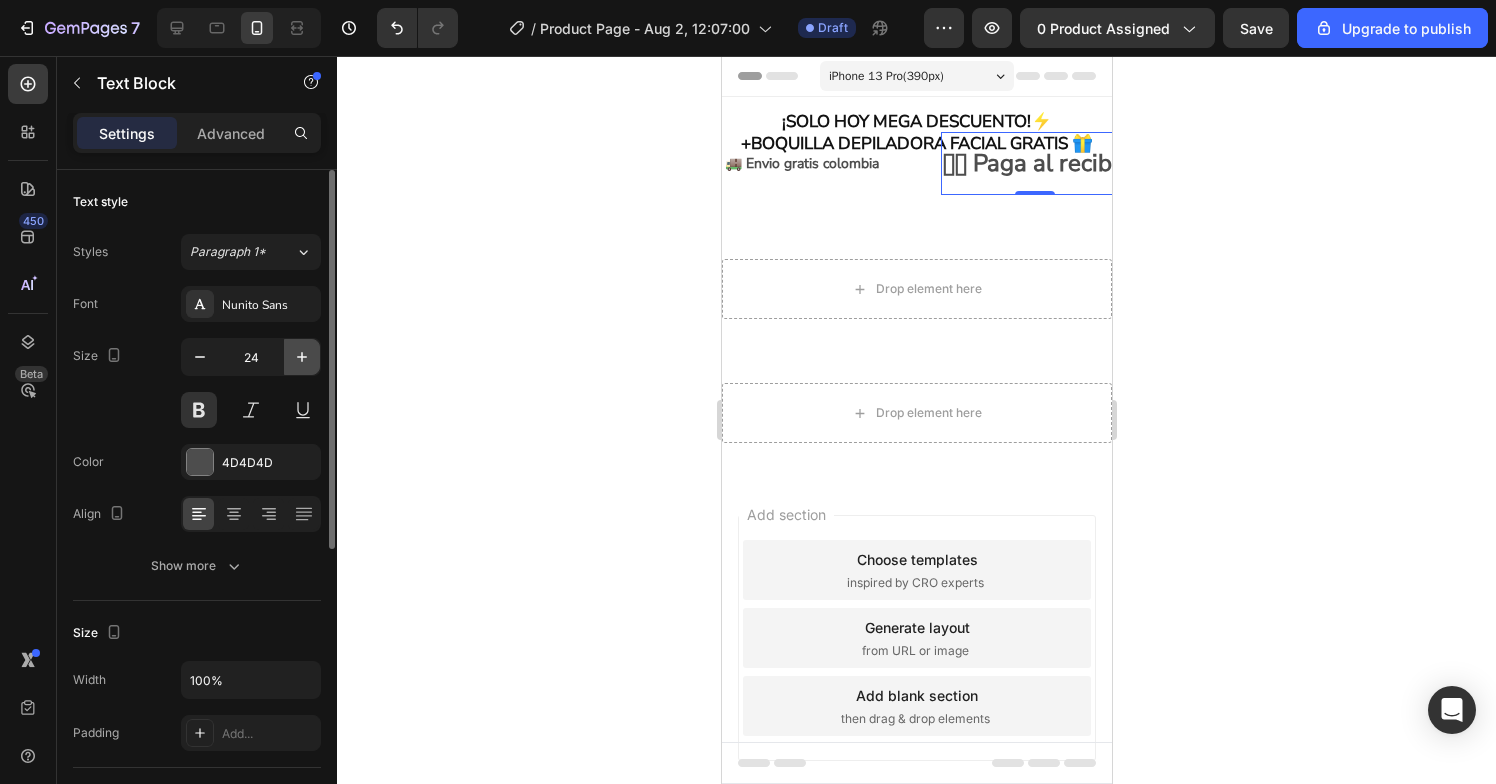 click 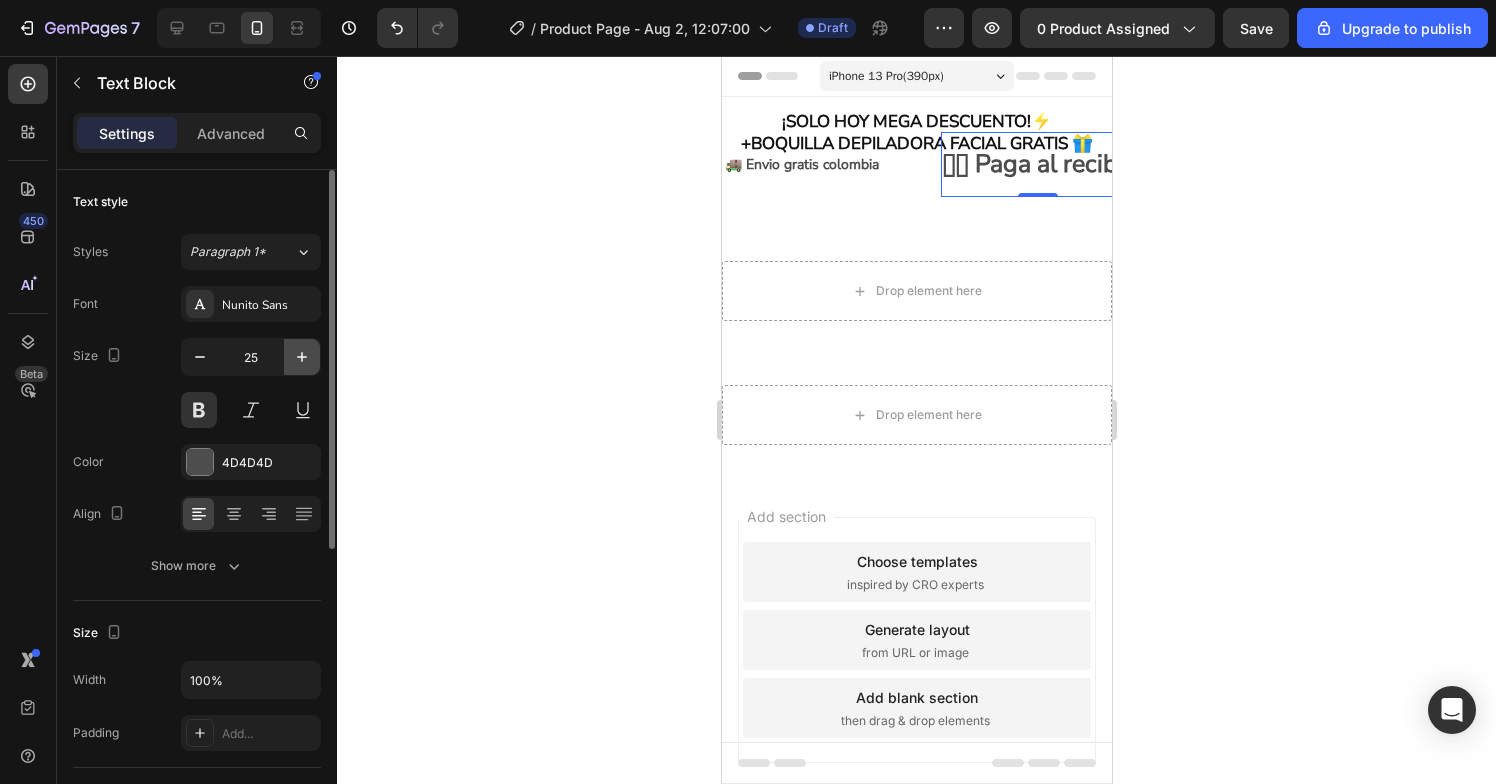 click 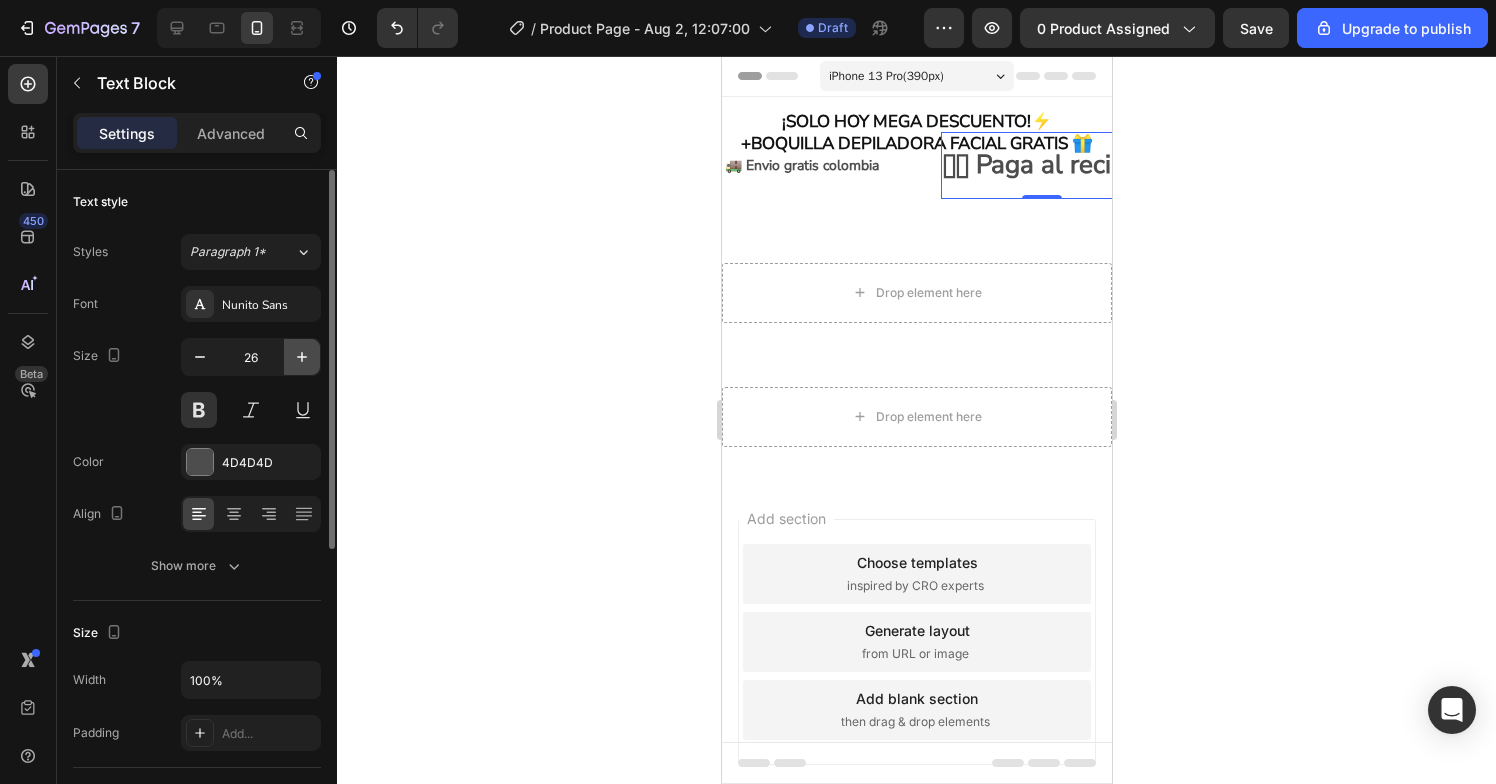 click 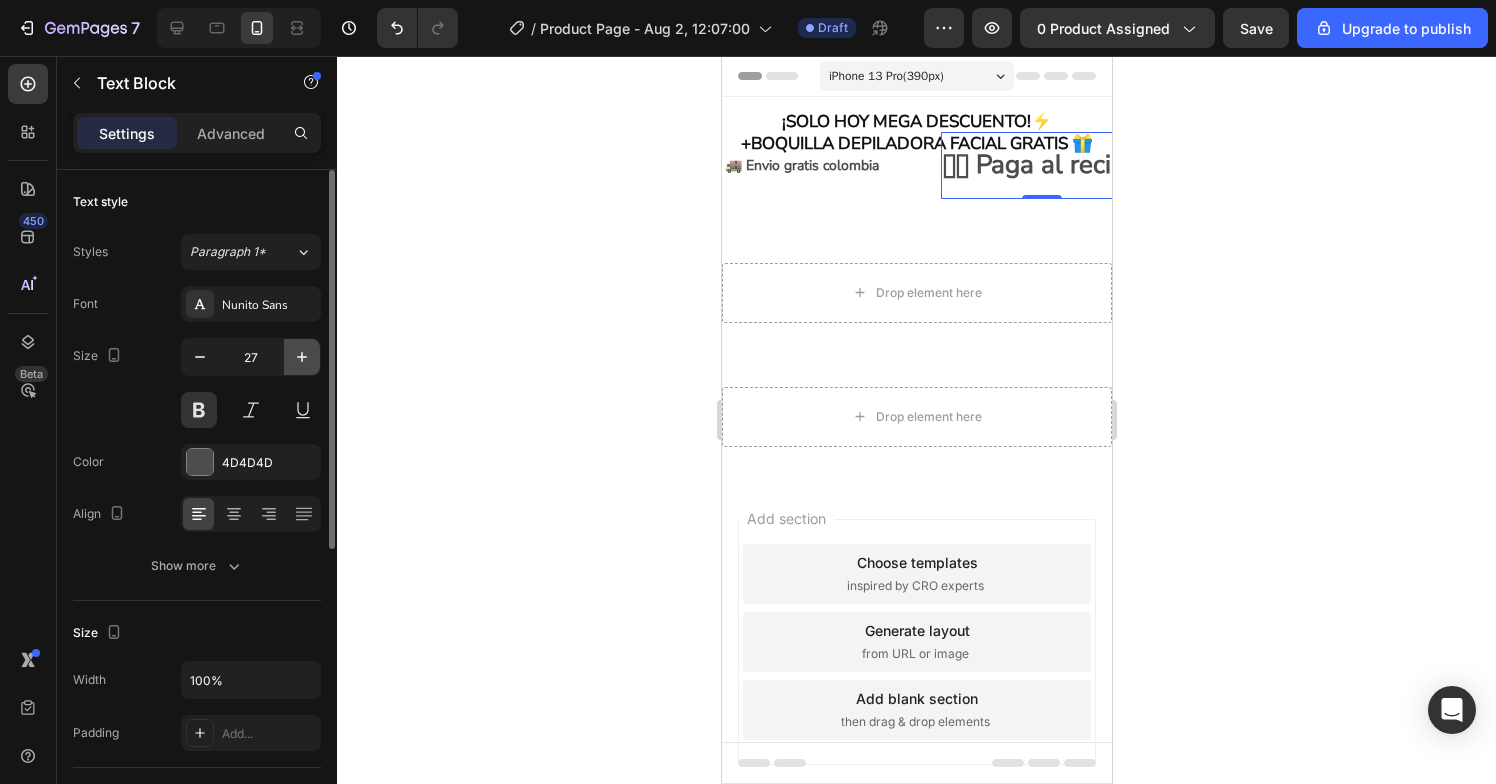 click 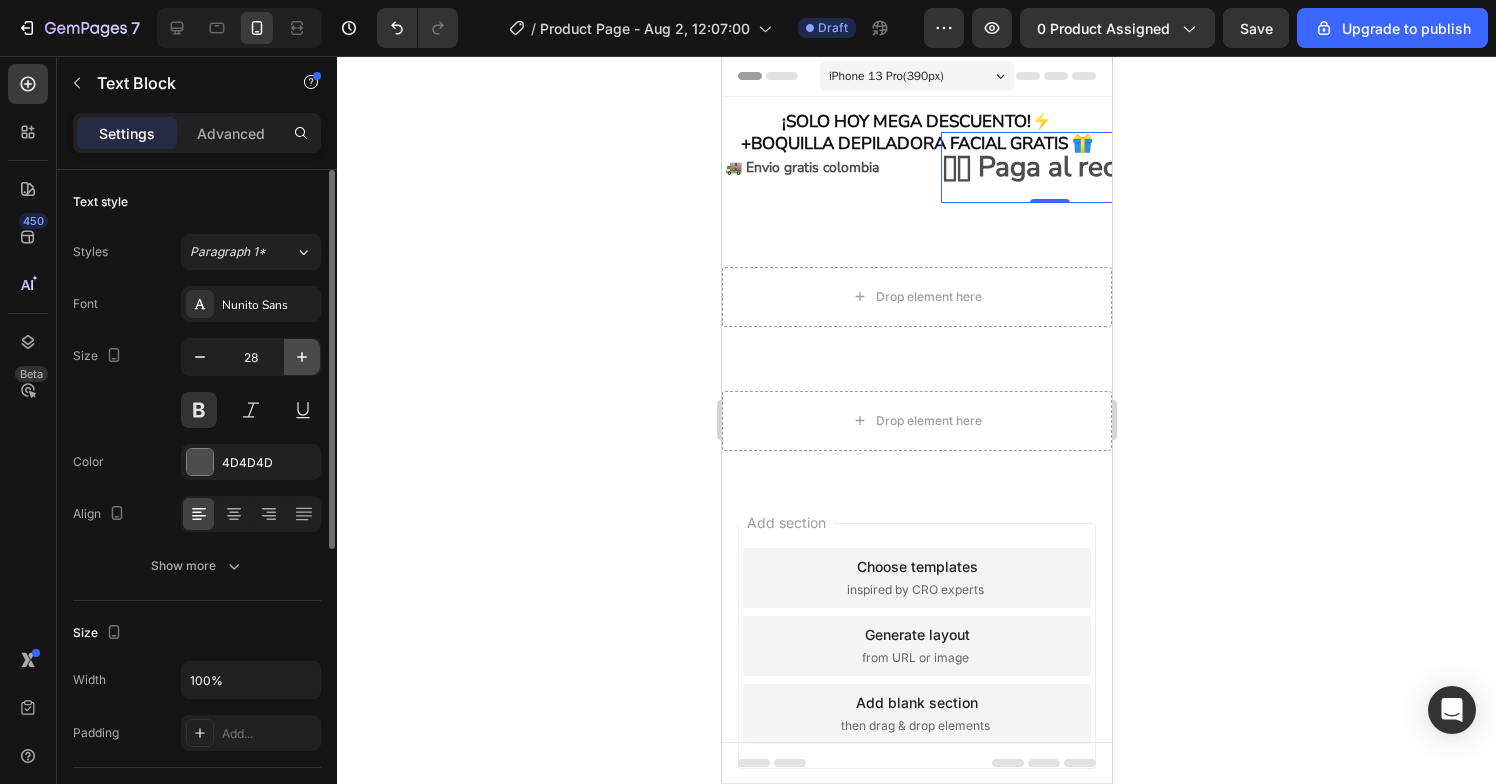 click 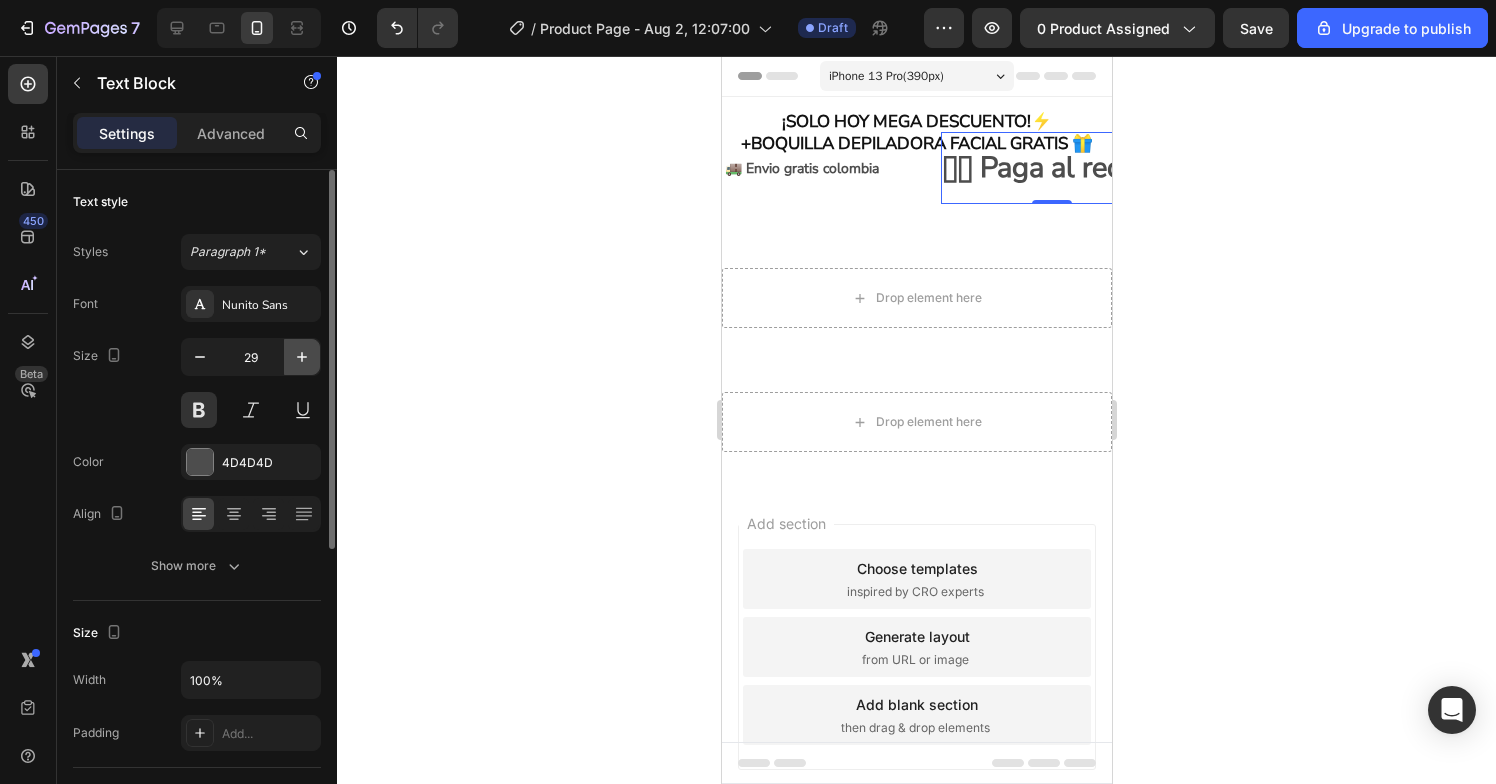 click 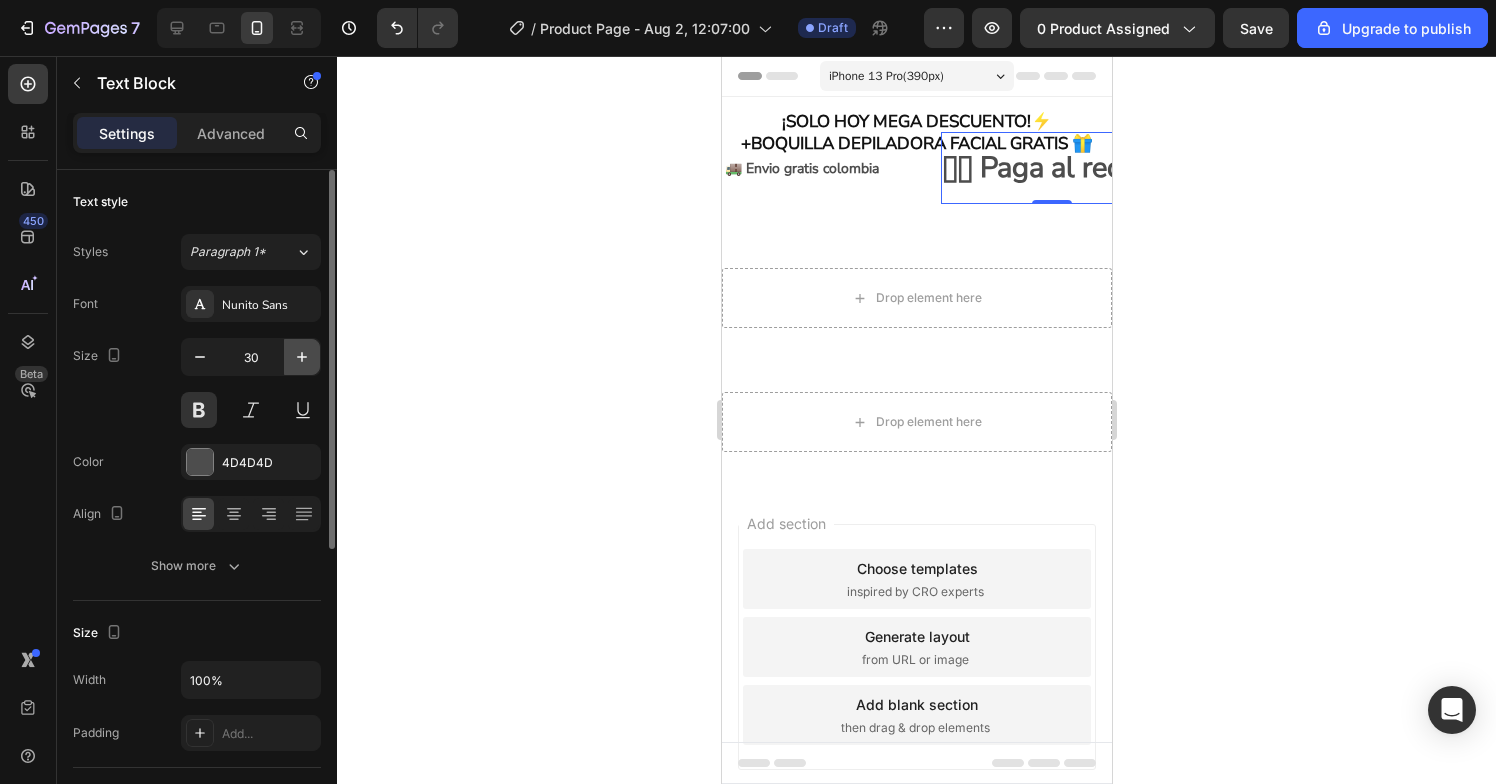 click 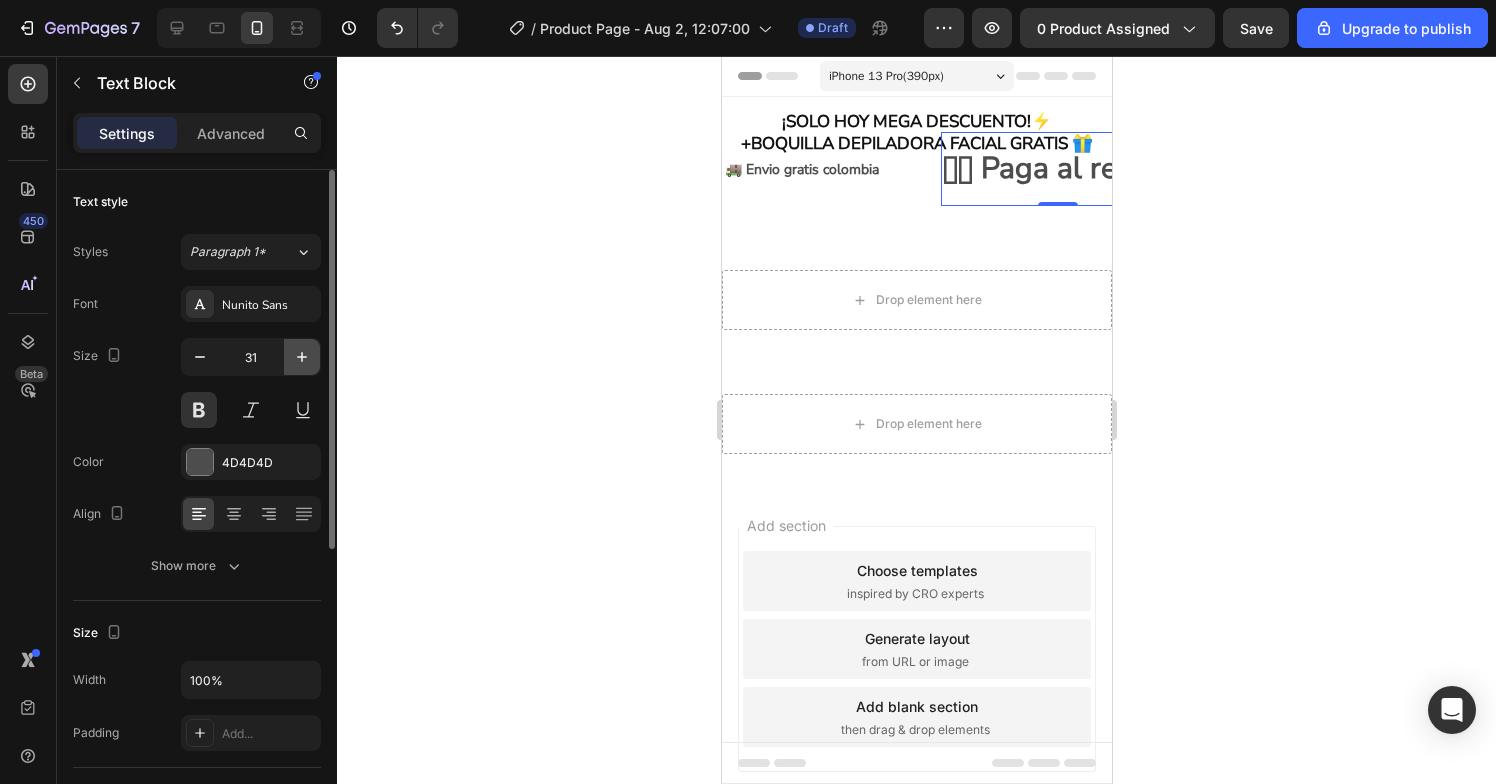click 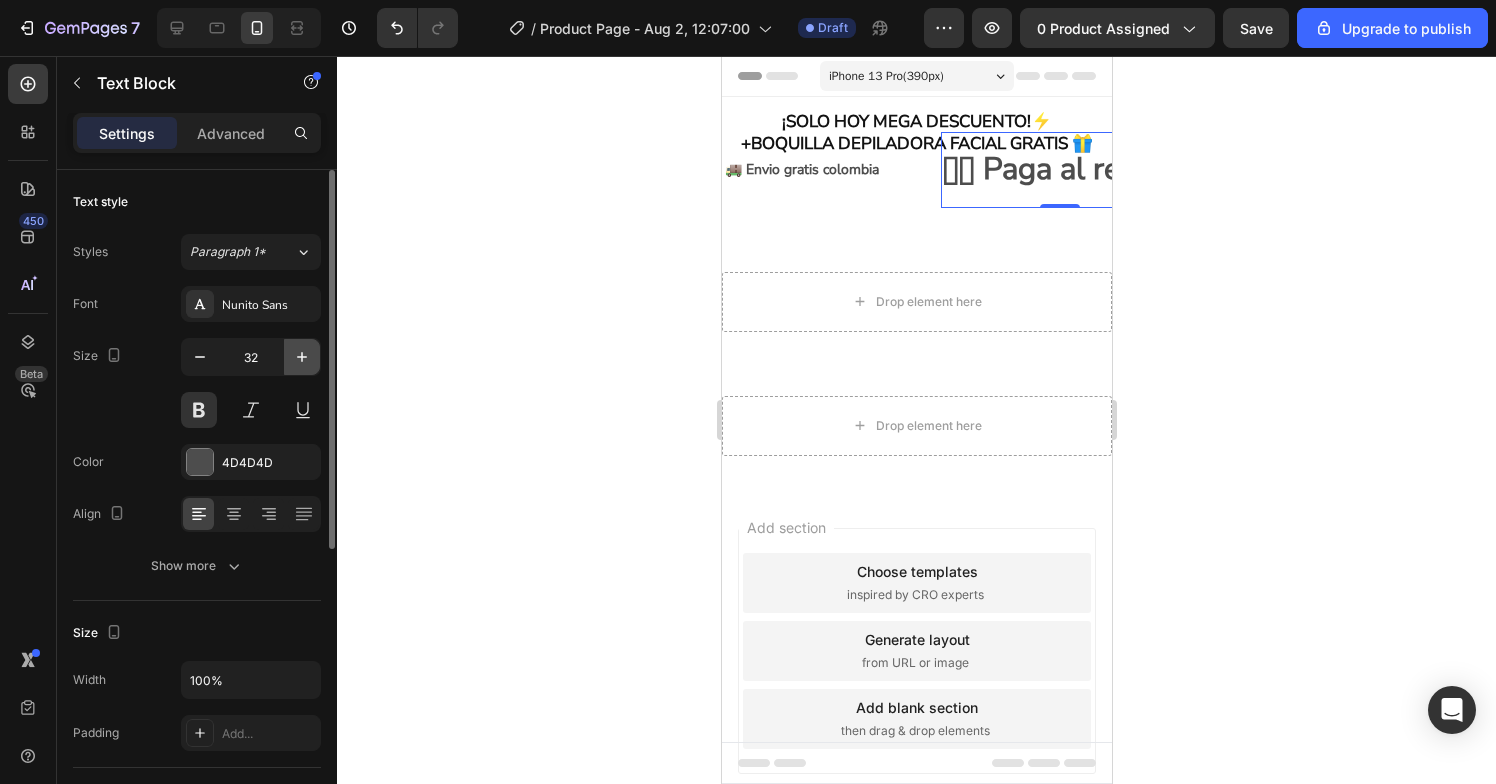 click 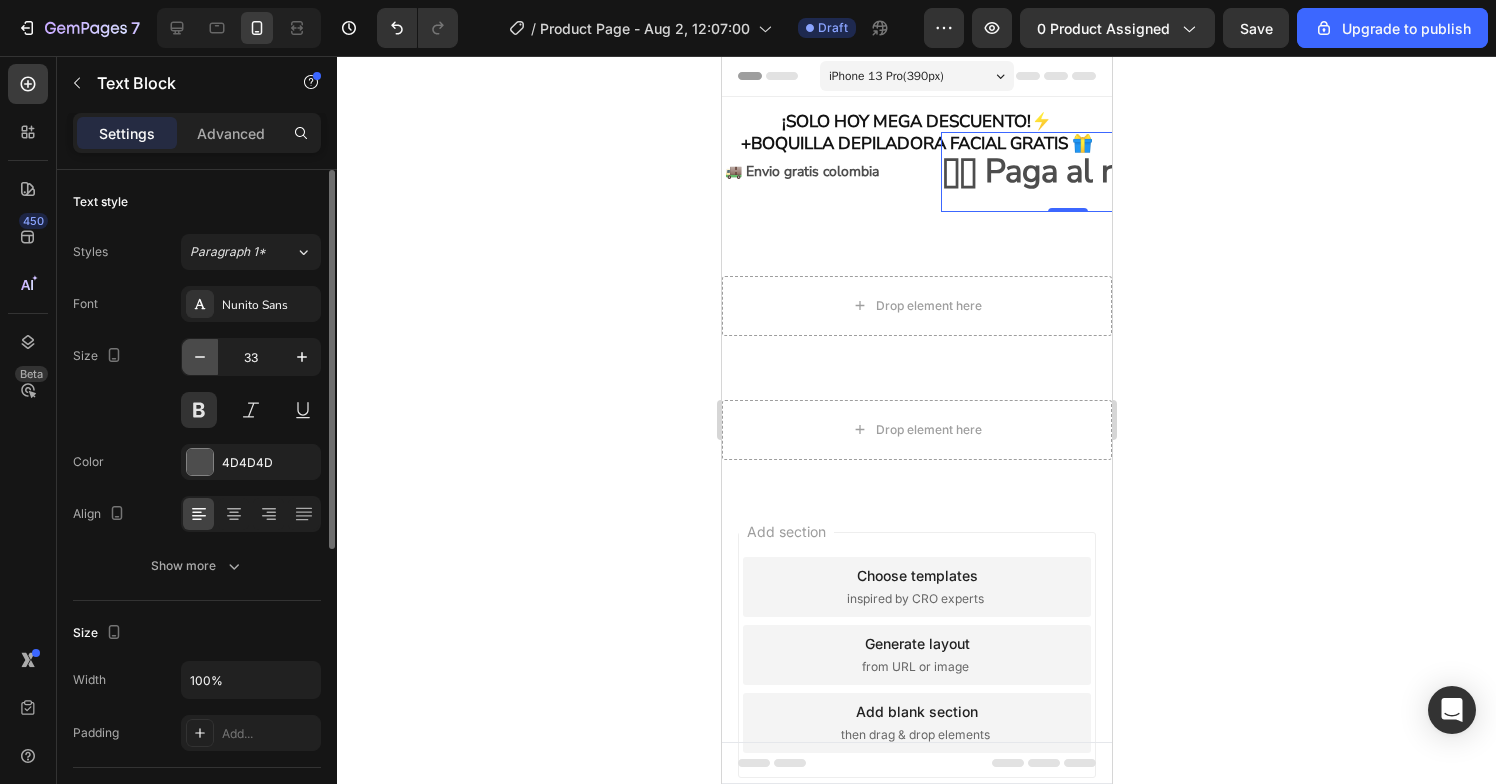 click 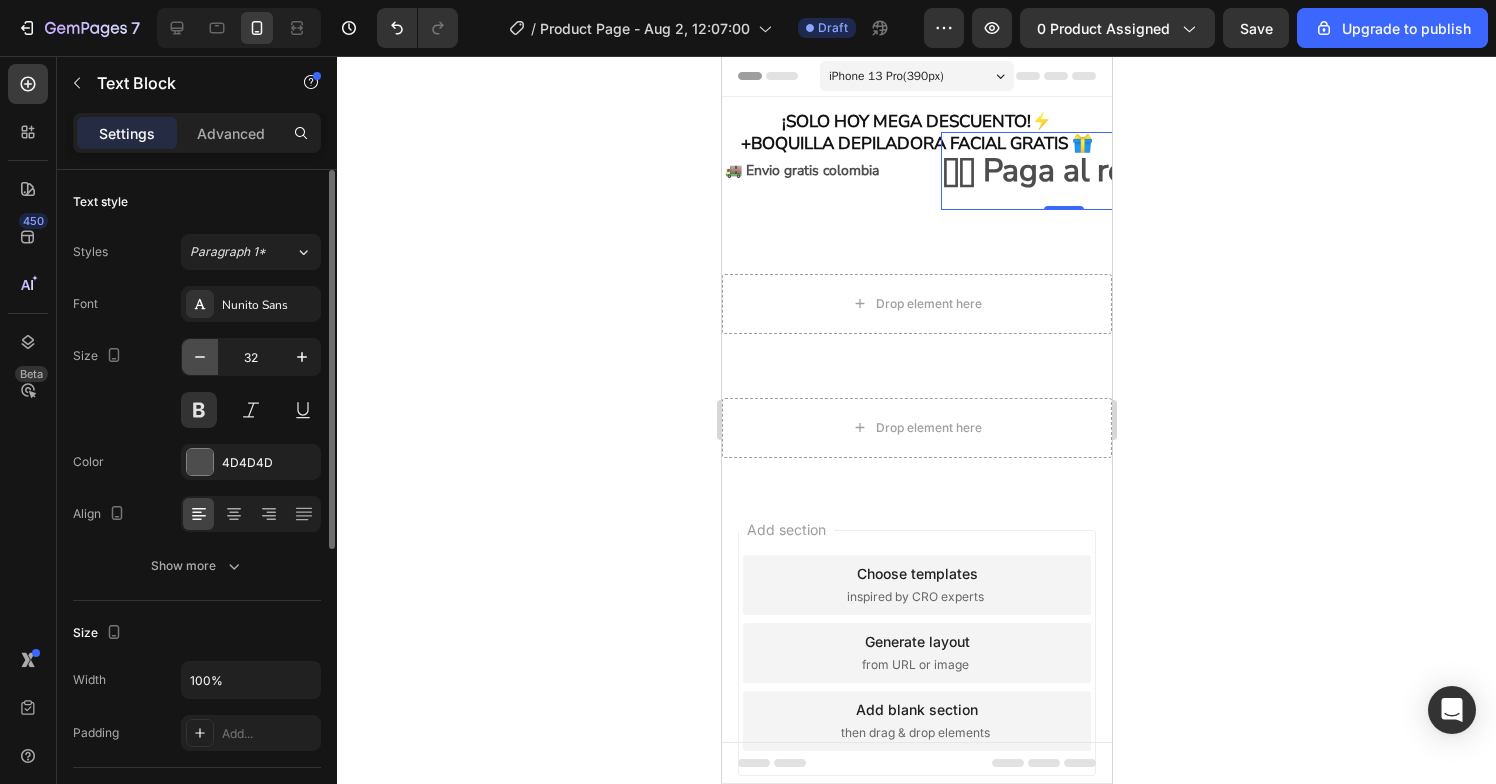 click 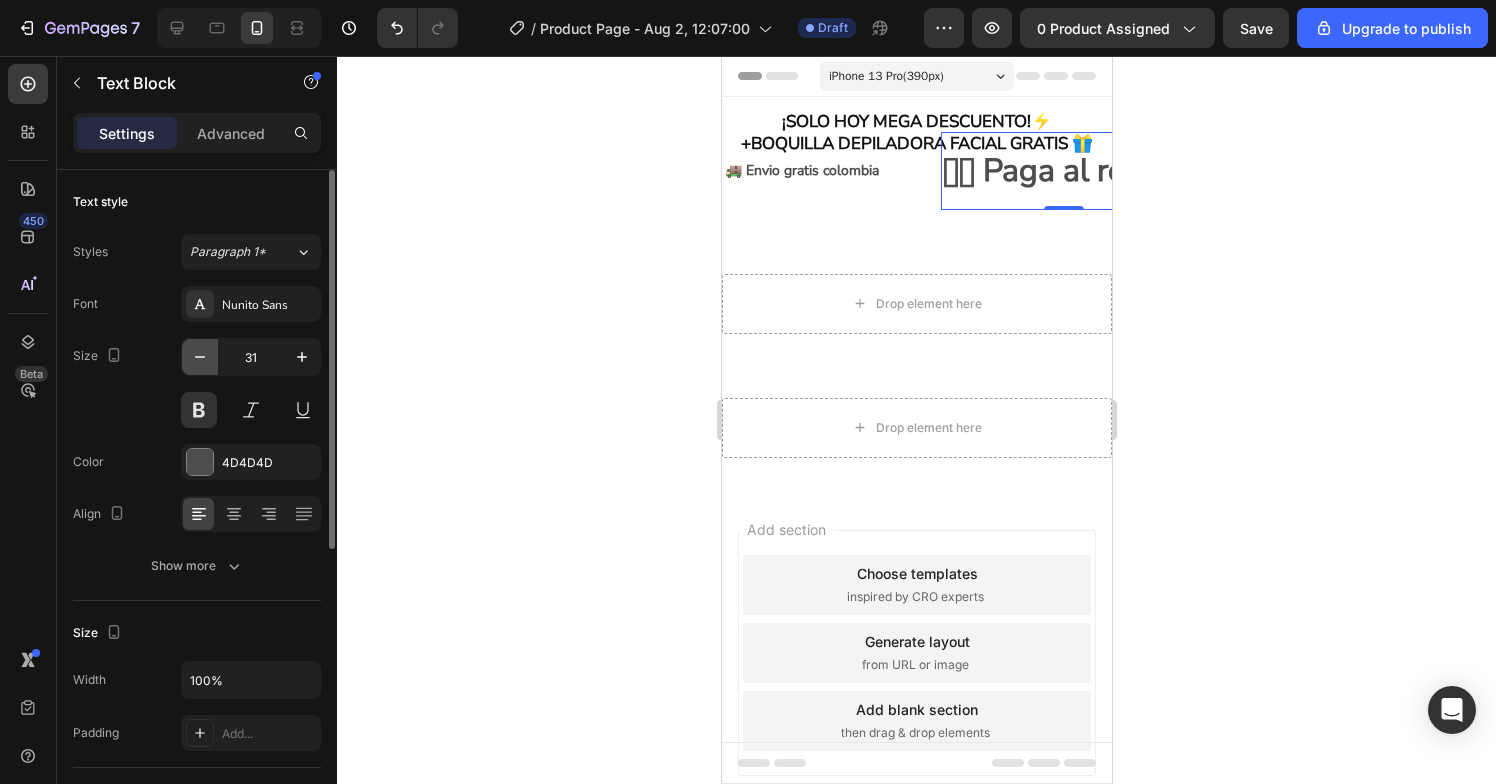 click 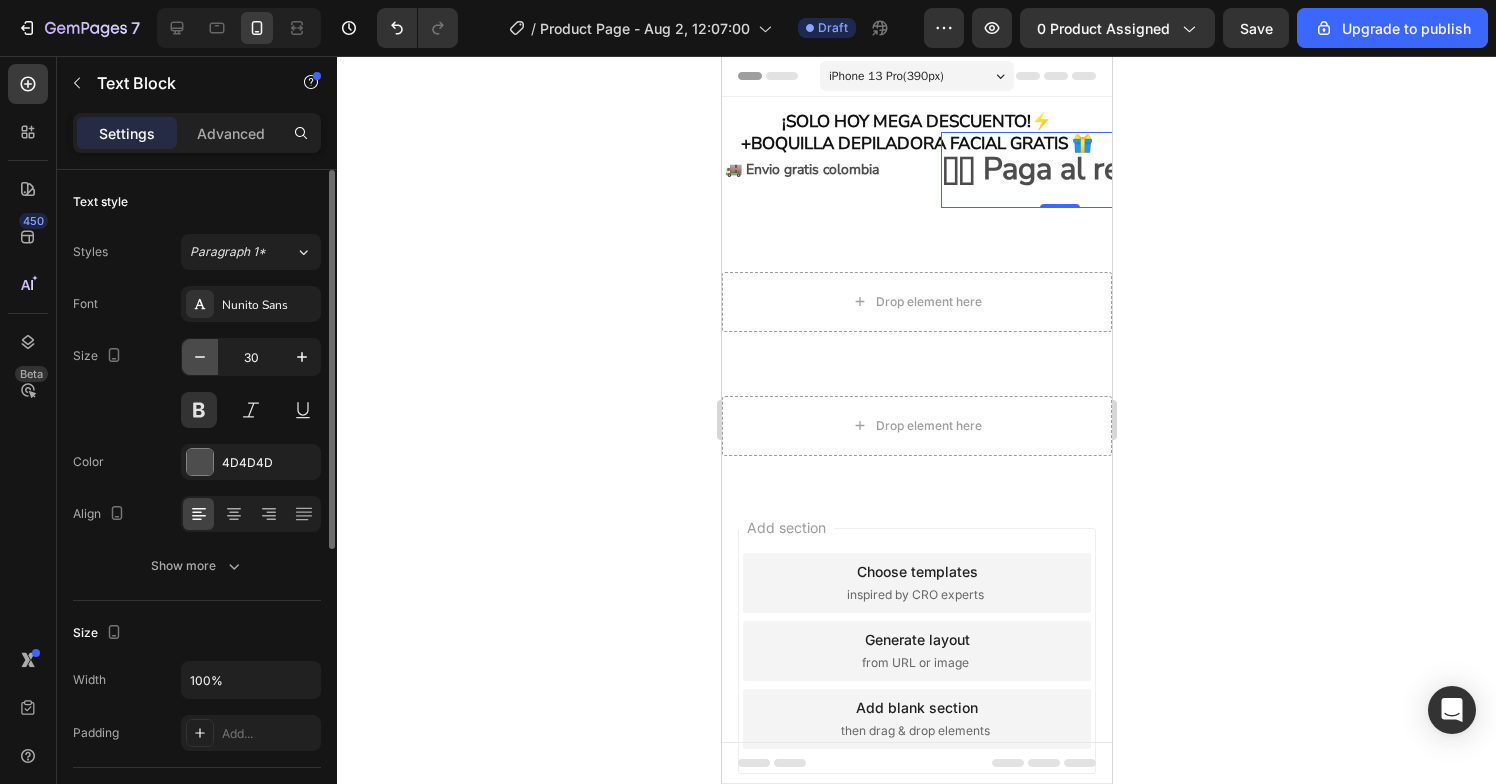 click 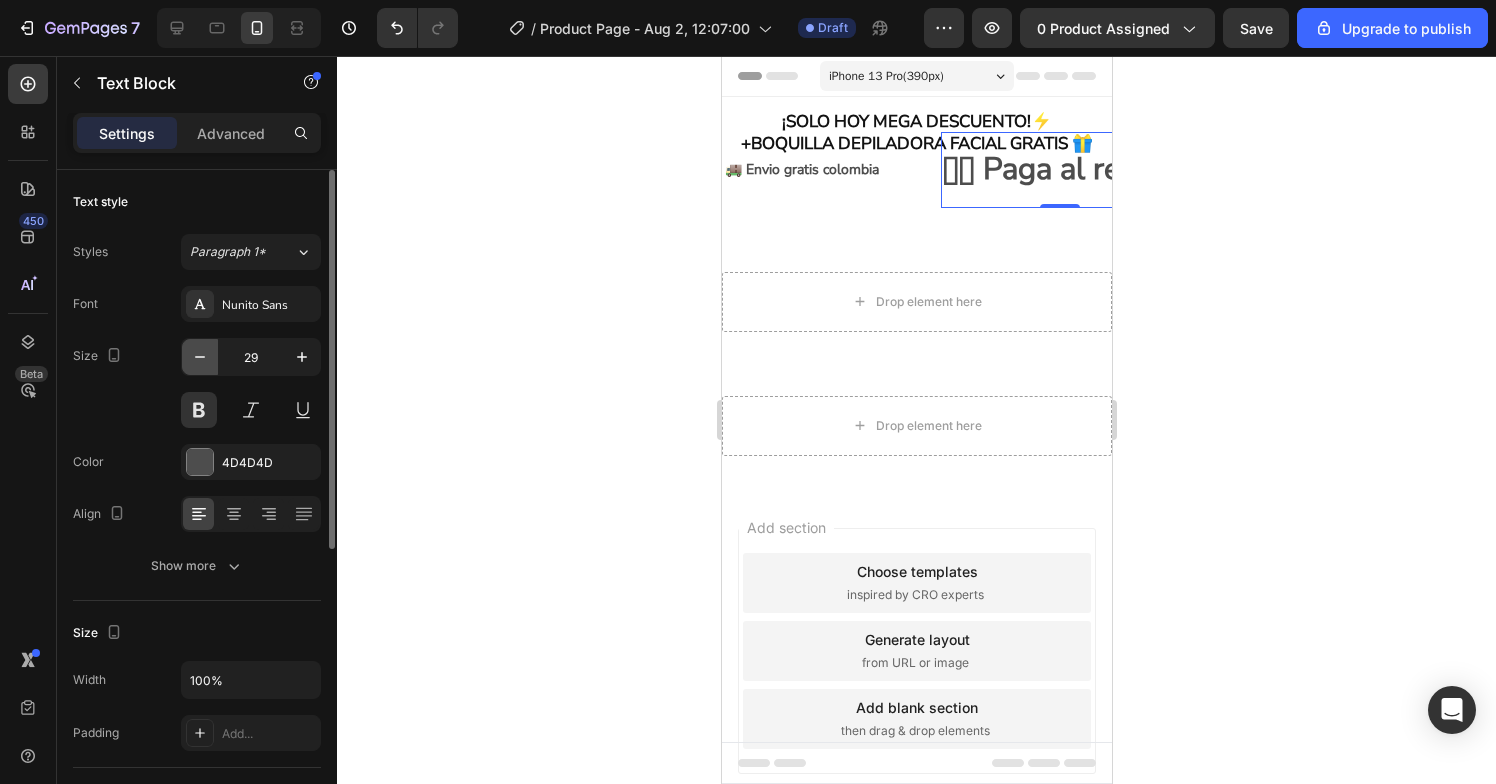 click 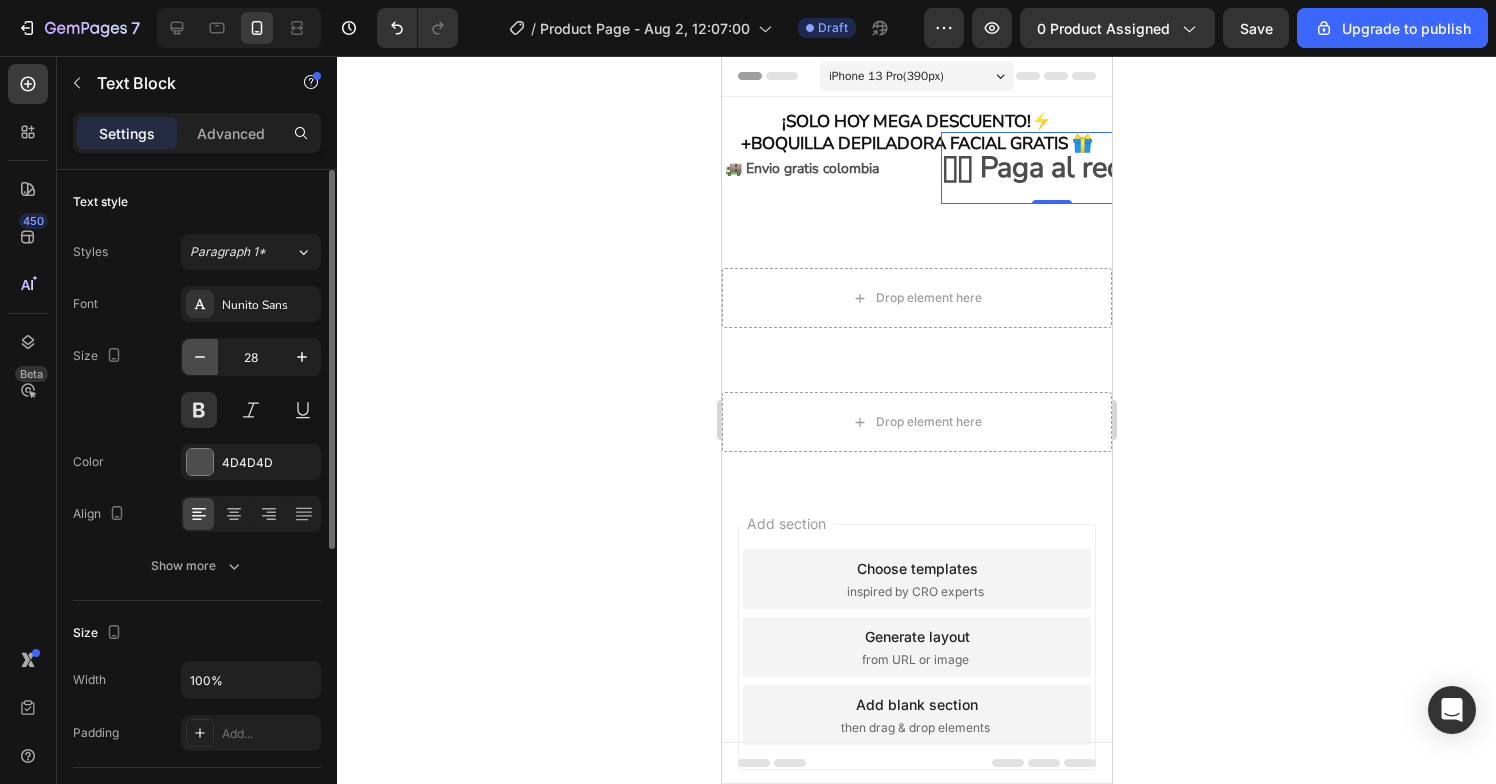 click 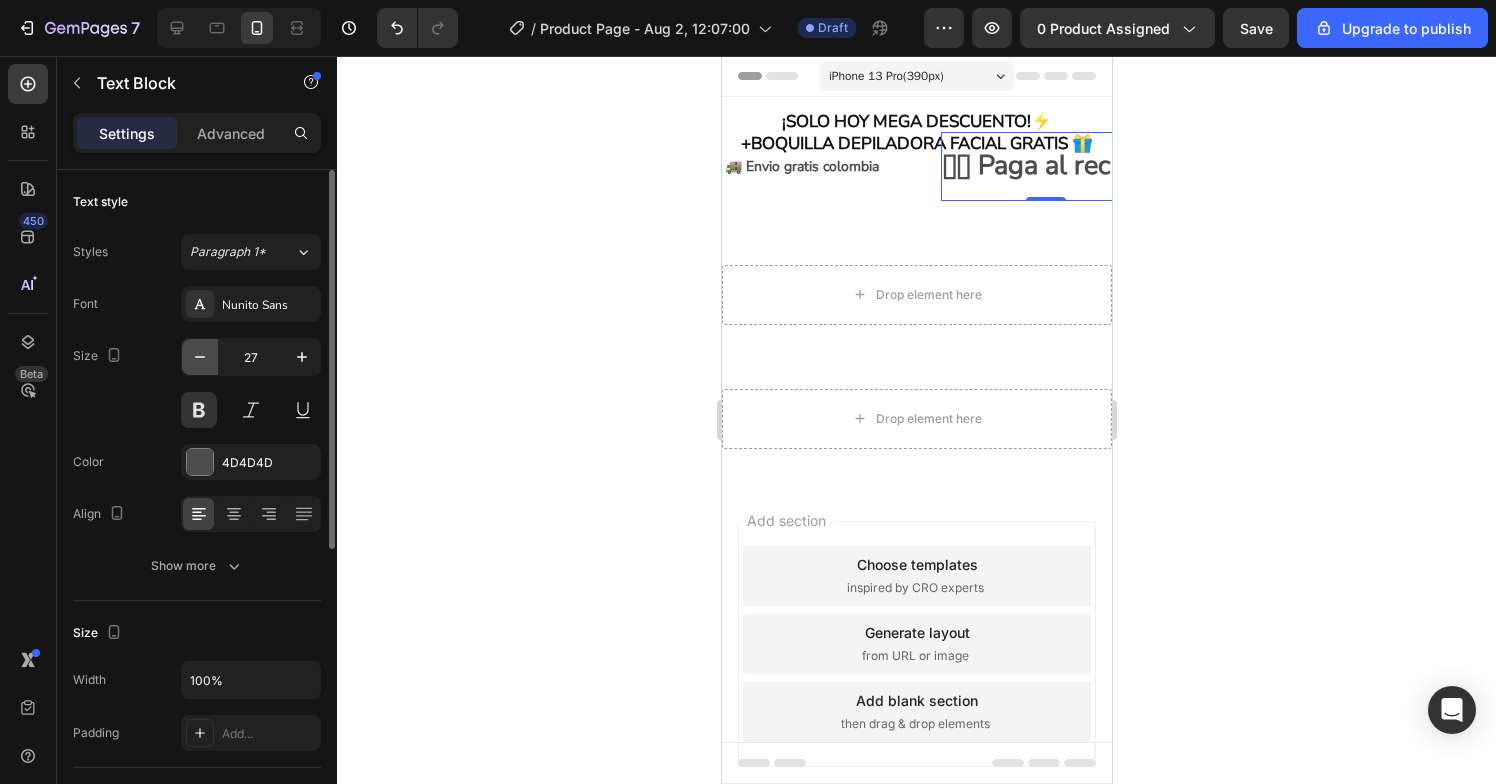 click 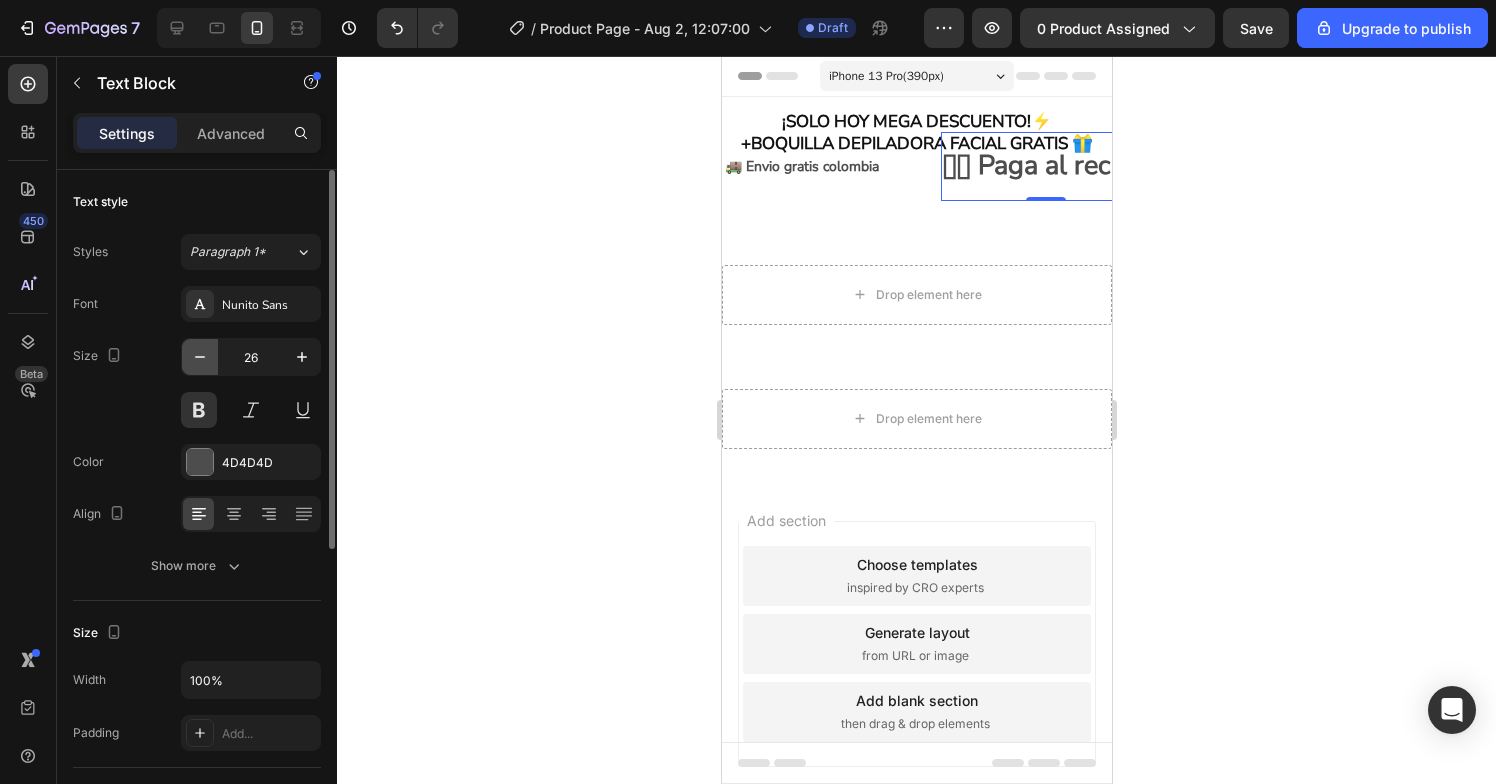 click 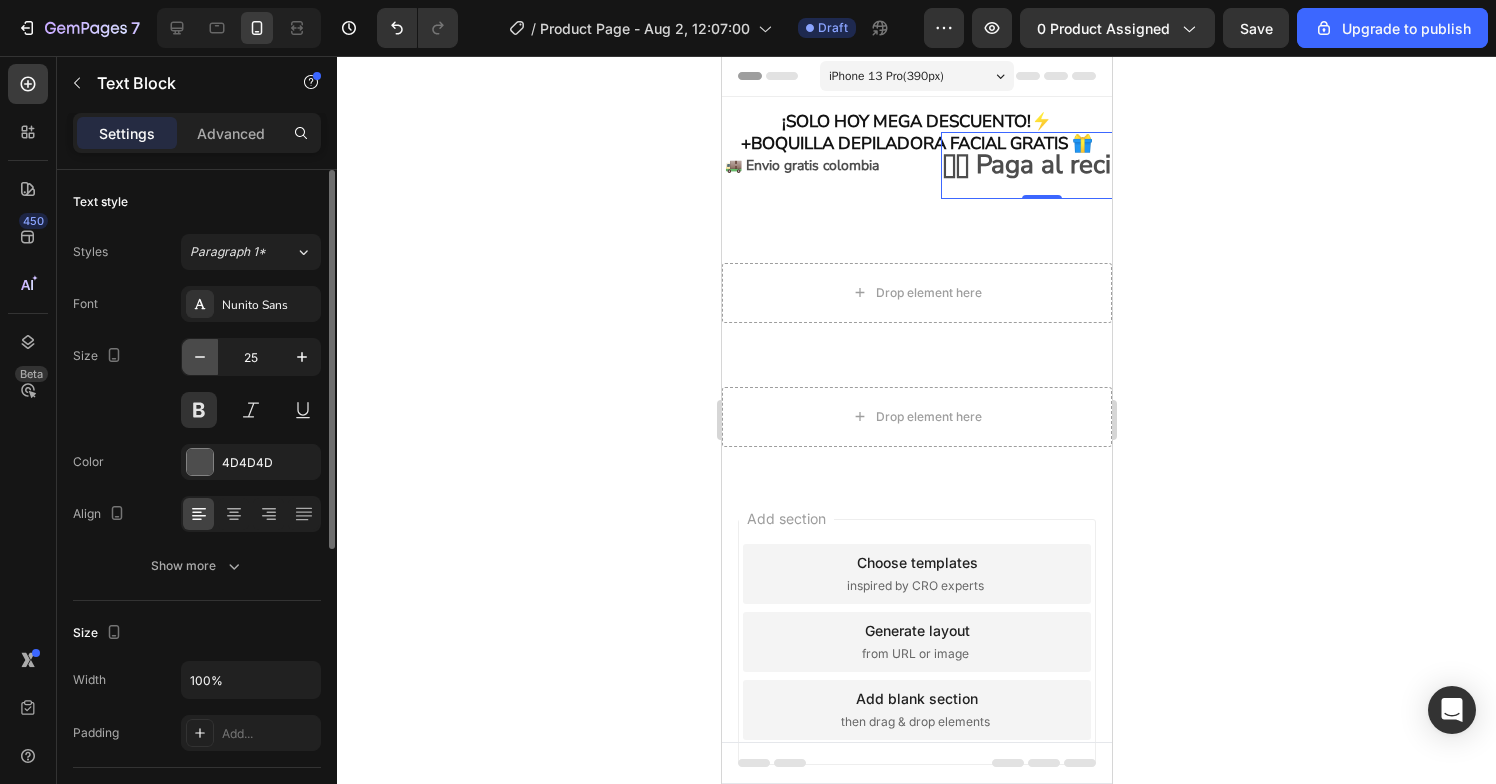 click 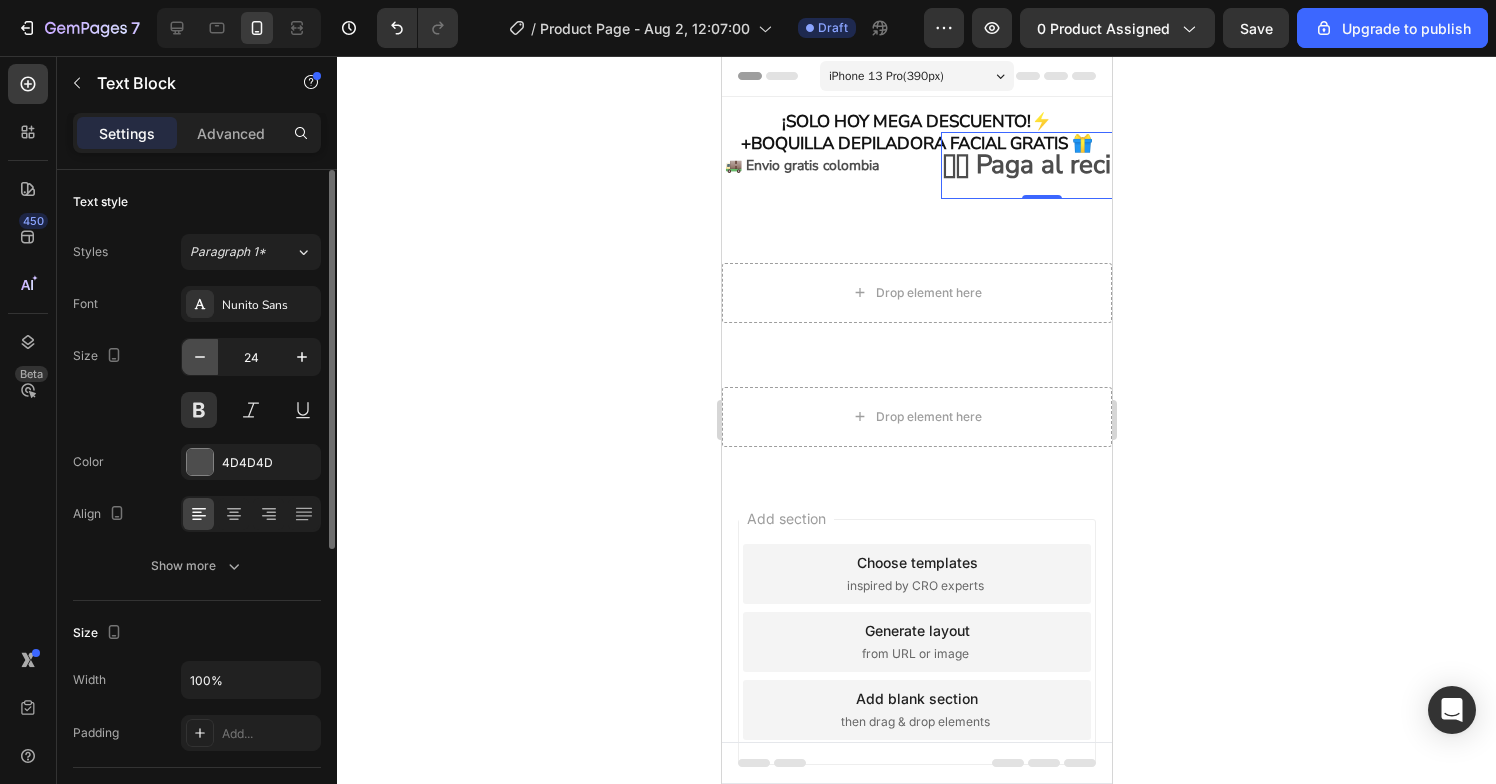 click 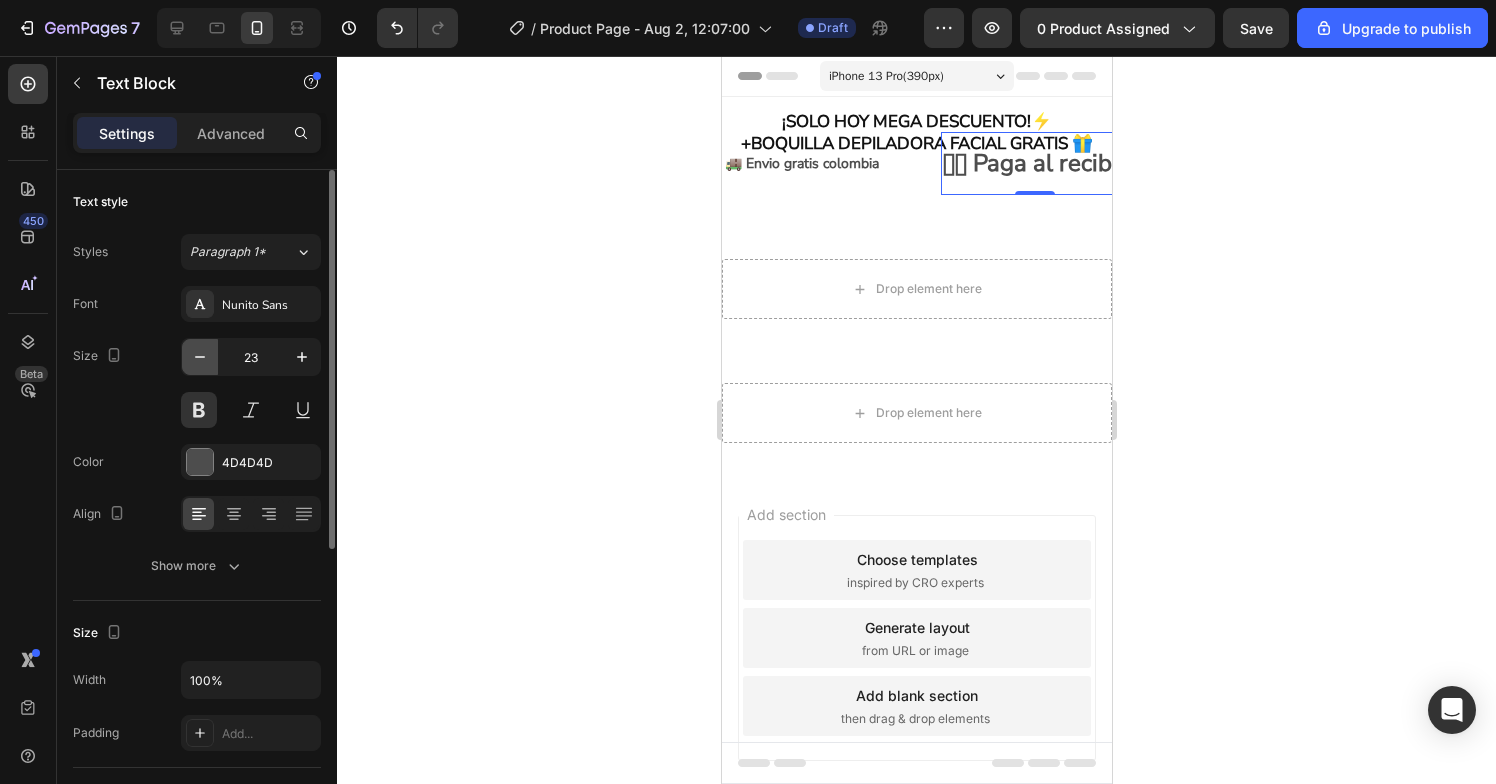 click 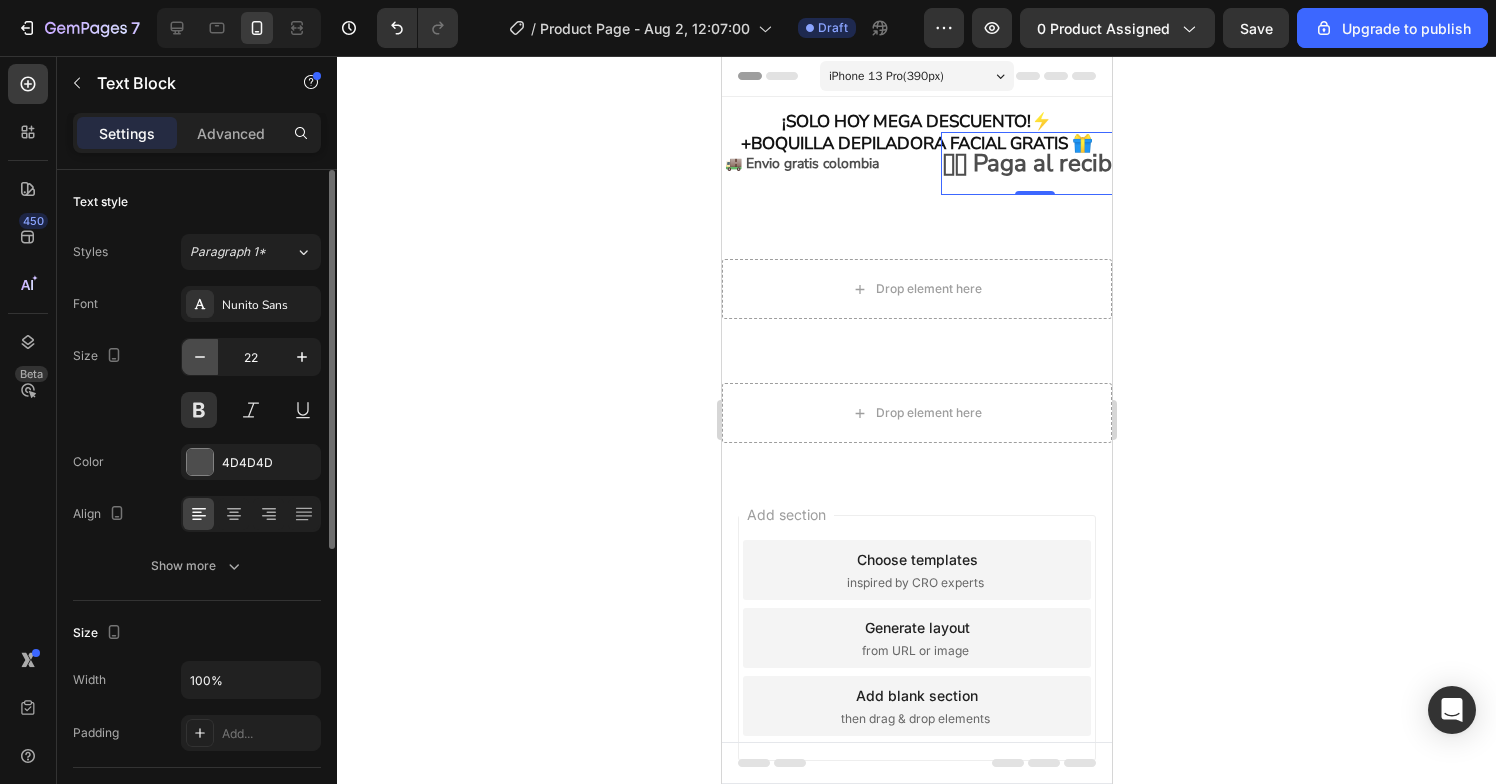 click 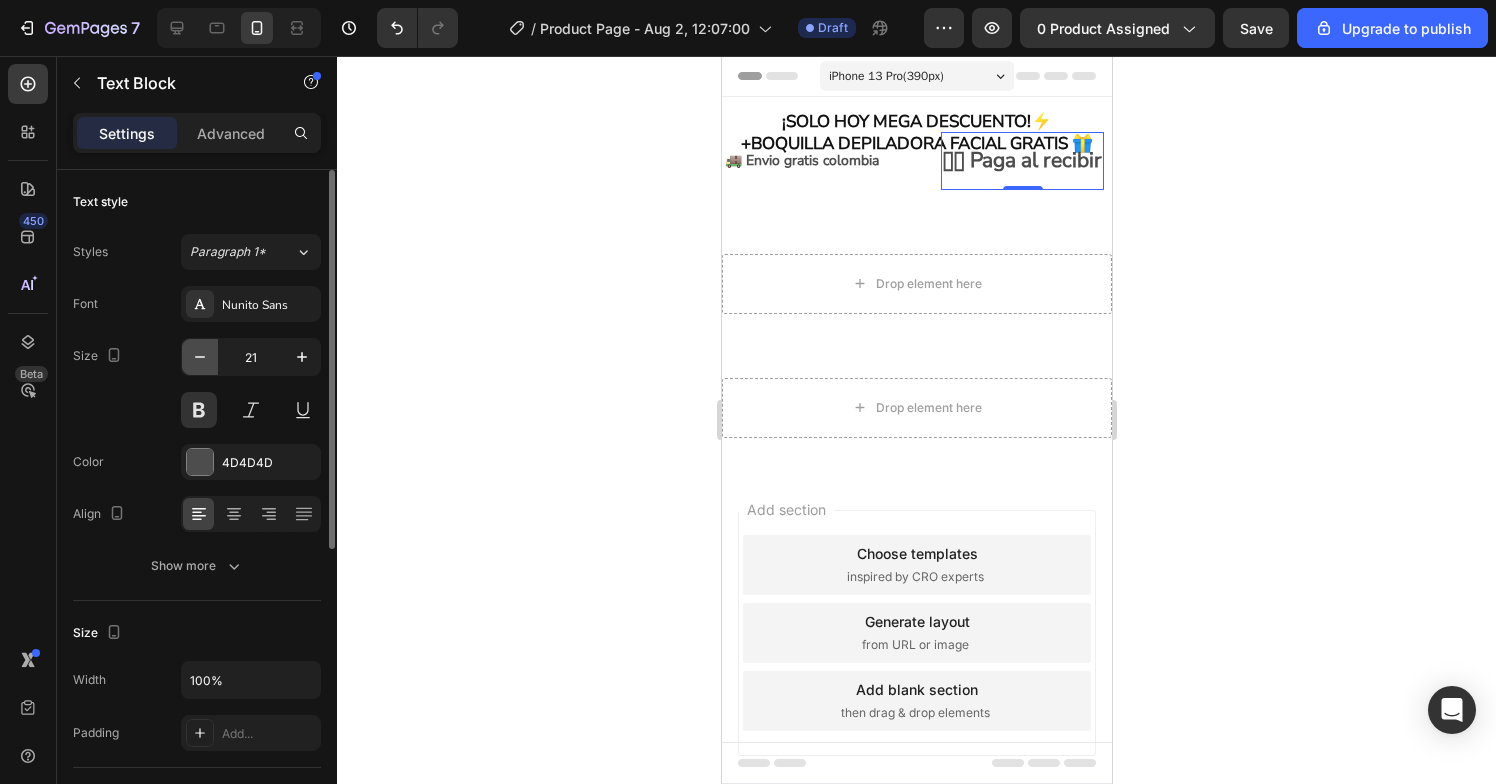 click 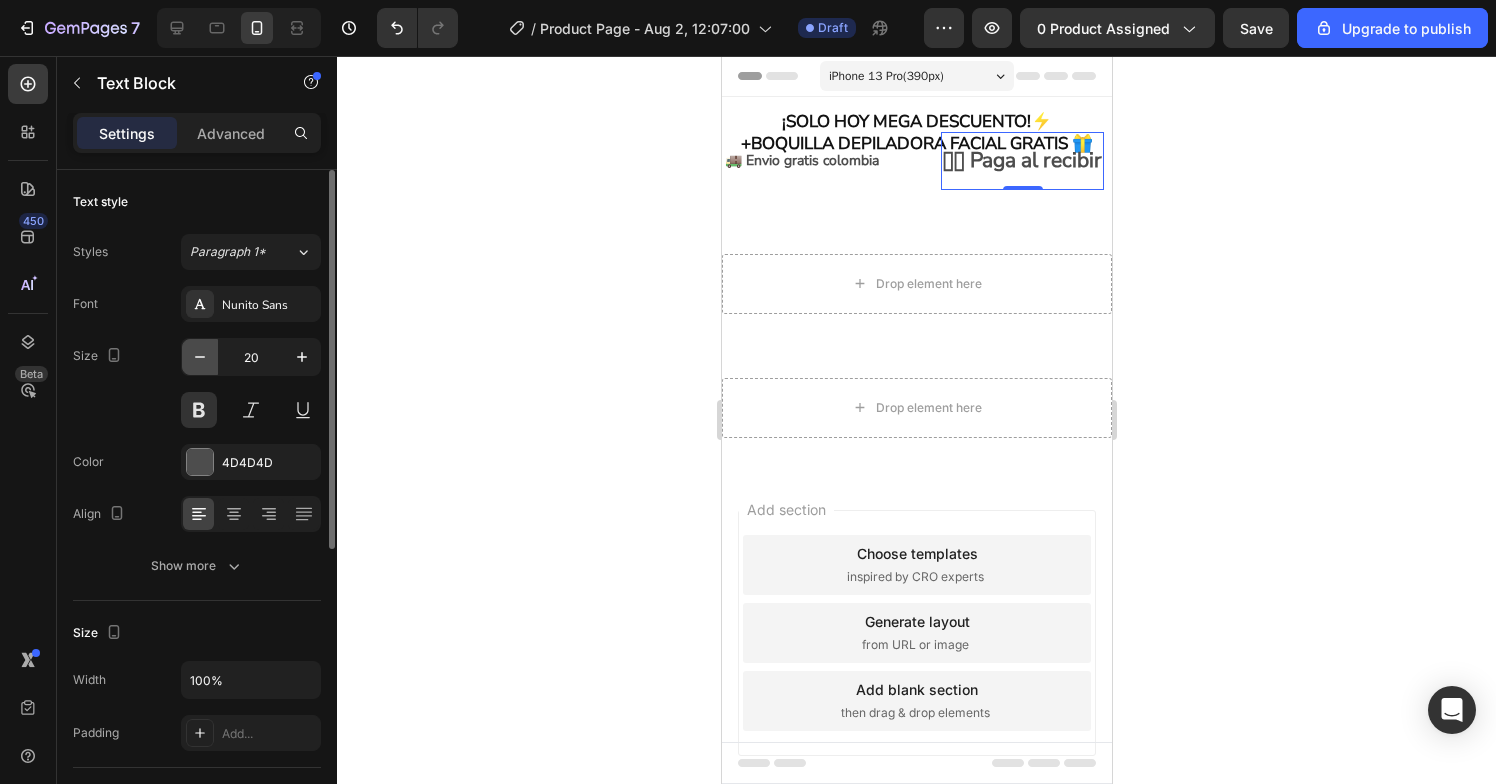 click 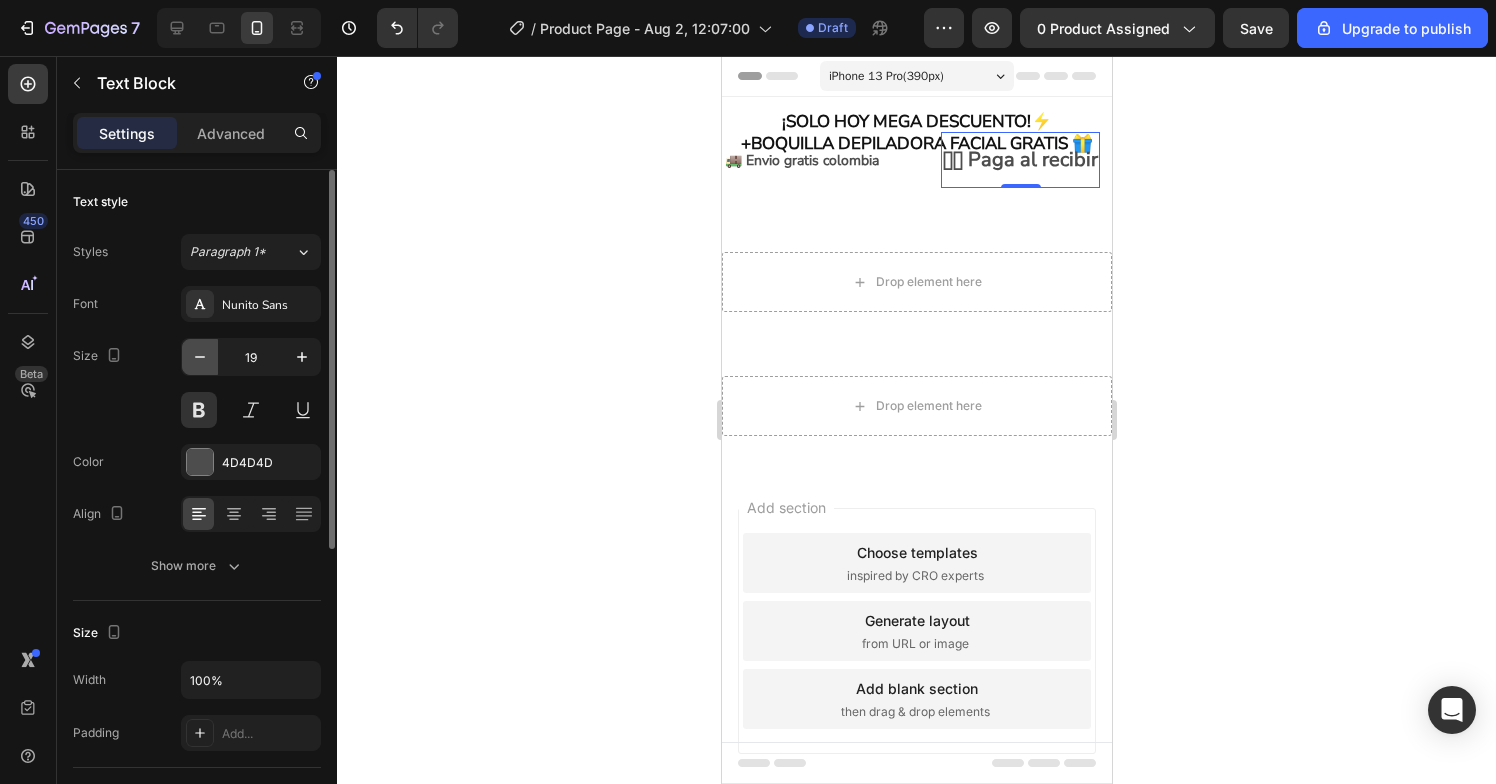 click 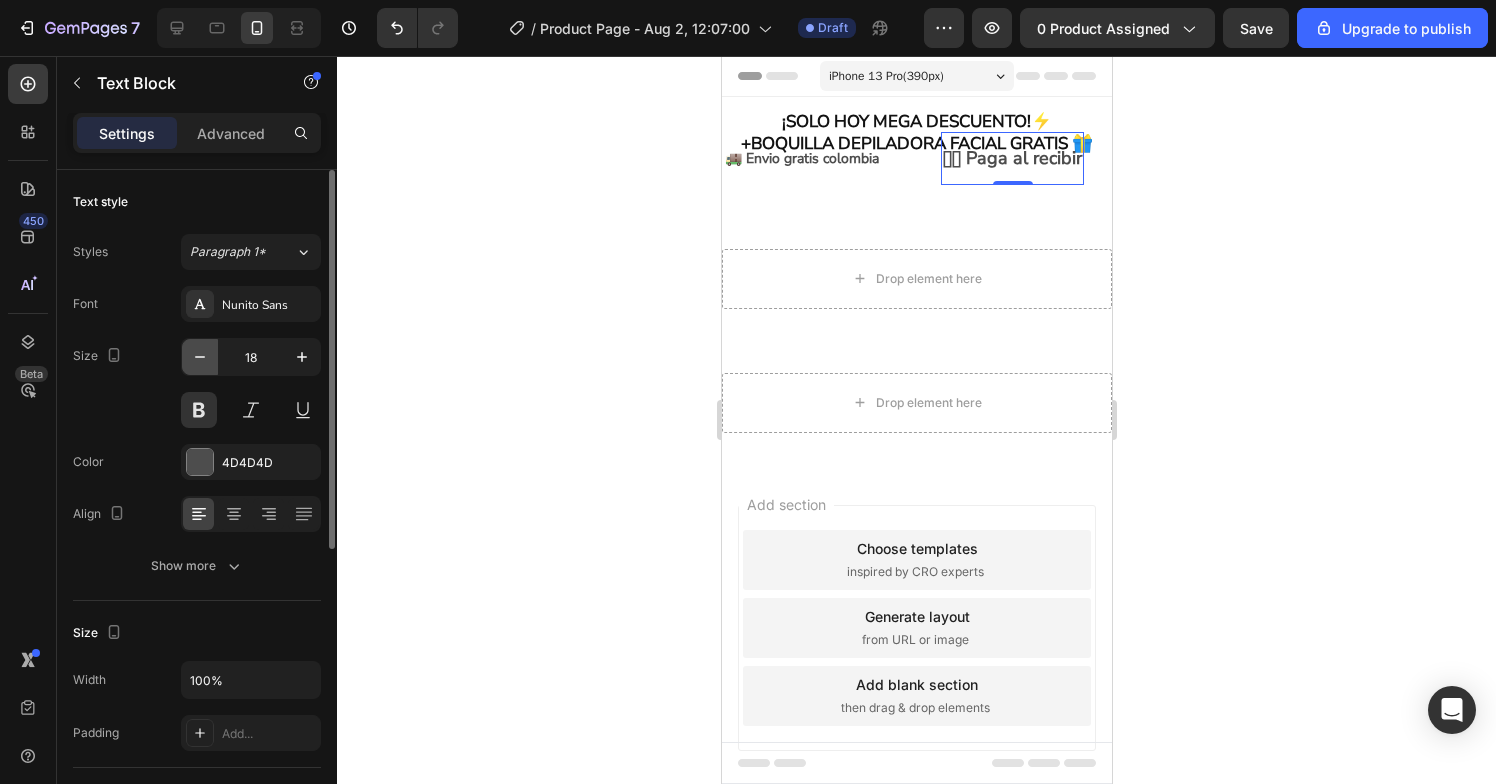 click 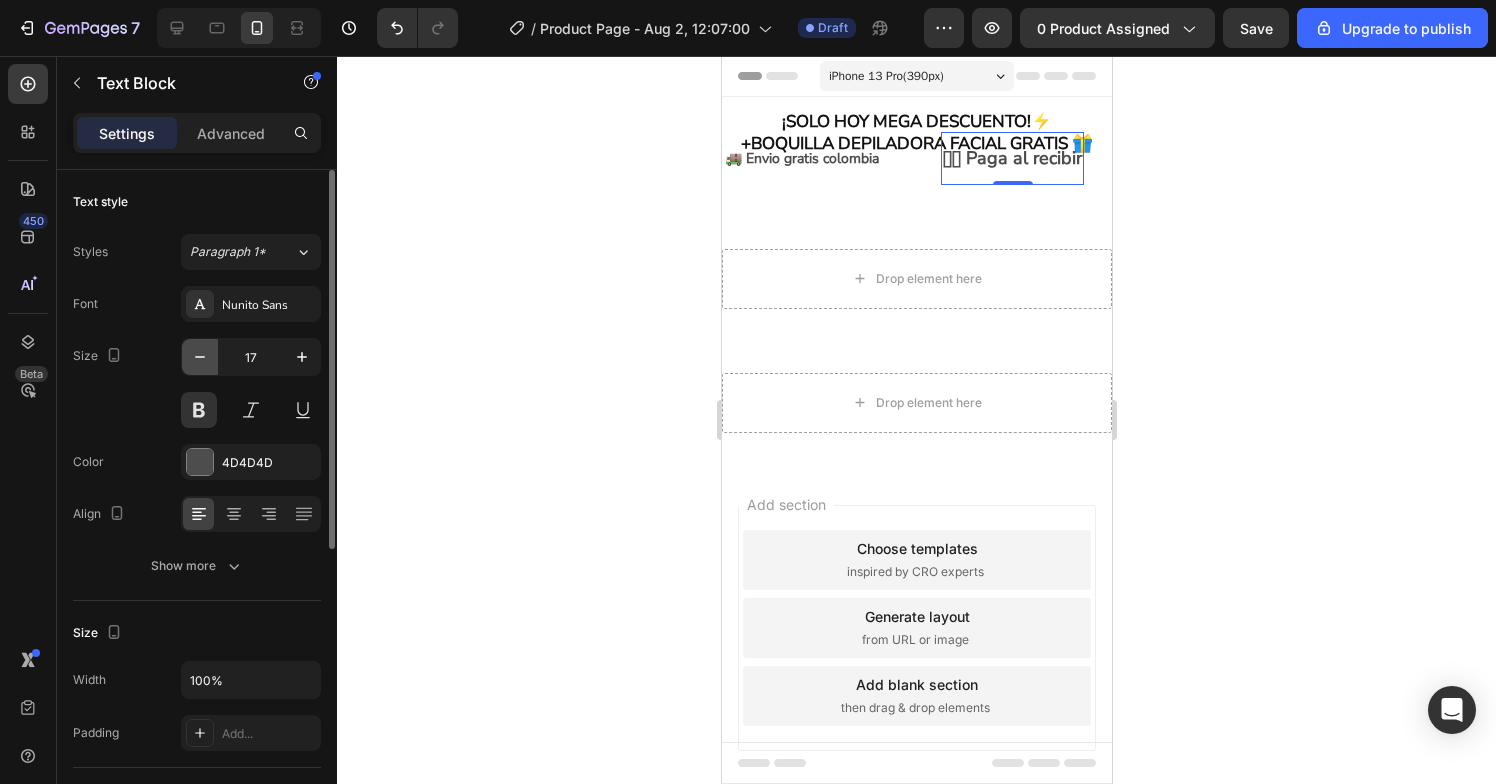 click 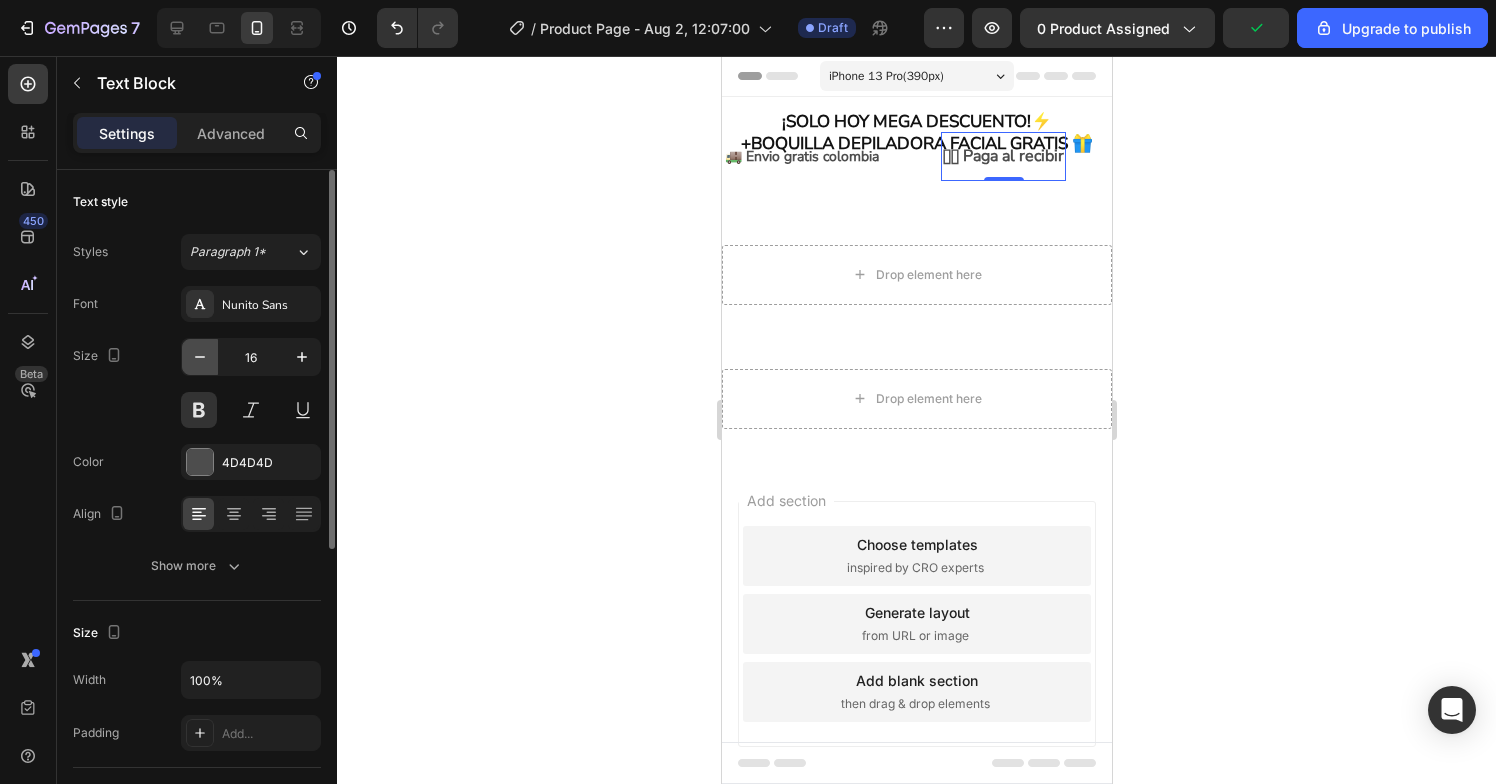 click 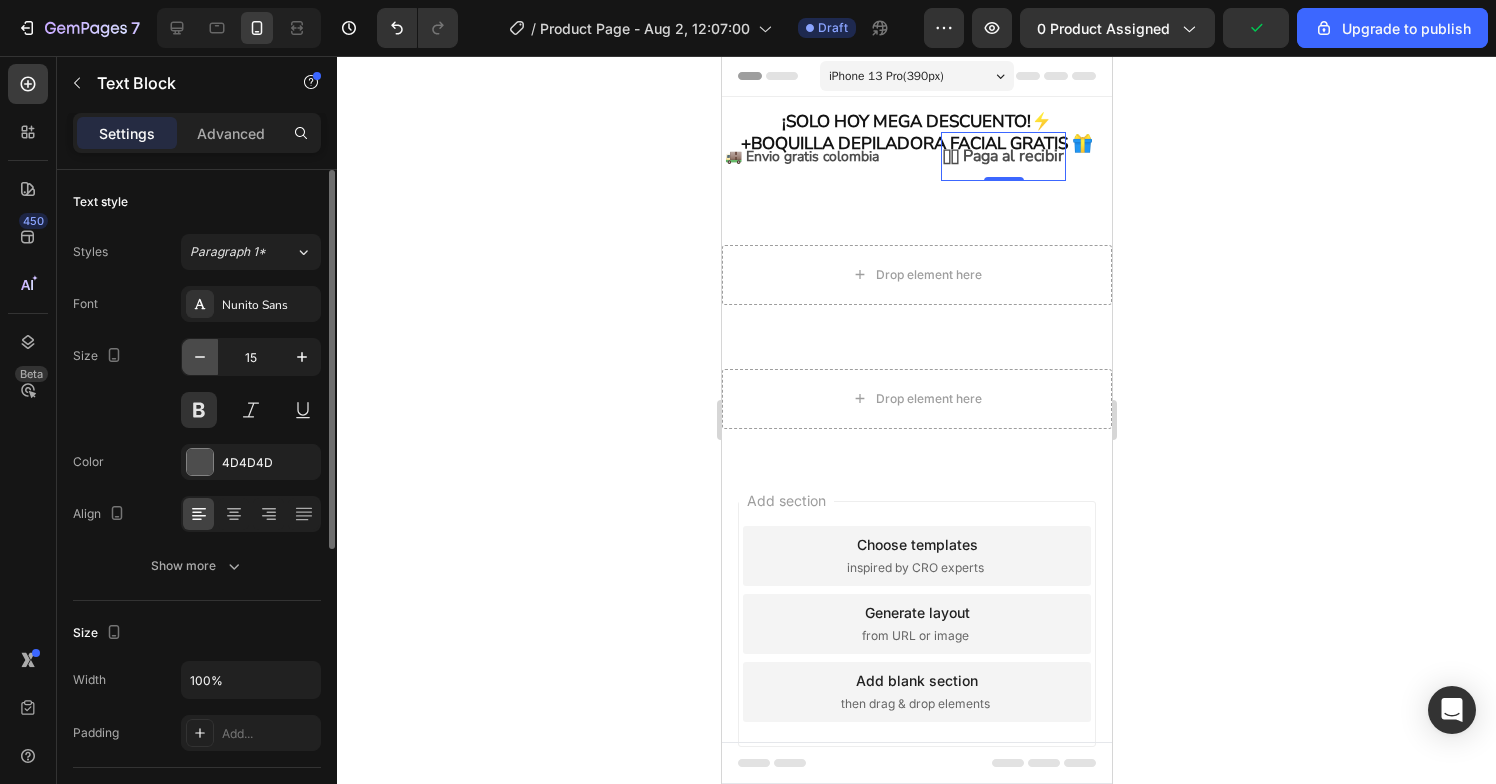 click 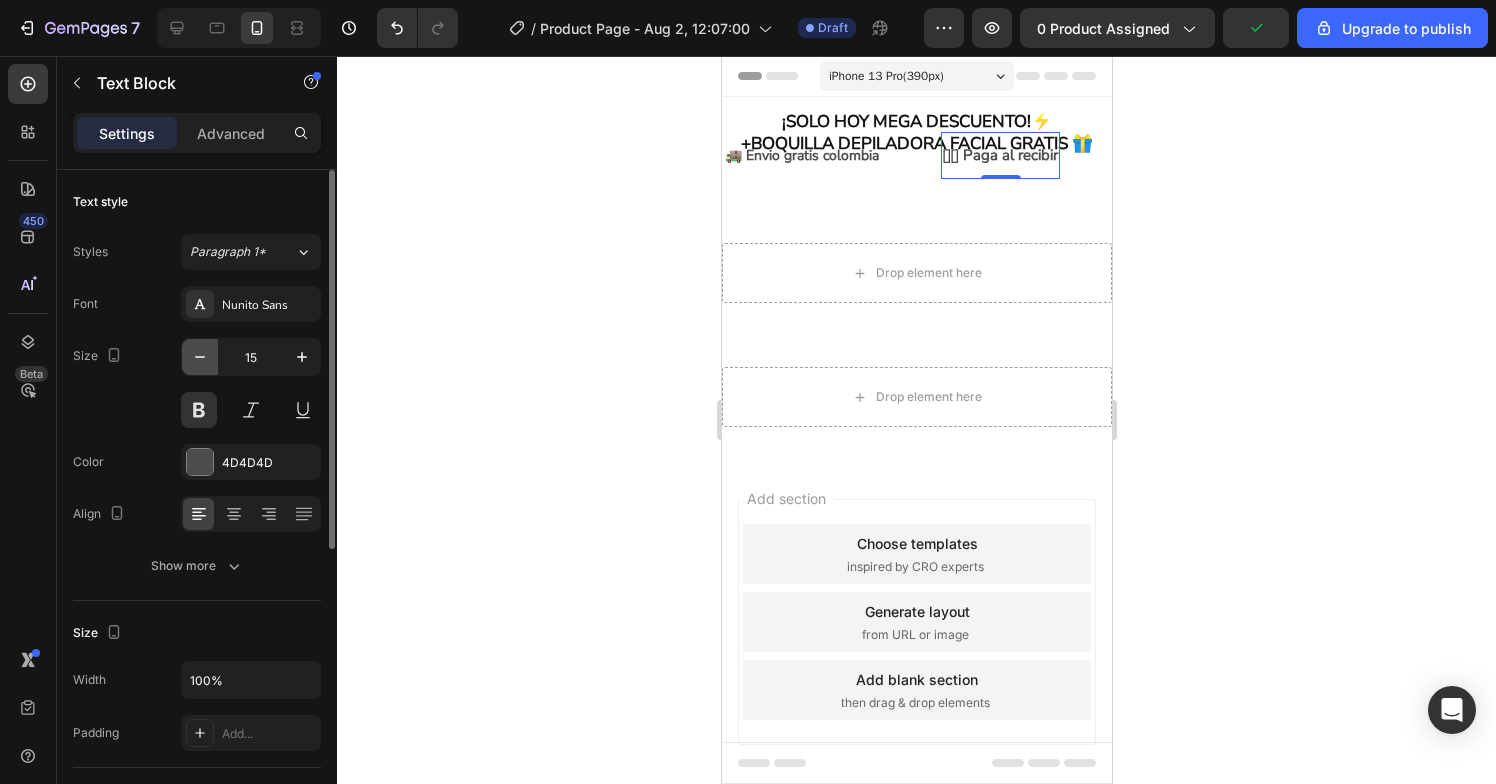 type on "14" 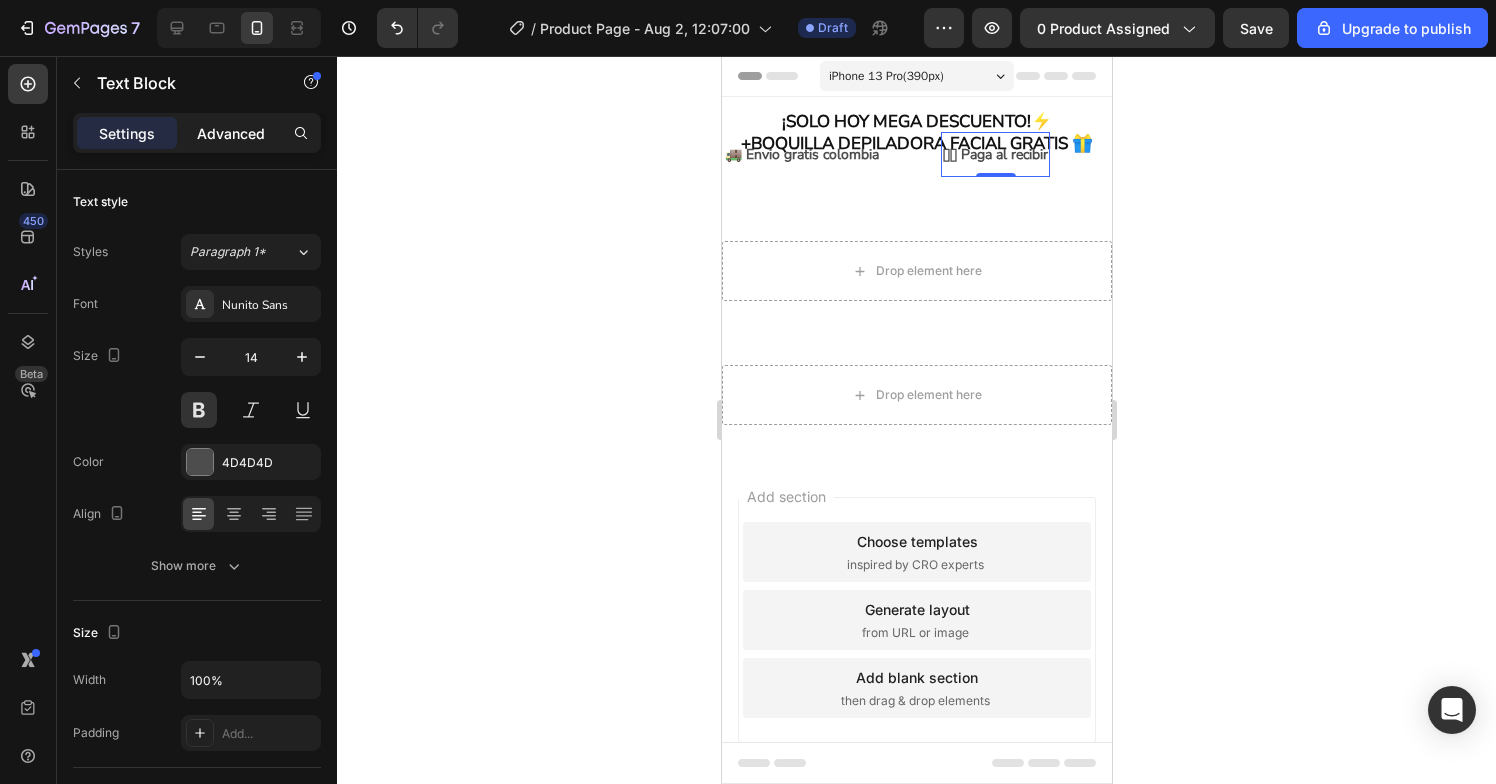 click on "Advanced" at bounding box center [231, 133] 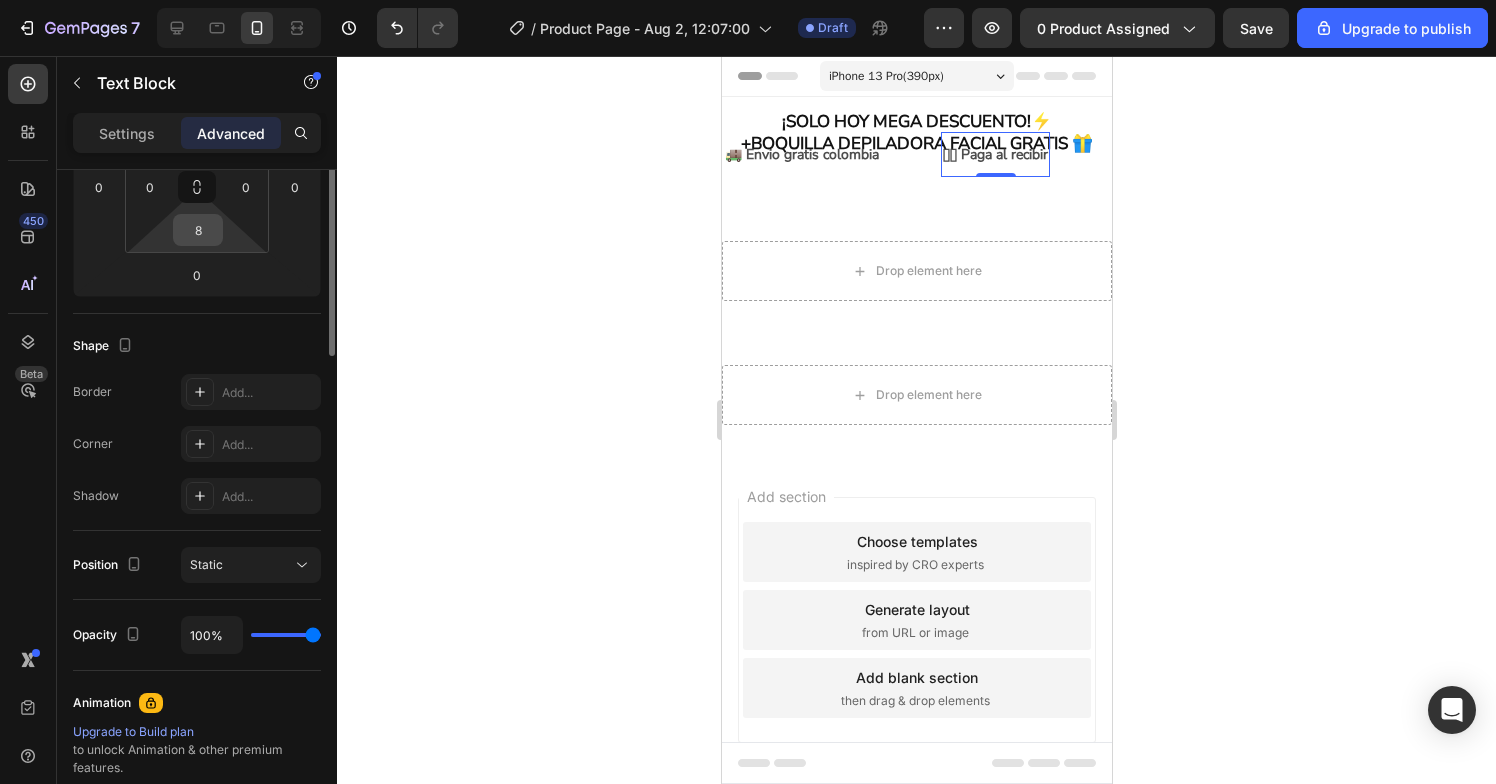 scroll, scrollTop: 466, scrollLeft: 0, axis: vertical 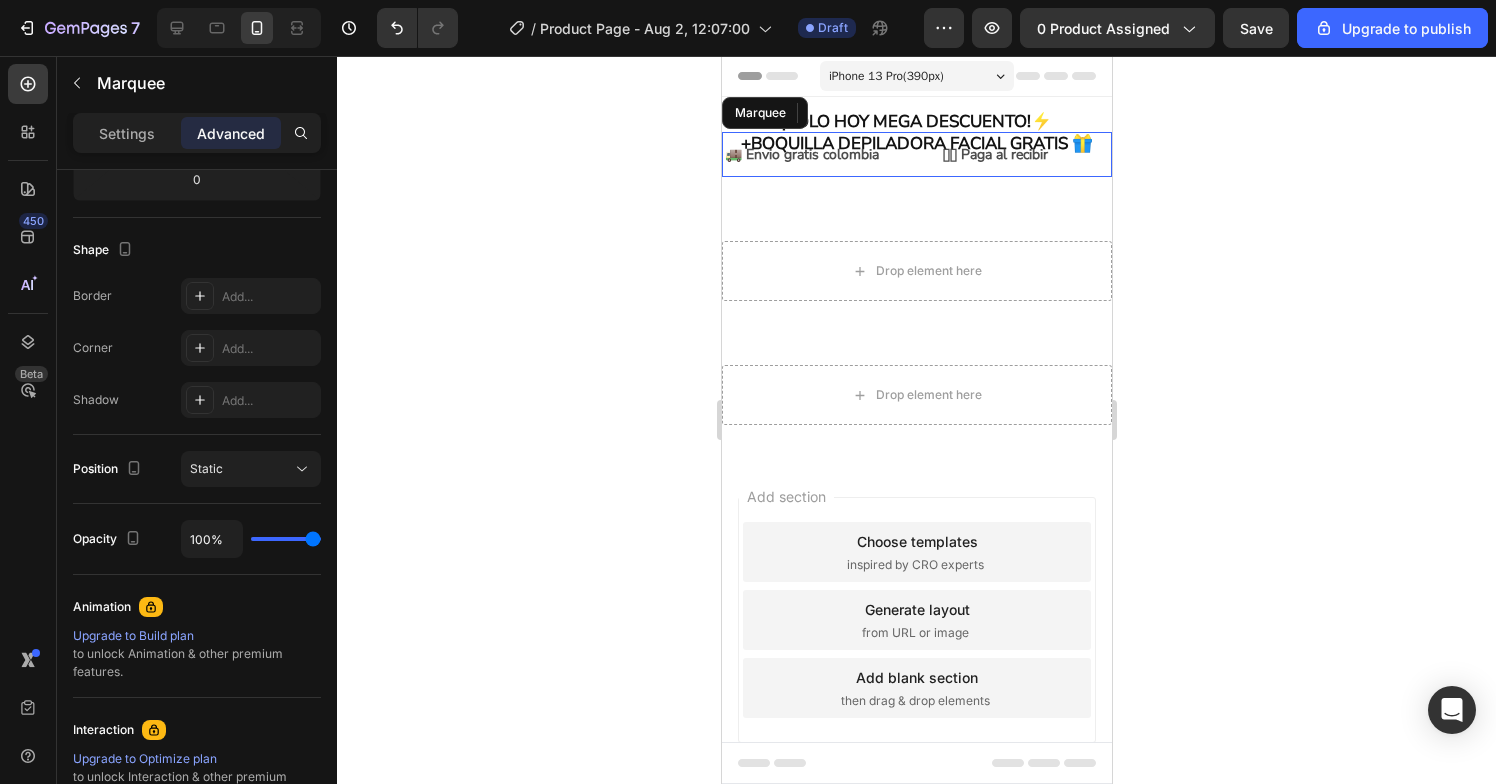 click on "🫴🏼 Paga al recibir  Text Block   0" at bounding box center [1024, 154] 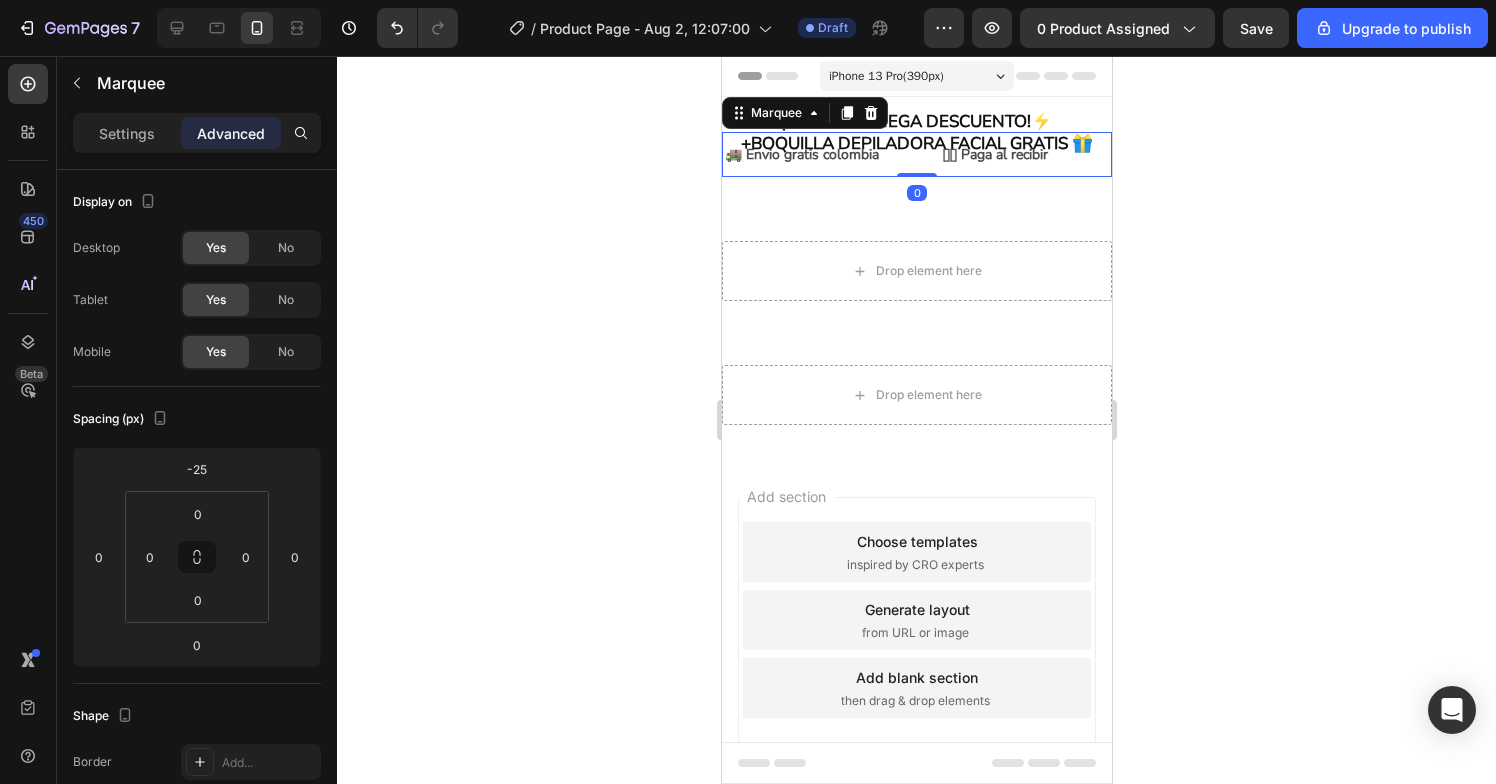 click 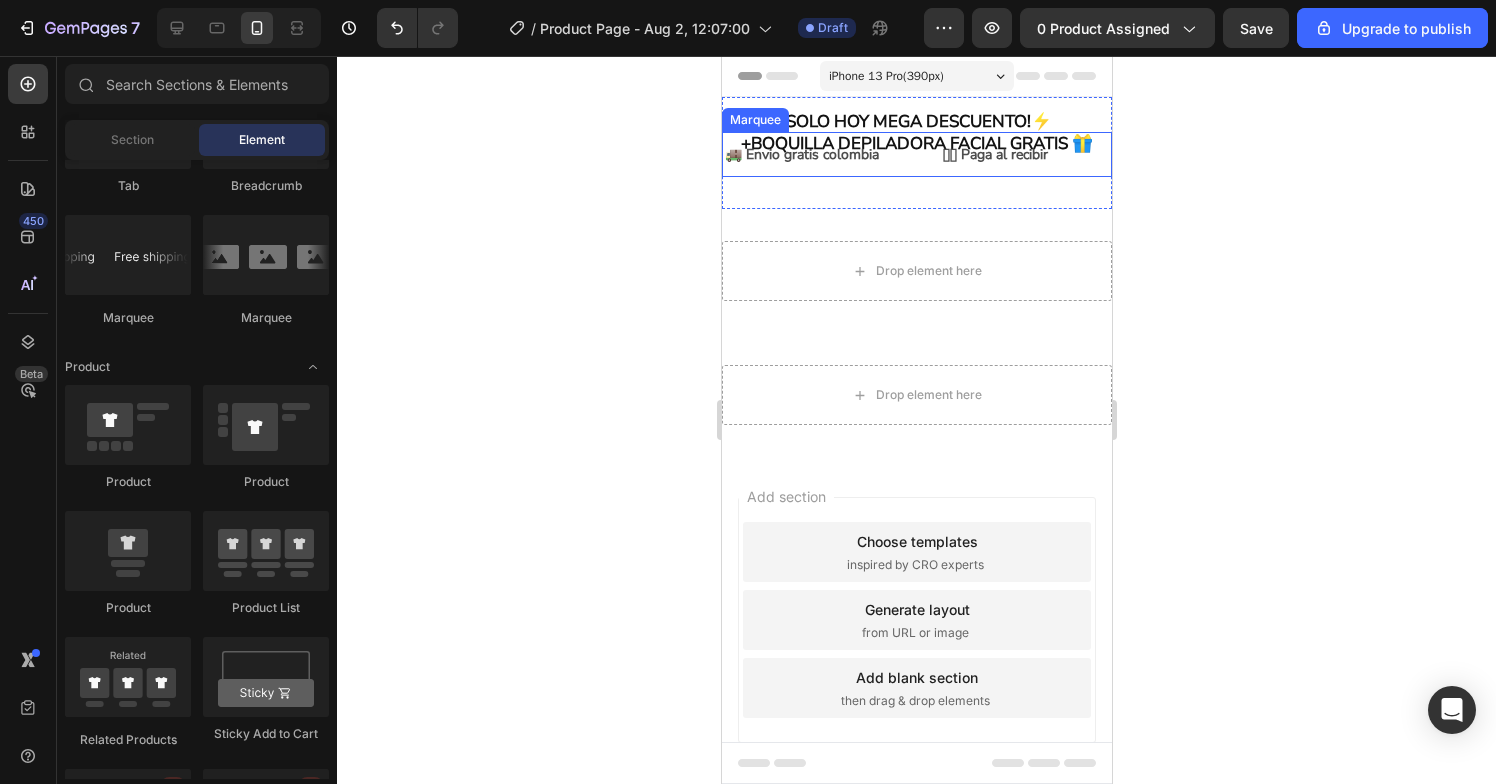 click on "🫴🏼 Paga al recibir  Text Block" at bounding box center [1024, 154] 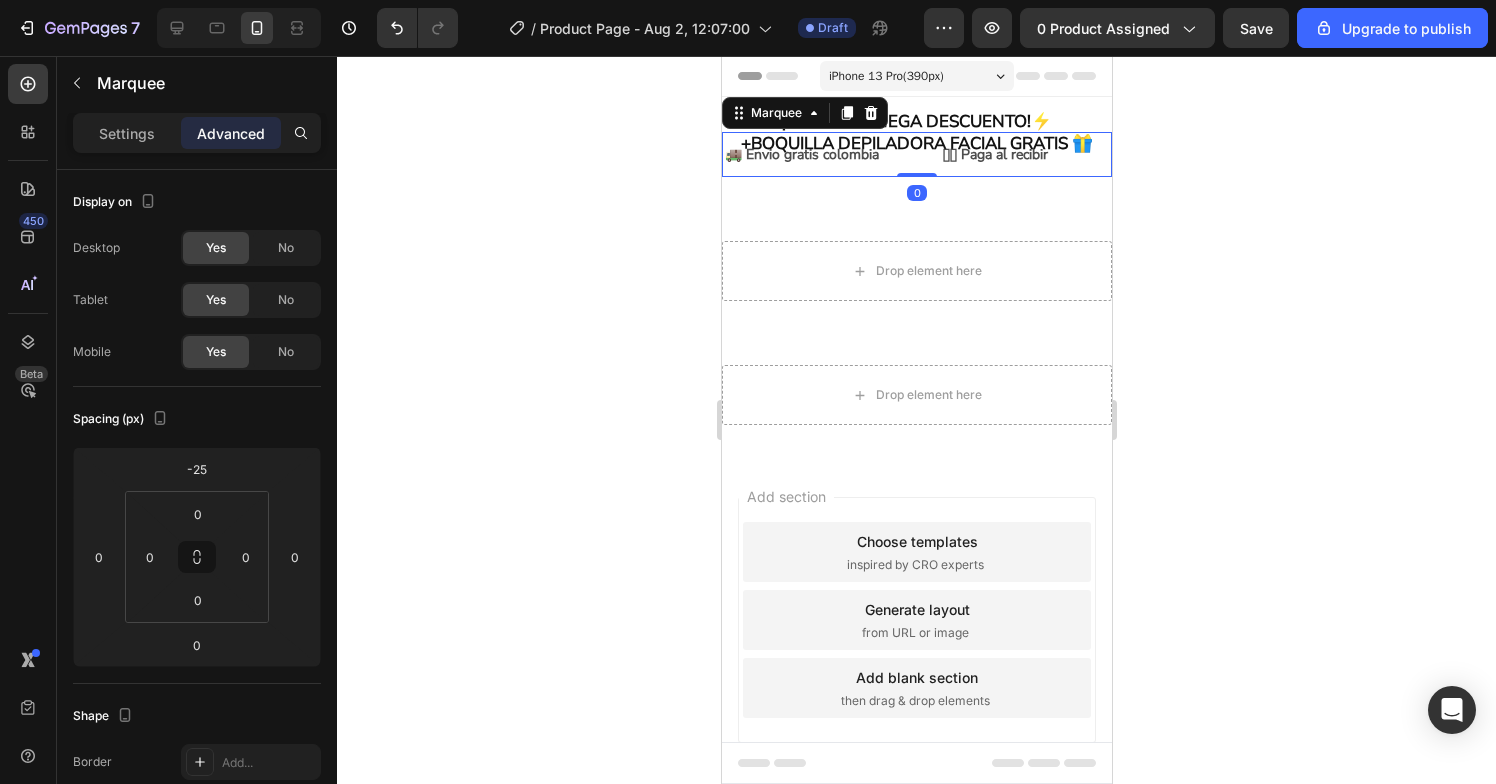 click on "🫴🏼 Paga al recibir  Text Block" at bounding box center [1024, 154] 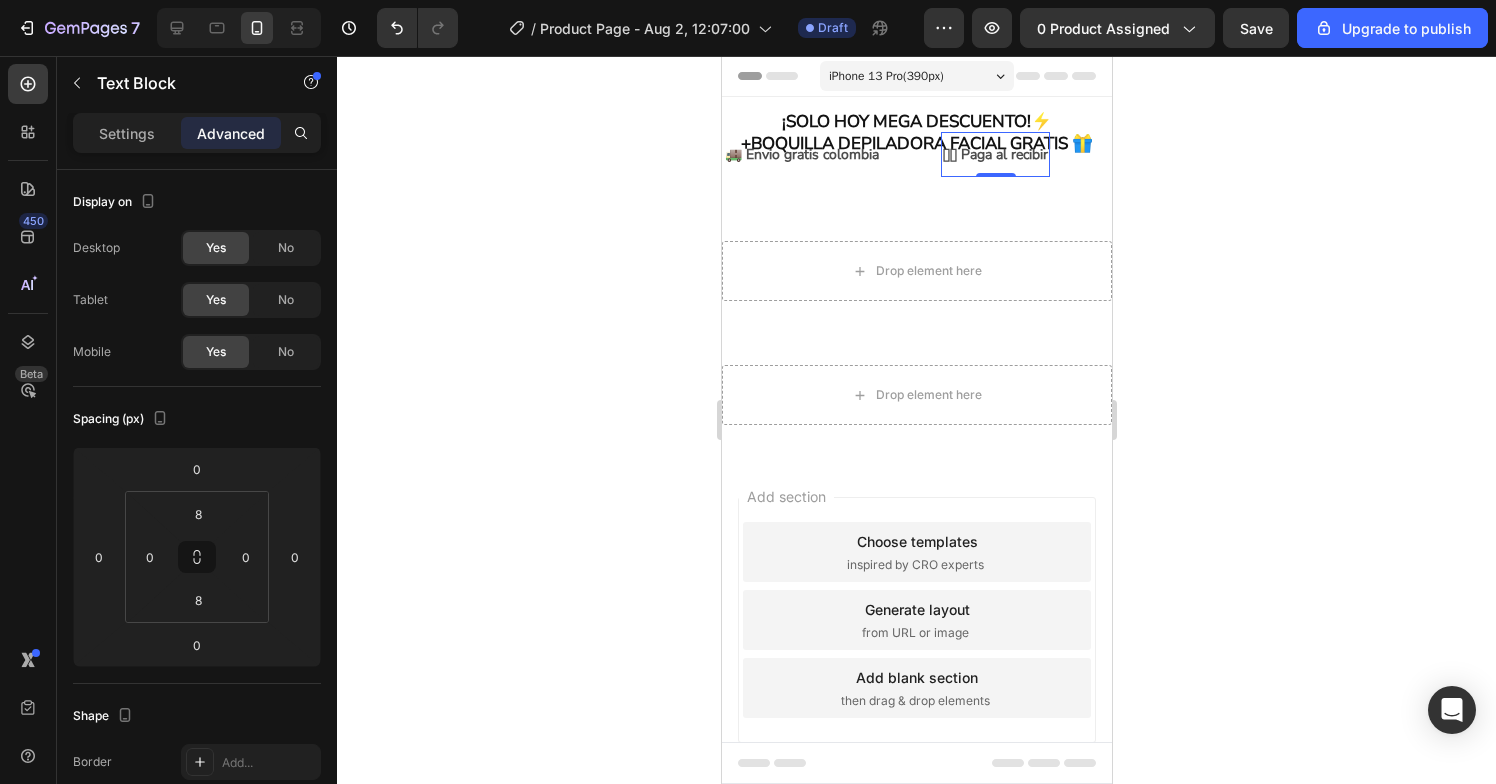 click on "🫴🏼 Paga al recibir" at bounding box center (994, 154) 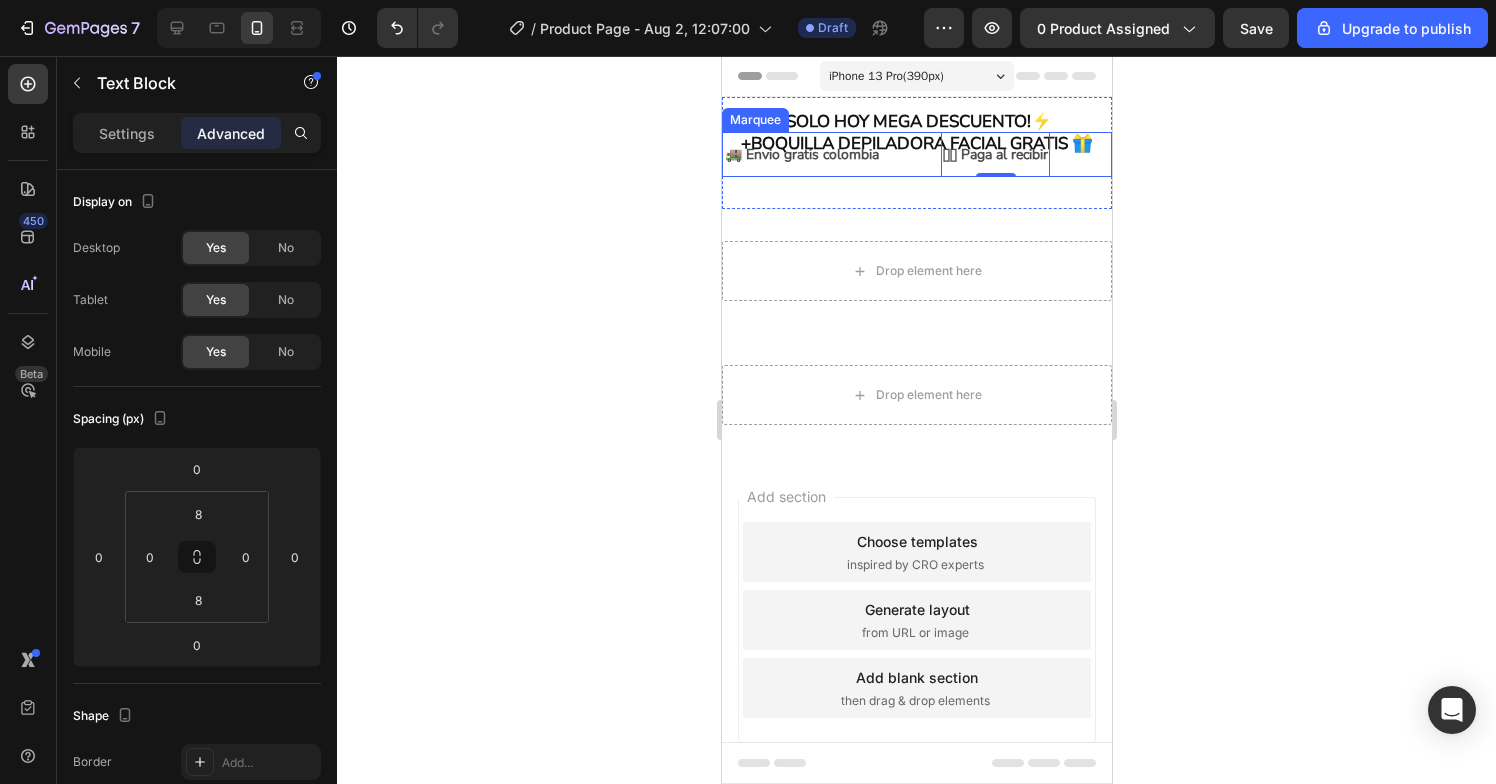 click on "🫴🏼 Paga al recibir  Text Block   0" at bounding box center [1024, 154] 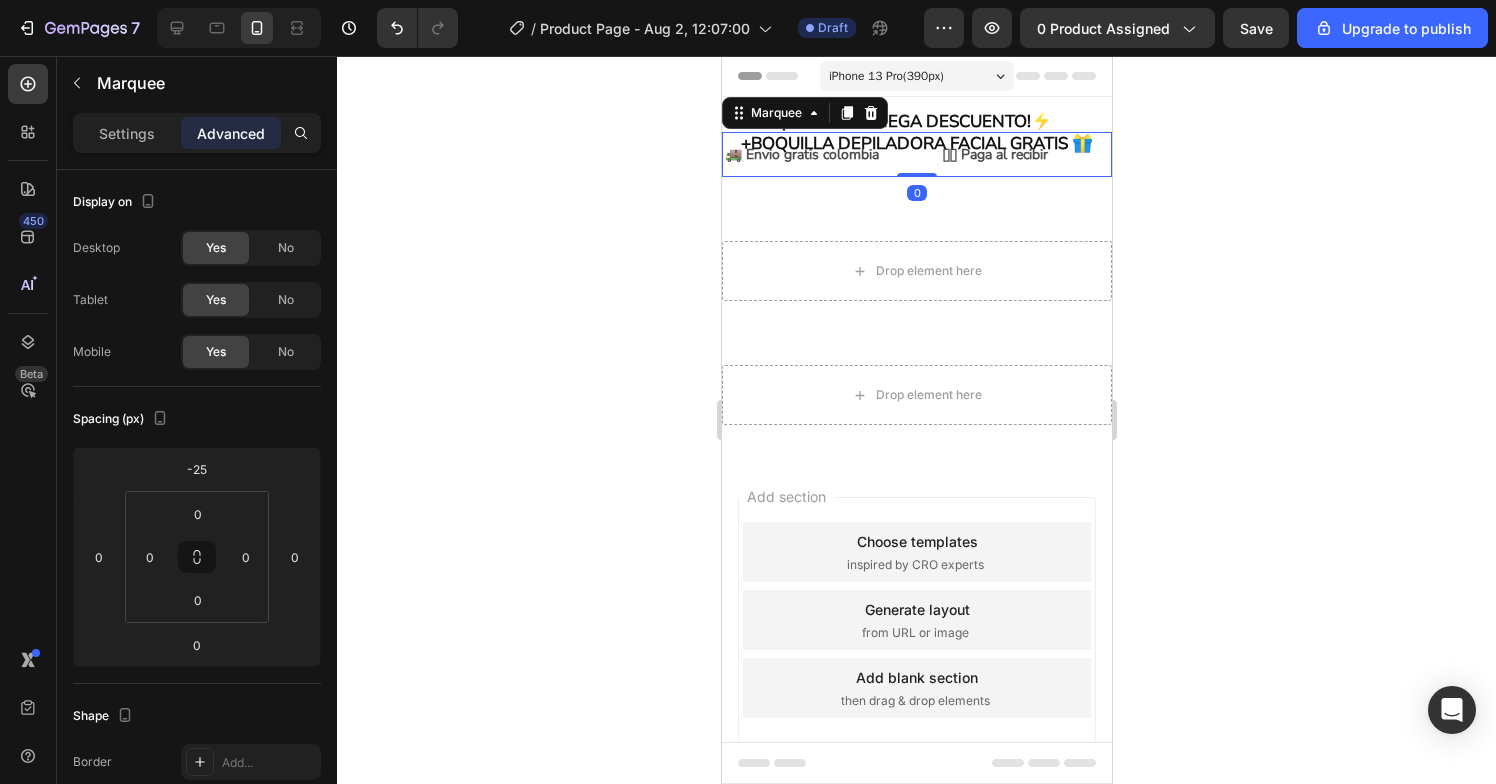 click on "🚚 Envio gratis colombia  Text Block" at bounding box center [831, 154] 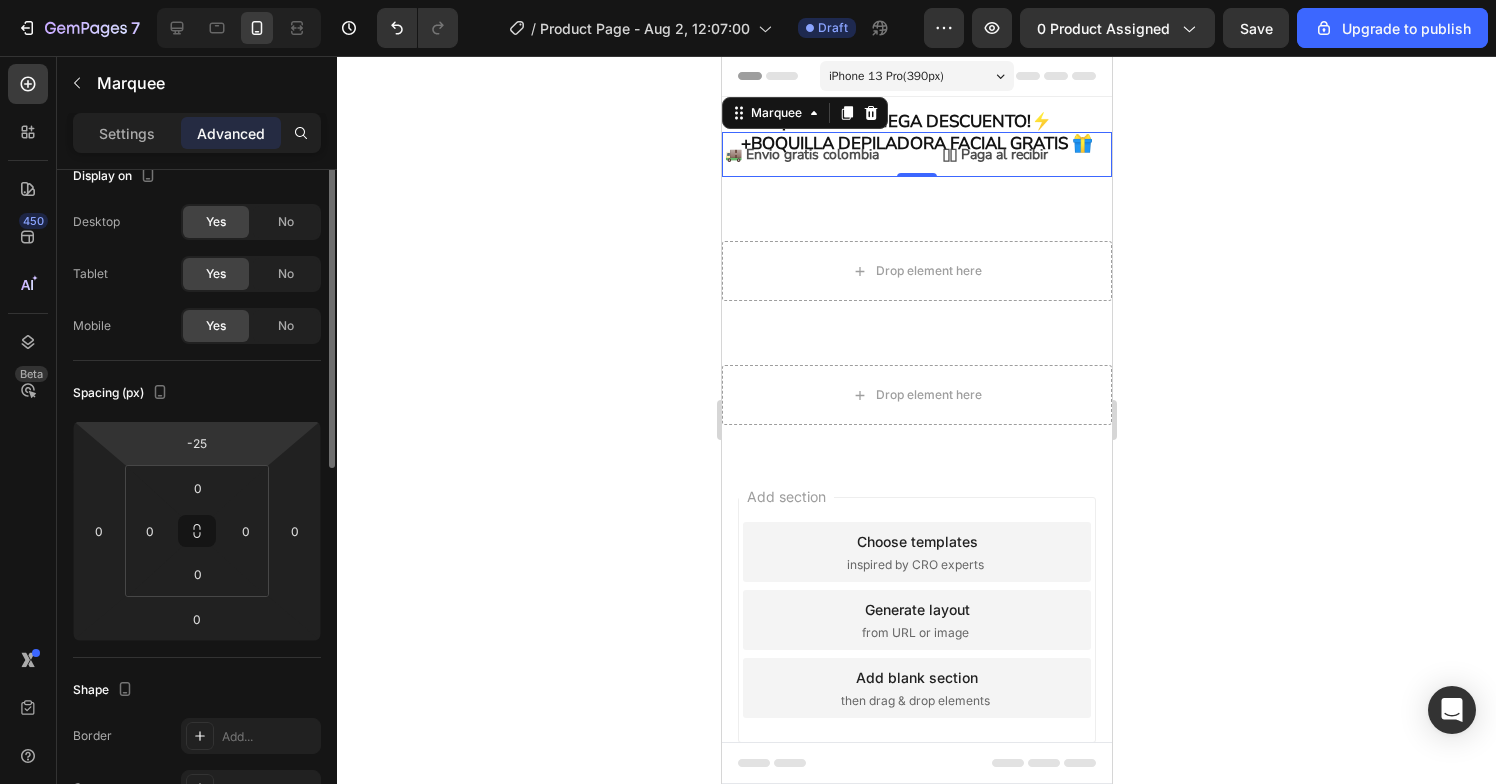 scroll, scrollTop: 0, scrollLeft: 0, axis: both 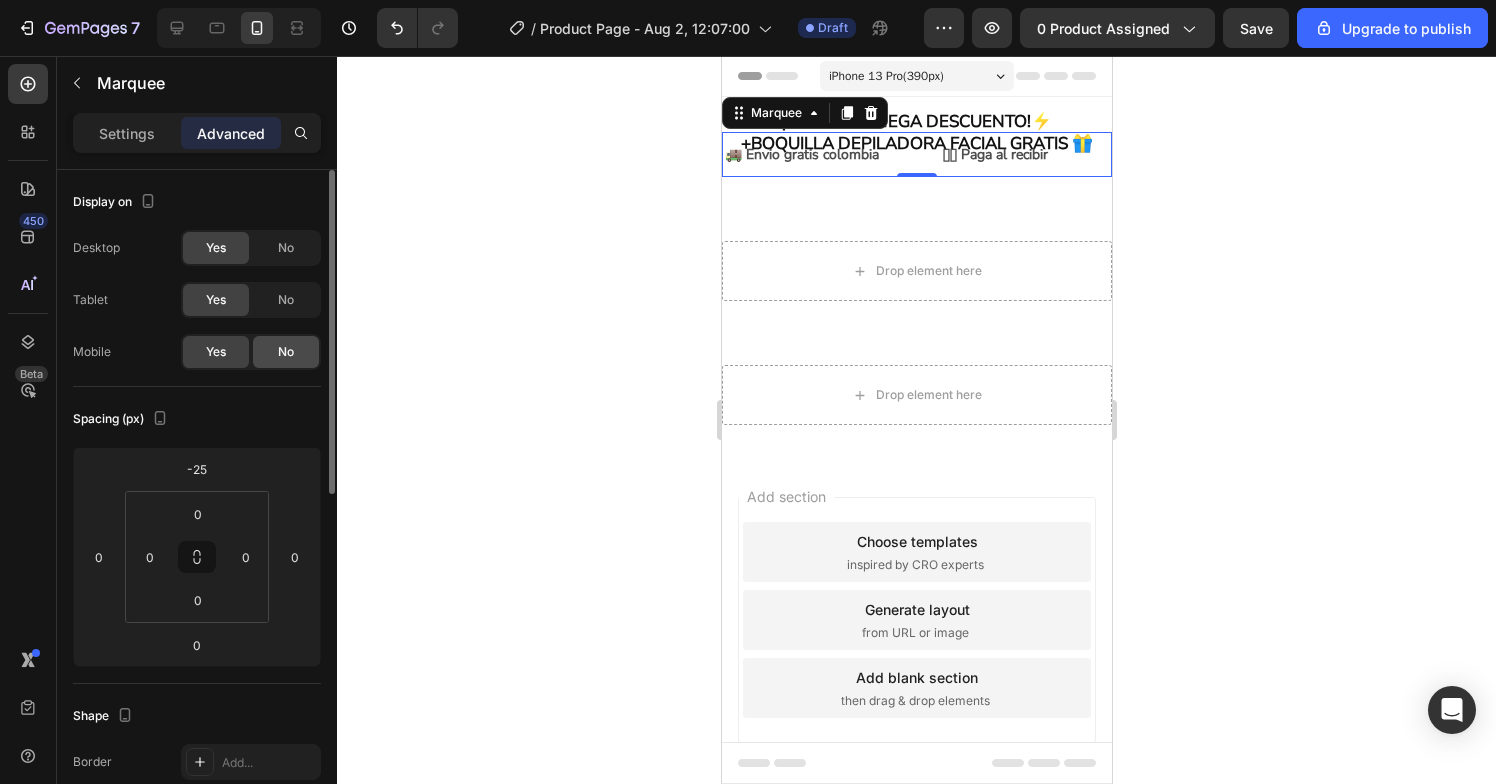 click on "No" 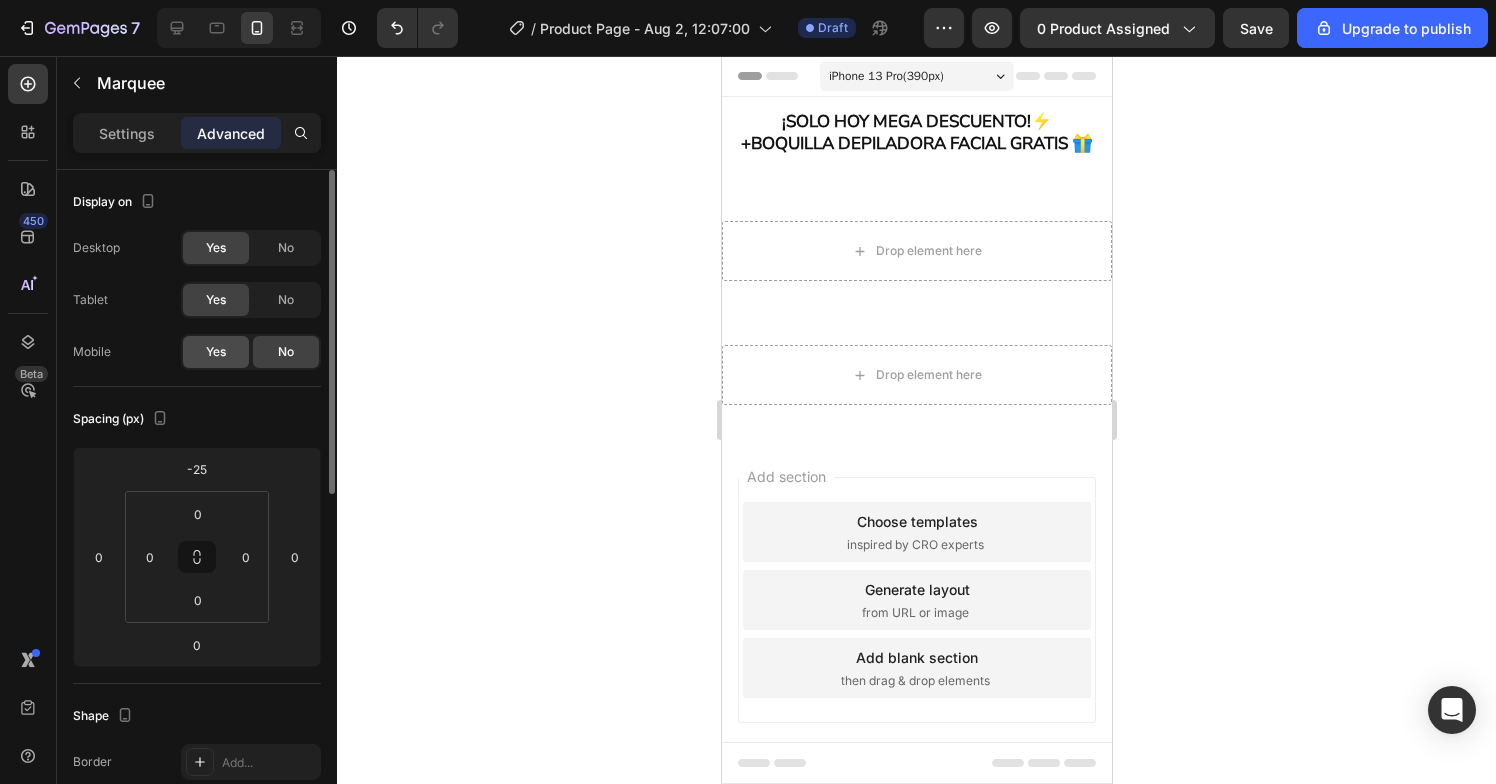 click on "Yes" 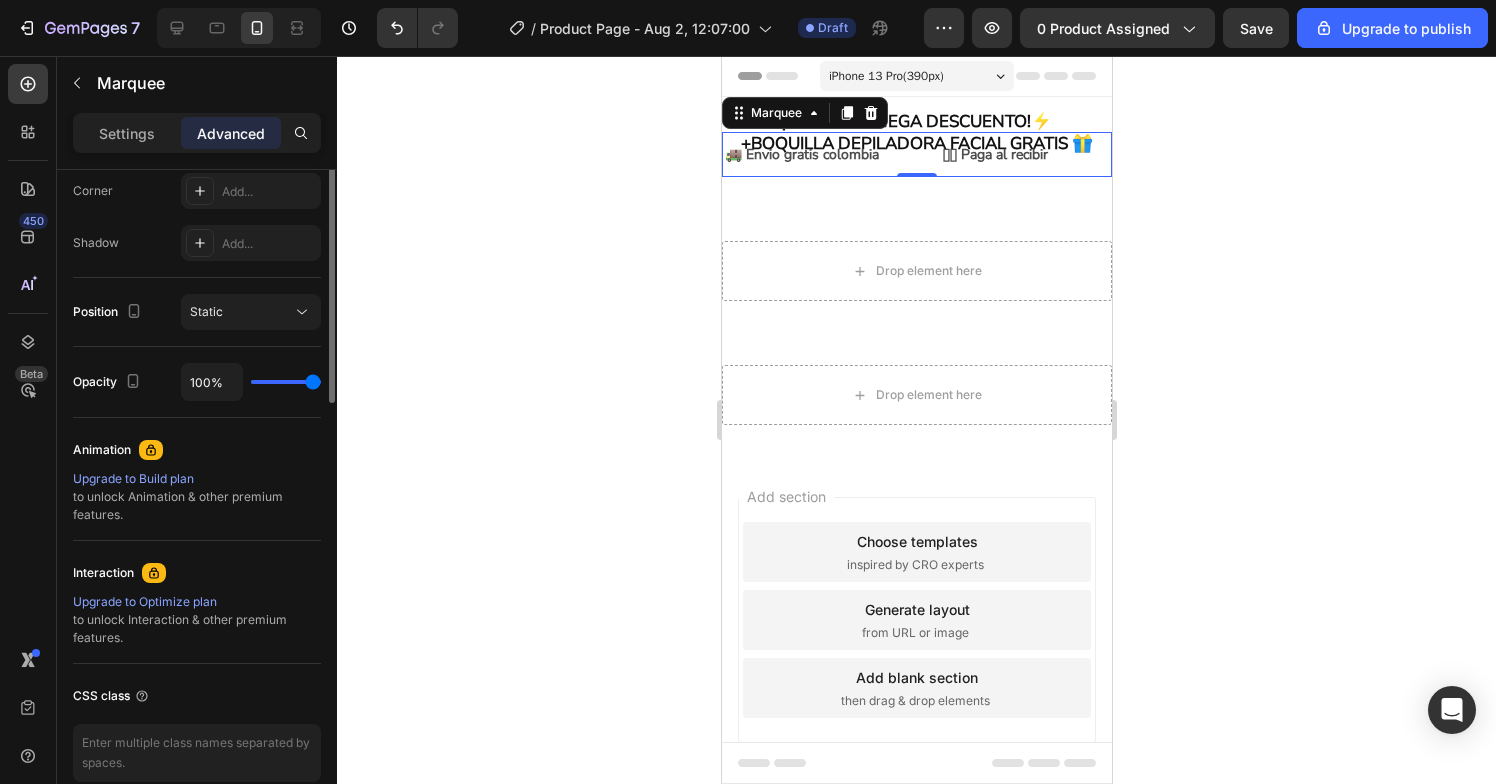 scroll, scrollTop: 0, scrollLeft: 0, axis: both 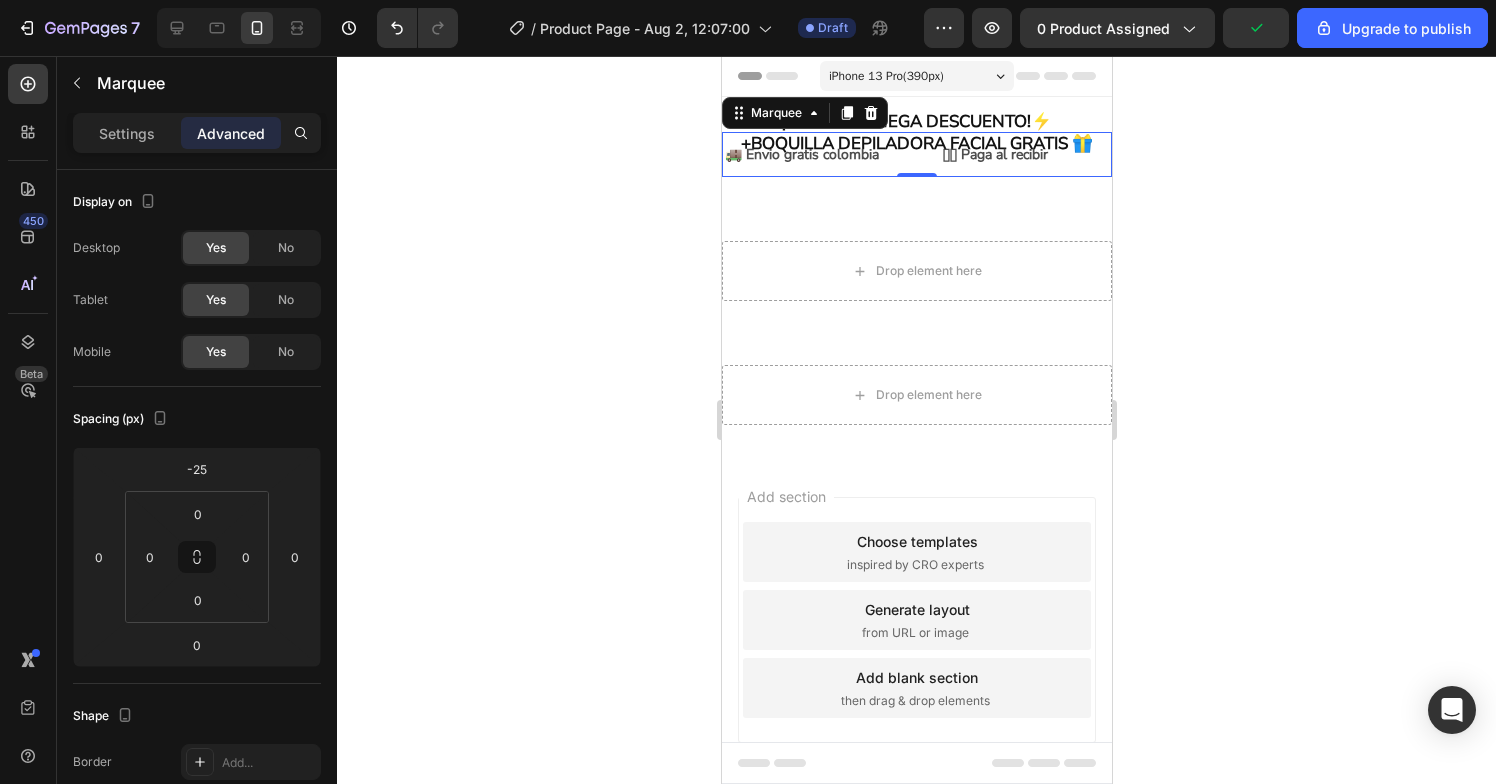 click on "Settings Advanced" at bounding box center (197, 133) 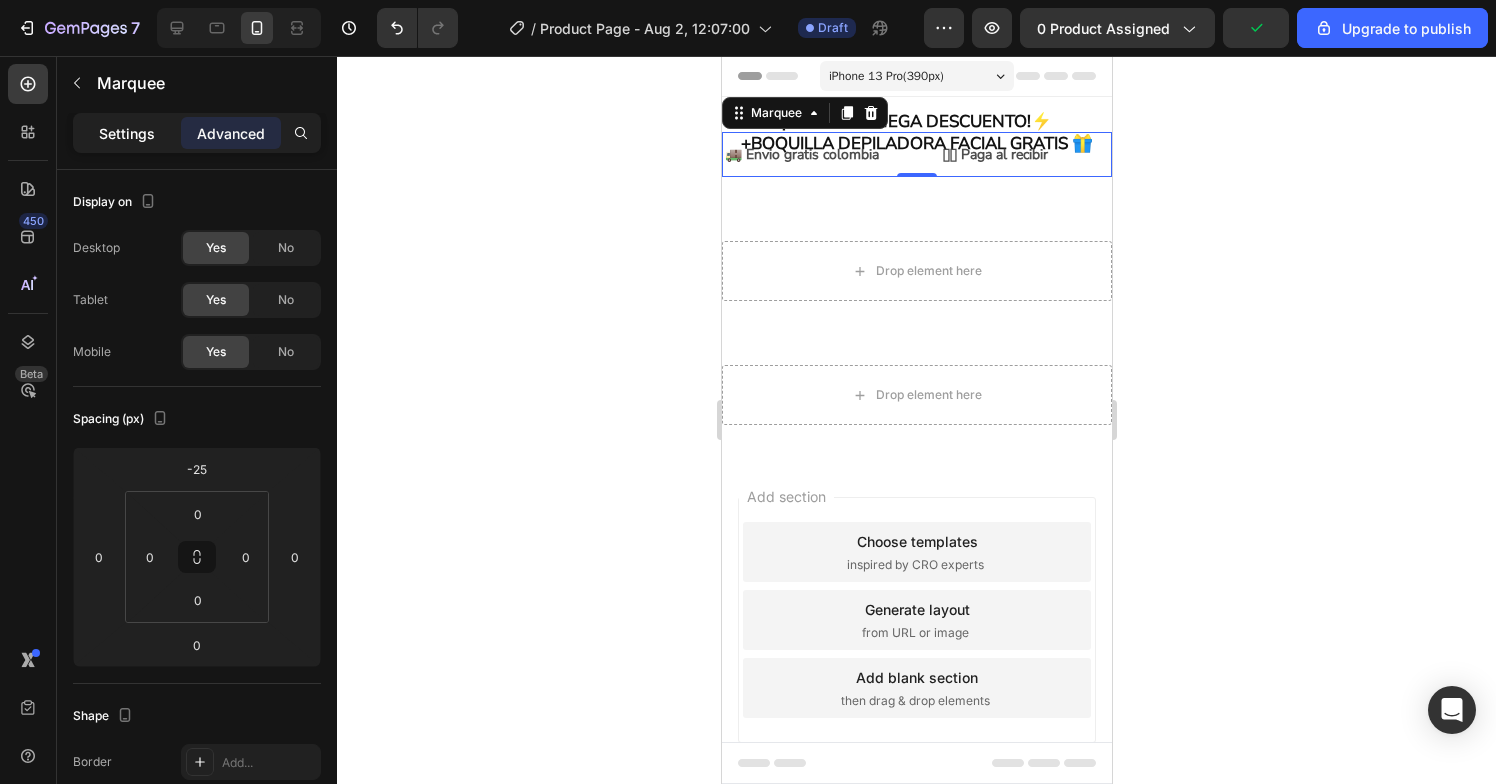 click on "Settings" at bounding box center (127, 133) 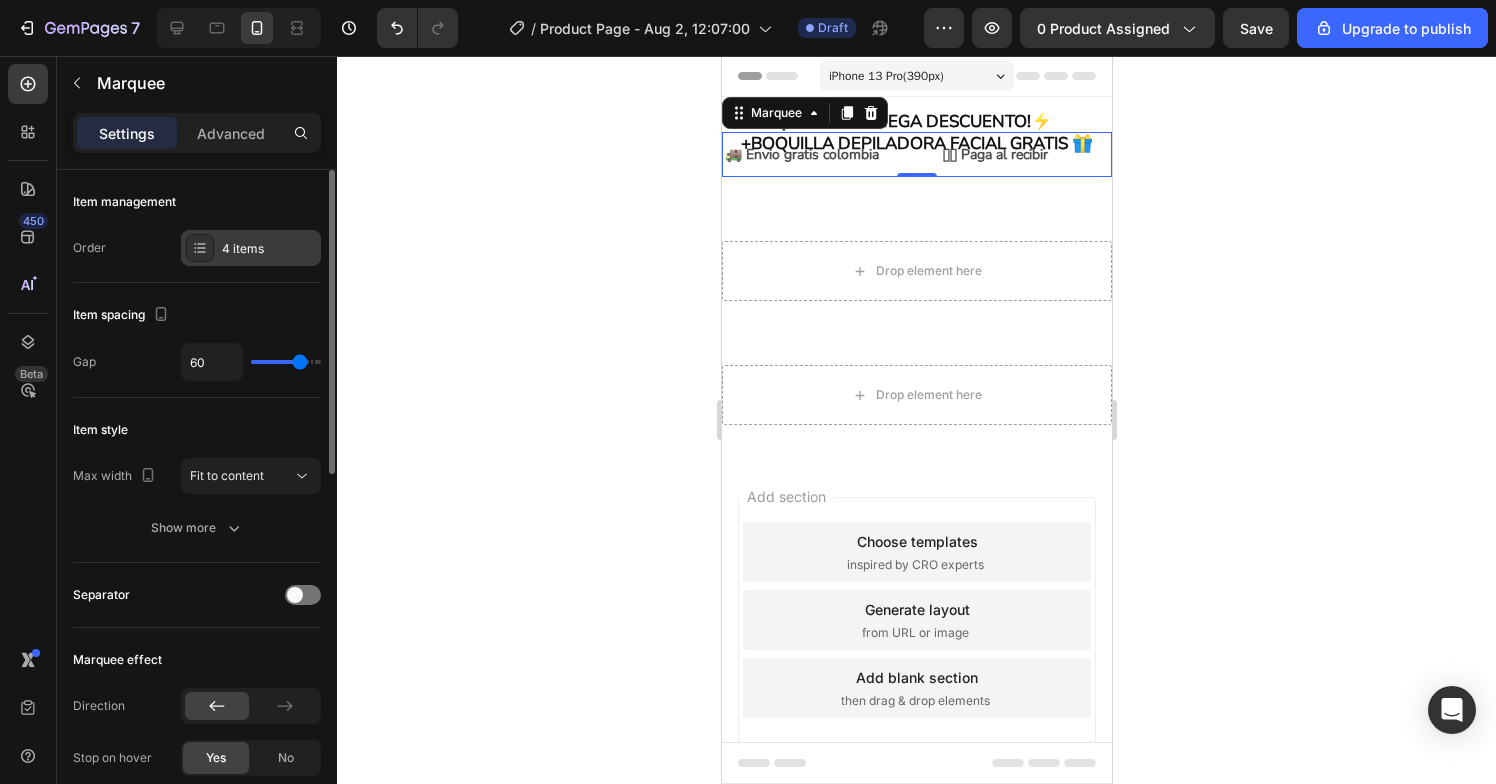 click on "4 items" at bounding box center [269, 249] 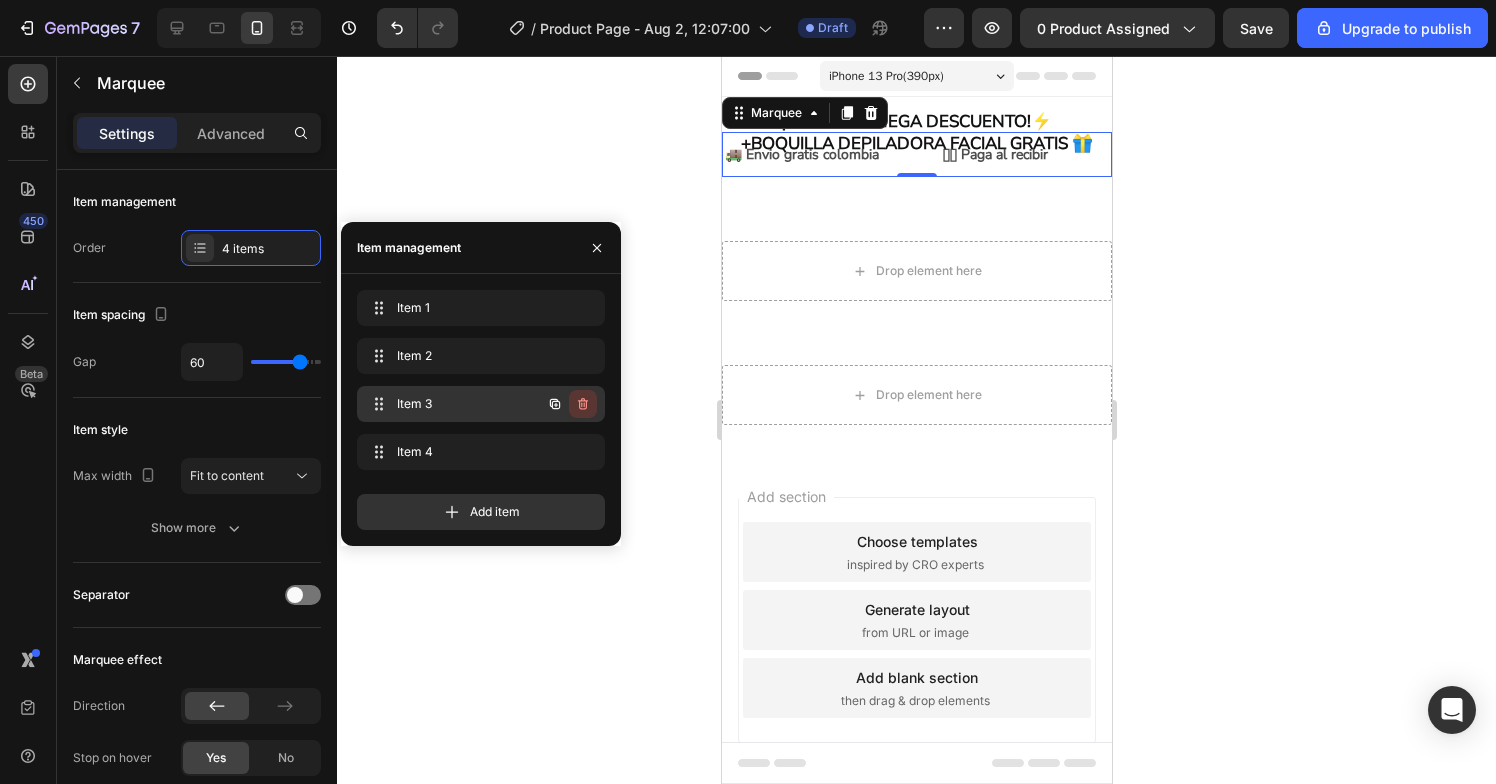 click 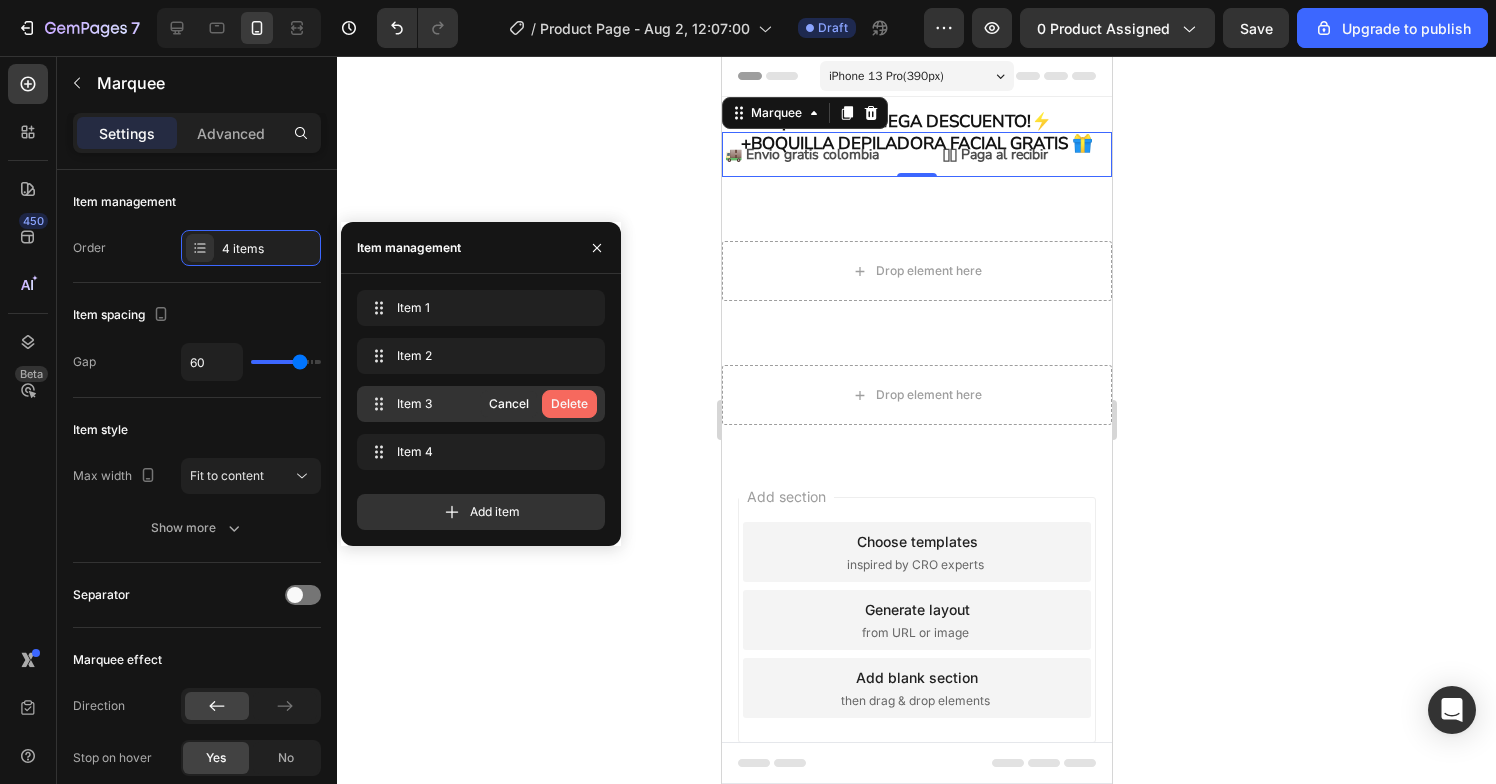click on "Delete" at bounding box center [569, 404] 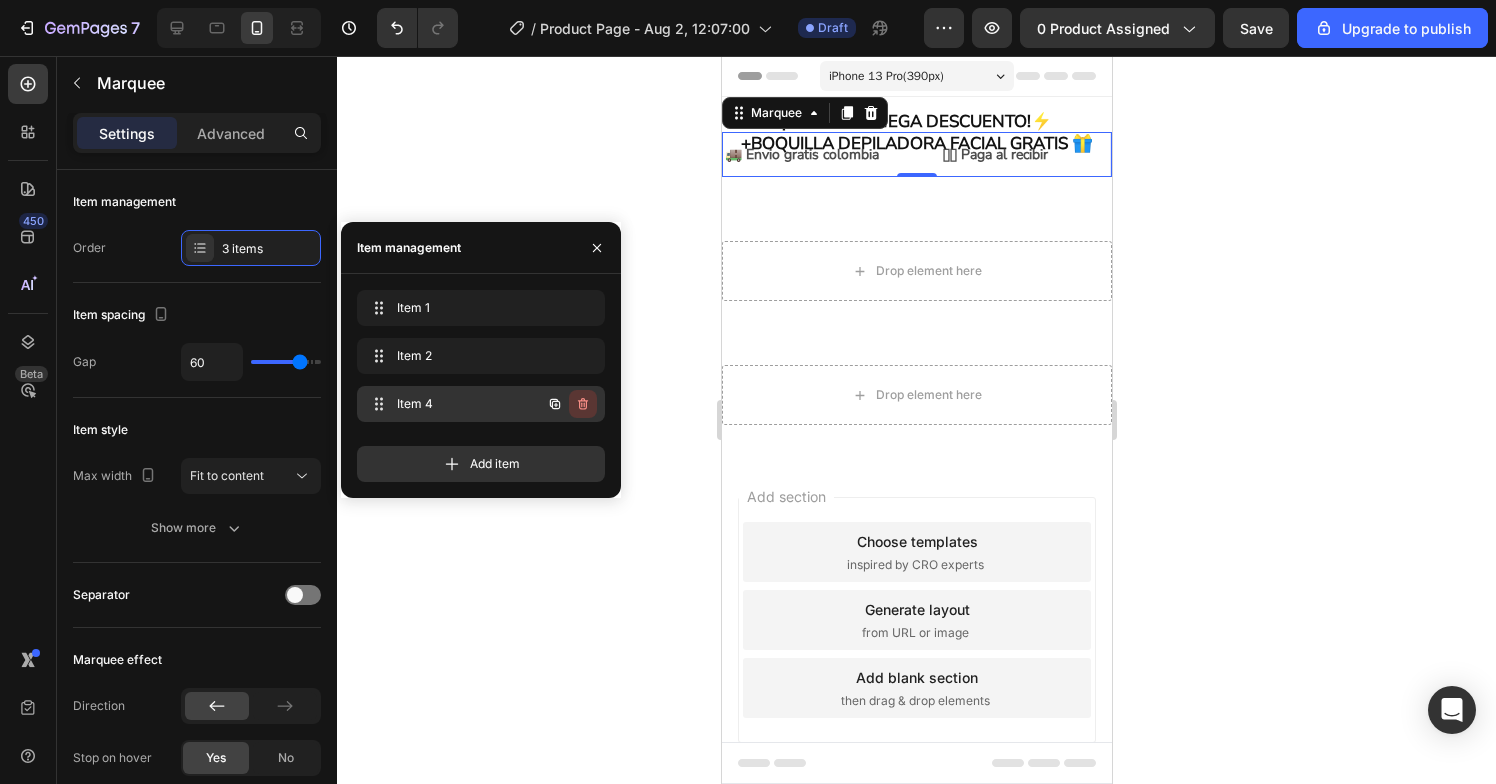 click 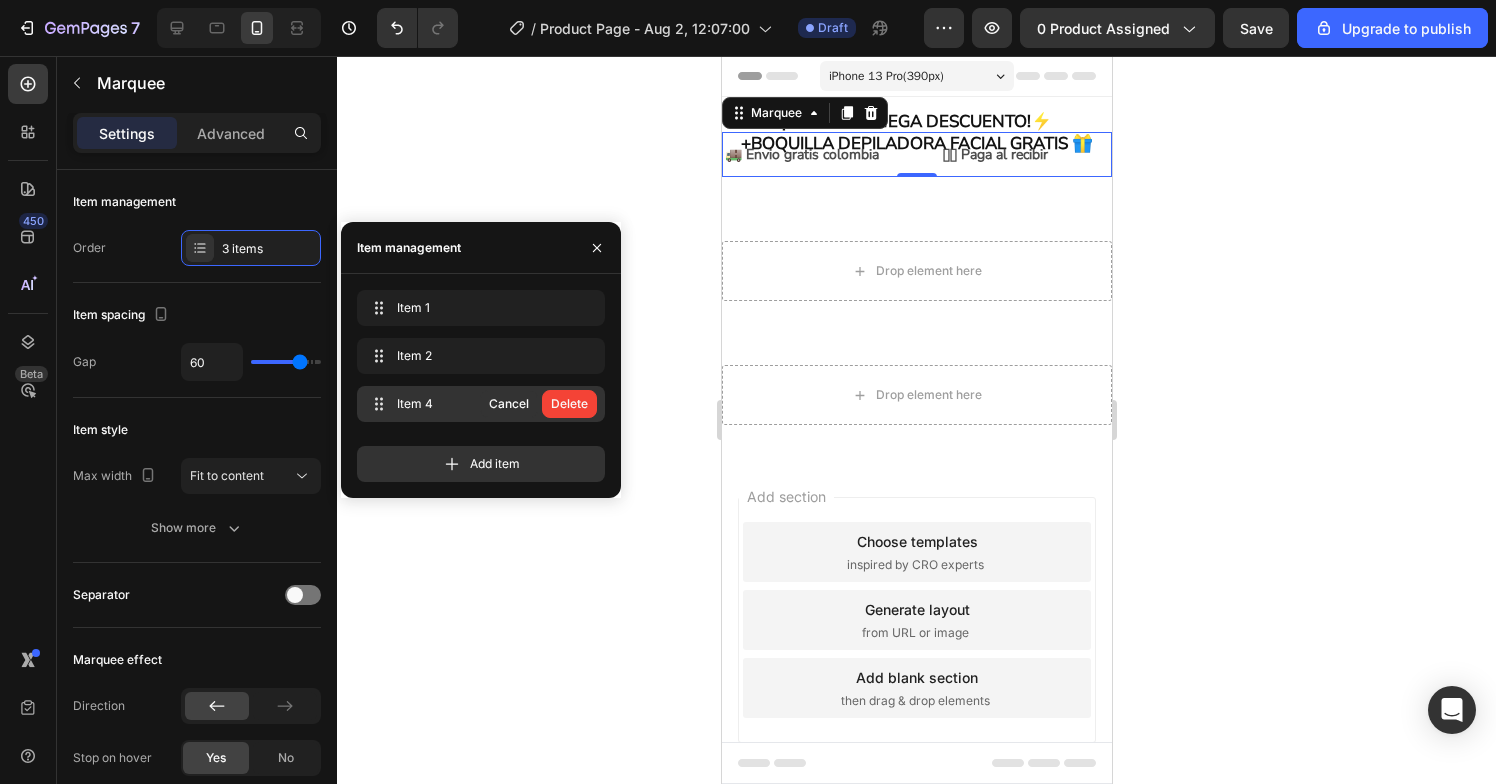 click on "Delete" at bounding box center (569, 404) 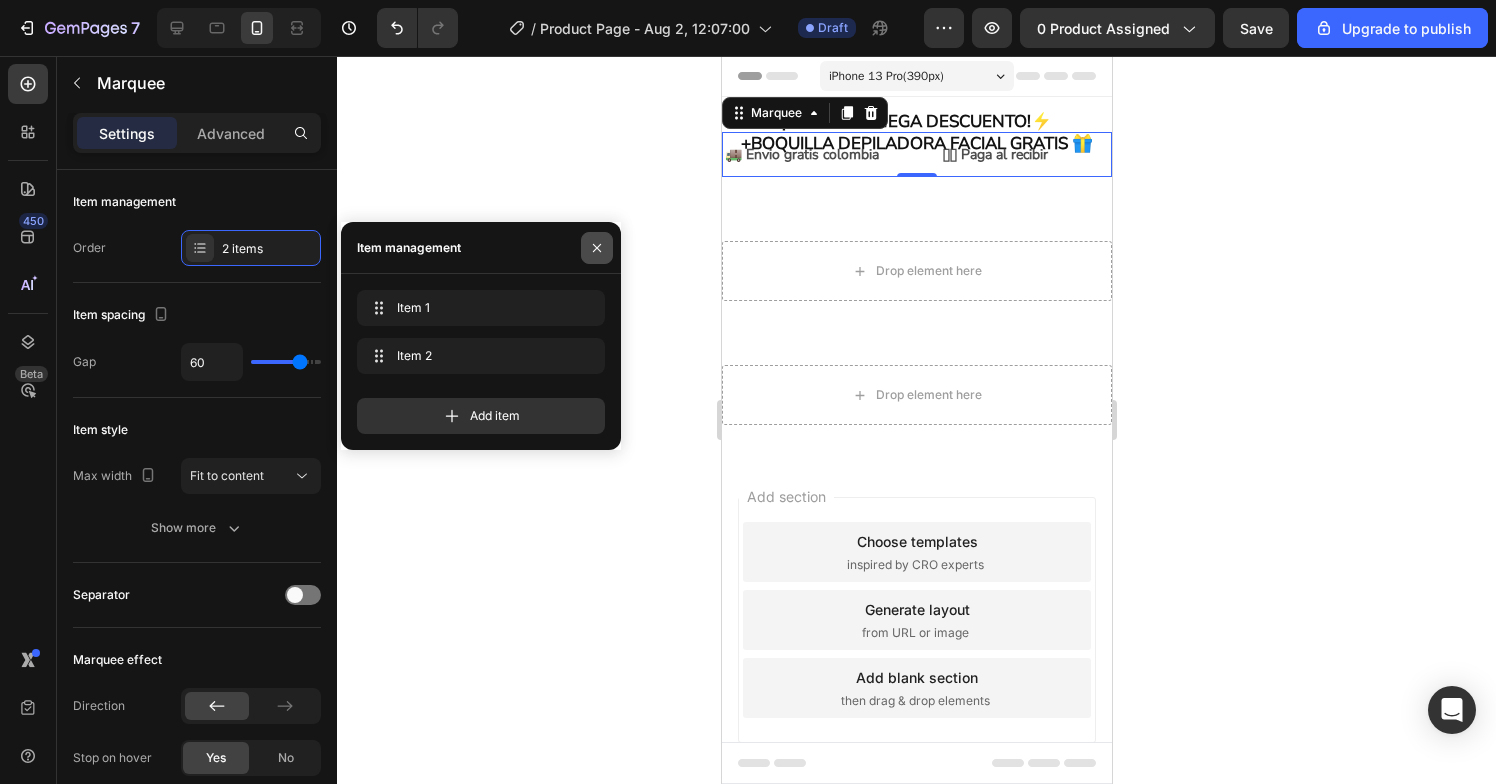 click 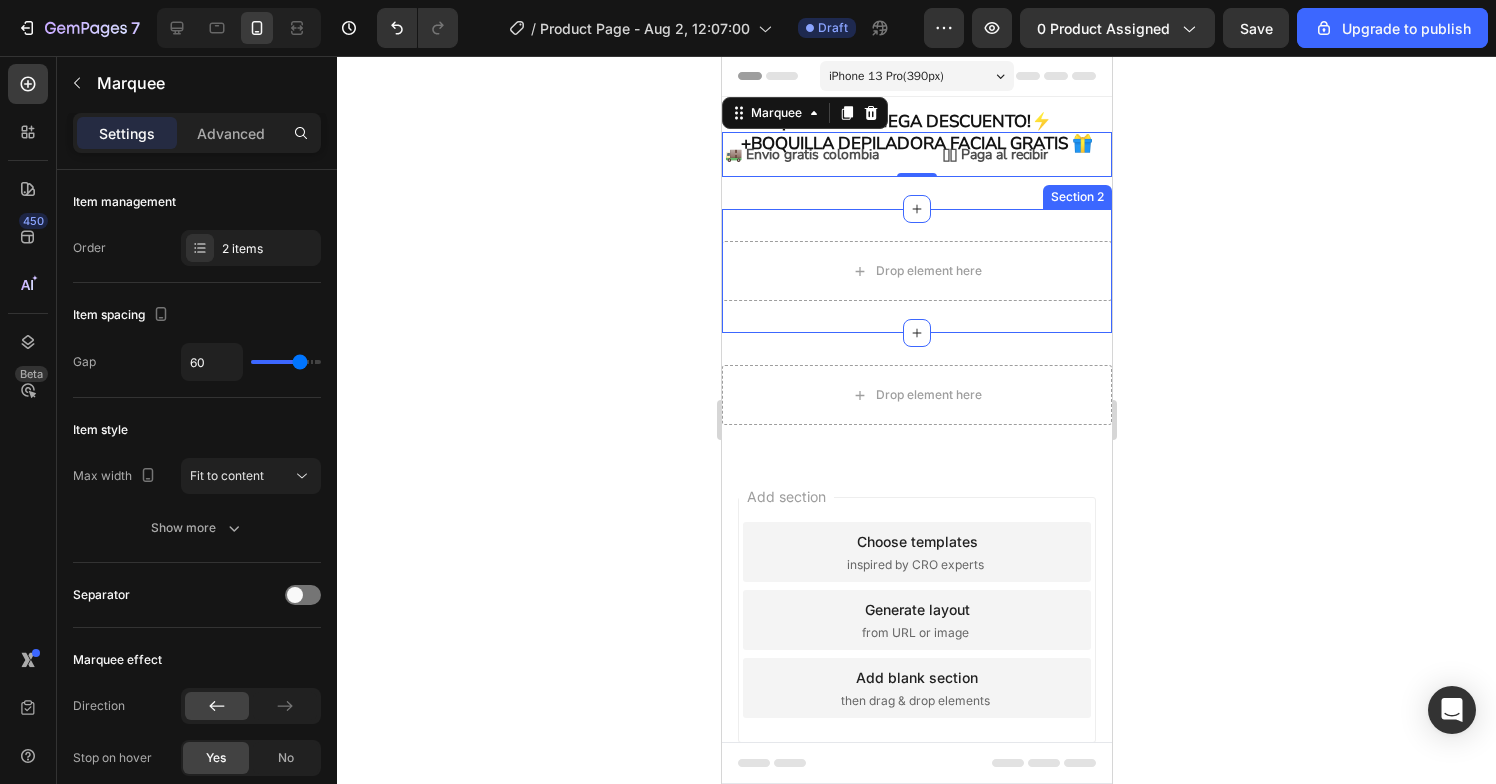 click 